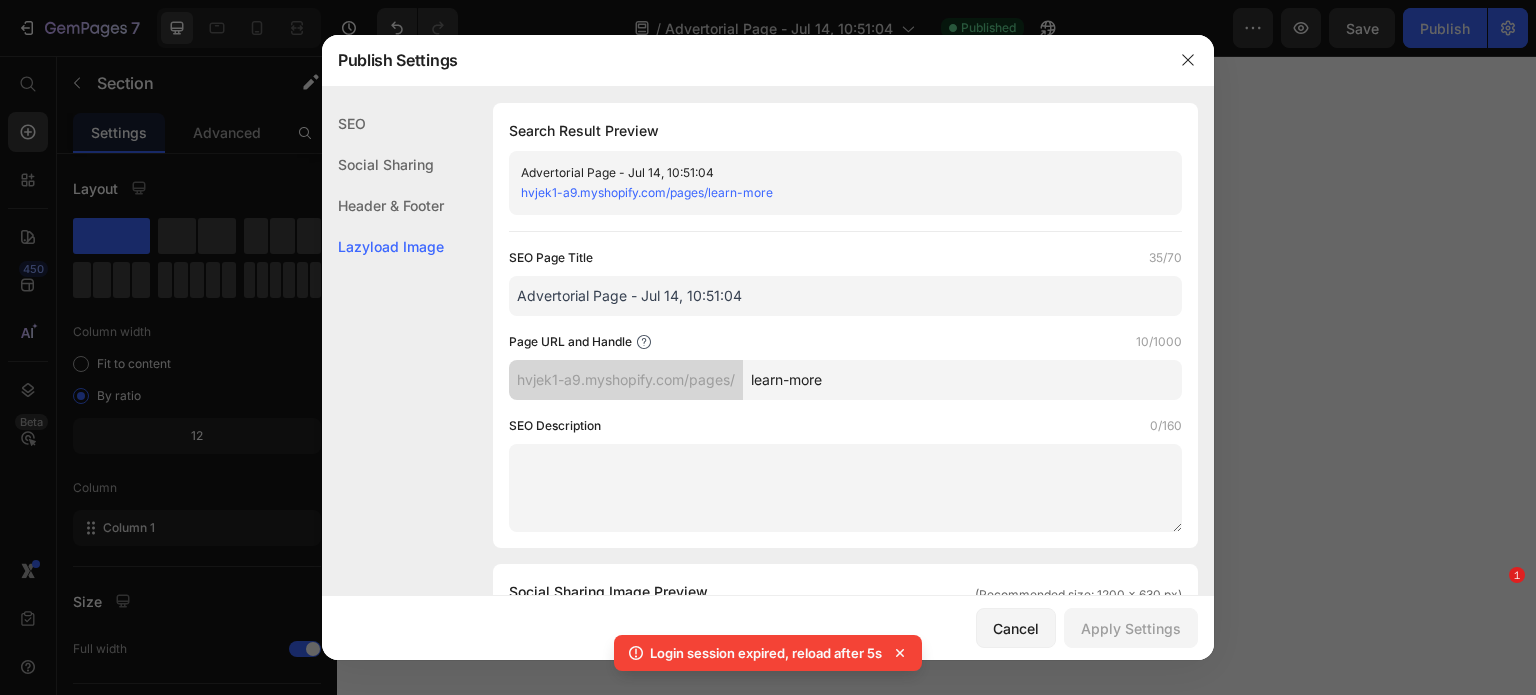 scroll, scrollTop: 0, scrollLeft: 0, axis: both 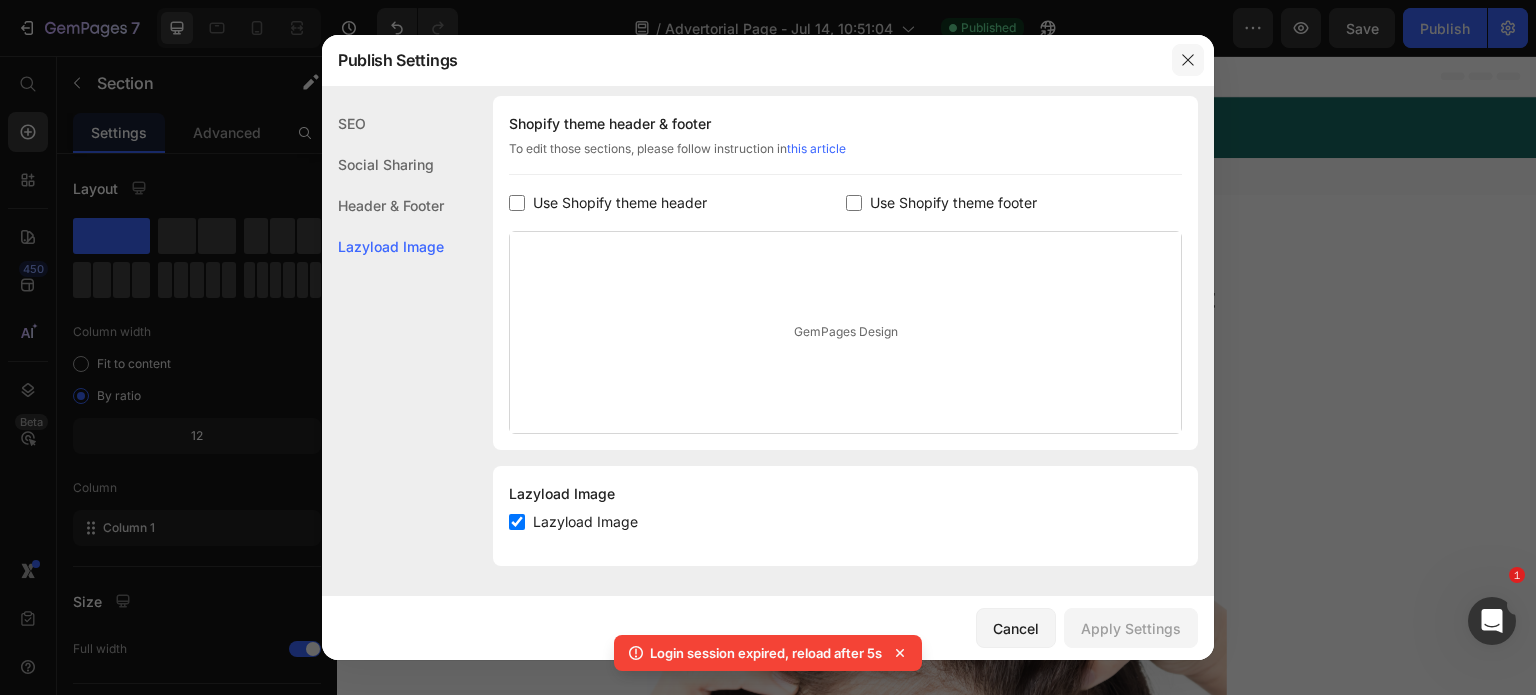 click 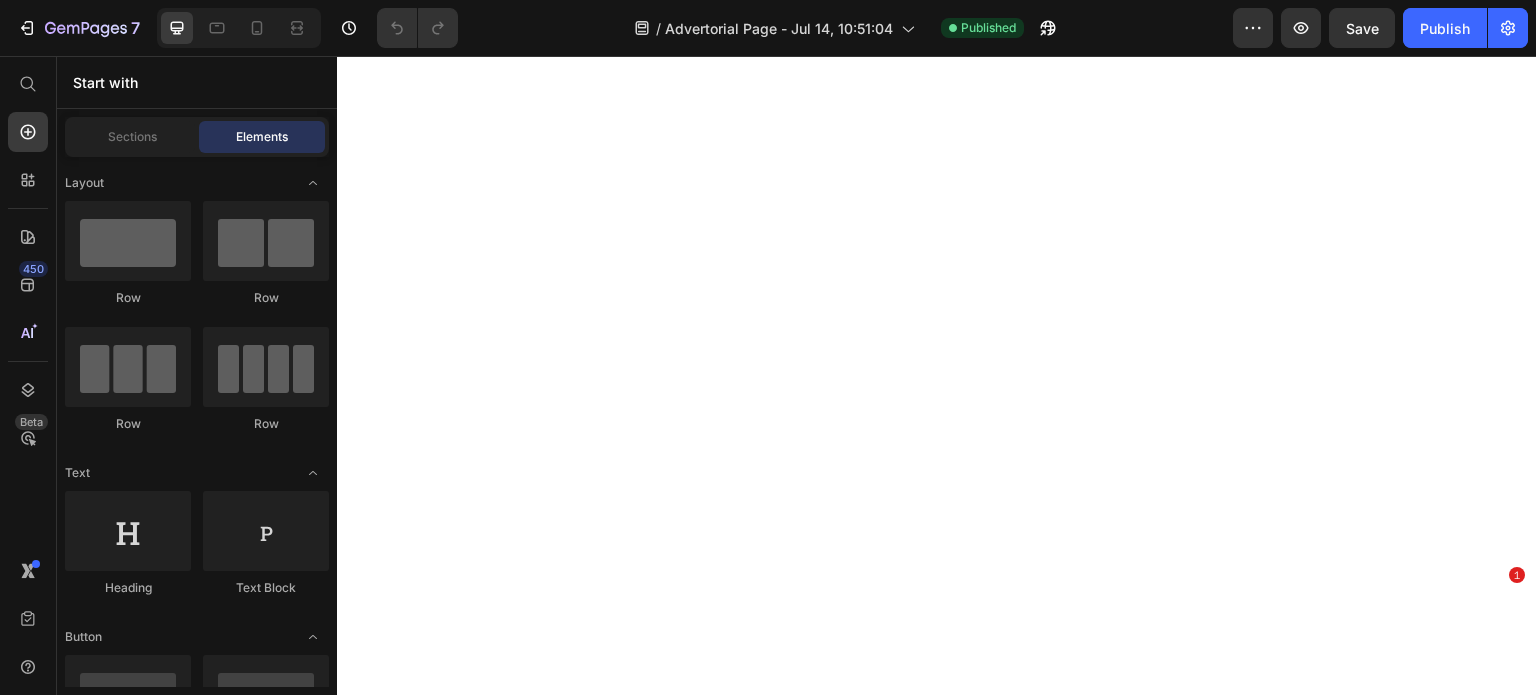 scroll, scrollTop: 0, scrollLeft: 0, axis: both 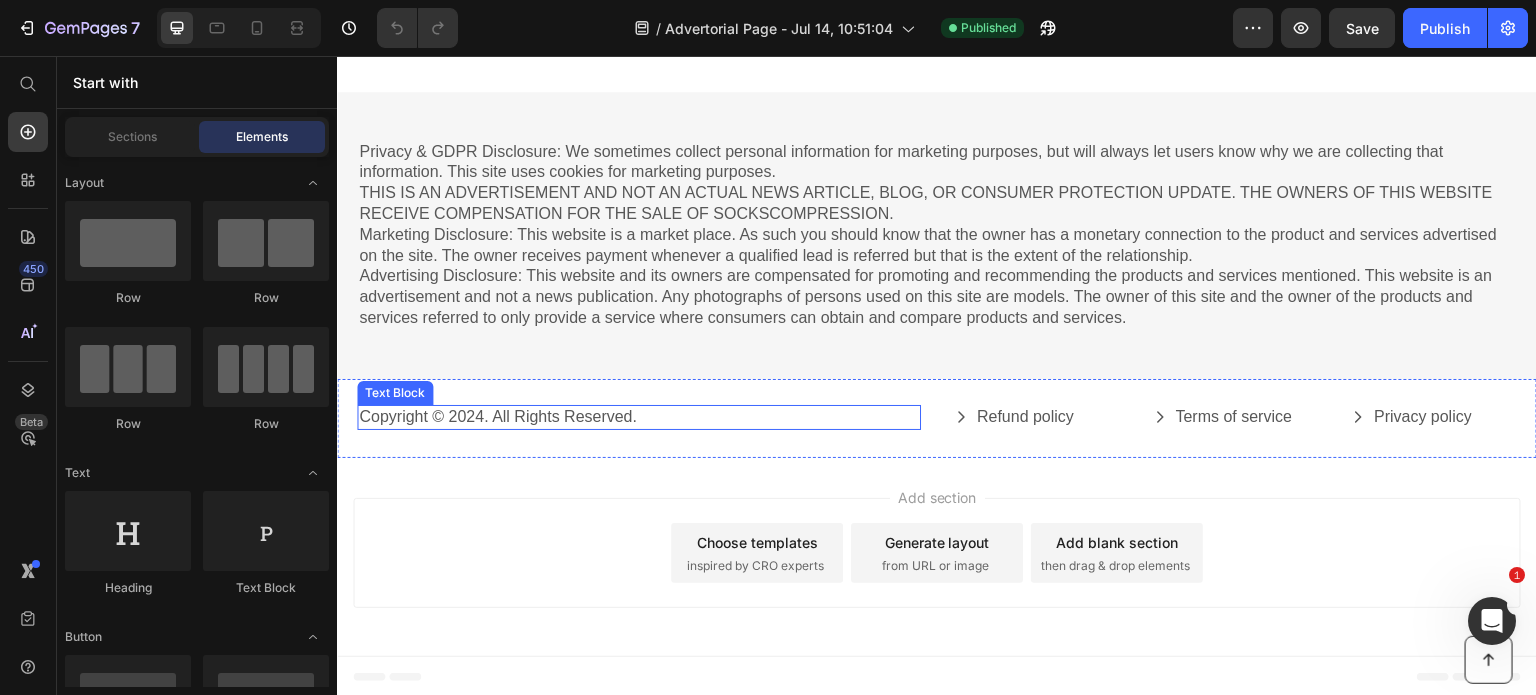 click on "Copyright © 2024. All Rights Reserved." at bounding box center [639, 417] 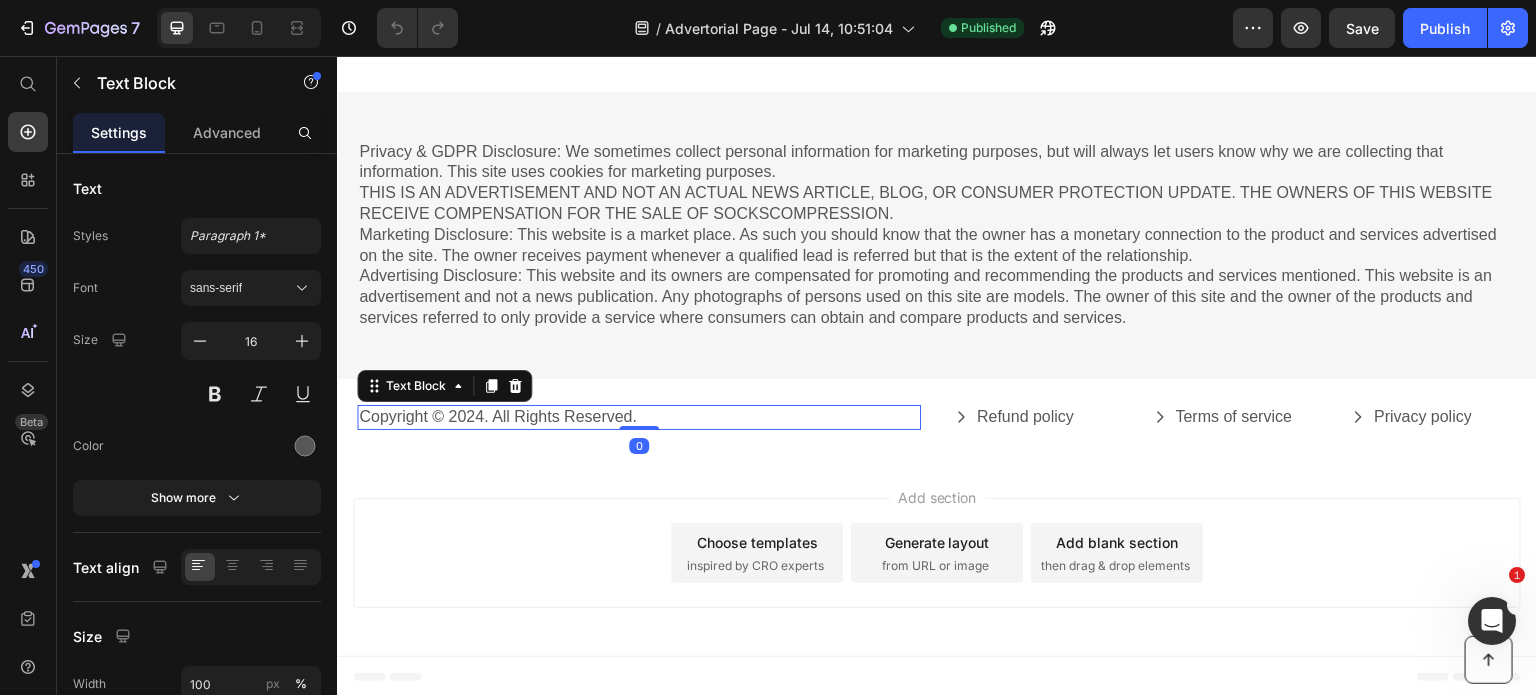 click on "Copyright © 2024. All Rights Reserved." at bounding box center (639, 417) 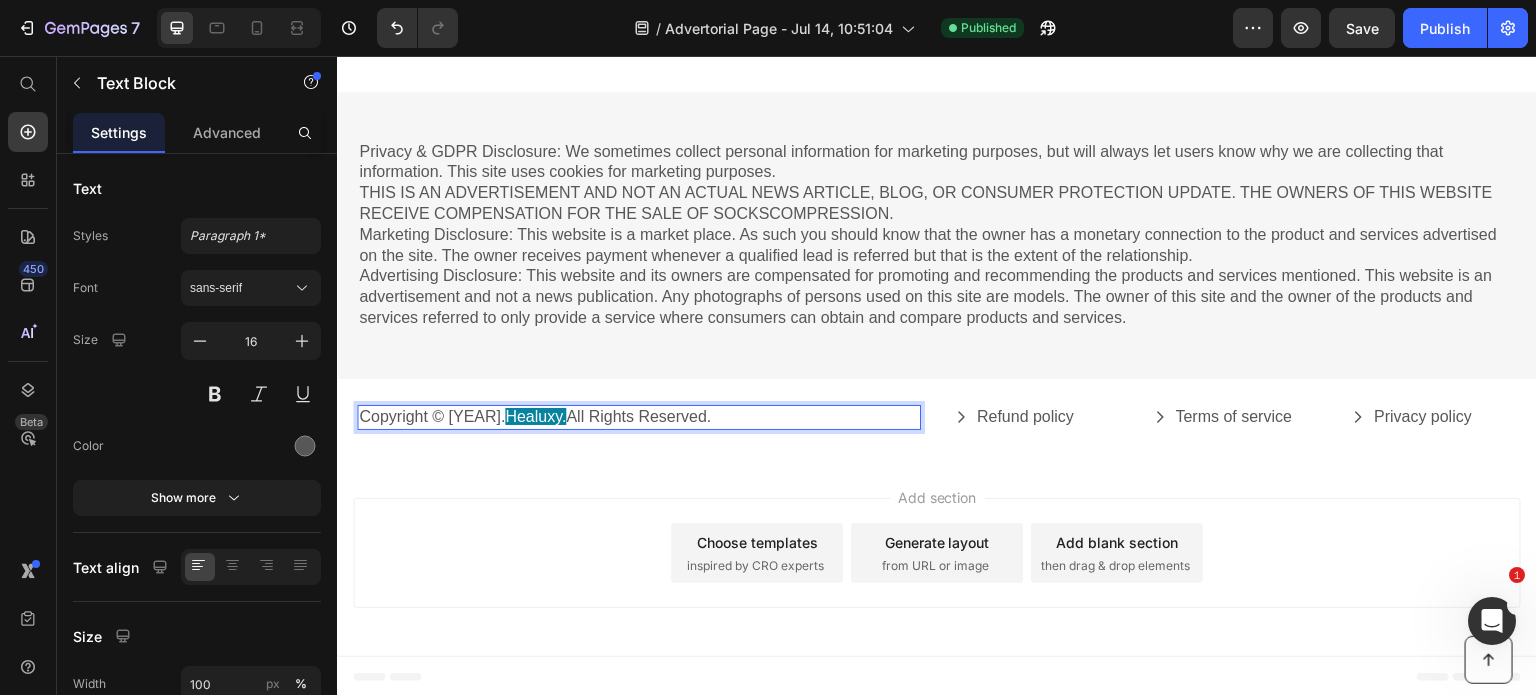 click on "Copyright © 2024.  Healuxy. All Rights Reserved." at bounding box center [639, 417] 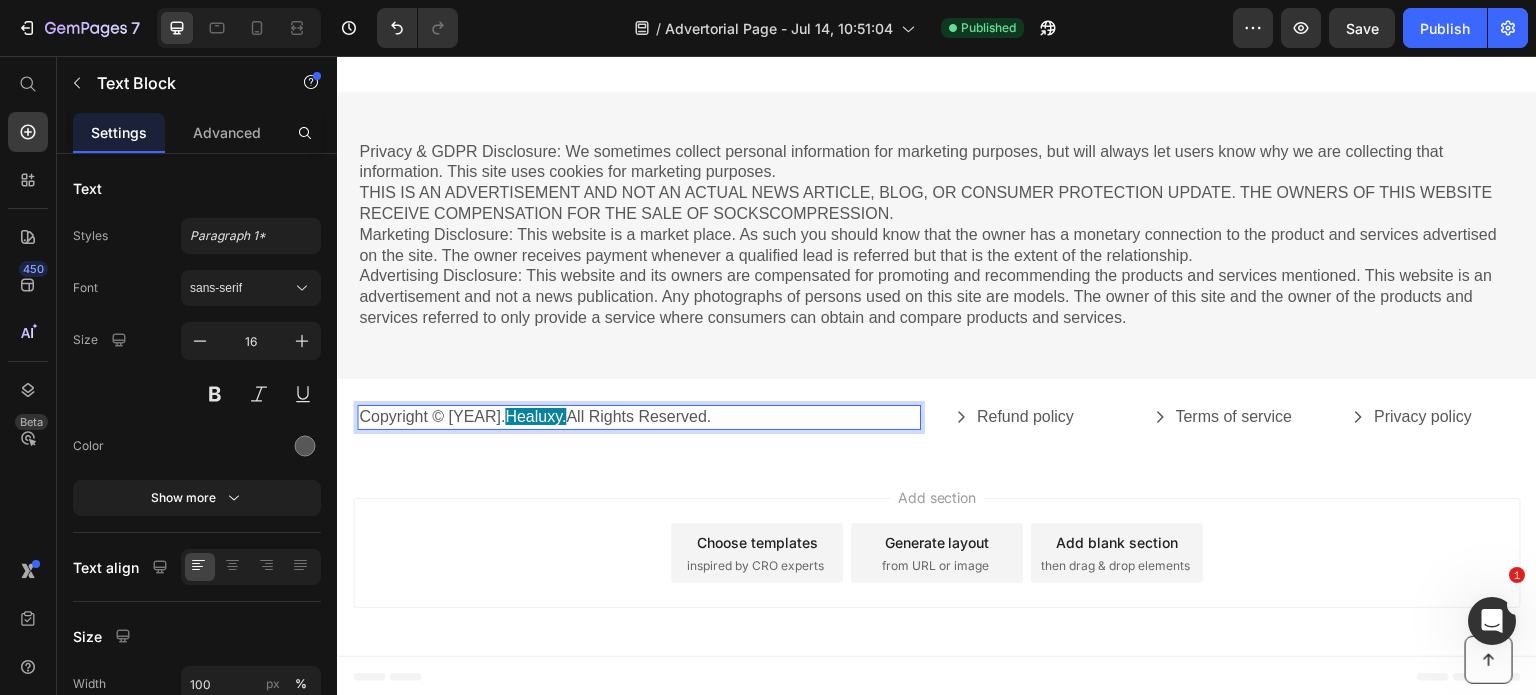click on "Healuxy." at bounding box center [535, 416] 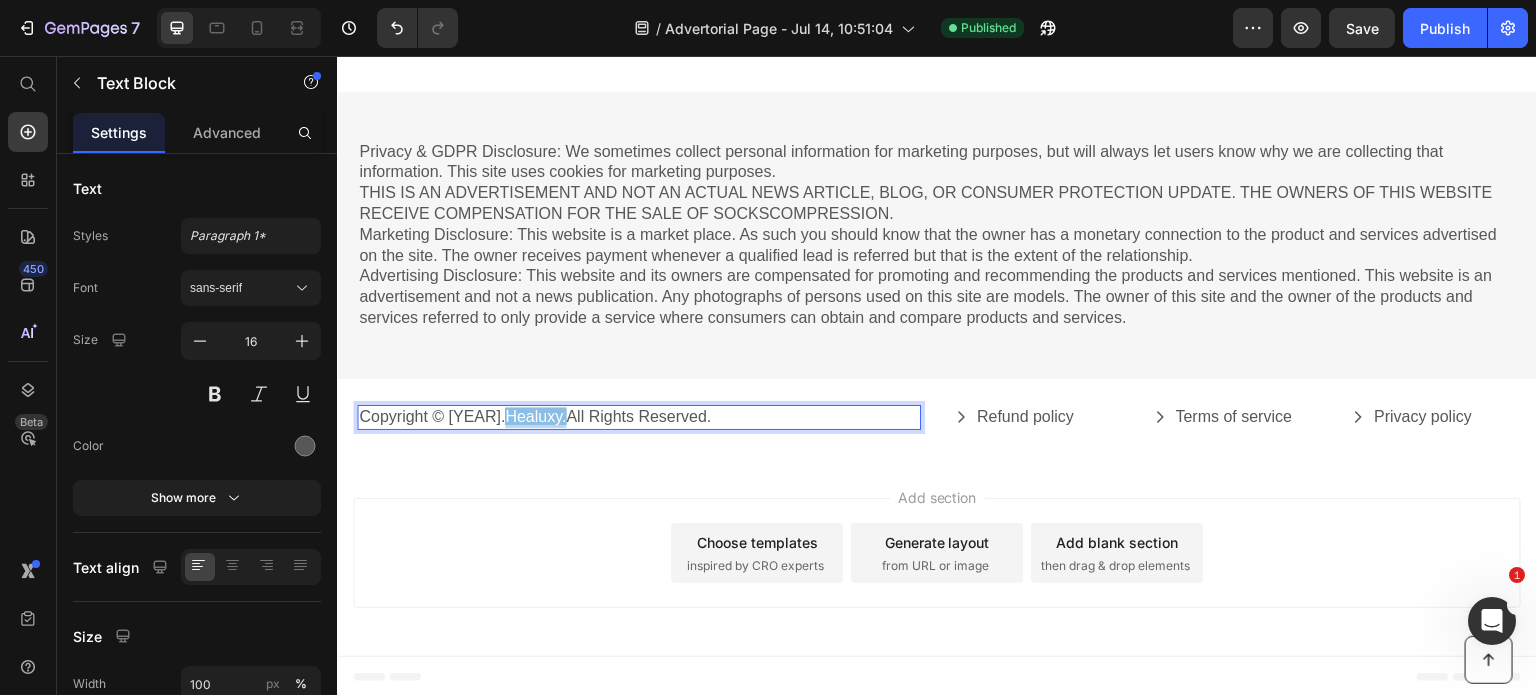 click on "Copyright © 2024.  Healuxy. All Rights Reserved." at bounding box center [639, 417] 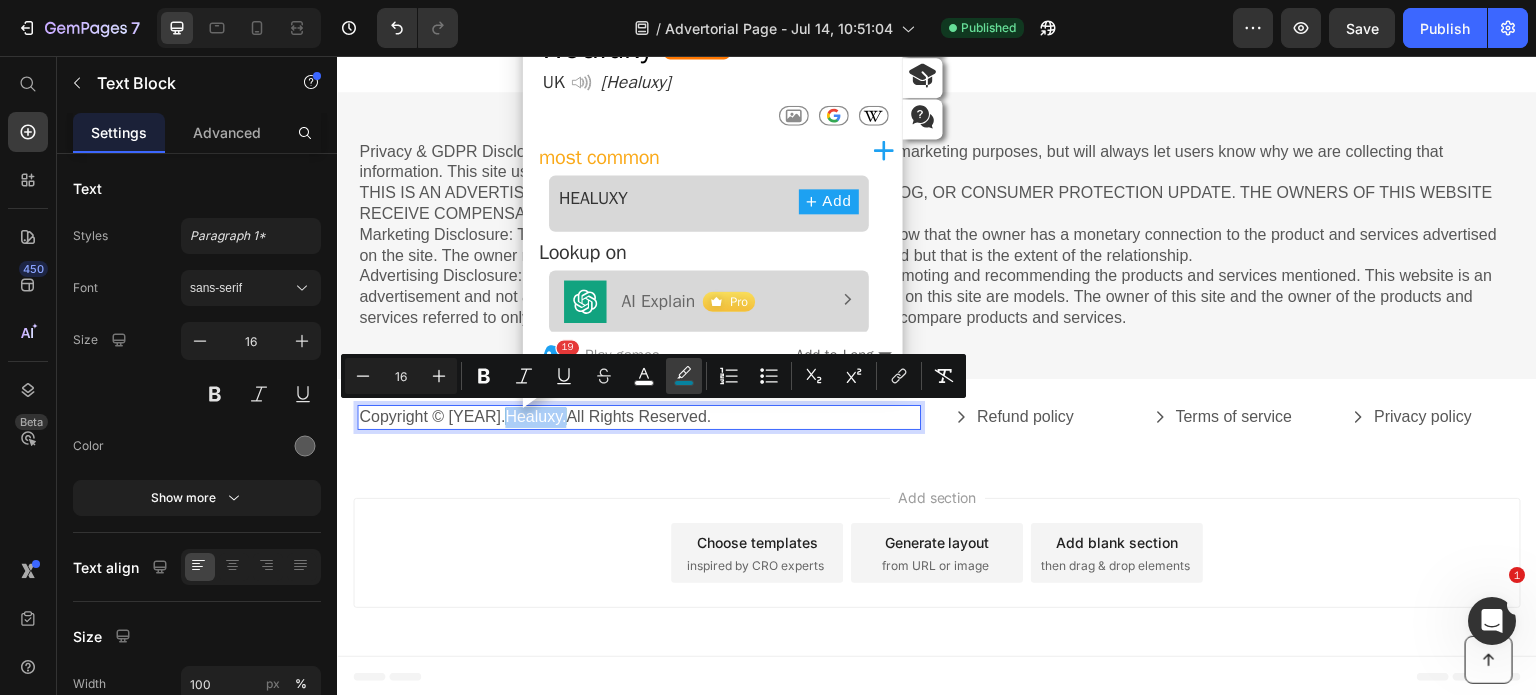 click 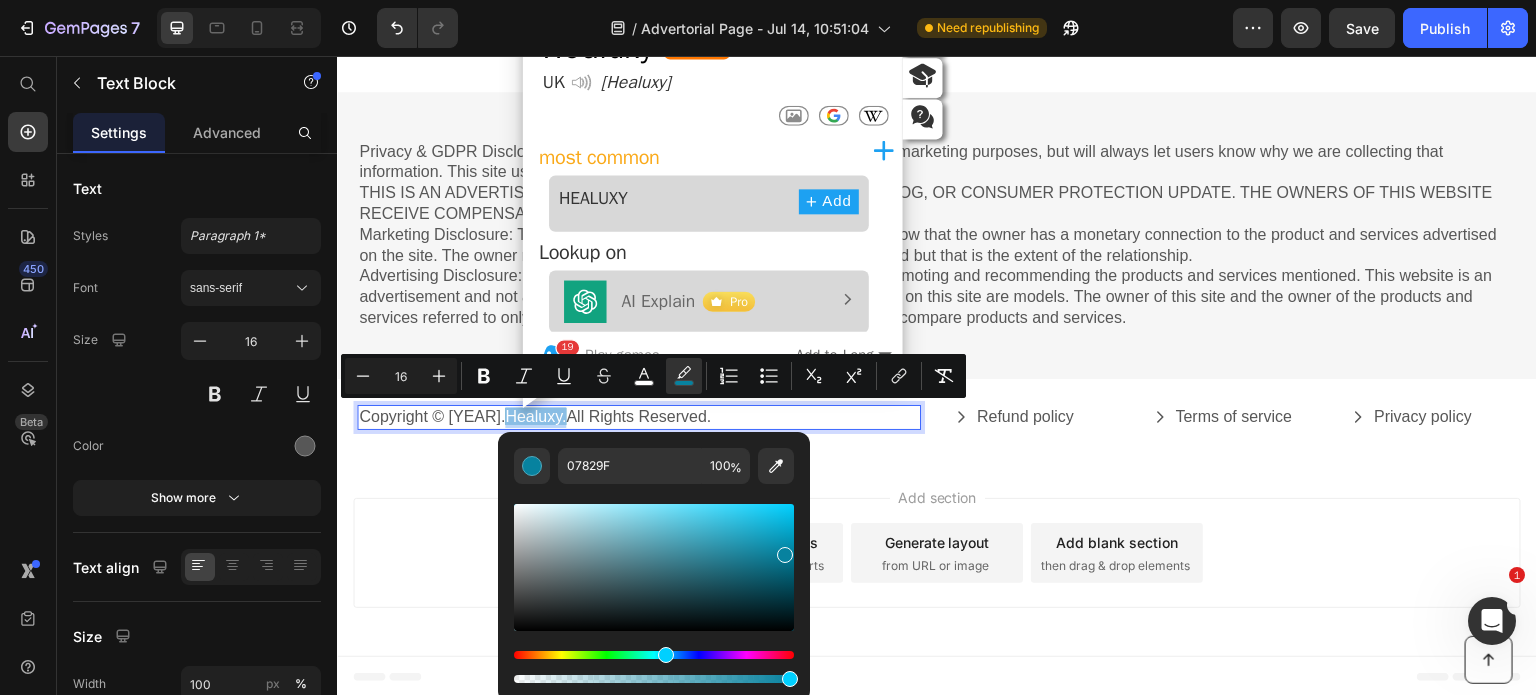click on "Healuxy." at bounding box center [535, 416] 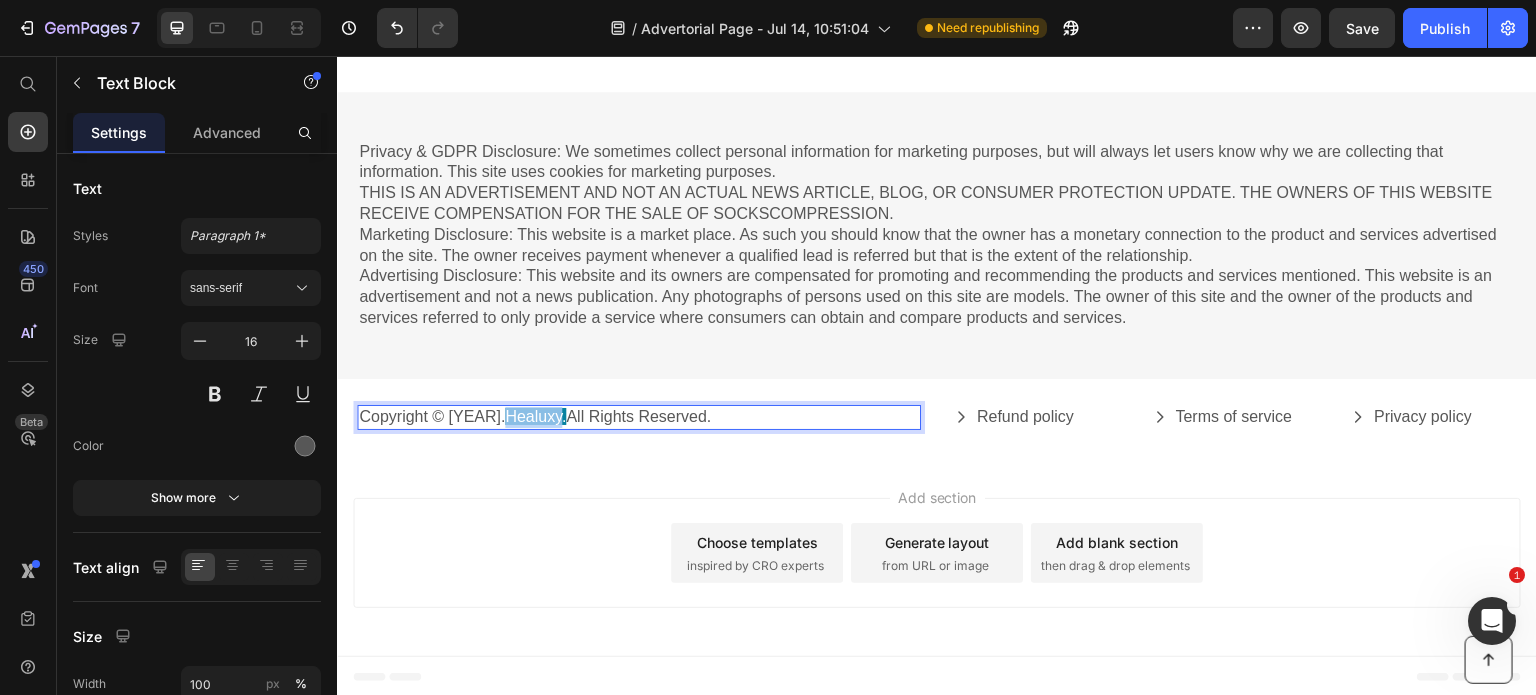 click on "Healuxy." at bounding box center (535, 416) 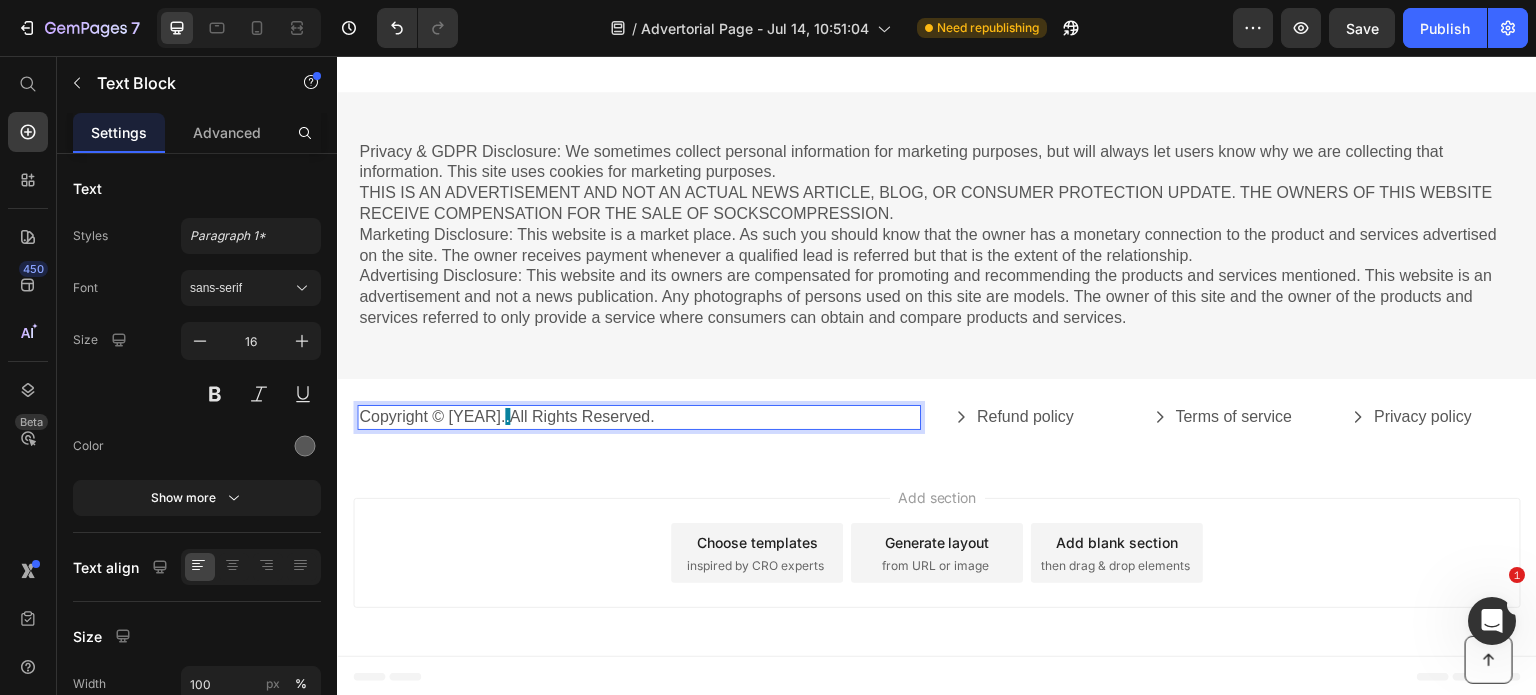 click on "Copyright © 2024.  . All Rights Reserved." at bounding box center [639, 417] 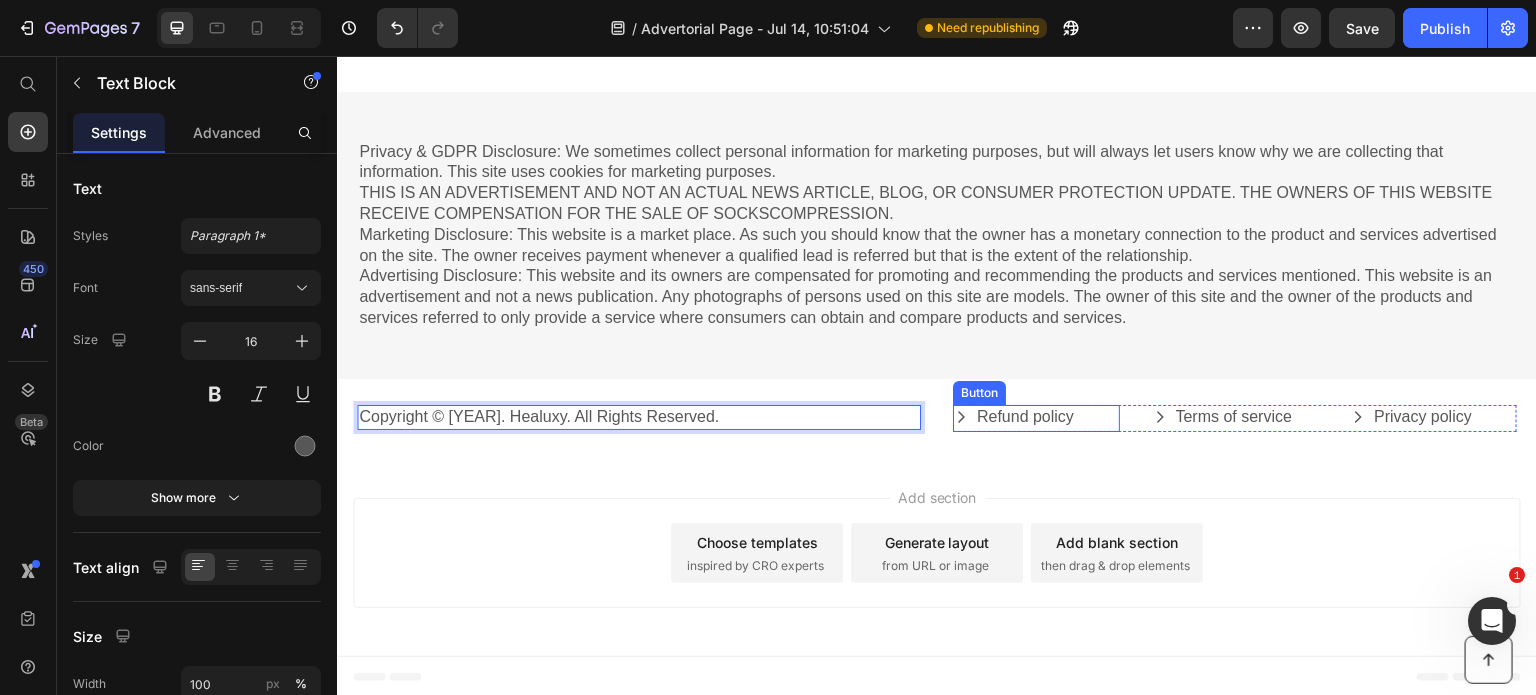 click on "Refund policy Button" at bounding box center (1036, 418) 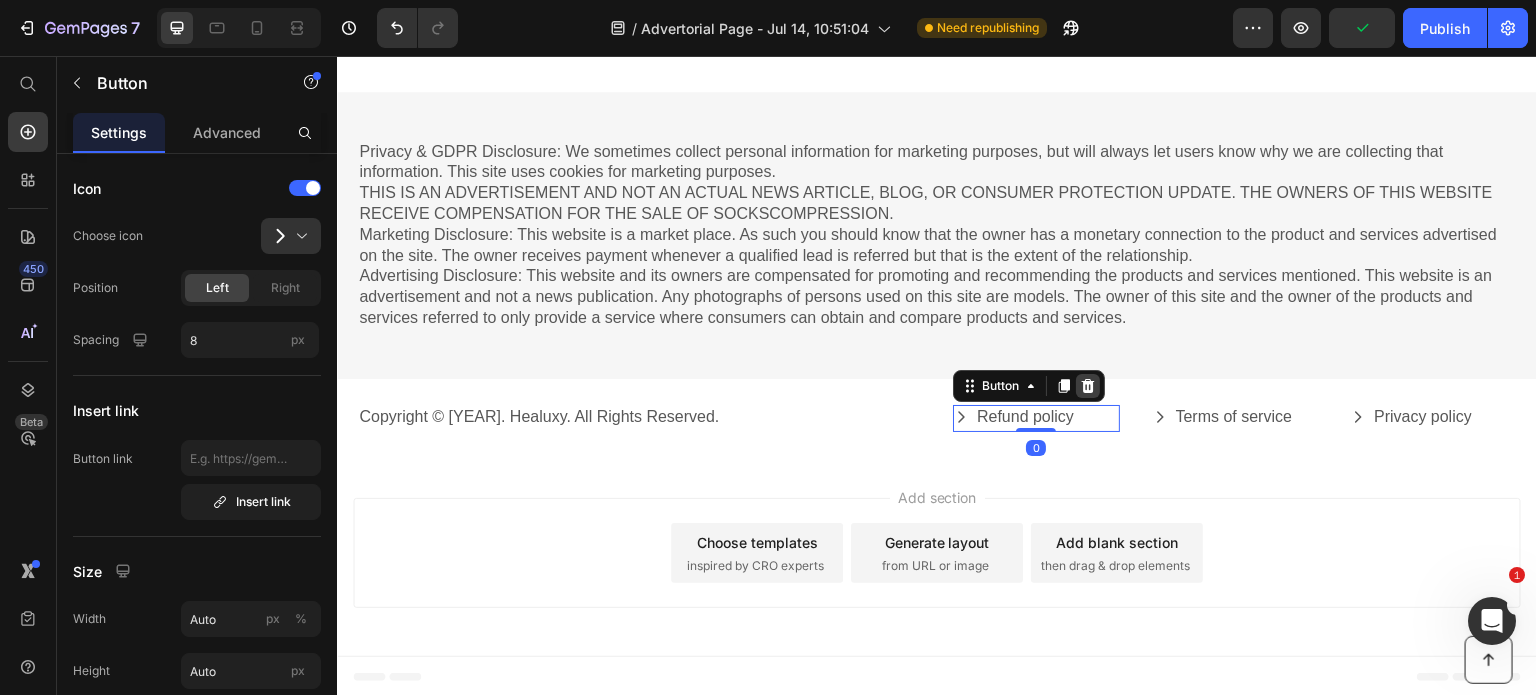 click 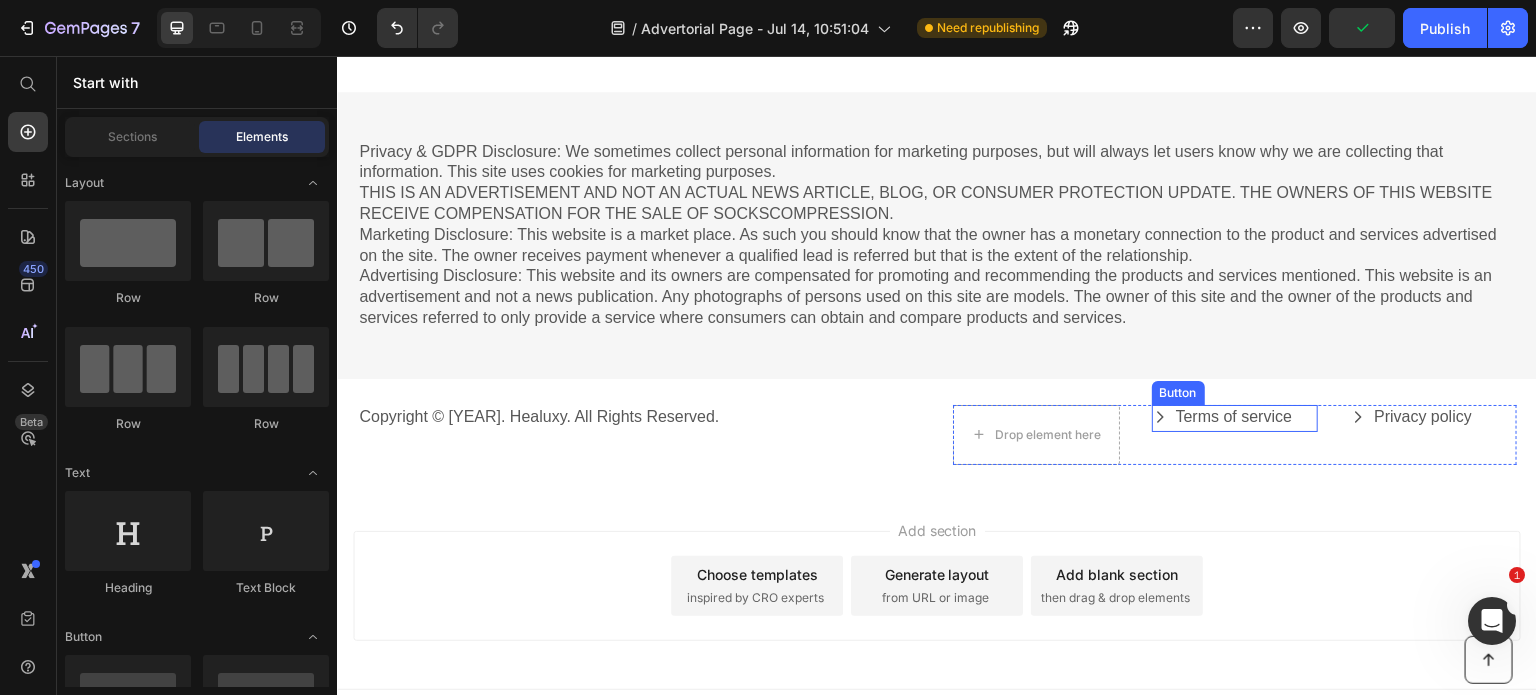 click on "Terms of service Button" at bounding box center [1235, 418] 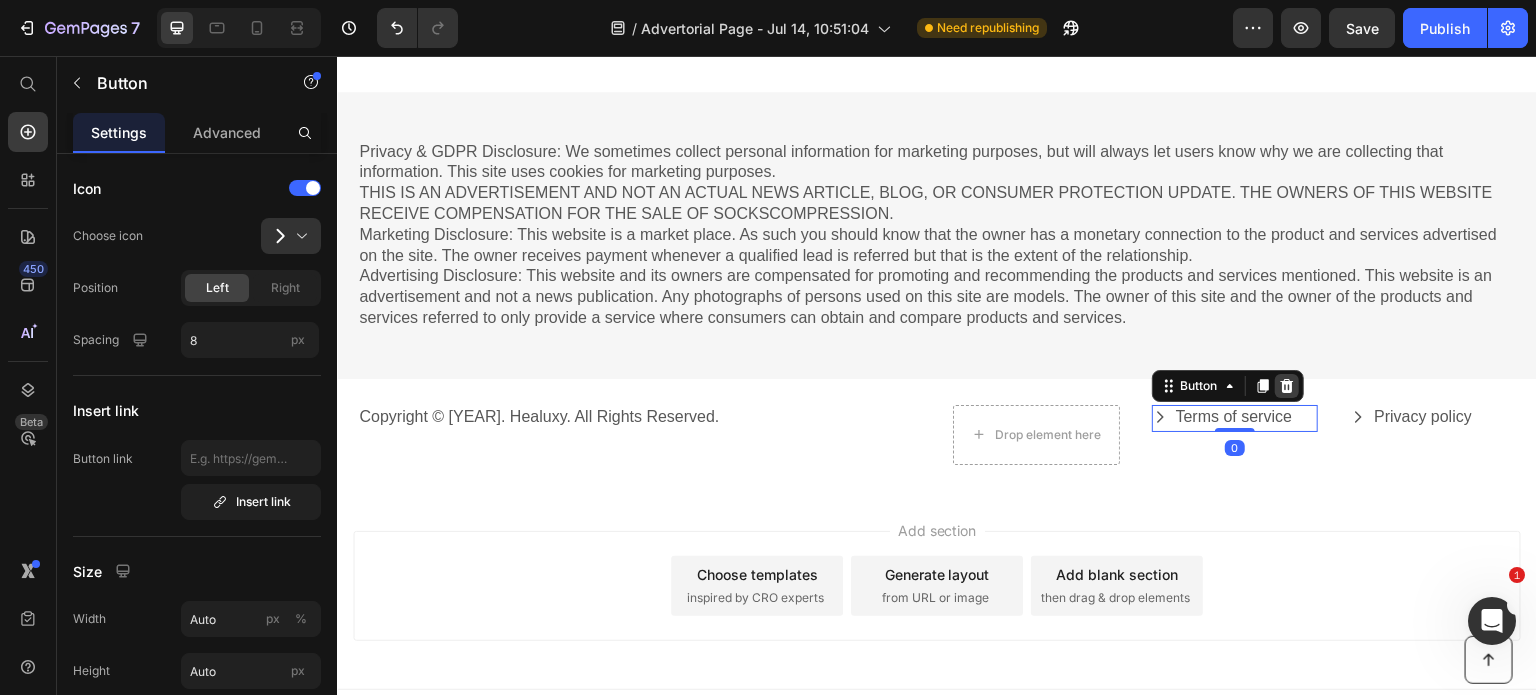 click 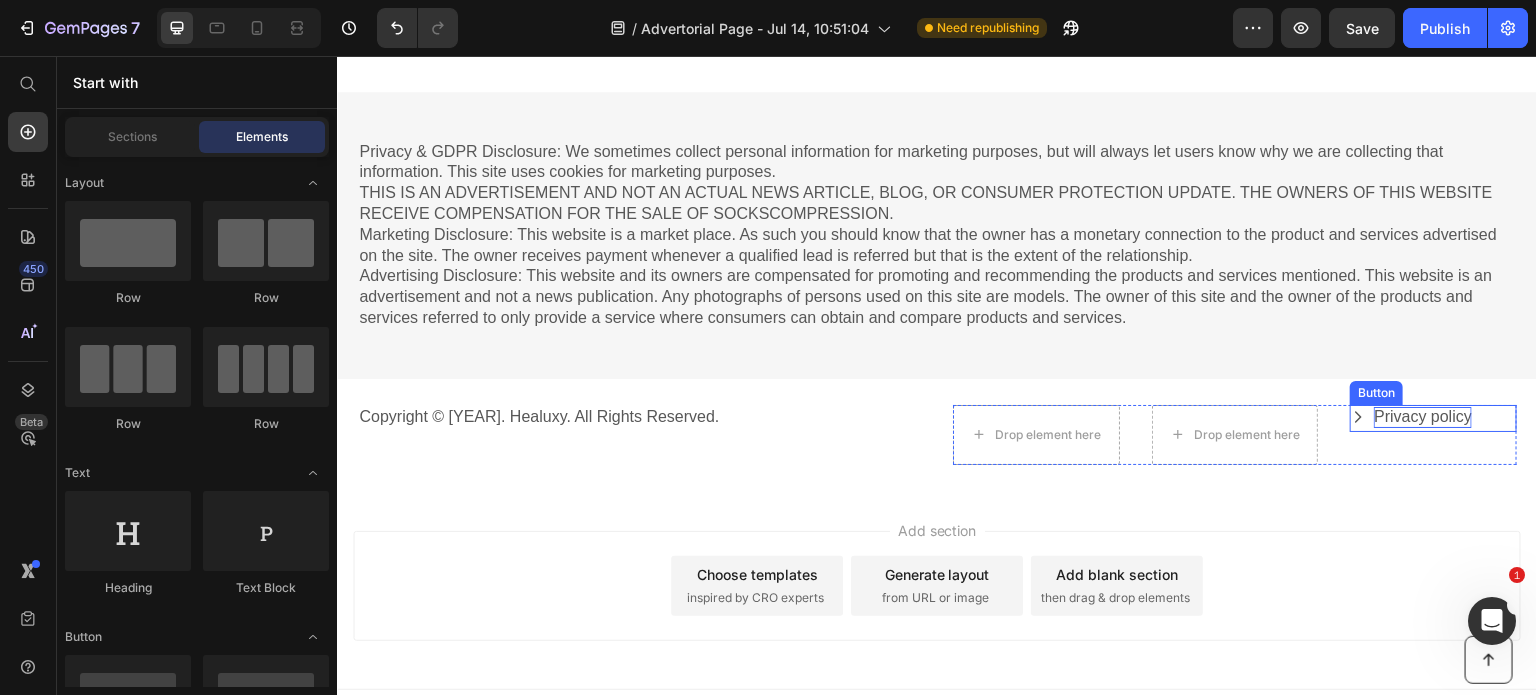 click on "Privacy policy" at bounding box center [1423, 417] 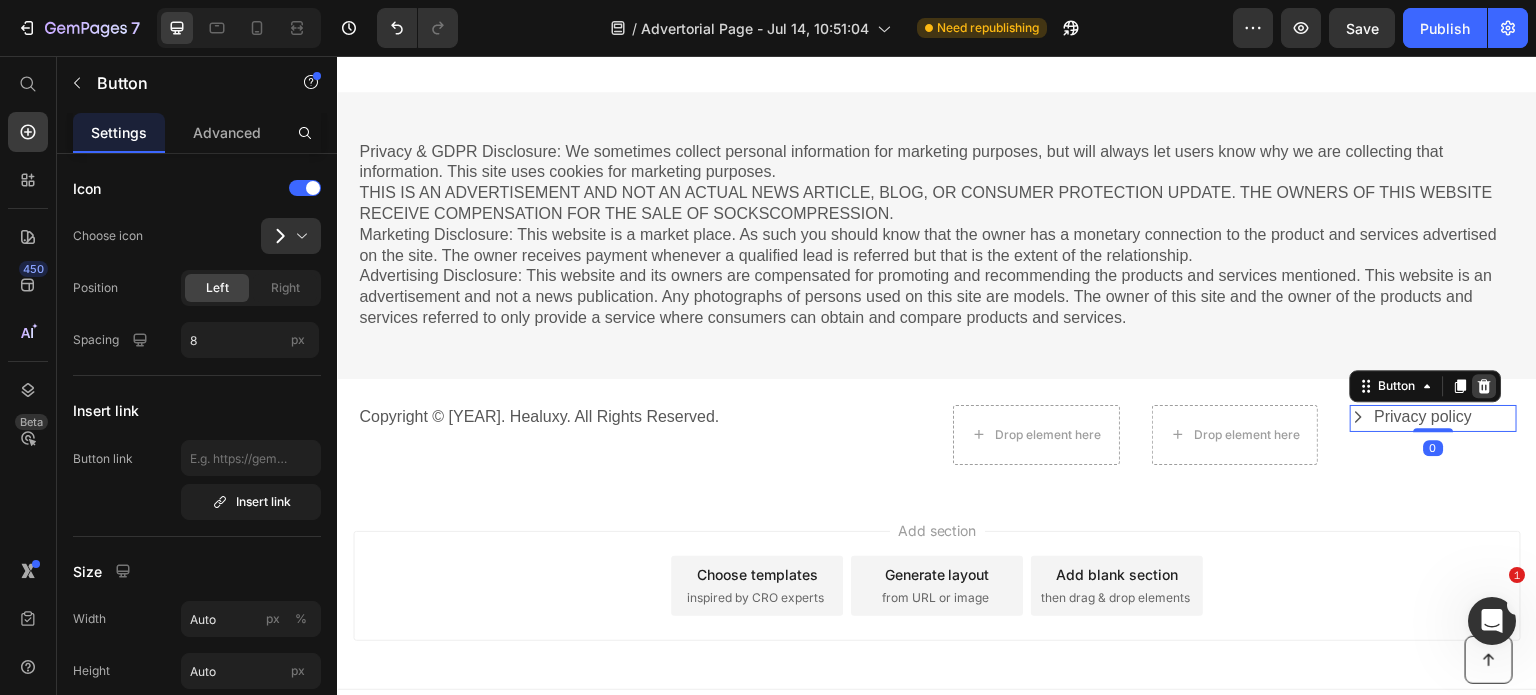 click 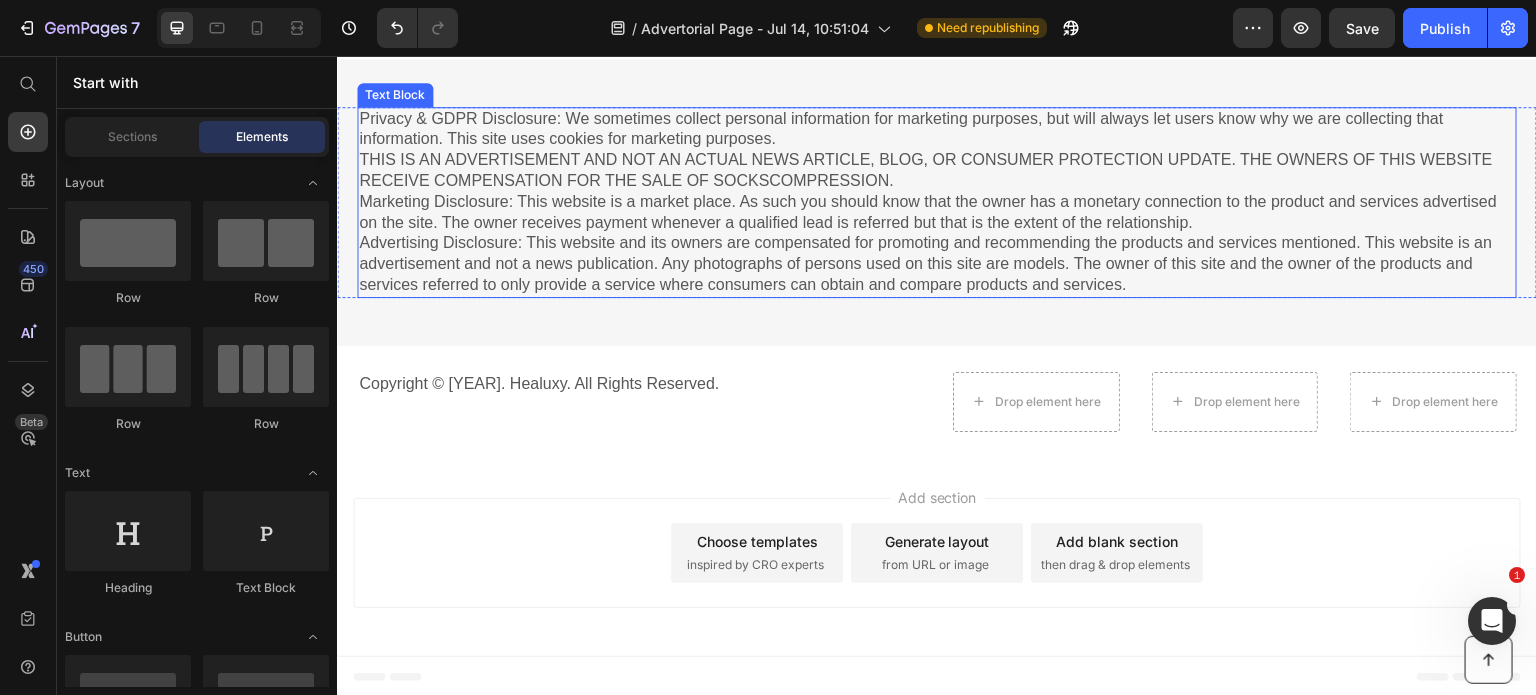 scroll, scrollTop: 8741, scrollLeft: 0, axis: vertical 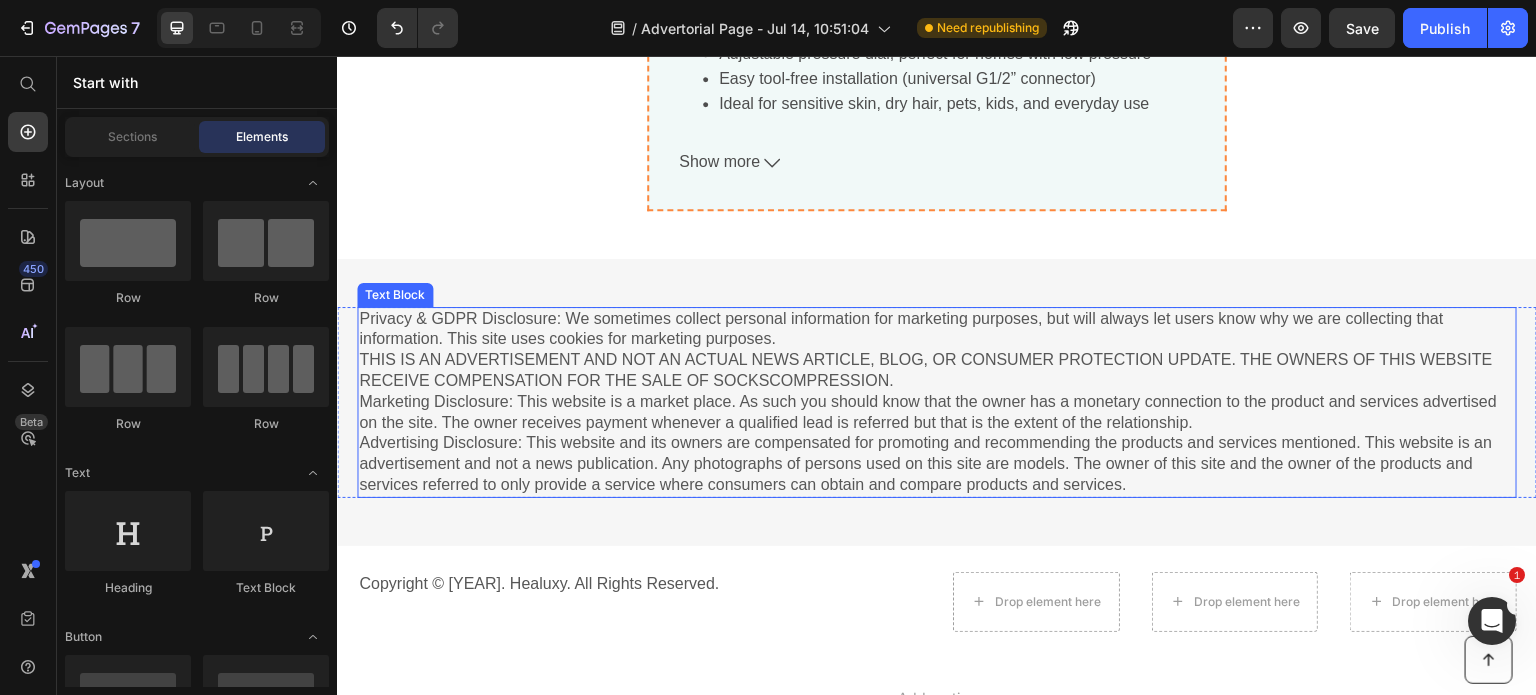 click on "Privacy & GDPR Disclosure: We sometimes collect personal information for marketing purposes, but will always let users know why we are collecting that information. This site uses cookies for marketing purposes. THIS IS AN ADVERTISEMENT AND NOT AN ACTUAL NEWS ARTICLE, BLOG, OR CONSUMER PROTECTION UPDATE. THE OWNERS OF THIS WEBSITE RECEIVE COMPENSATION FOR THE SALE OF SOCKSCOMPRESSION. Marketing Disclosure: This website is a market place. As such you should know that the owner has a monetary connection to the product and services advertised on the site. The owner receives payment whenever a qualified lead is referred but that is the extent of the relationship." at bounding box center (937, 402) 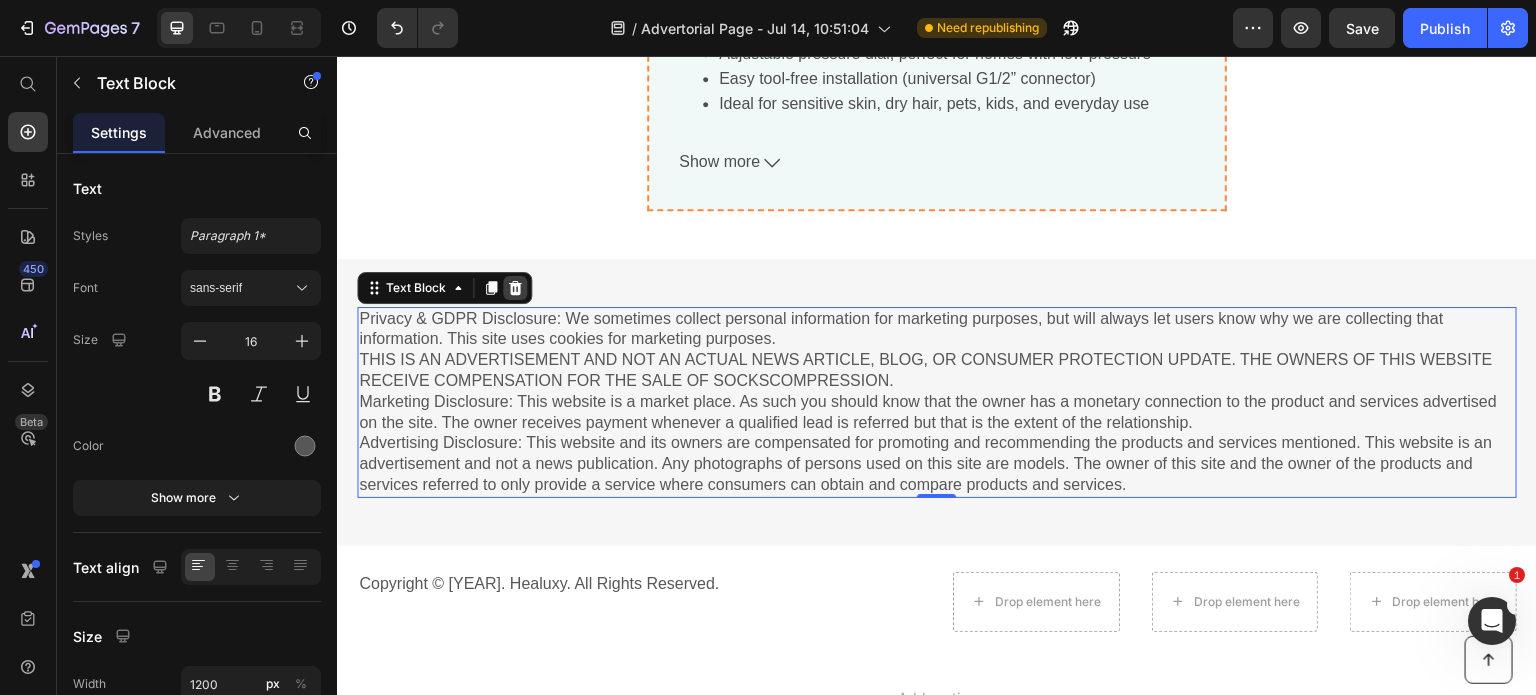 click 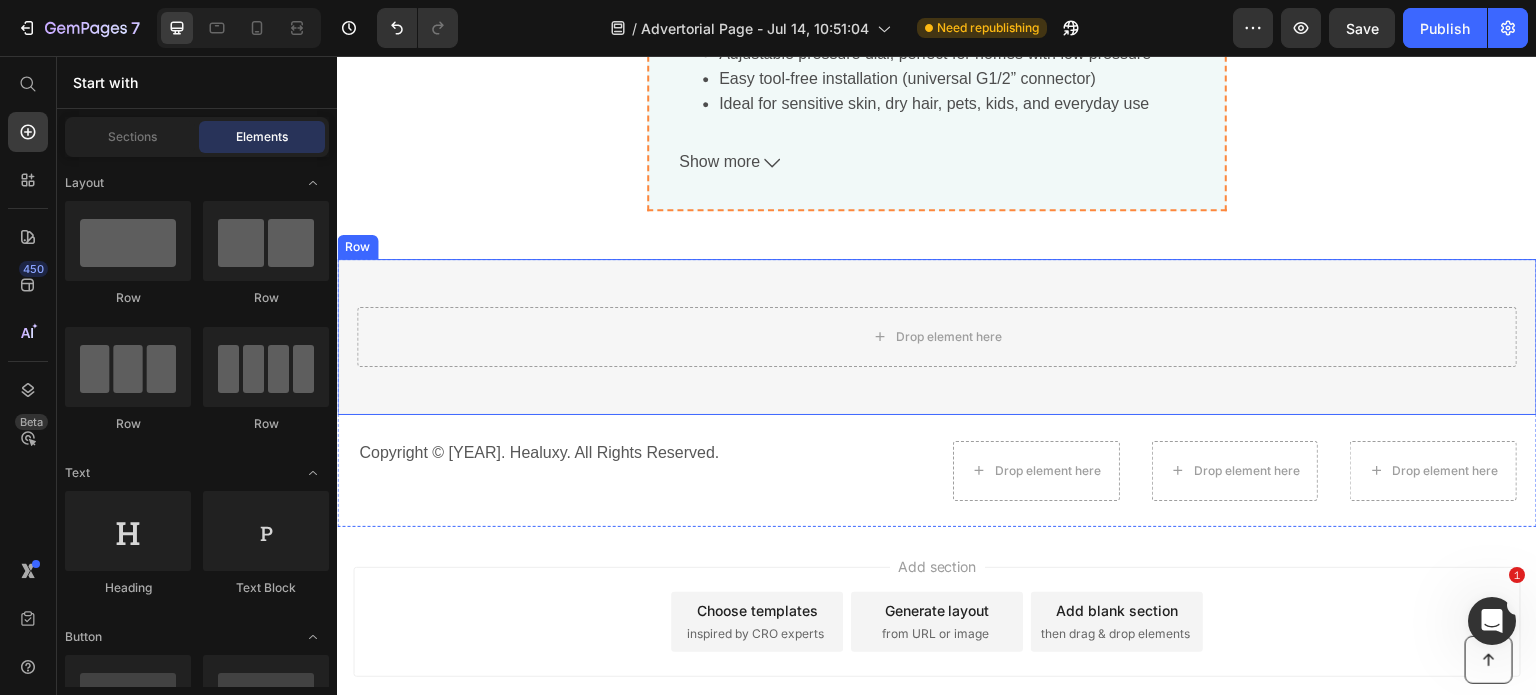 click on "Drop element here Row Row" at bounding box center (937, 337) 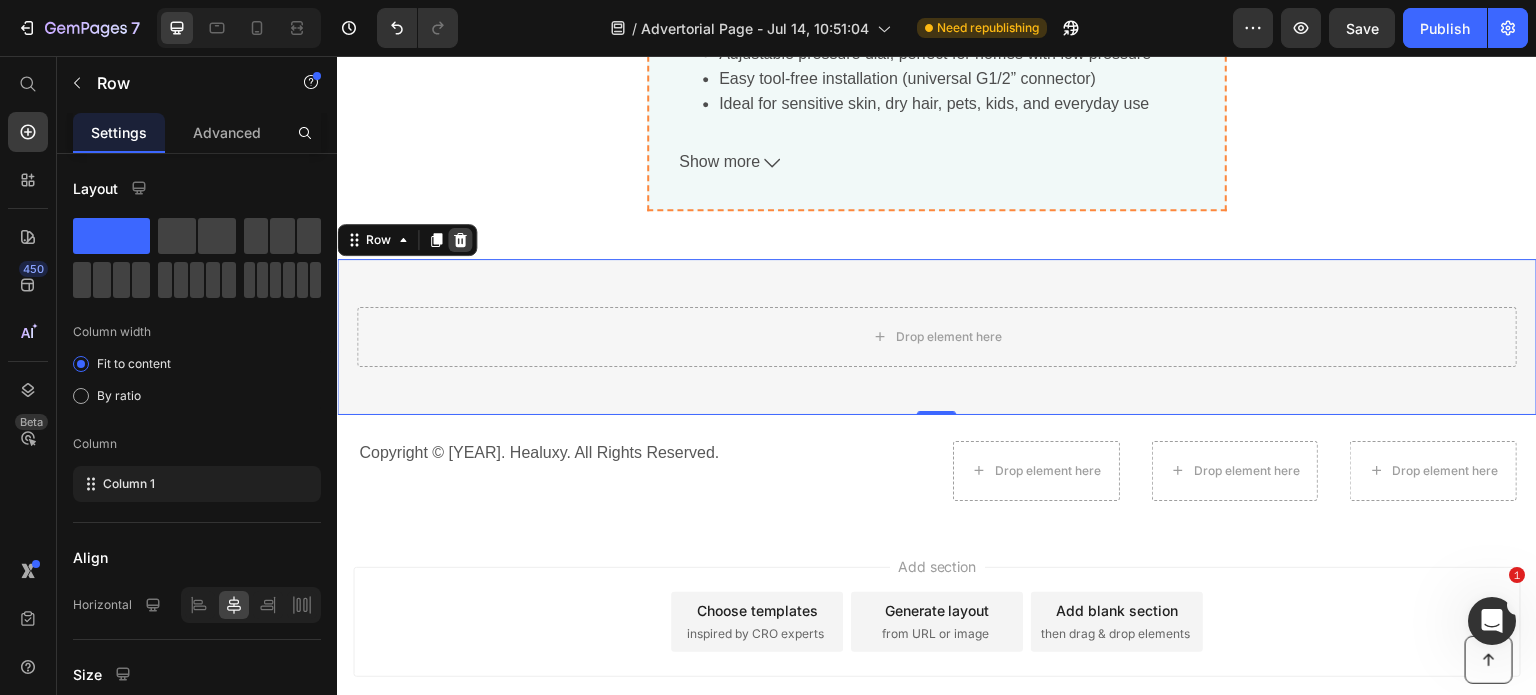 click 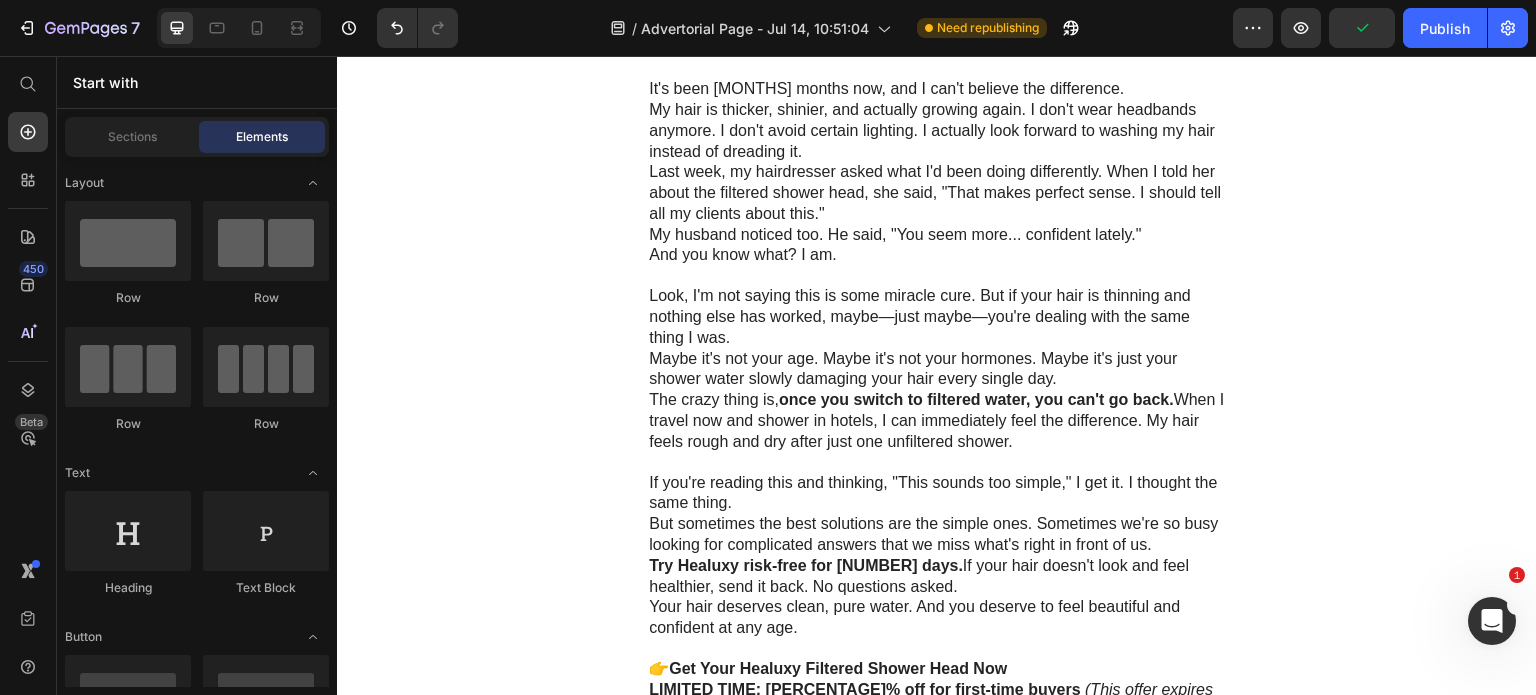 scroll, scrollTop: 3054, scrollLeft: 0, axis: vertical 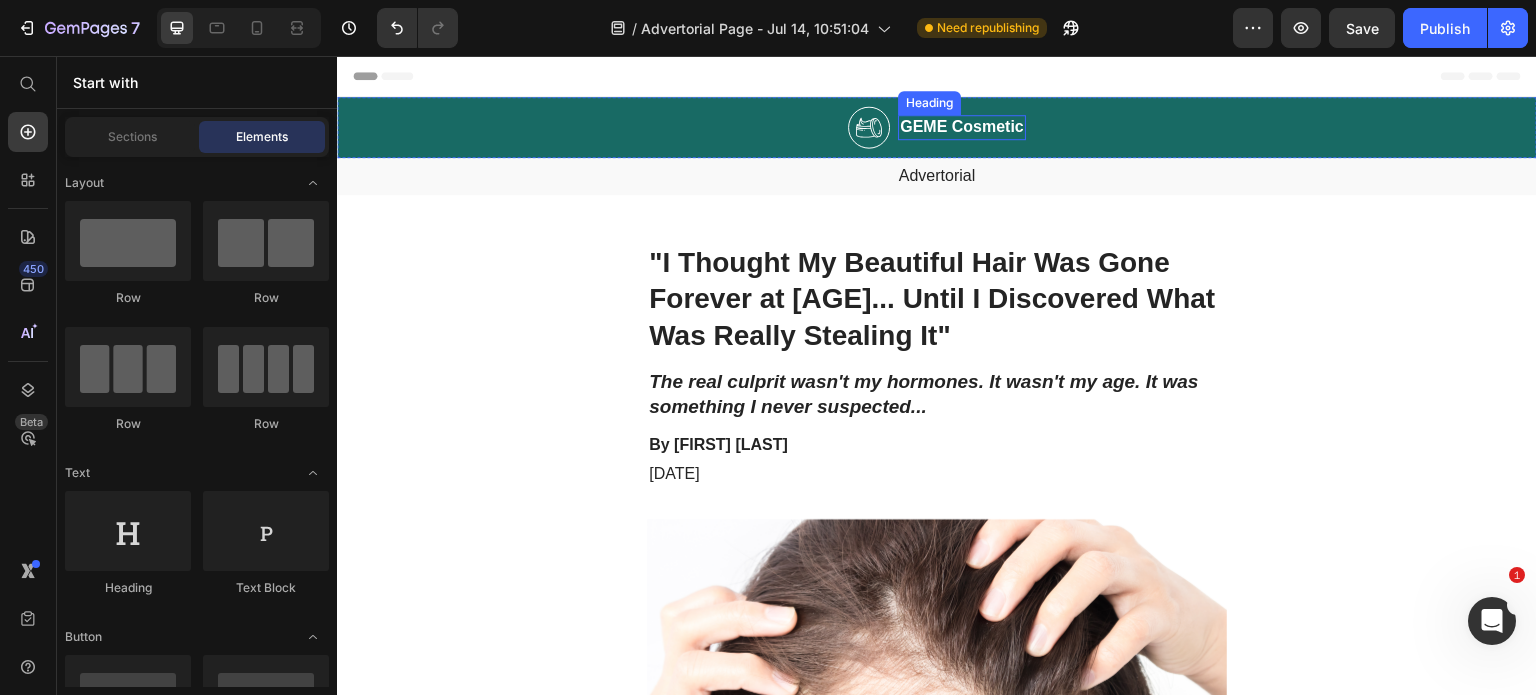 click on "GEME Cosmetic" at bounding box center [962, 127] 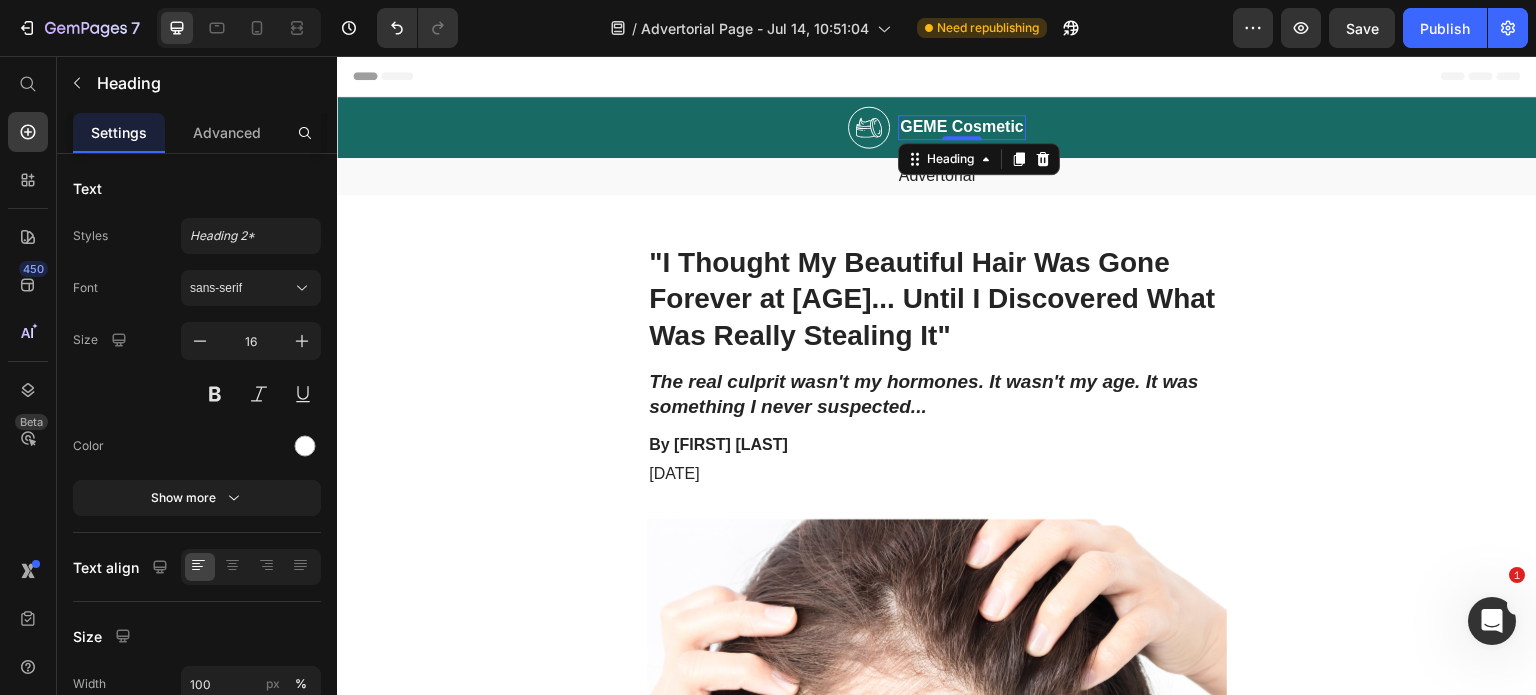 click on "GEME Cosmetic" at bounding box center [962, 127] 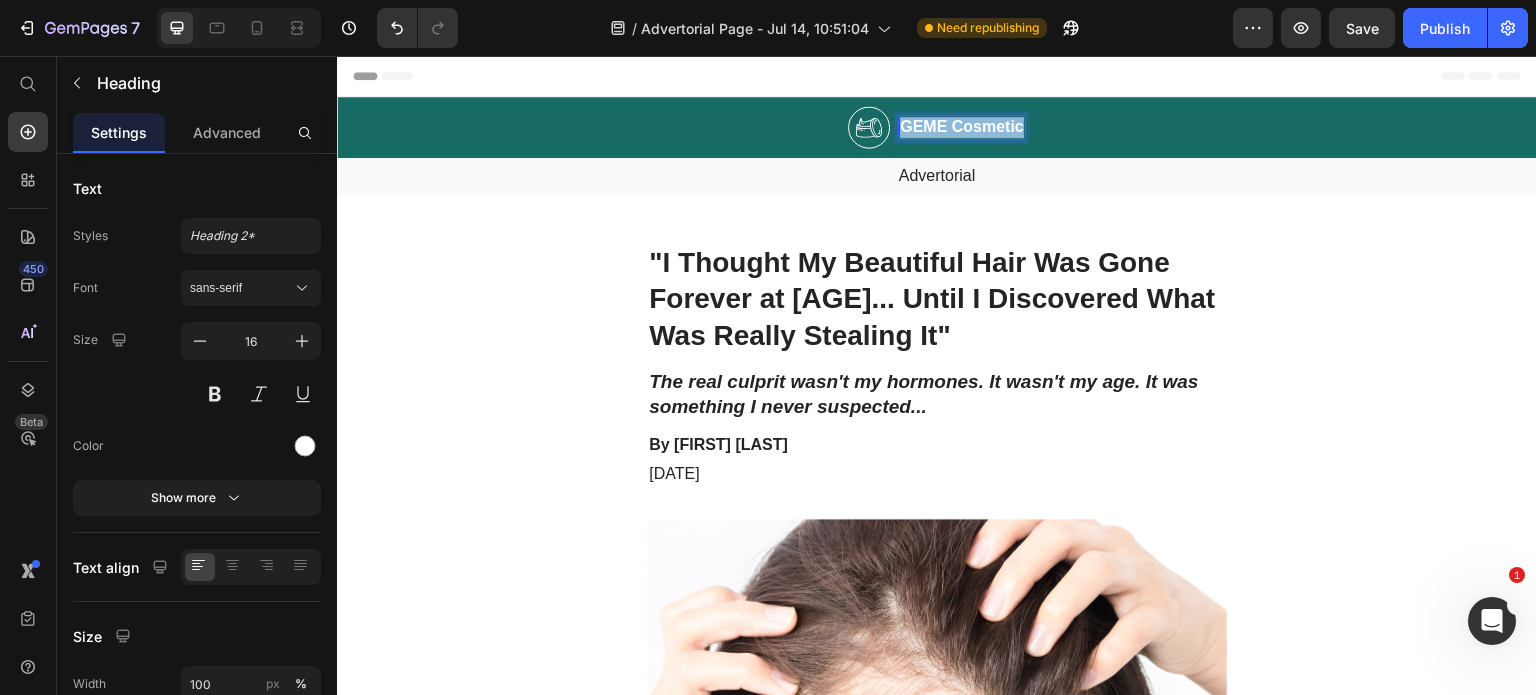 click on "GEME Cosmetic" at bounding box center (962, 127) 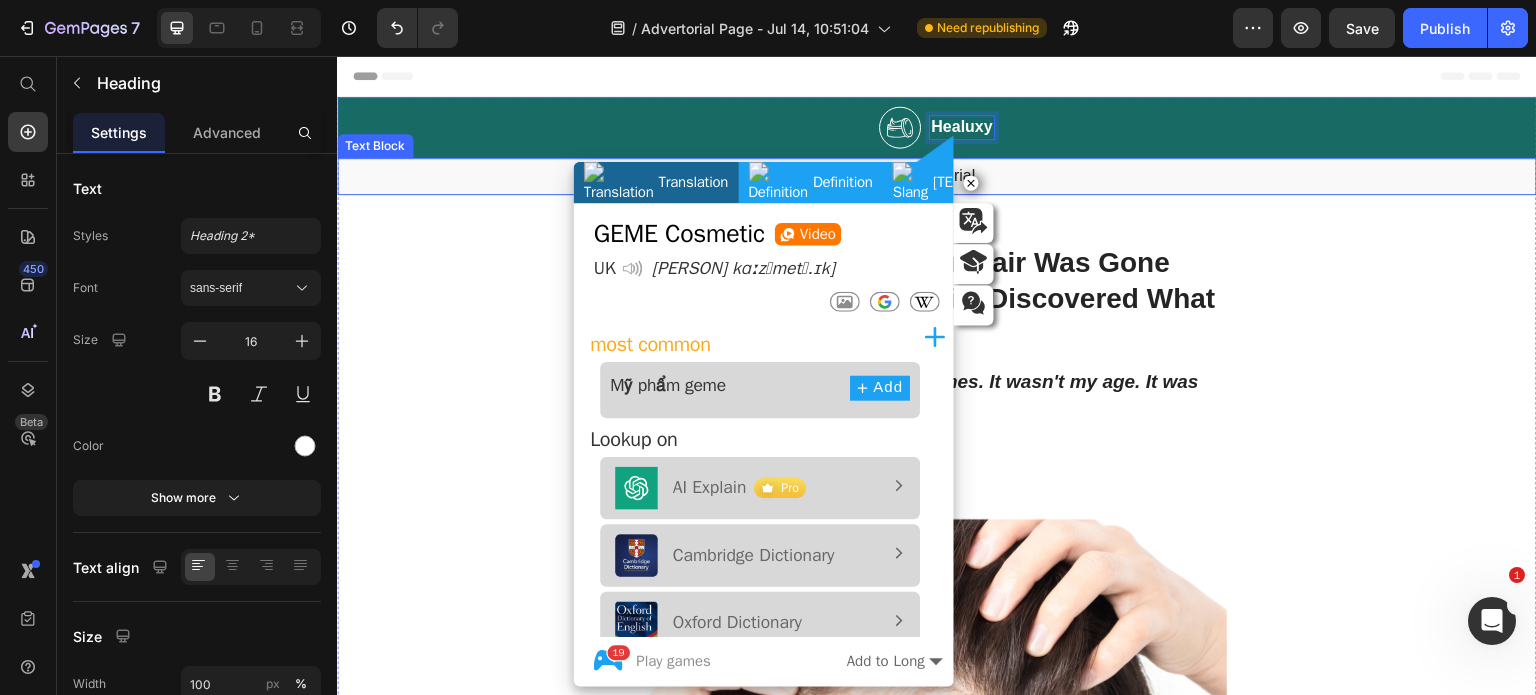 click on "Advertorial" at bounding box center [937, 176] 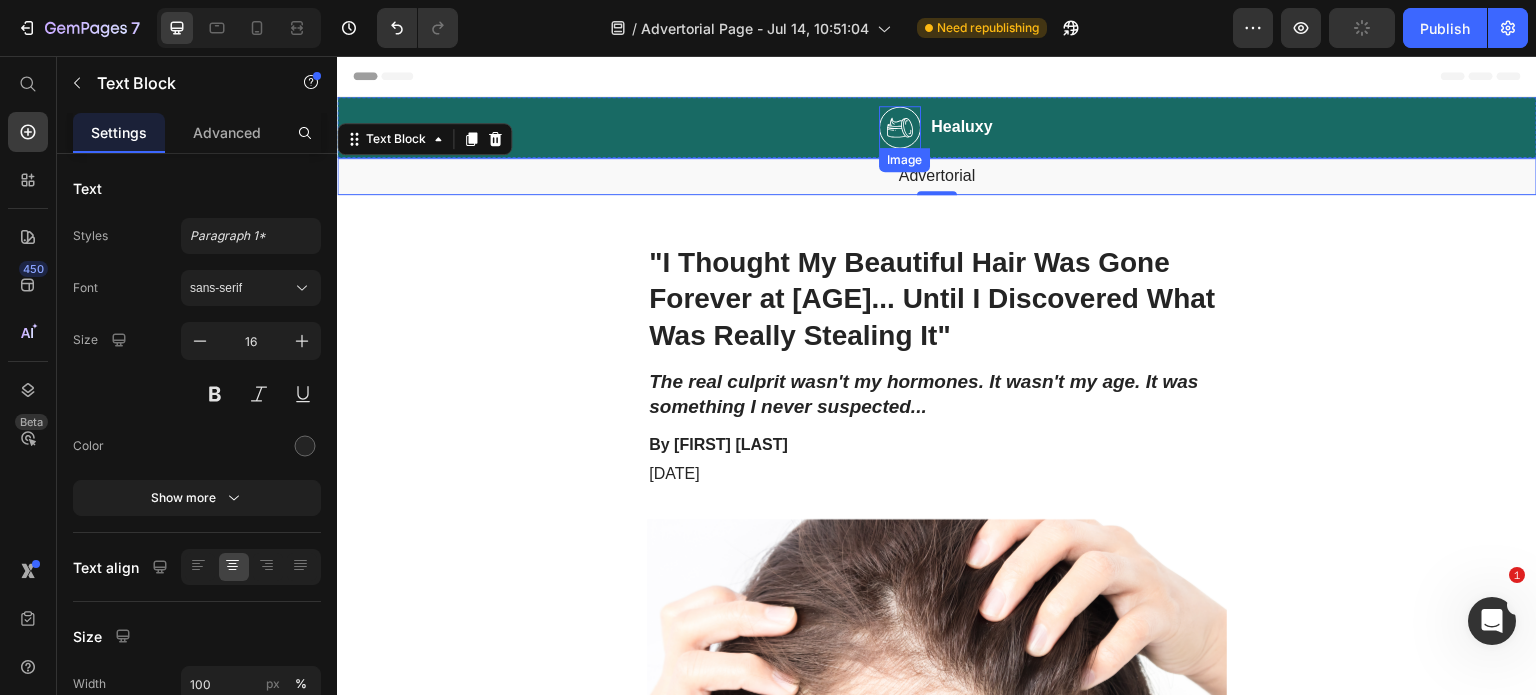 click at bounding box center (900, 127) 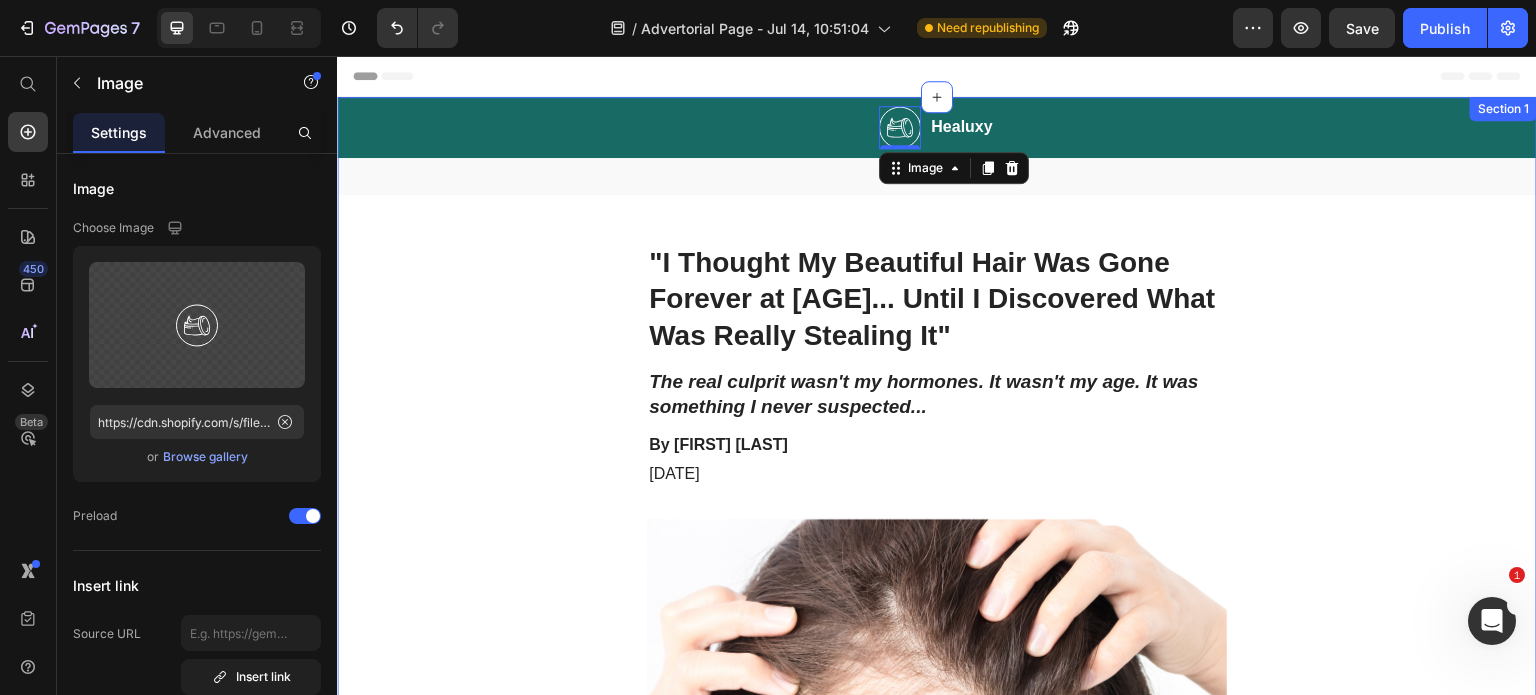 click on "Image   0 Healuxy Heading Row Advertorial Text Block "I Thought My Beautiful Hair Was Gone Forever at 48... Until I Discovered What Was Really Stealing It" Heading The real culprit wasn't my hormones. It wasn't my age. It was something I never suspected... Heading By [NAME] Text Block November 6, 2023 Text Block Image I'm probably a lot like you. I'm 48, married for 20 years, and until recently, I never worried about my hair. It was thick, shiny—honestly, it was one of my best features. People used to compliment me on it all the time. But somewhere around my 46th birthday, things started... changing. At first, it was just a few extra strands on my pillow. No big deal, right? Then I started noticing more hair in my brush. Then clumps coming out in the shower. I'll never forget the morning I looked in the mirror and could actually see my scalp through my hair. I just stood there and cried. Text Block Image You know what's crazy? I blamed myself. Nothing worked. Text Block Image Wait, what? Chlorine" at bounding box center [937, 1604] 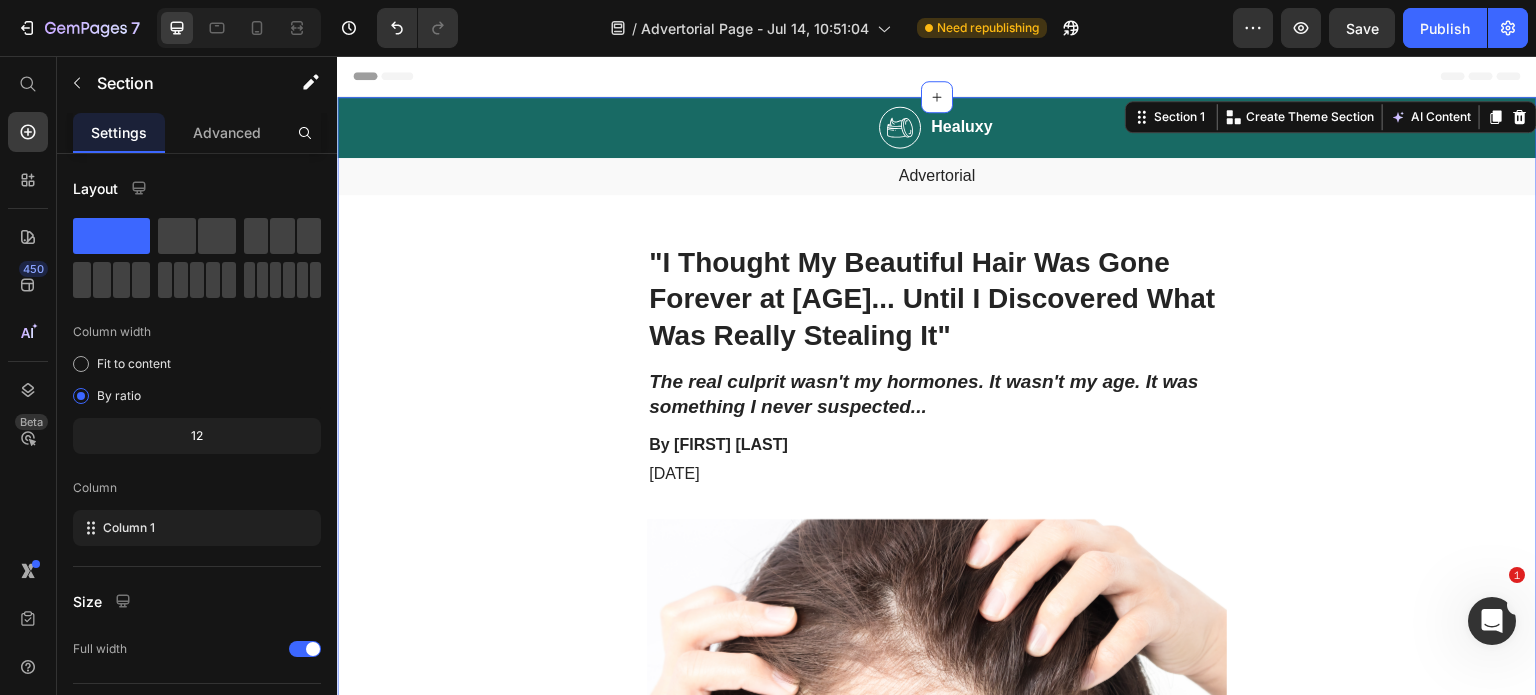 click on "Image Healuxy Heading Row Advertorial Text Block "I Thought My Beautiful Hair Was Gone Forever at [AGE]... Until I Discovered What Was Really Stealing It" Heading The real culprit wasn't my hormones. It wasn't my age. It was something I never suspected... Heading By [FIRST] [LAST] Text Block [DATE] Text Block Image I'm probably a lot like you. I'm [AGE], married for [NUMBER] years, and until recently, I never worried about my hair. It was thick, shiny—honestly, it was one of my best features. People used to compliment me on it all the time. But somewhere around my [AGE] birthday, things started... changing. At first, it was just a few extra strands on my pillow. No big deal, right? Then I started noticing more hair in my brush. Then clumps coming out in the shower. I'll never forget the morning I looked in the mirror and could actually see my scalp through my hair. I just stood there and cried. Text Block Image You know what's crazy? I blamed myself. Nothing worked. Text Block Image Wait, what? Chlorine ," at bounding box center [937, 1604] 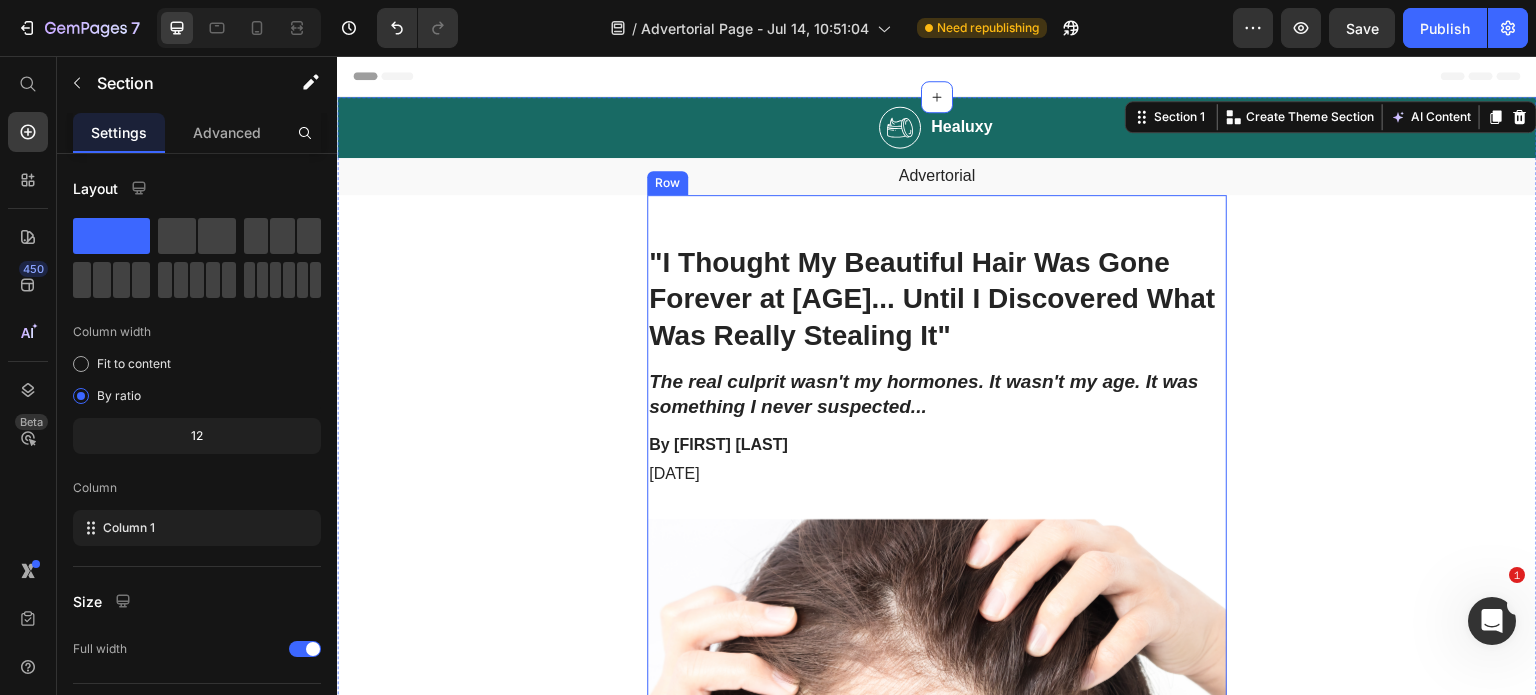 click on ""I Thought My Beautiful Hair Was Gone Forever at [AGE]... Until I Discovered What Was Really Stealing It" Heading The real culprit wasn't my hormones. It wasn't my age. It was something I never suspected... Heading By [FIRST] [LAST] Text Block [DATE] Text Block Image I'm probably a lot like you. I'm [AGE], married for [NUMBER] years, and until recently, I never worried about my hair. It was thick, shiny—honestly, it was one of my best features. People used to compliment me on it all the time. But somewhere around my [AGE] birthday, things started... changing. At first, it was just a few extra strands on my pillow. No big deal, right? Then I started noticing more hair in my brush. Then clumps coming out in the shower. I'll never forget the morning I looked in the mirror and could actually see my scalp through my hair. I just stood there and cried. Text Block Image You know what's crazy? I blamed myself. But I wasn't ready to give up. I mean, I'm only [AGE]! I still feel young inside, you know? Nothing worked. ," at bounding box center (937, 1654) 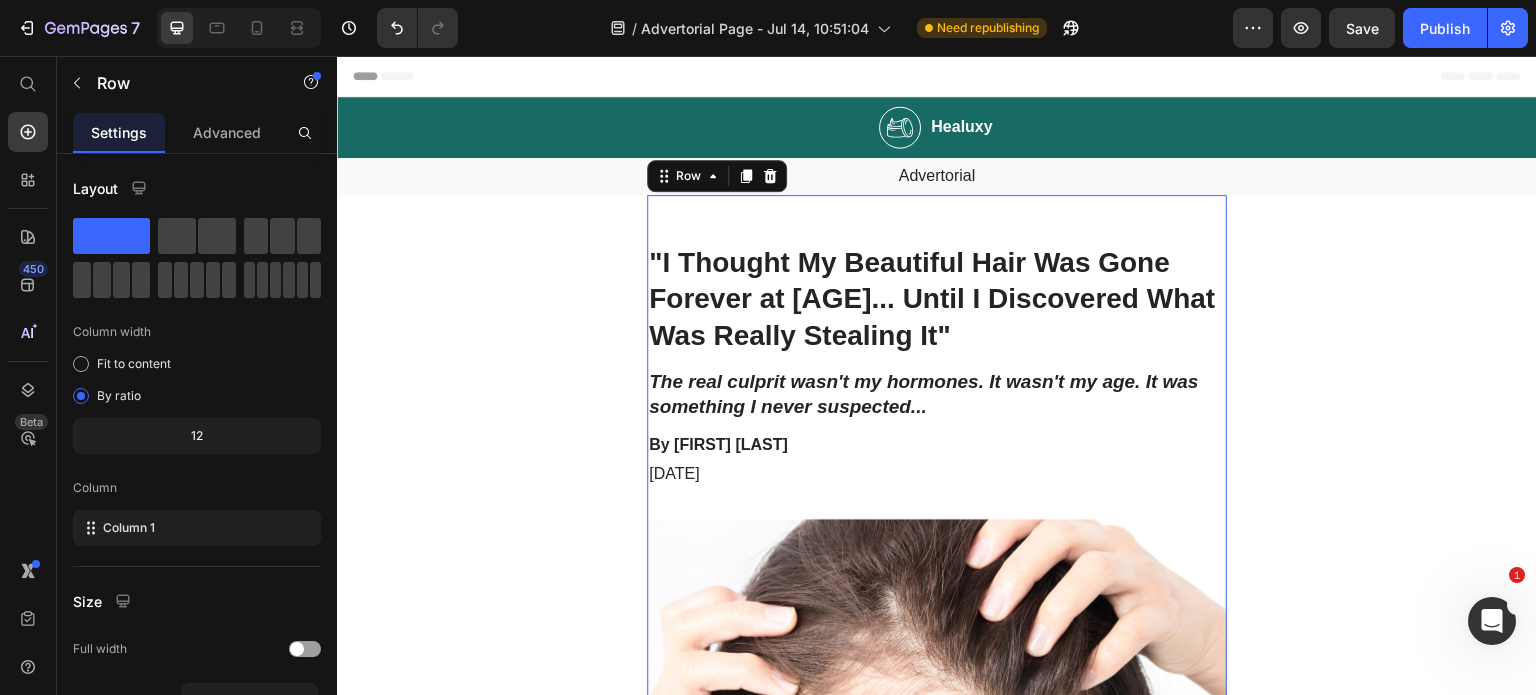 click on ""I Thought My Beautiful Hair Was Gone Forever at [AGE]... Until I Discovered What Was Really Stealing It" Heading The real culprit wasn't my hormones. It wasn't my age. It was something I never suspected... Heading By [FIRST] [LAST] Text Block [DATE] Text Block Image I'm probably a lot like you. I'm [AGE], married for [NUMBER] years, and until recently, I never worried about my hair. It was thick, shiny—honestly, it was one of my best features. People used to compliment me on it all the time. But somewhere around my [AGE] birthday, things started... changing. At first, it was just a few extra strands on my pillow. No big deal, right? Then I started noticing more hair in my brush. Then clumps coming out in the shower. I'll never forget the morning I looked in the mirror and could actually see my scalp through my hair. I just stood there and cried. Text Block Image You know what's crazy? I blamed myself. But I wasn't ready to give up. I mean, I'm only [AGE]! I still feel young inside, you know? Nothing worked. ," at bounding box center (937, 1654) 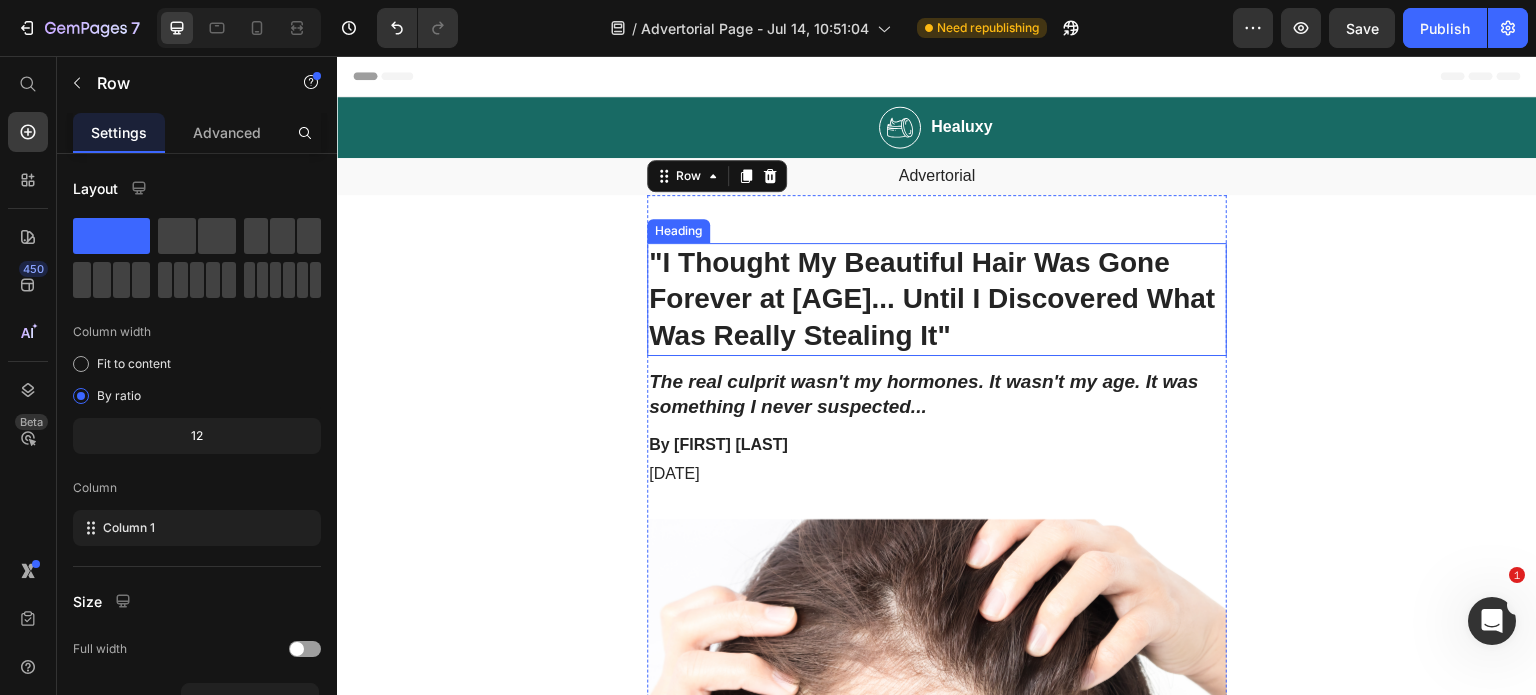 click on ""I Thought My Beautiful Hair Was Gone Forever at [AGE]... Until I Discovered What Was Really Stealing It"" at bounding box center (937, 299) 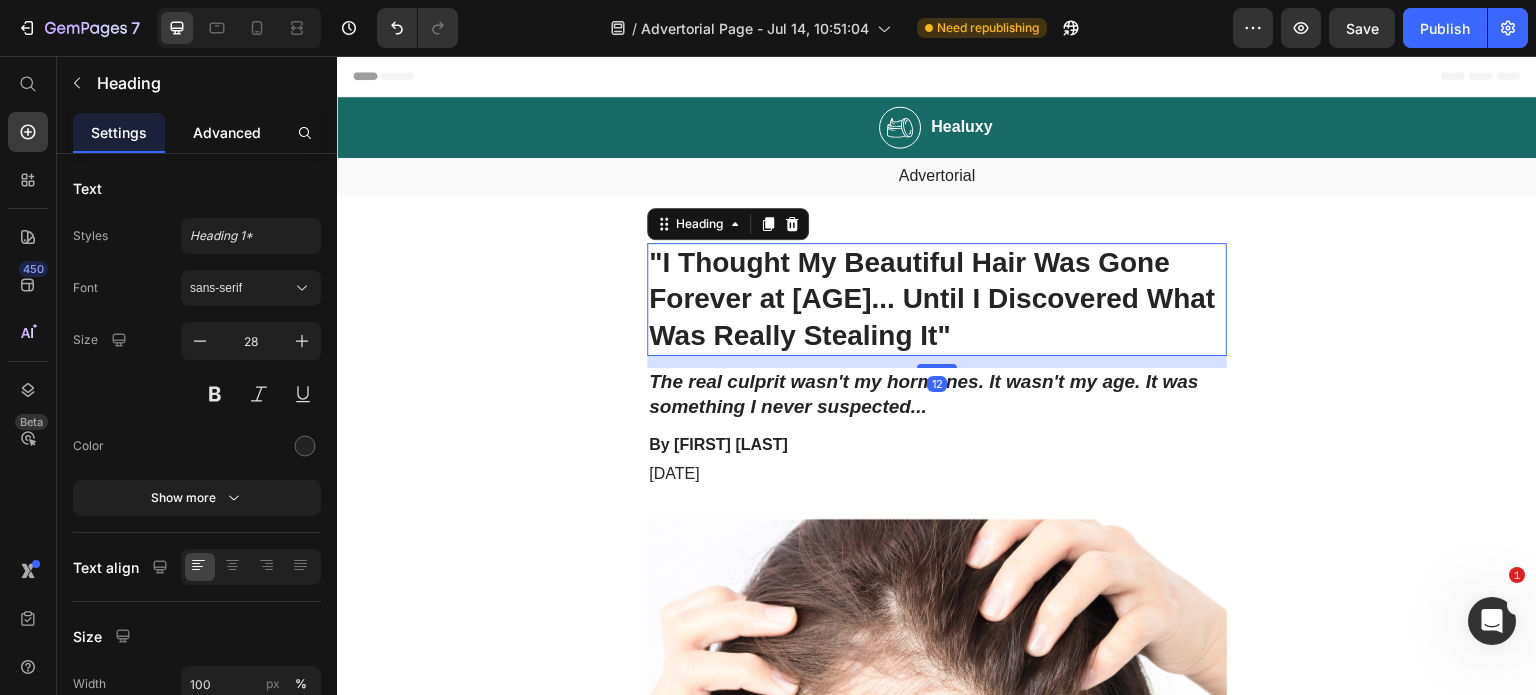 click on "Advanced" at bounding box center [227, 132] 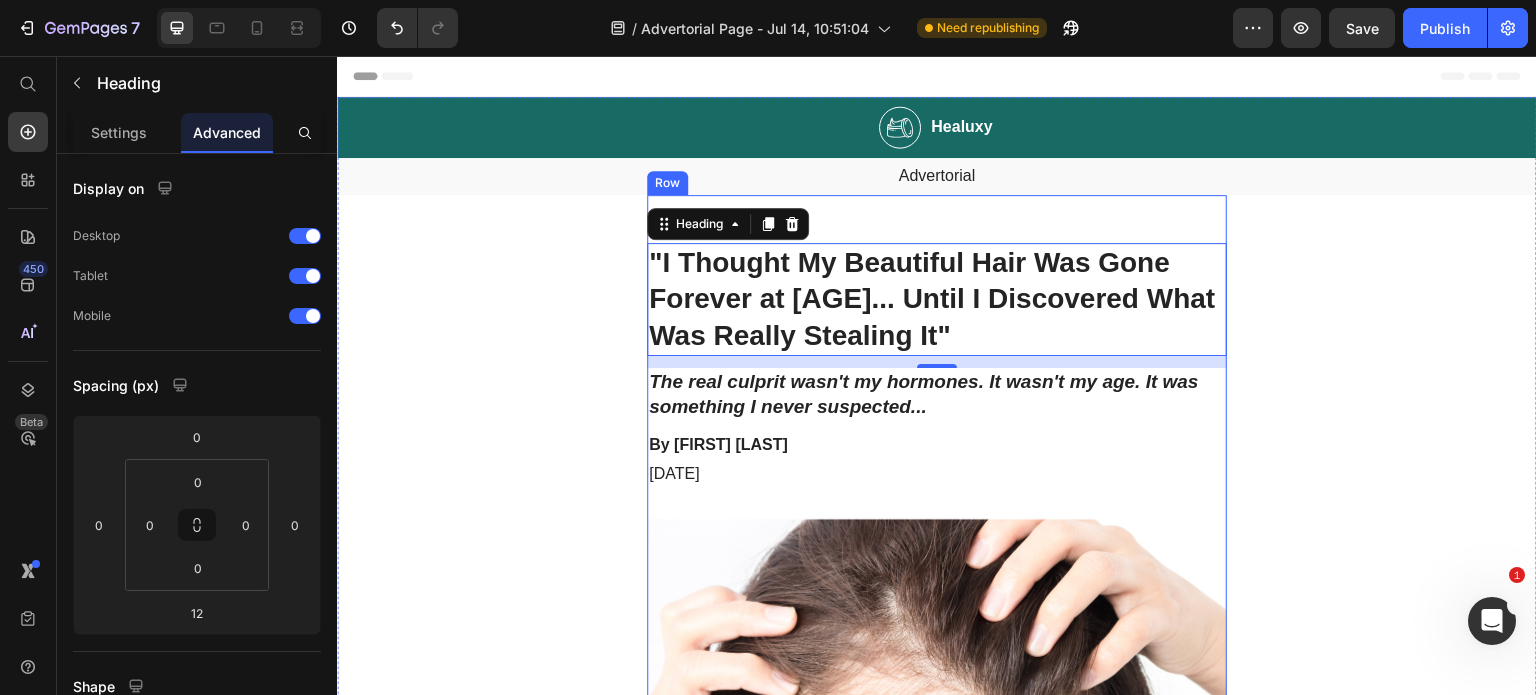 click on ""I Thought My Beautiful Hair Was Gone Forever at 48... Until I Discovered What Was Really Stealing It" Heading   12 The real culprit wasn't my hormones. It wasn't my age. It was something I never suspected... Heading By [NAME] Text Block November 6, 2023 Text Block Image I'm probably a lot like you. I'm 48, married for 20 years, and until recently, I never worried about my hair. It was thick, shiny—honestly, it was one of my best features. People used to compliment me on it all the time. But somewhere around my 46th birthday, things started... changing. At first, it was just a few extra strands on my pillow. No big deal, right? Then I started noticing more hair in my brush. Then clumps coming out in the shower. I'll never forget the morning I looked in the mirror and could actually see my scalp through my hair. I just stood there and cried. Text Block Image You know what's crazy? I blamed myself. But I wasn't ready to give up. I mean, I'm only 48! I still feel young inside, you know? Text Block ," at bounding box center (937, 1654) 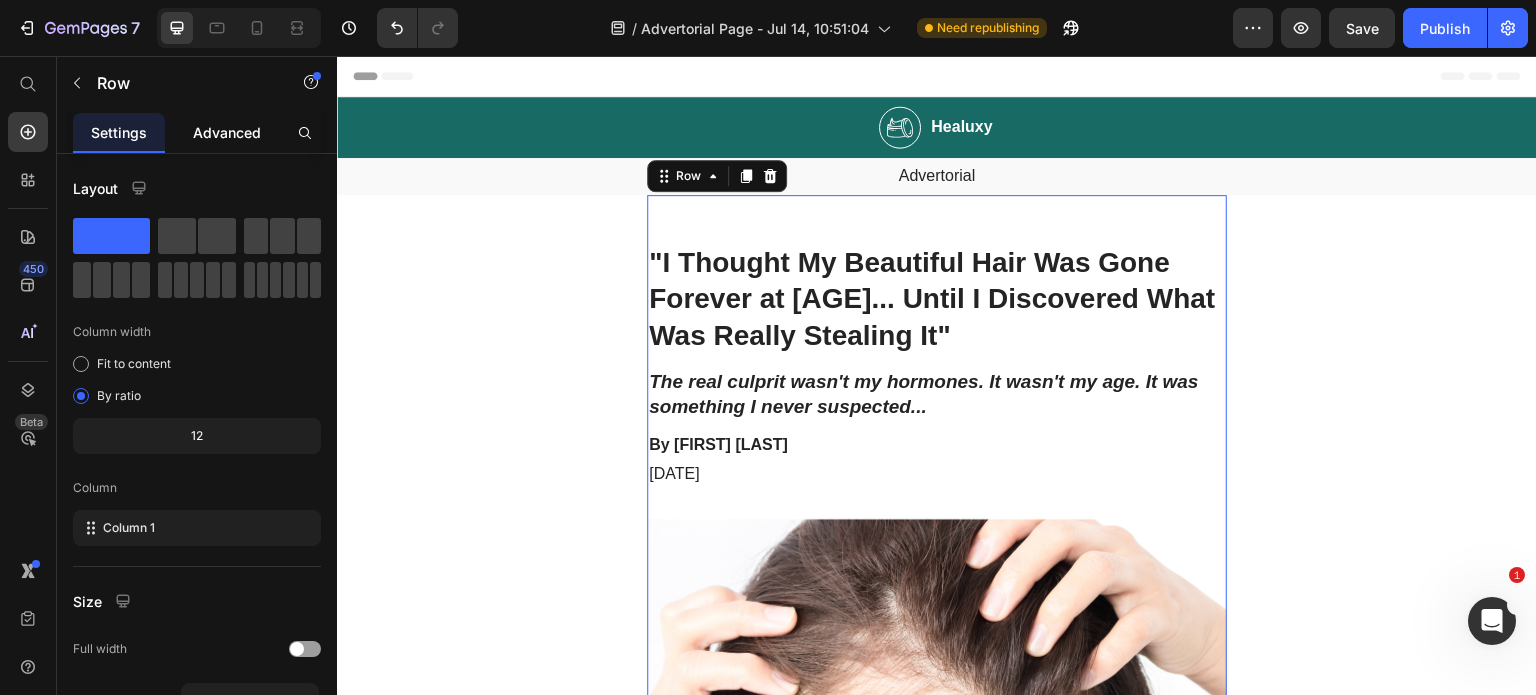 click on "Advanced" at bounding box center [227, 132] 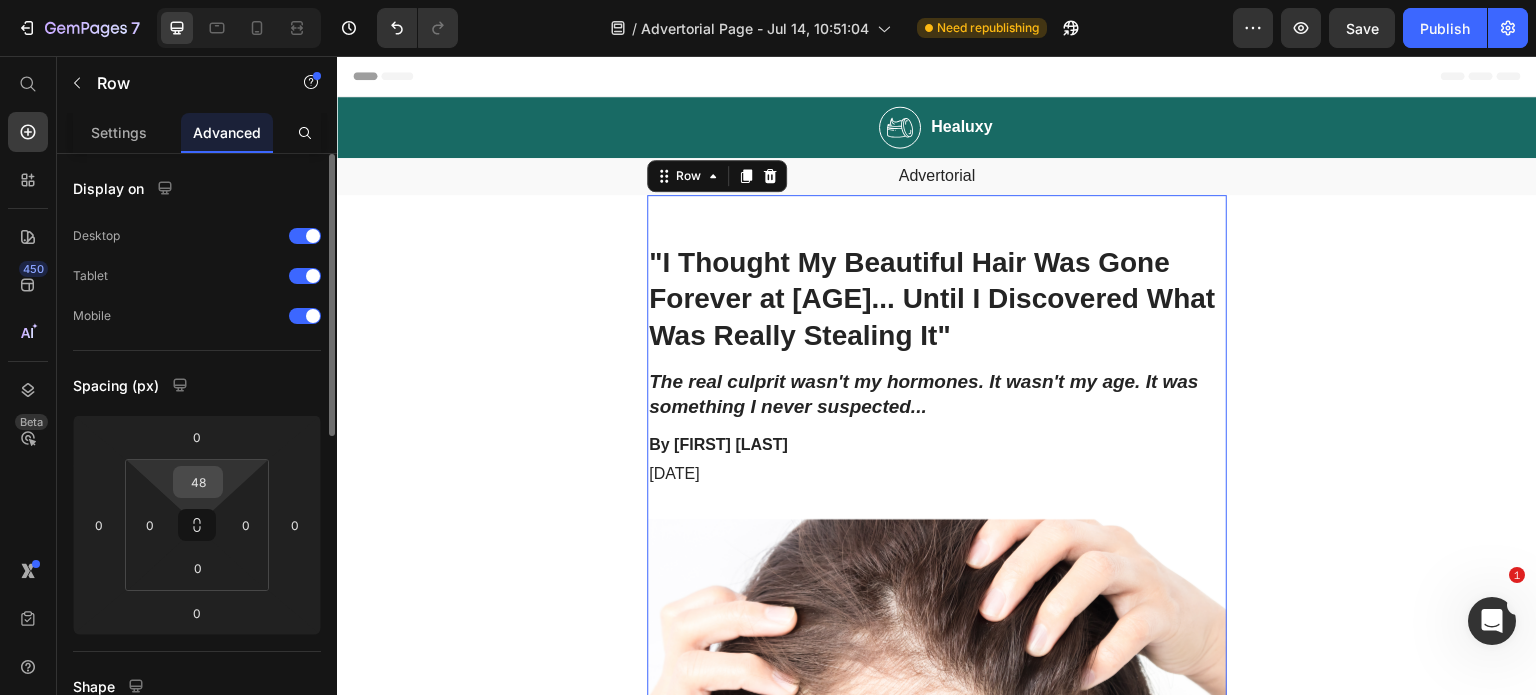 click on "48" at bounding box center [198, 482] 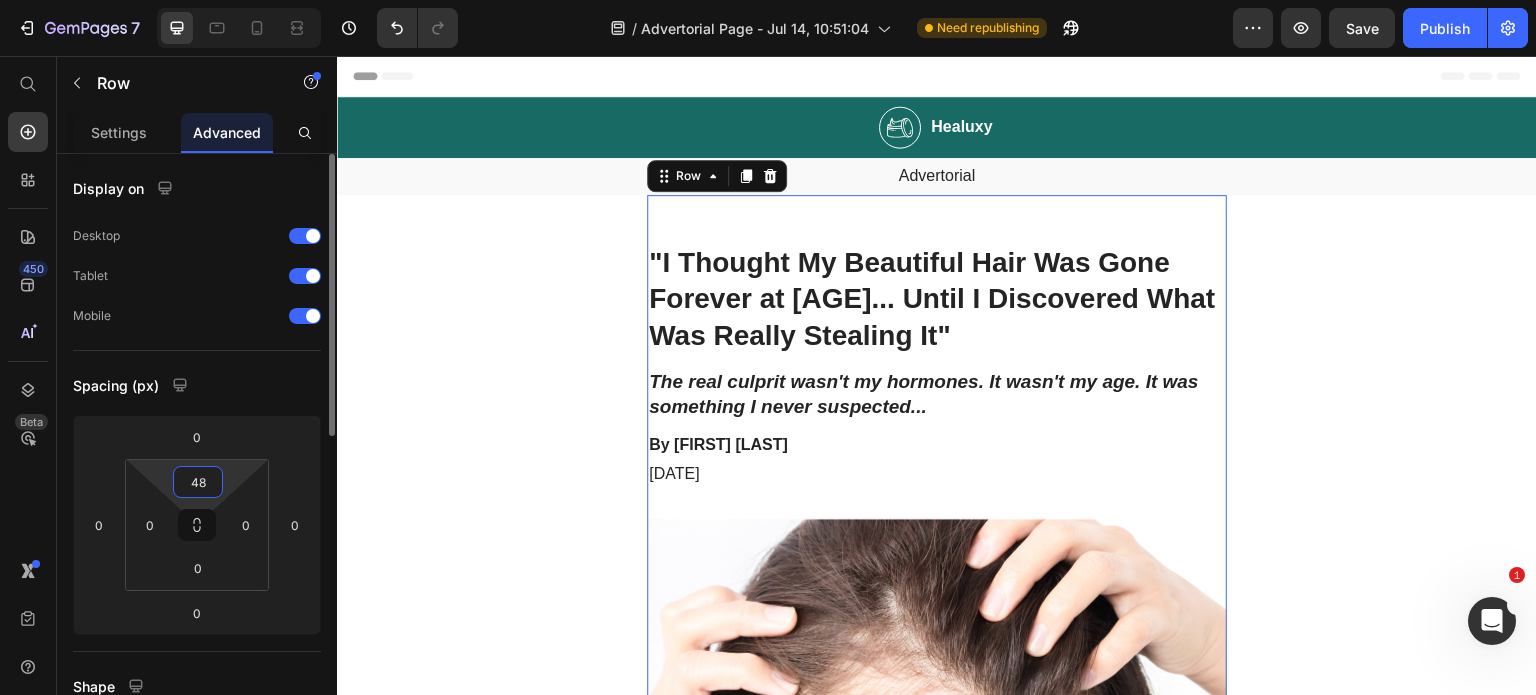 click on "48" at bounding box center (198, 482) 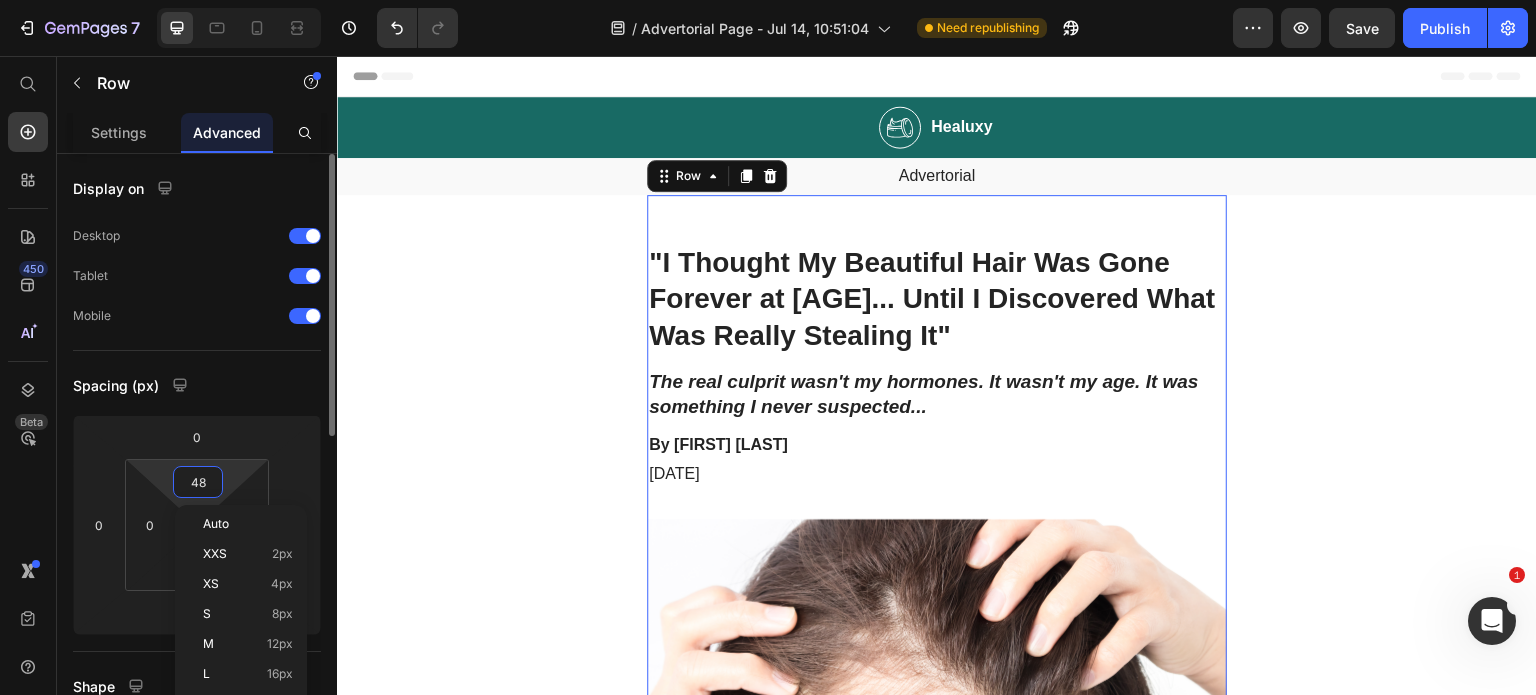 click on "48" at bounding box center (198, 482) 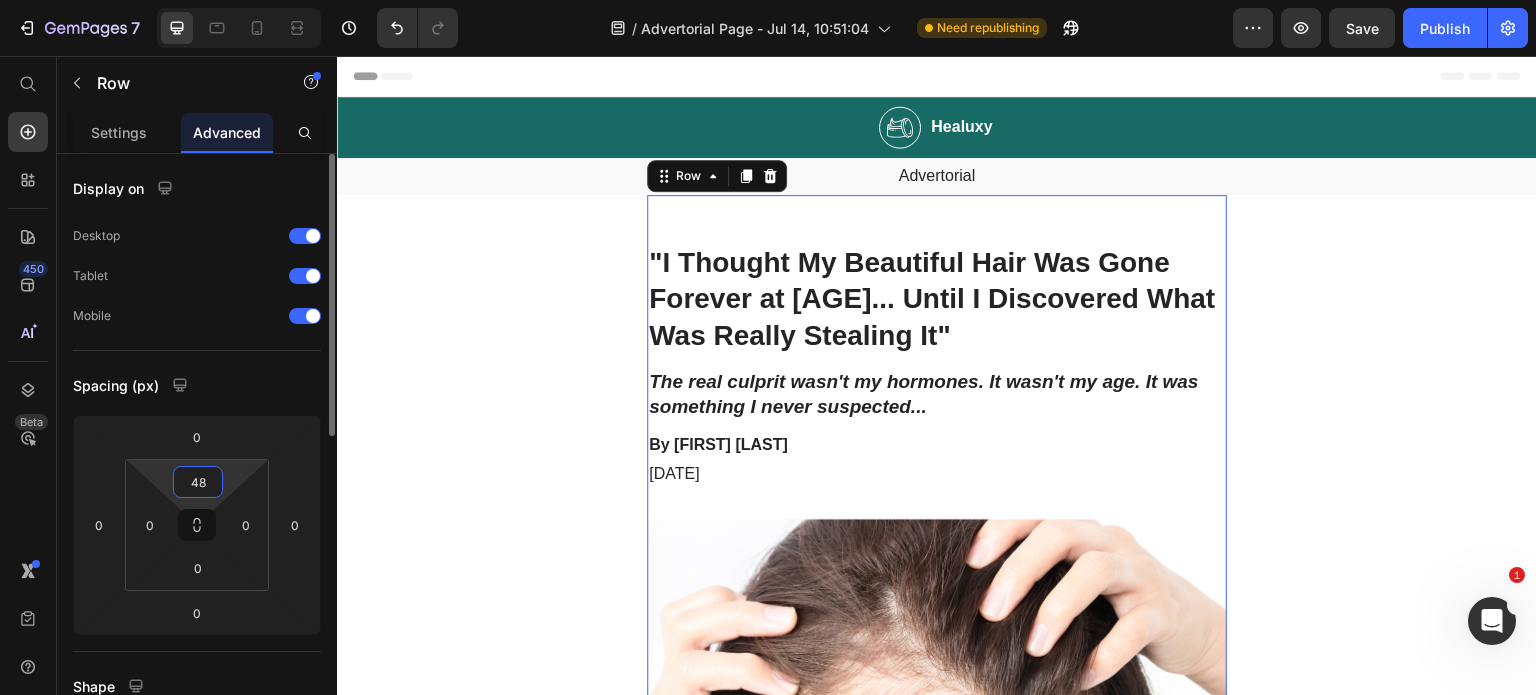 click on "48" at bounding box center [198, 482] 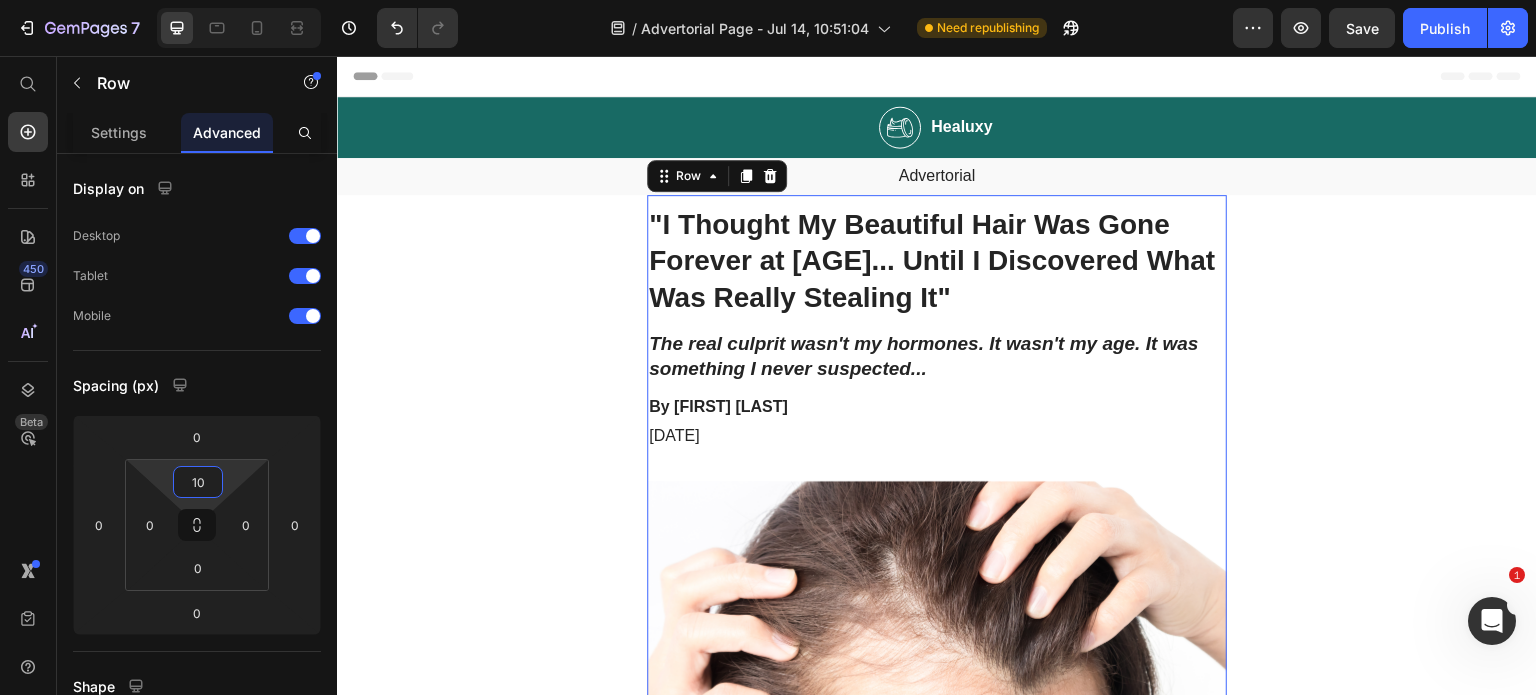 type on "10" 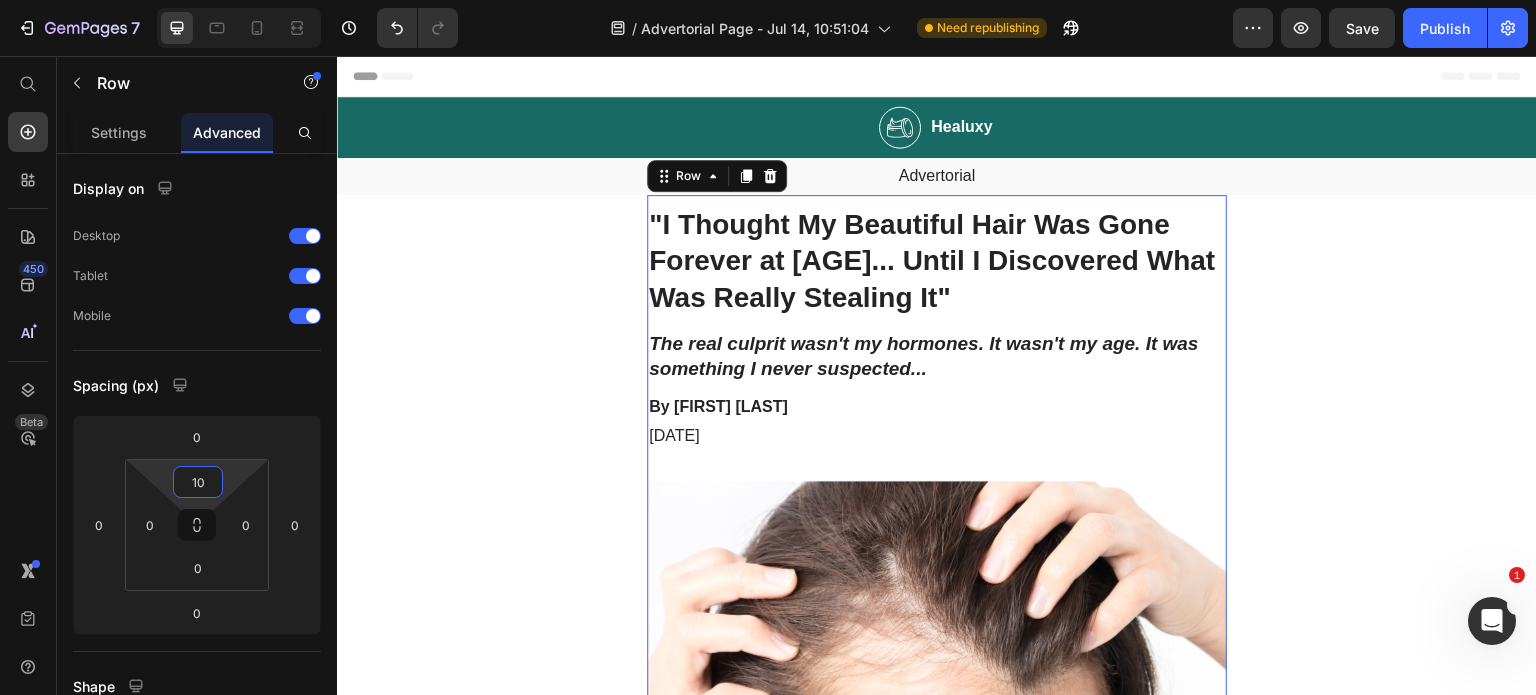 click on ""I Thought My Beautiful Hair Was Gone Forever at [AGE]... Until I Discovered What Was Really Stealing It" Heading The real culprit wasn't my hormones. It wasn't my age. It was something I never suspected... Heading By [FIRST] [LAST] Text Block [DATE] Text Block Image I'm probably a lot like you. I'm [AGE], married for [NUMBER] years, and until recently, I never worried about my hair. It was thick, shiny—honestly, it was one of my best features. People used to compliment me on it all the time. But somewhere around my [AGE] birthday, things started... changing. At first, it was just a few extra strands on my pillow. No big deal, right? Then I started noticing more hair in my brush. Then clumps coming out in the shower. I'll never forget the morning I looked in the mirror and could actually see my scalp through my hair. I just stood there and cried. Text Block Image You know what's crazy? I blamed myself. But I wasn't ready to give up. I mean, I'm only [AGE]! I still feel young inside, you know? Nothing worked. ," at bounding box center (937, 1640) 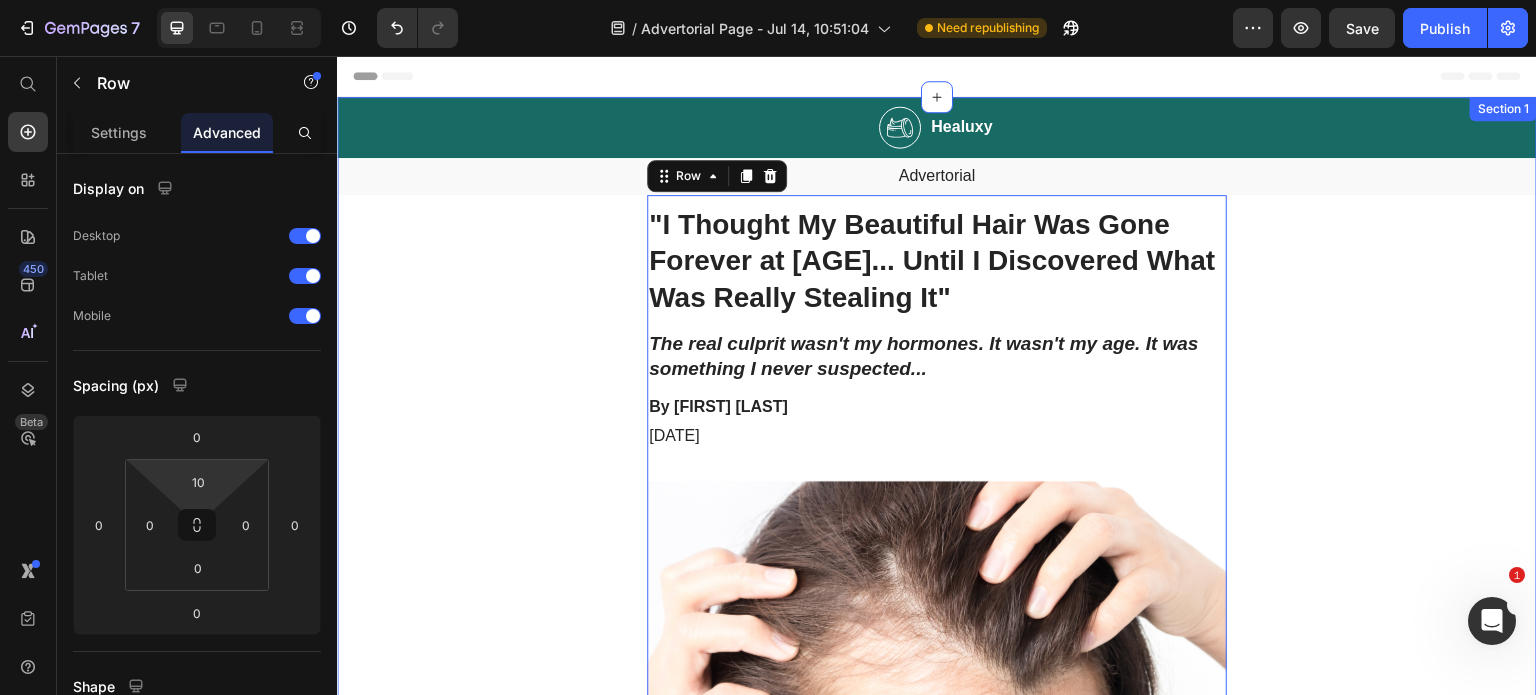 click on "Image Healuxy Heading Row Advertorial Text Block "I Thought My Beautiful Hair Was Gone Forever at [AGE]... Until I Discovered What Was Really Stealing It" Heading The real culprit wasn't my hormones. It wasn't my age. It was something I never suspected... Heading By [FIRST] [LAST] Text Block [DATE] Text Block Image I'm probably a lot like you. I'm [AGE], married for [NUMBER] years, and until recently, I never worried about my hair. It was thick, shiny—honestly, it was one of my best features. People used to compliment me on it all the time. But somewhere around my [AGE] birthday, things started... changing. At first, it was just a few extra strands on my pillow. No big deal, right? Then I started noticing more hair in my brush. Then clumps coming out in the shower. I'll never forget the morning I looked in the mirror and could actually see my scalp through my hair. I just stood there and cried. Text Block Image You know what's crazy? I blamed myself. Nothing worked. Text Block Image Wait, what? Chlorine ," at bounding box center [937, 1585] 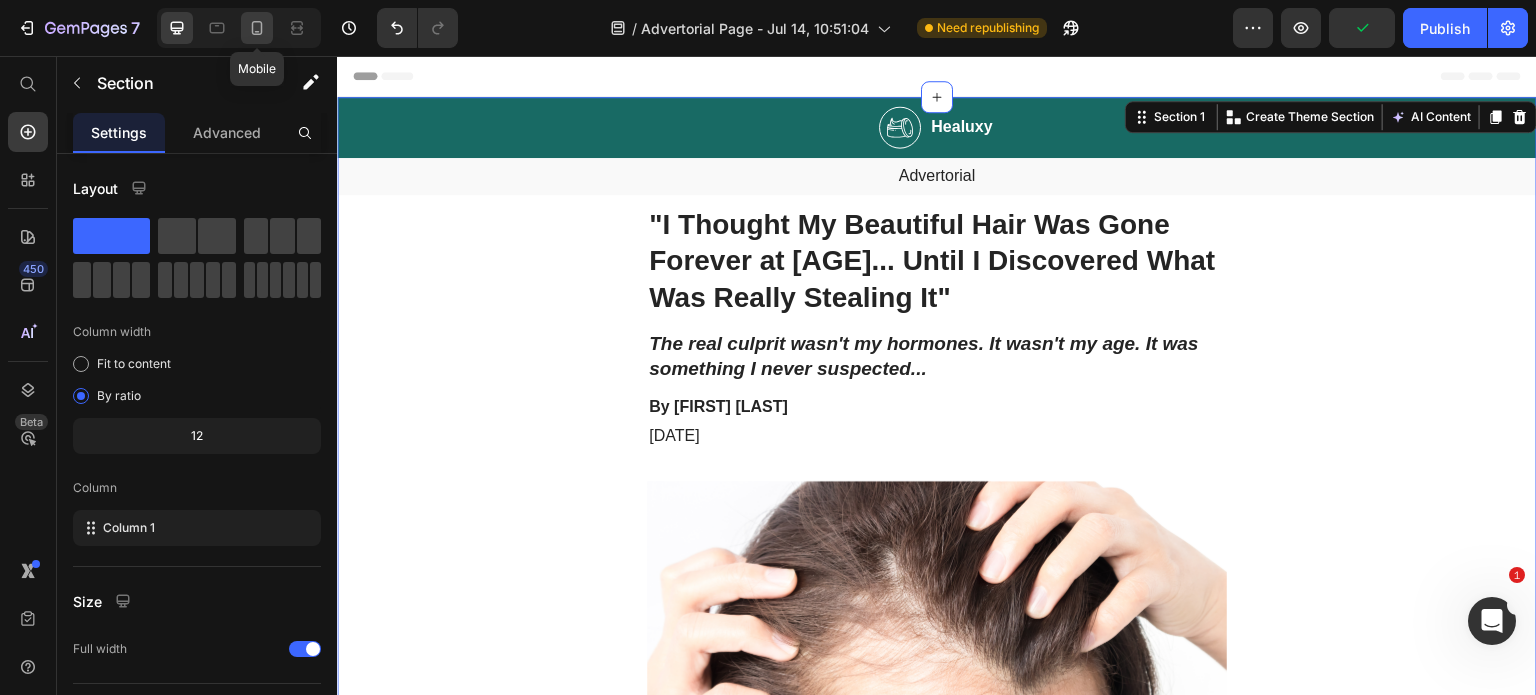 click 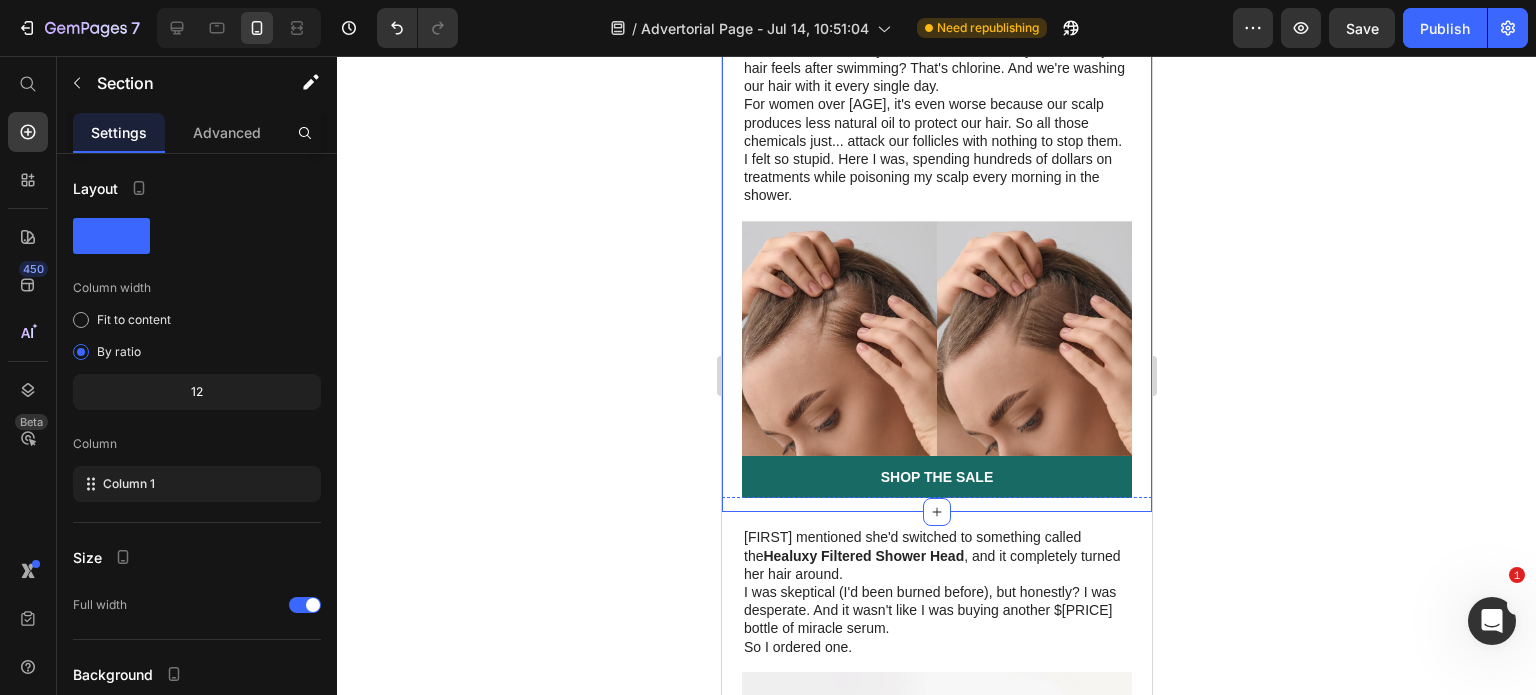 scroll, scrollTop: 2900, scrollLeft: 0, axis: vertical 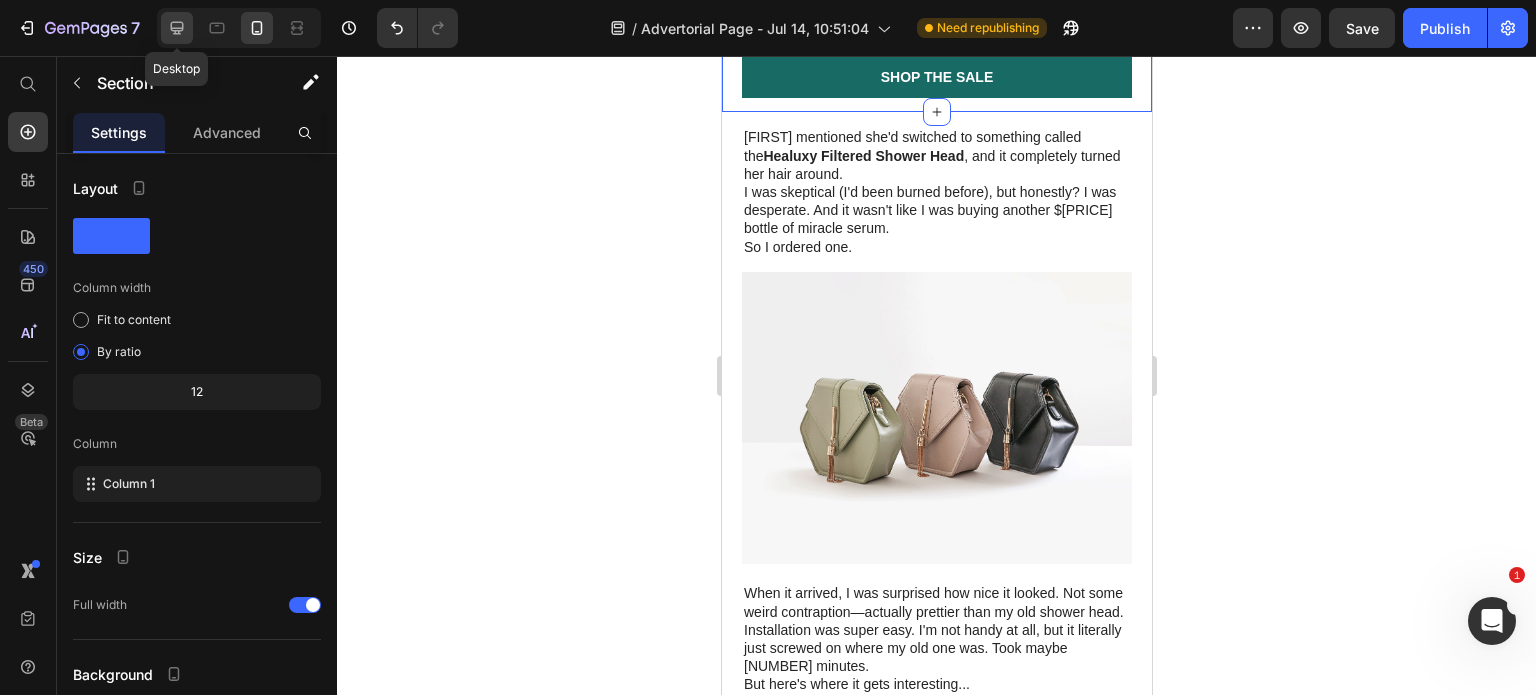 click 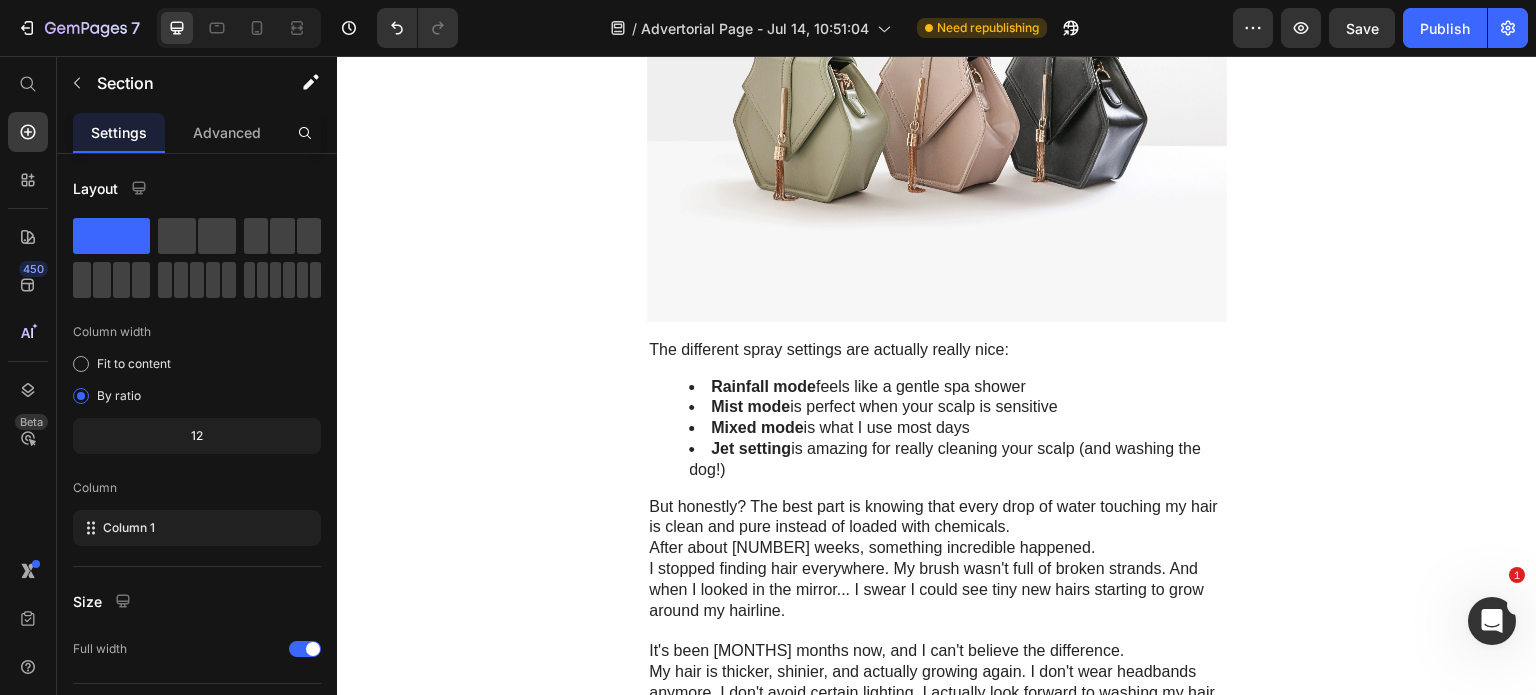 scroll, scrollTop: 4800, scrollLeft: 0, axis: vertical 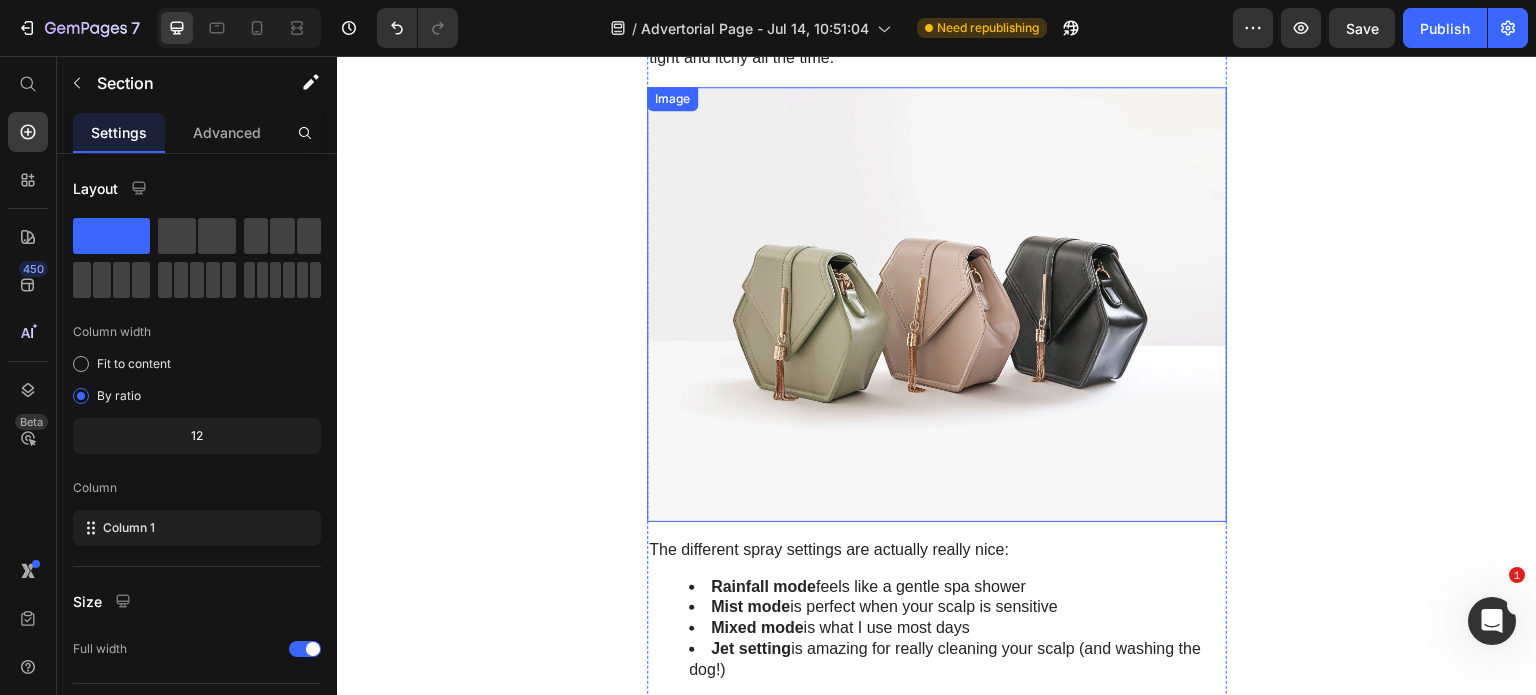 click at bounding box center [937, 304] 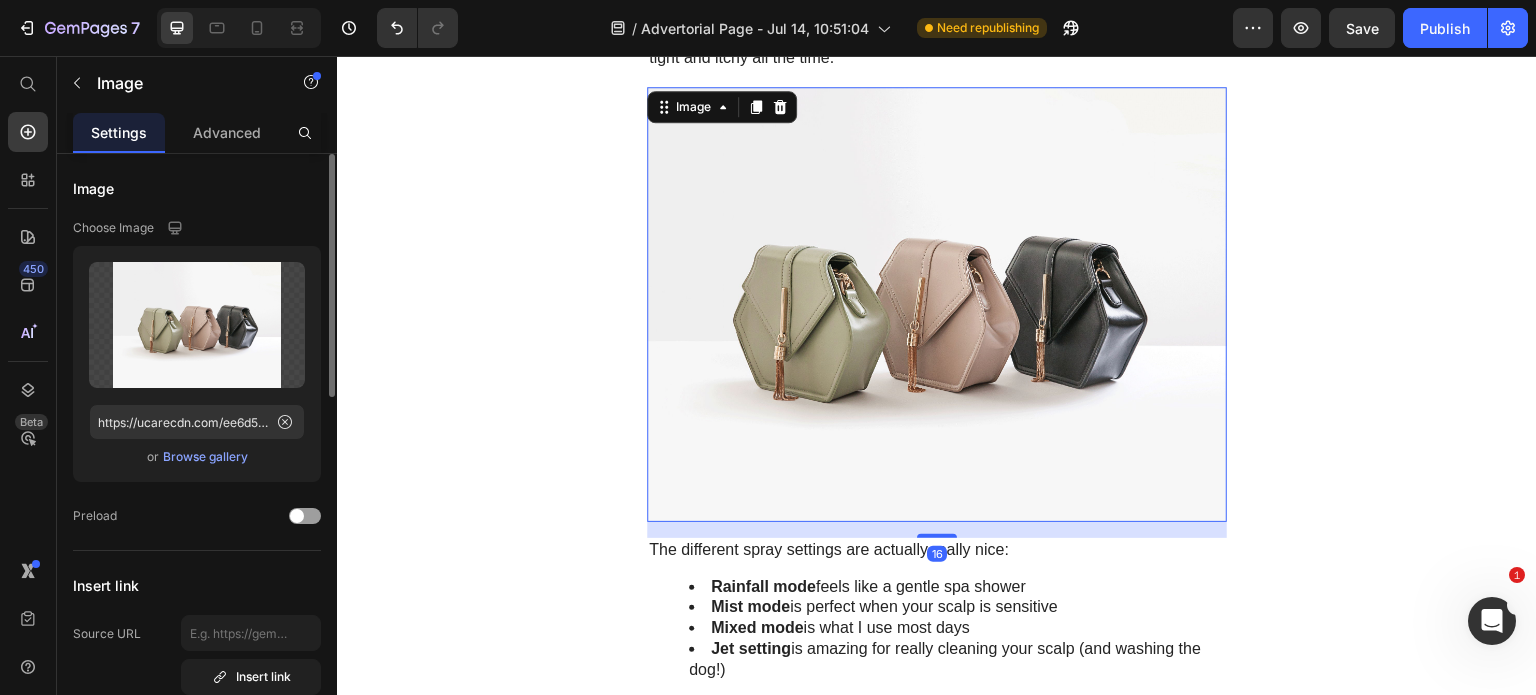 click on "Browse gallery" at bounding box center [205, 457] 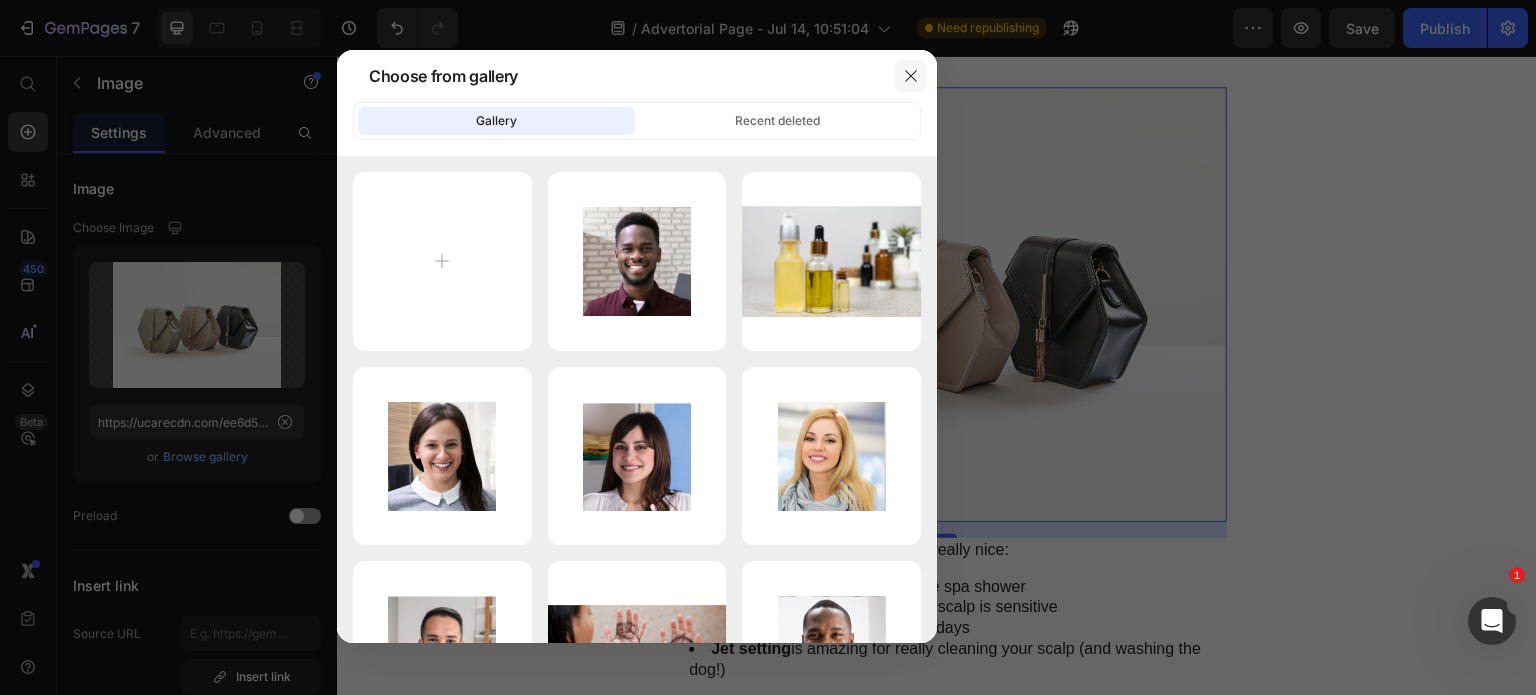 click 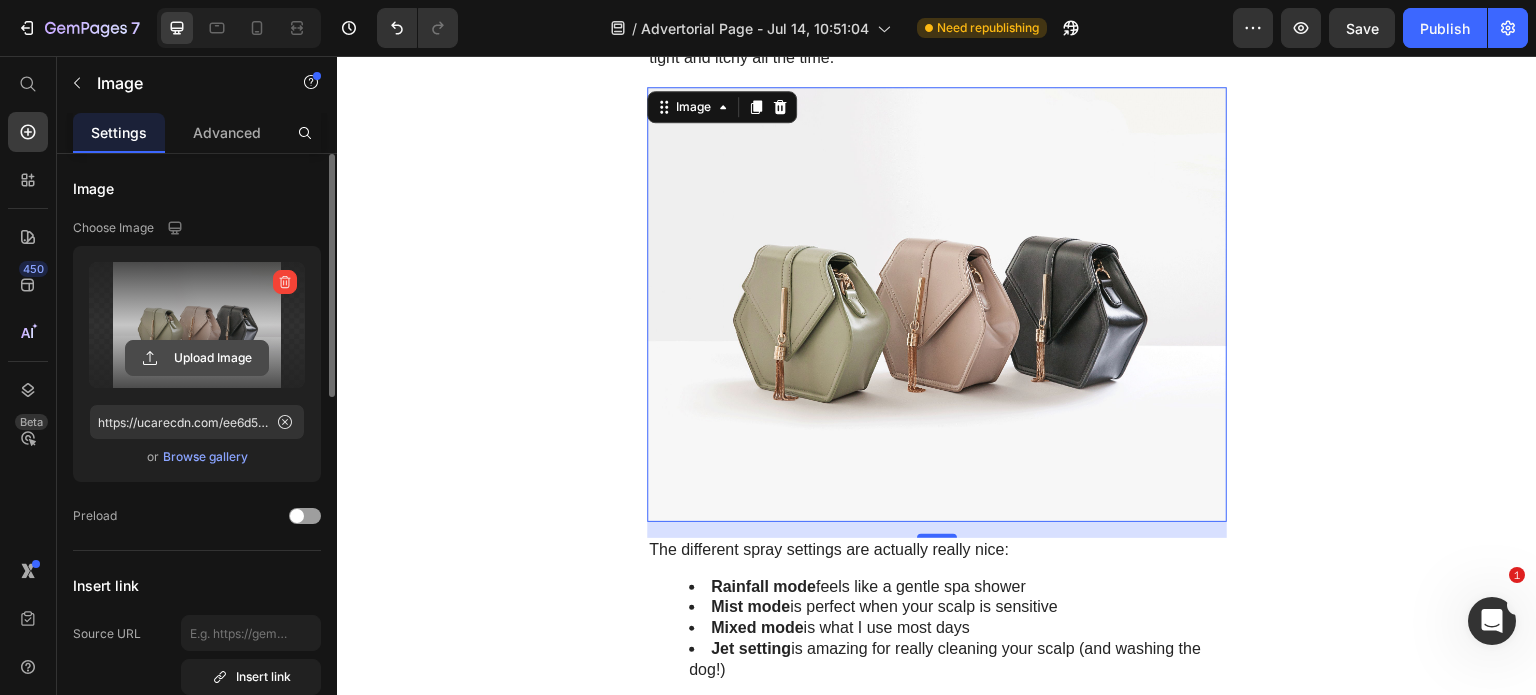 click 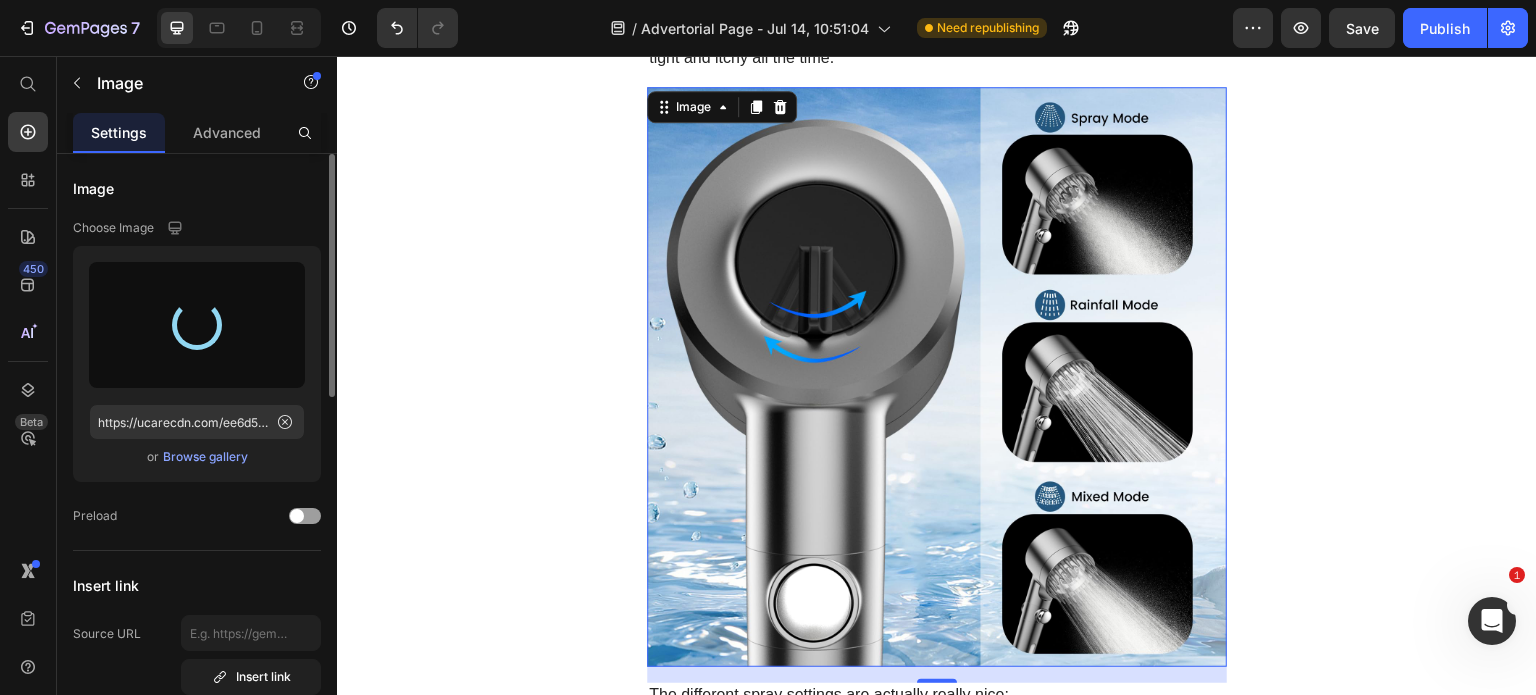 type on "https://cdn.shopify.com/s/files/1/0683/1085/9948/files/gempages_559150089486992365-5af48c1c-6542-4c3b-a05b-d4f44c8699f5.jpg" 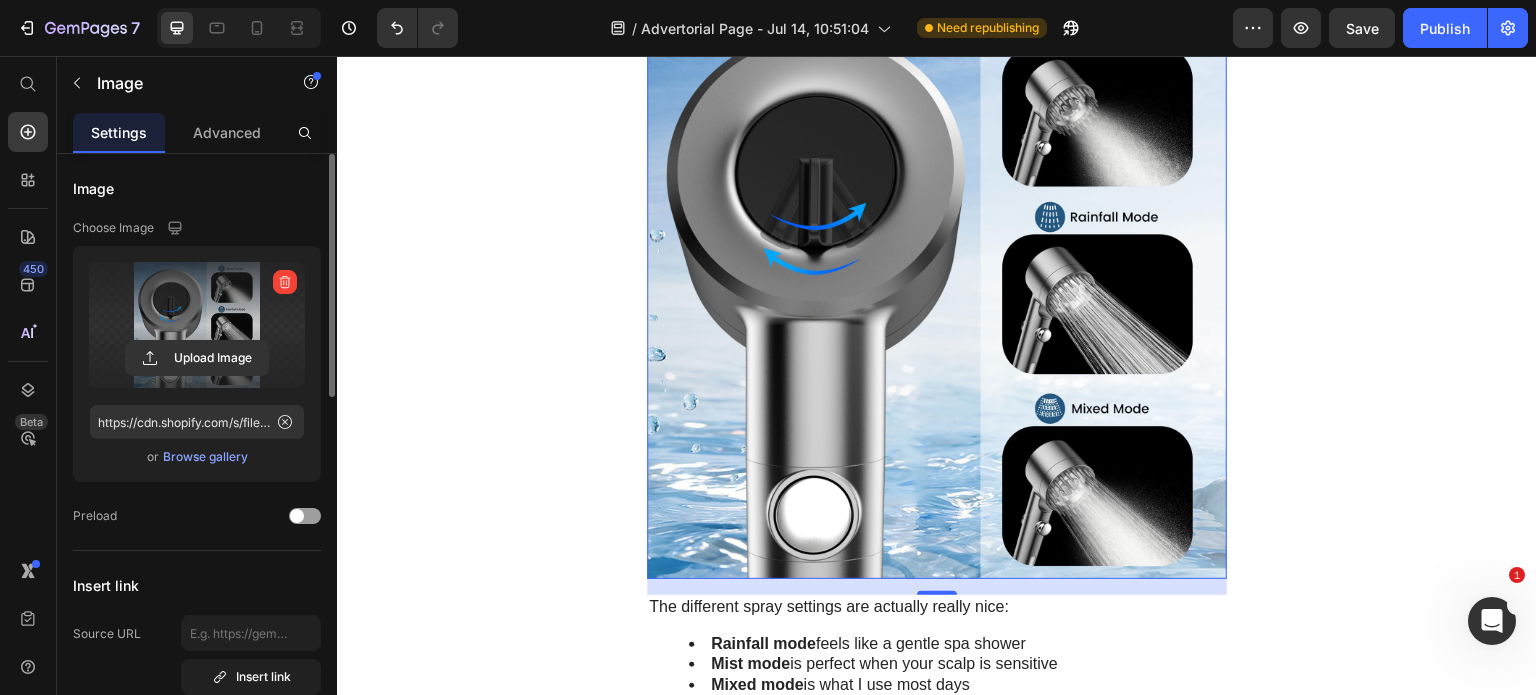 scroll, scrollTop: 5000, scrollLeft: 0, axis: vertical 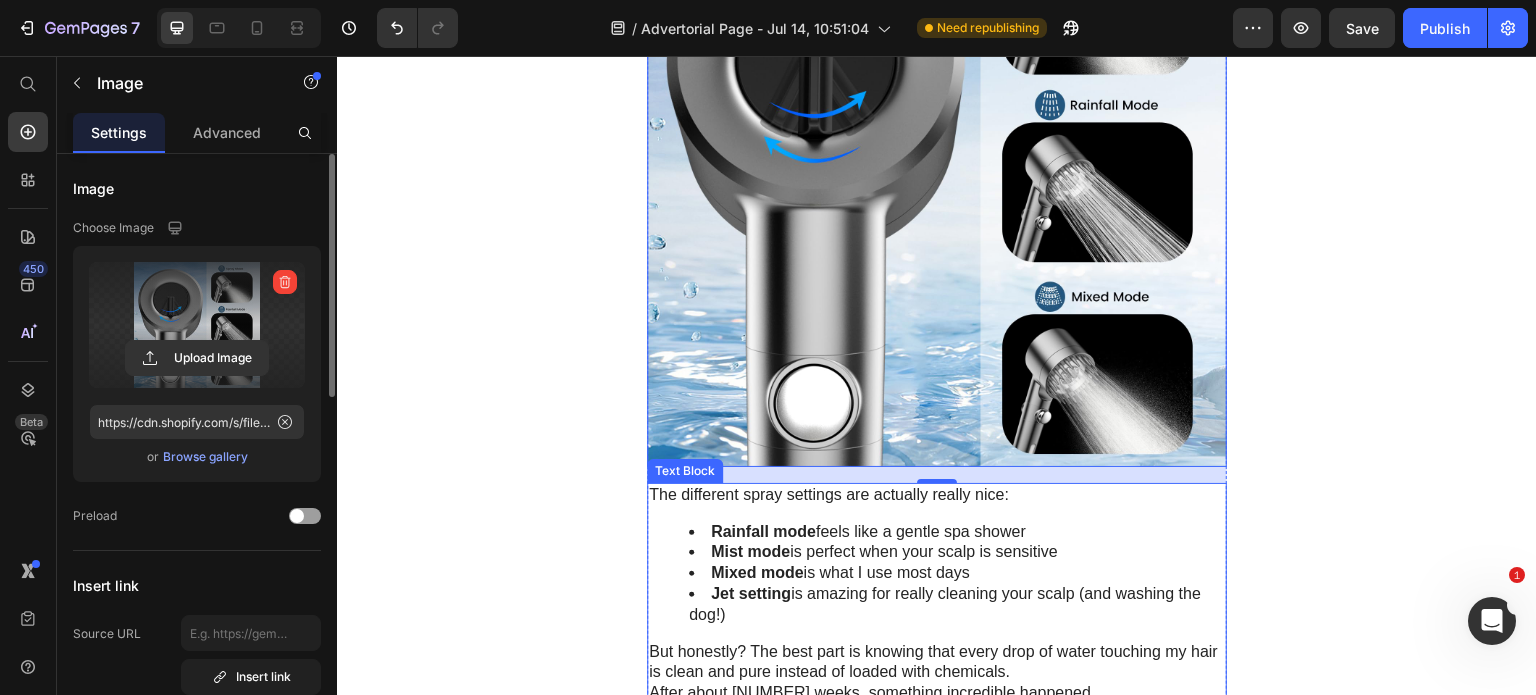 click on "Jet setting" at bounding box center (751, 593) 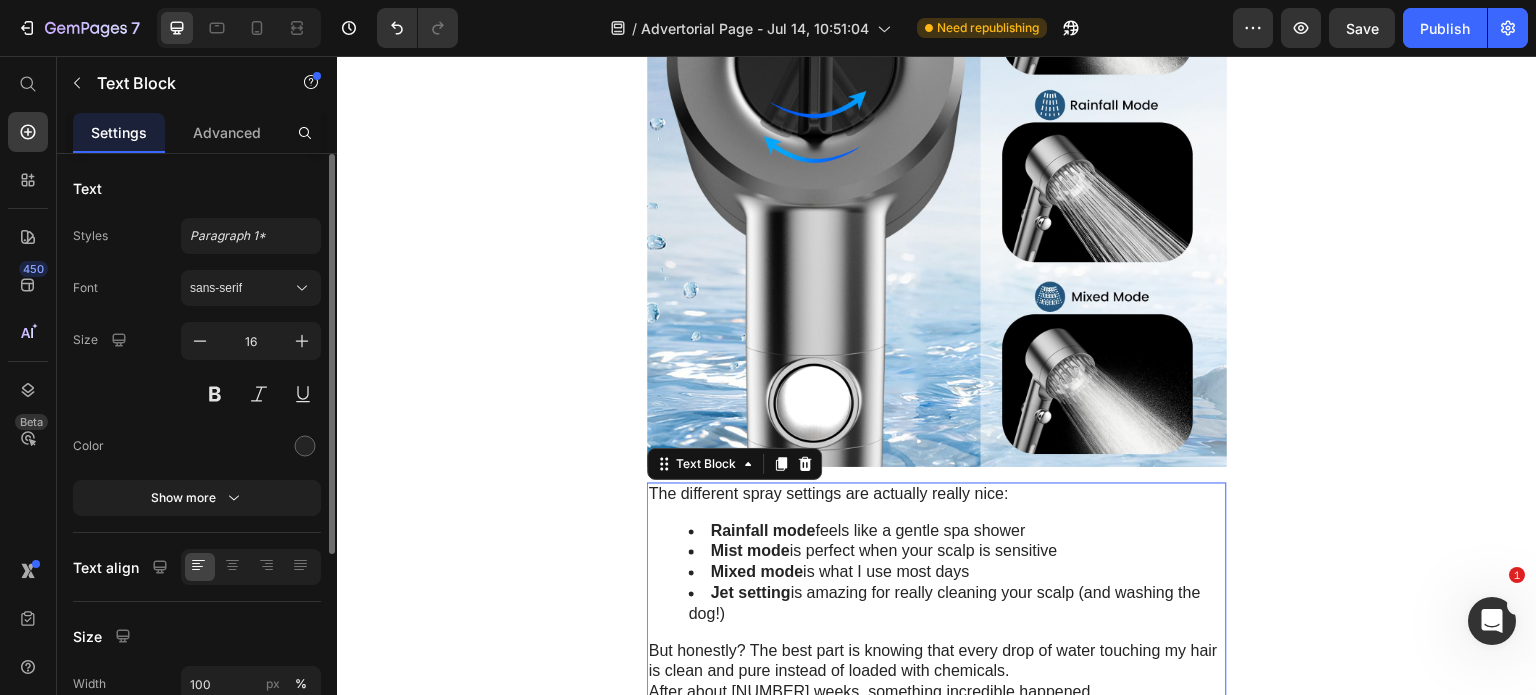 click on "Jet setting" at bounding box center [751, 593] 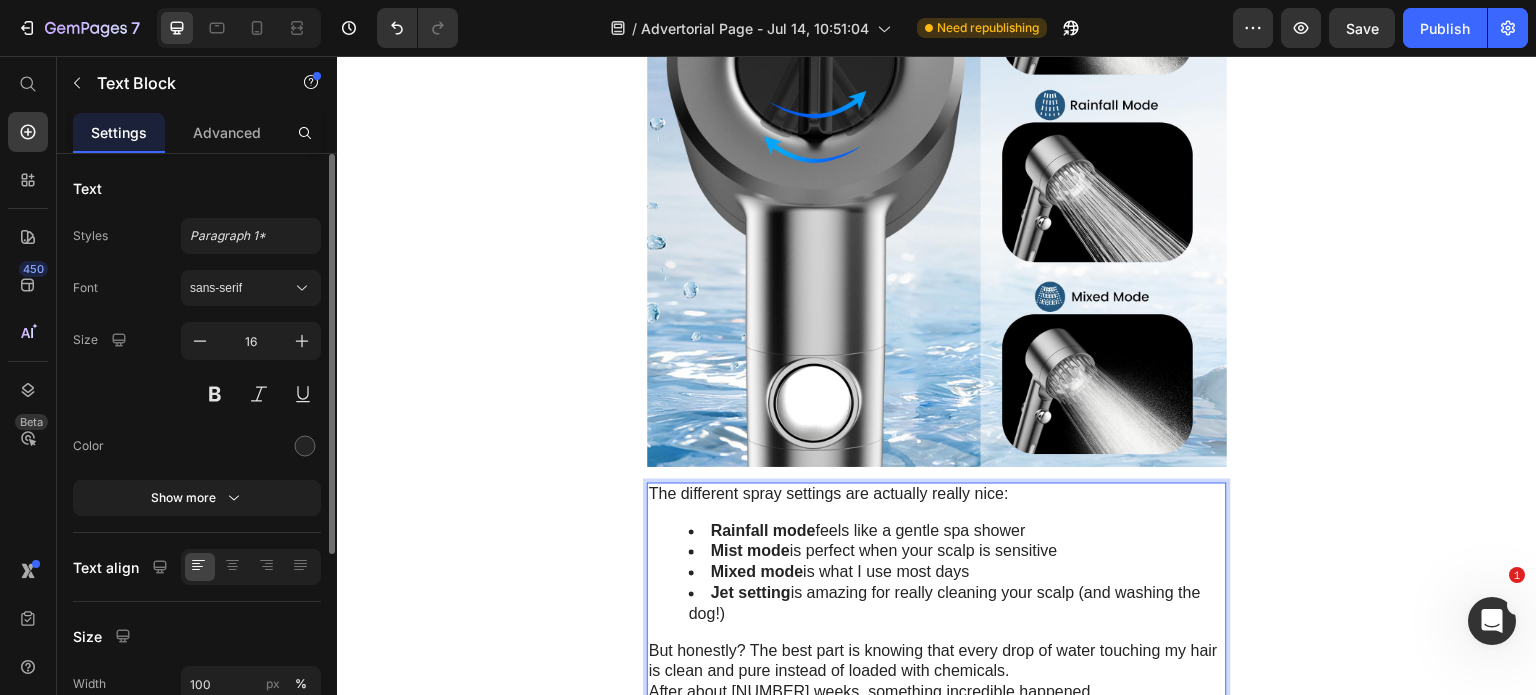 click on "Jet setting" at bounding box center (751, 593) 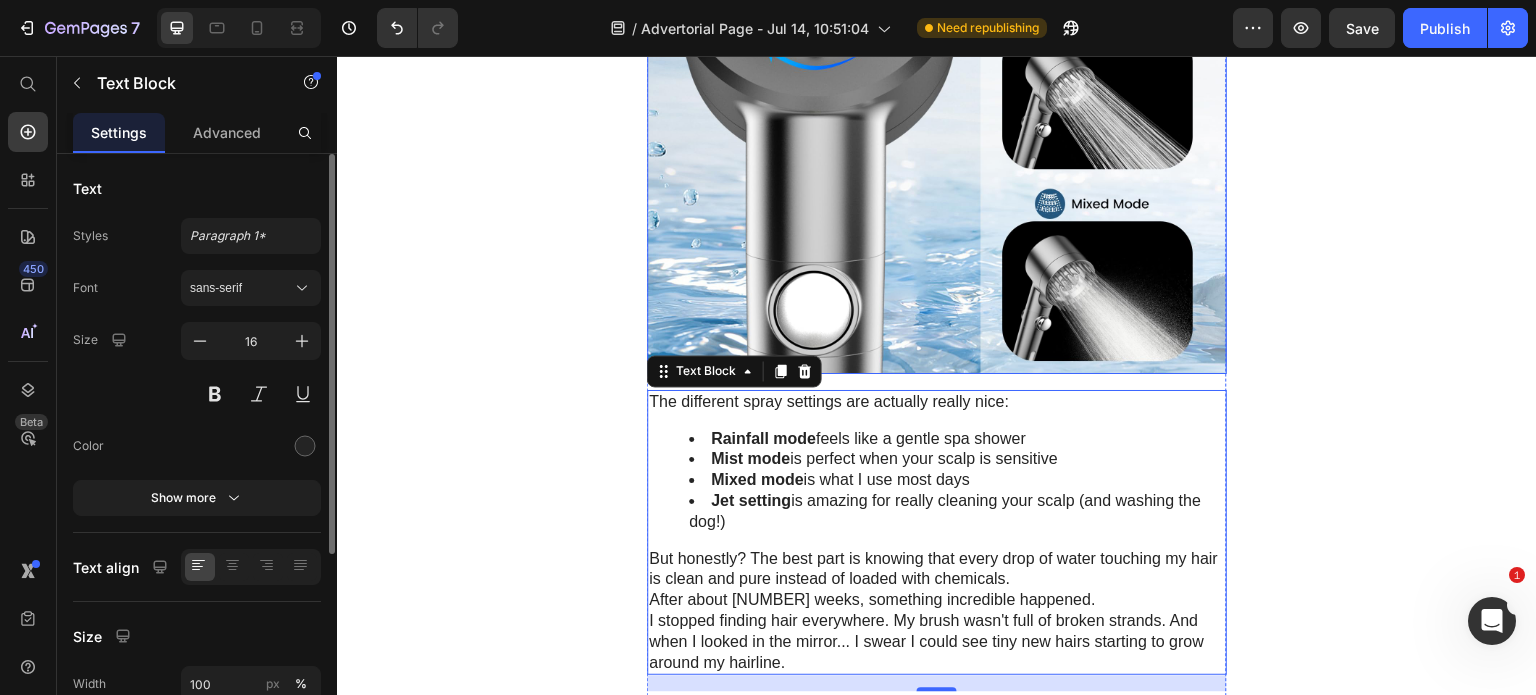 scroll, scrollTop: 5200, scrollLeft: 0, axis: vertical 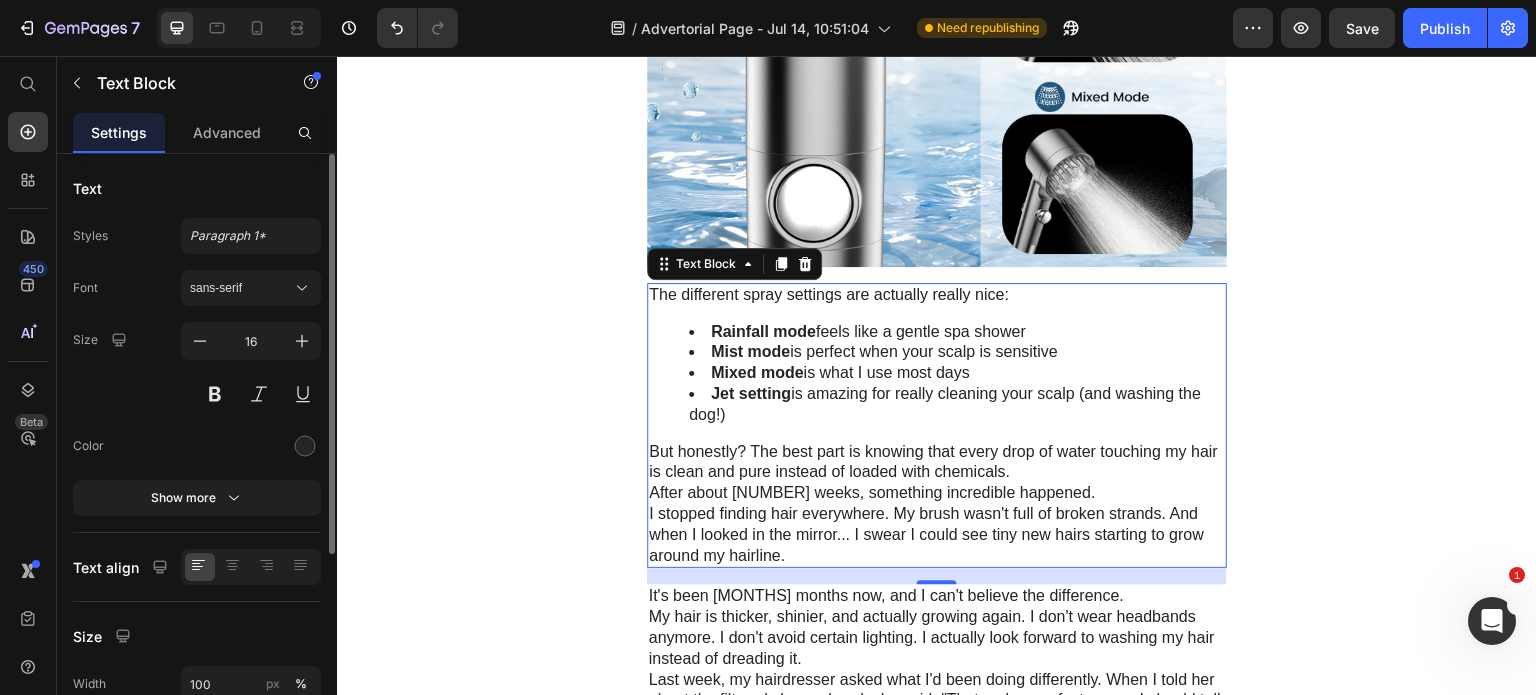 click on "Jet setting" at bounding box center [751, 393] 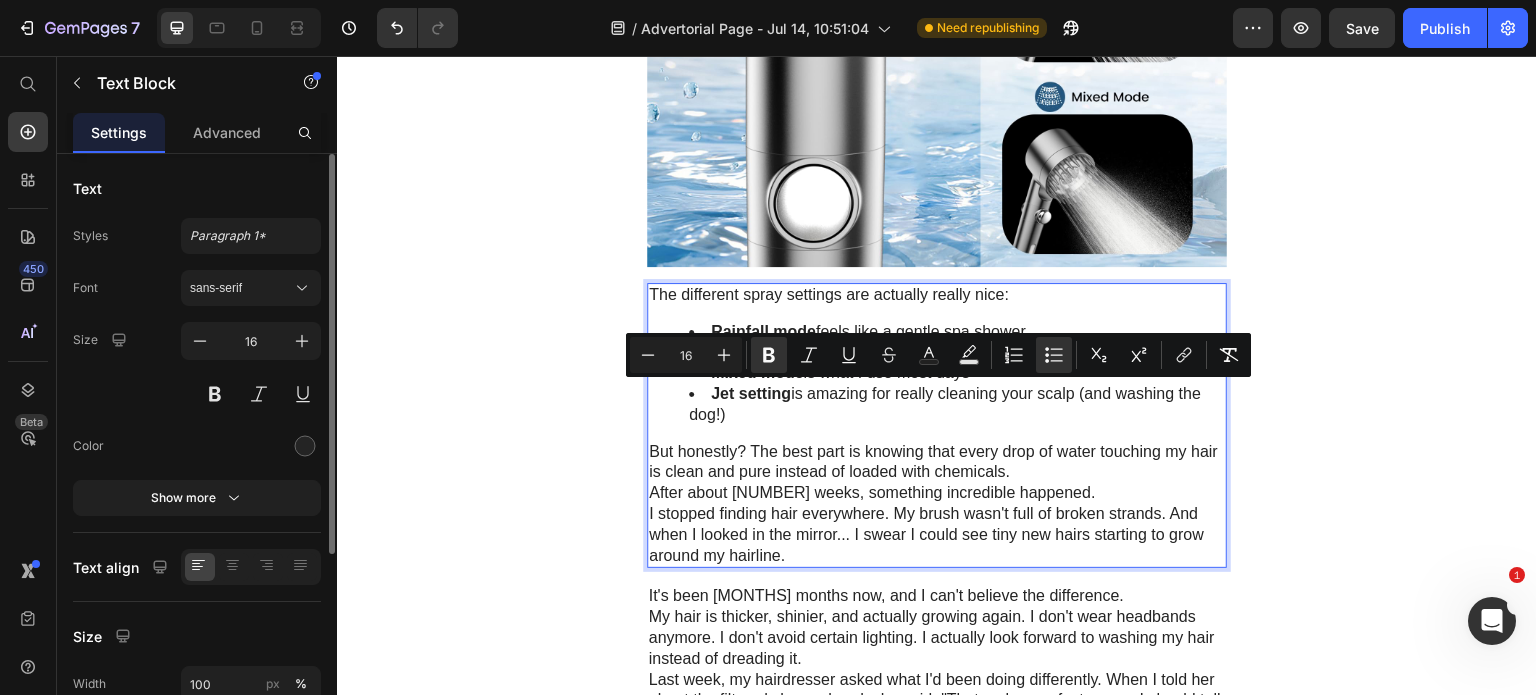 drag, startPoint x: 697, startPoint y: 392, endPoint x: 718, endPoint y: 410, distance: 27.658634 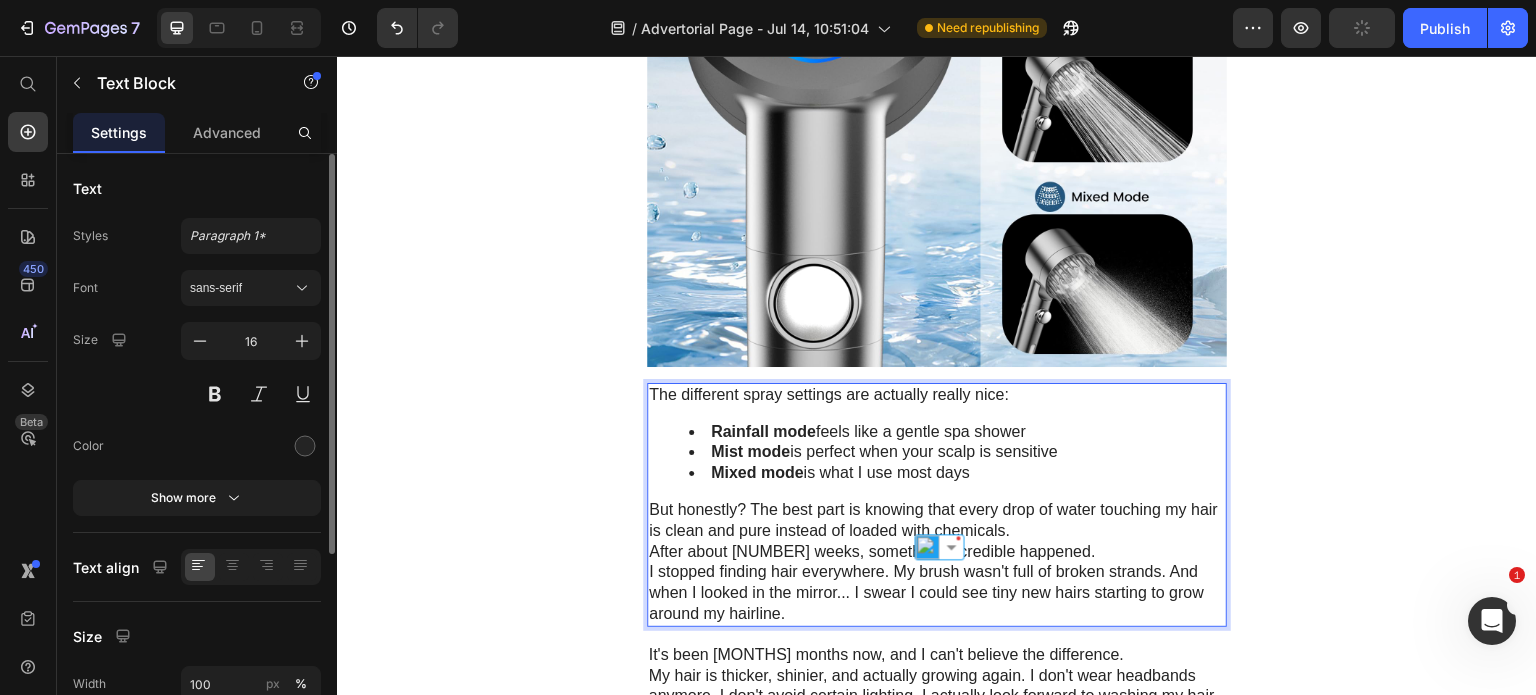 scroll, scrollTop: 5200, scrollLeft: 0, axis: vertical 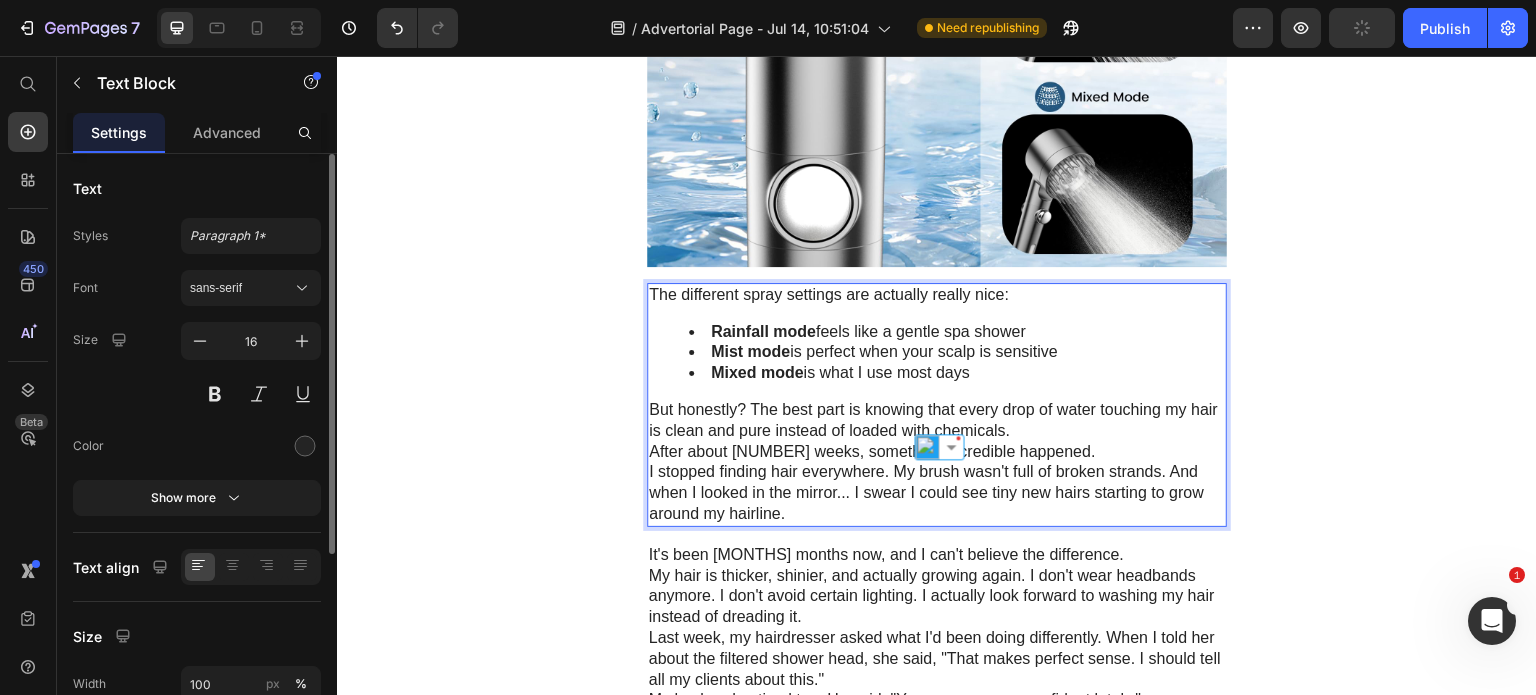 click on "I stopped finding hair everywhere. My brush wasn't full of broken strands. And when I looked in the mirror... I swear I could see tiny new hairs starting to grow around my hairline." at bounding box center (937, 493) 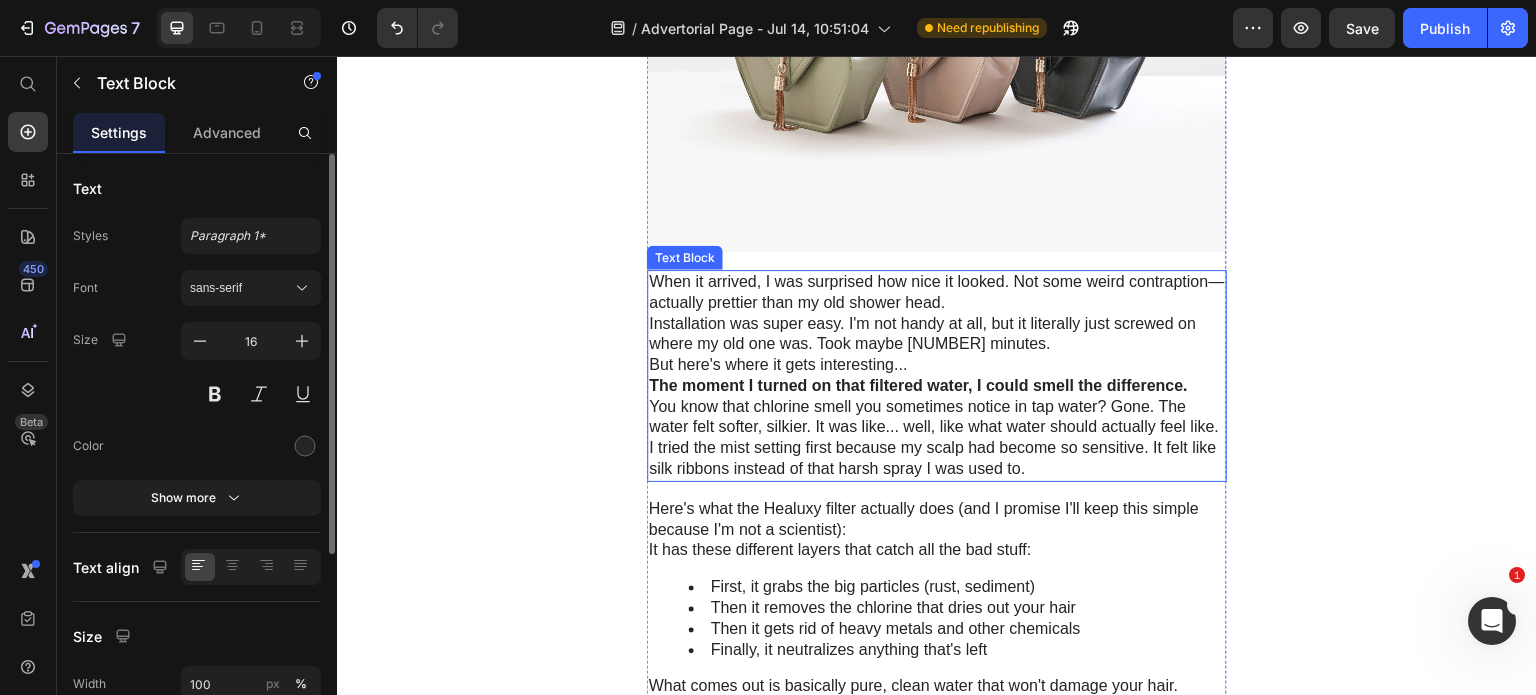 scroll, scrollTop: 3800, scrollLeft: 0, axis: vertical 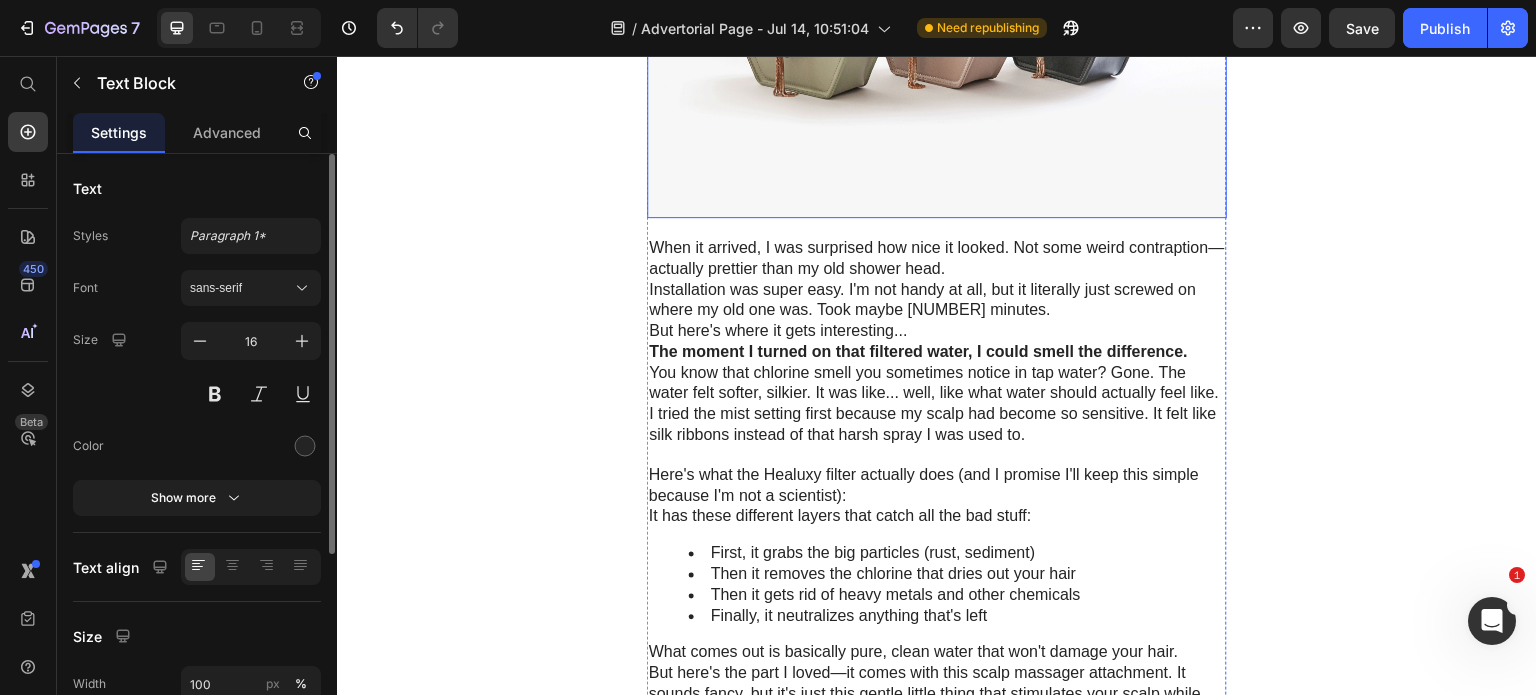 click at bounding box center [937, 0] 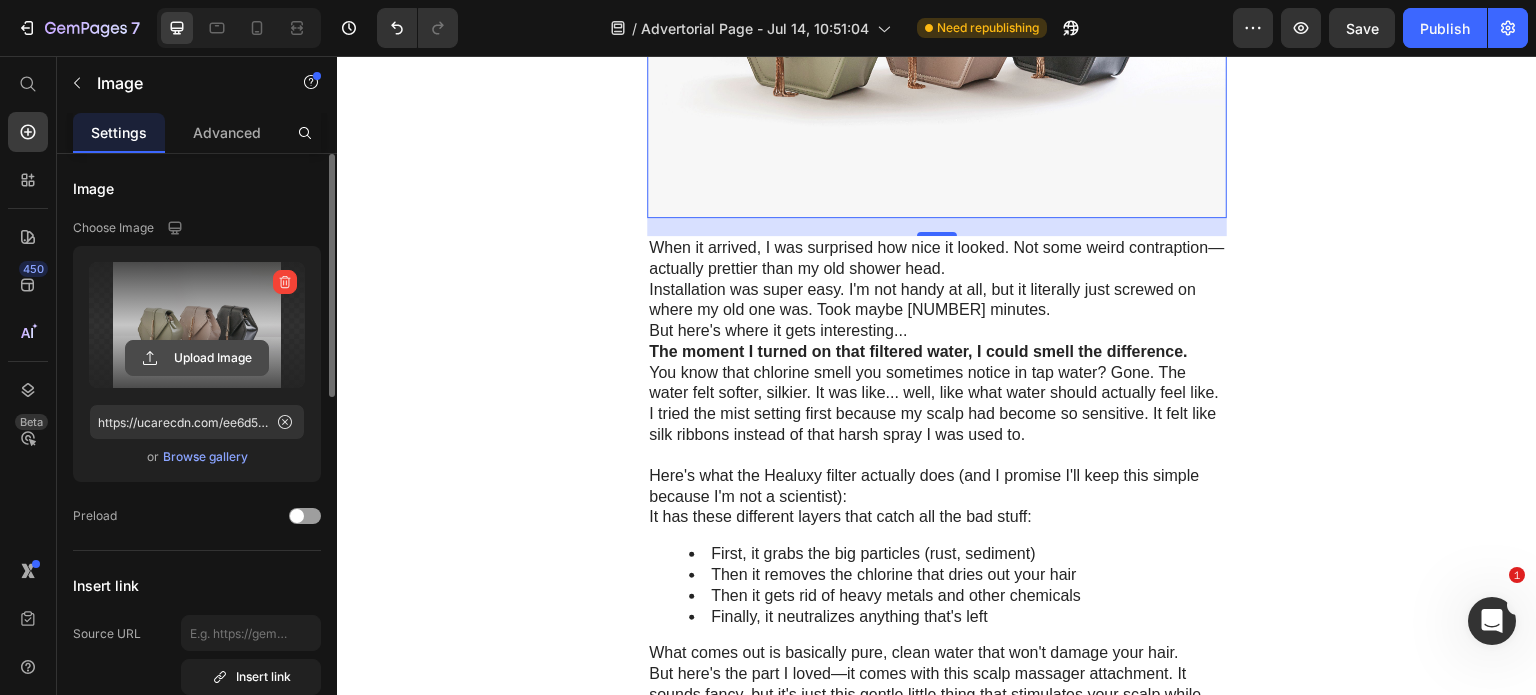 click 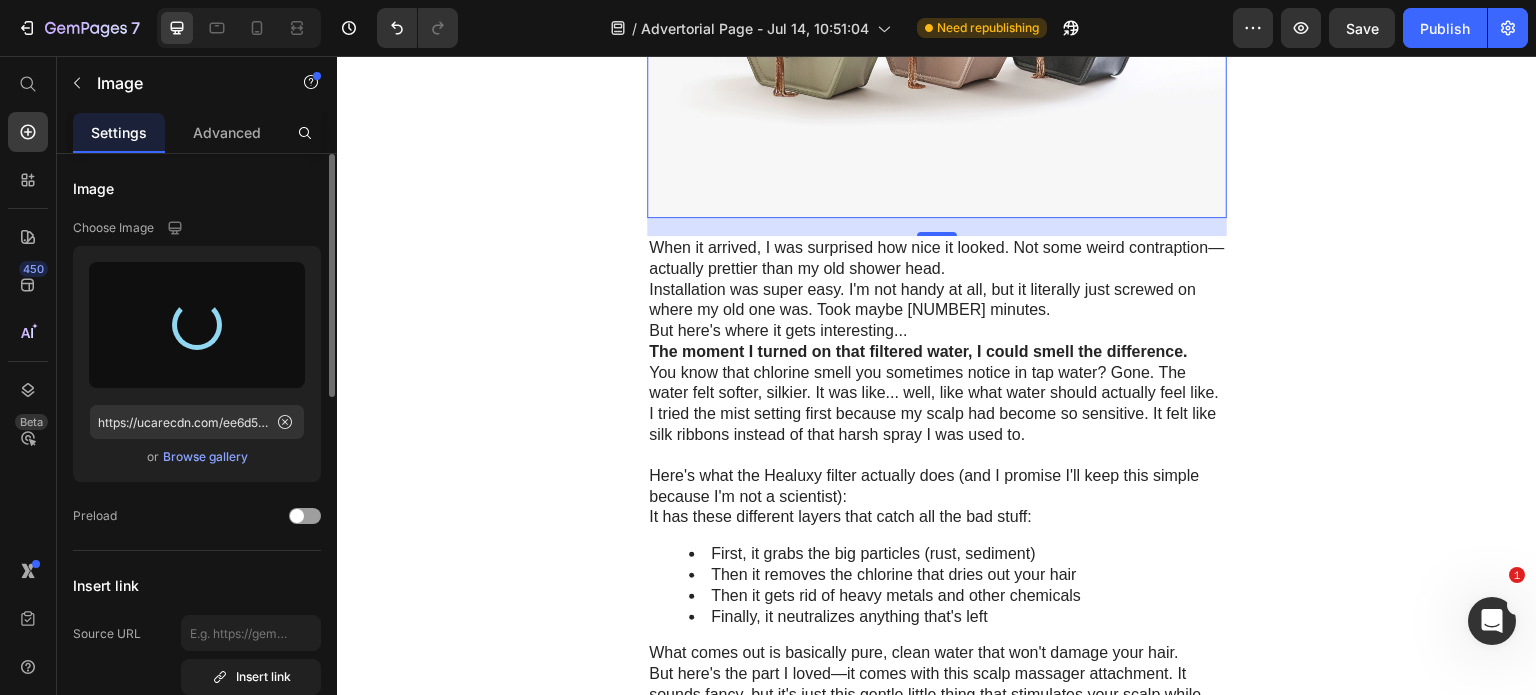 type on "https://cdn.shopify.com/s/files/1/0683/1085/9948/files/gempages_559150089486992365-6a7ad81f-6714-48ca-94bf-b1cbb66d77bf.jpg" 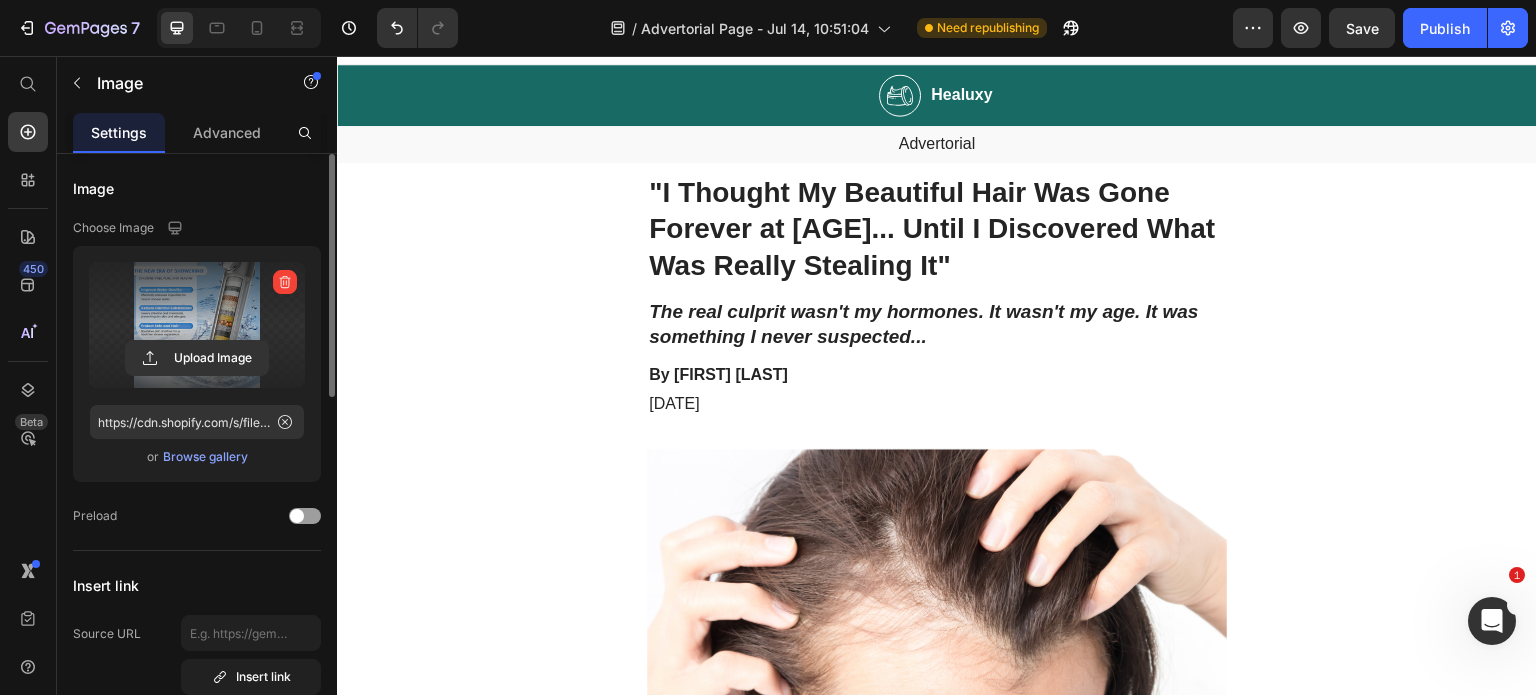 scroll, scrollTop: 0, scrollLeft: 0, axis: both 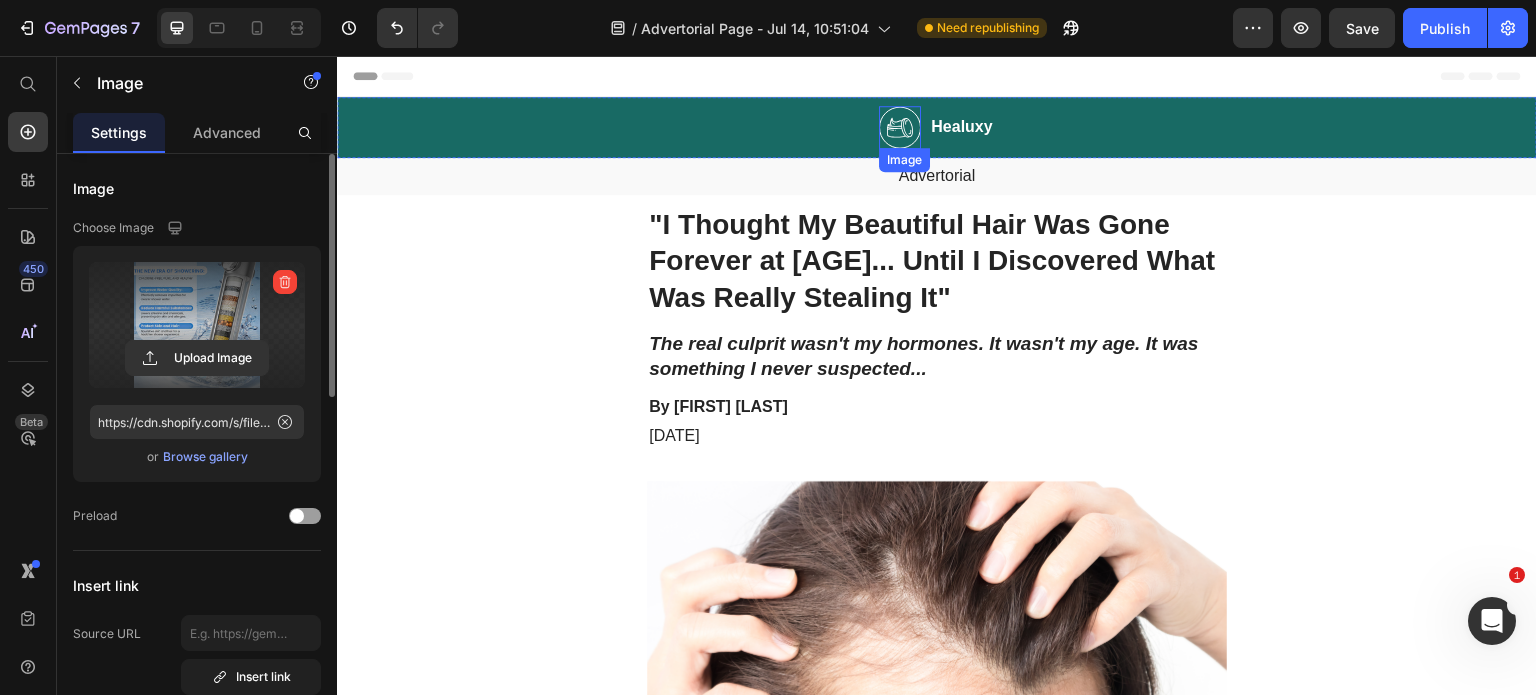 click at bounding box center [900, 127] 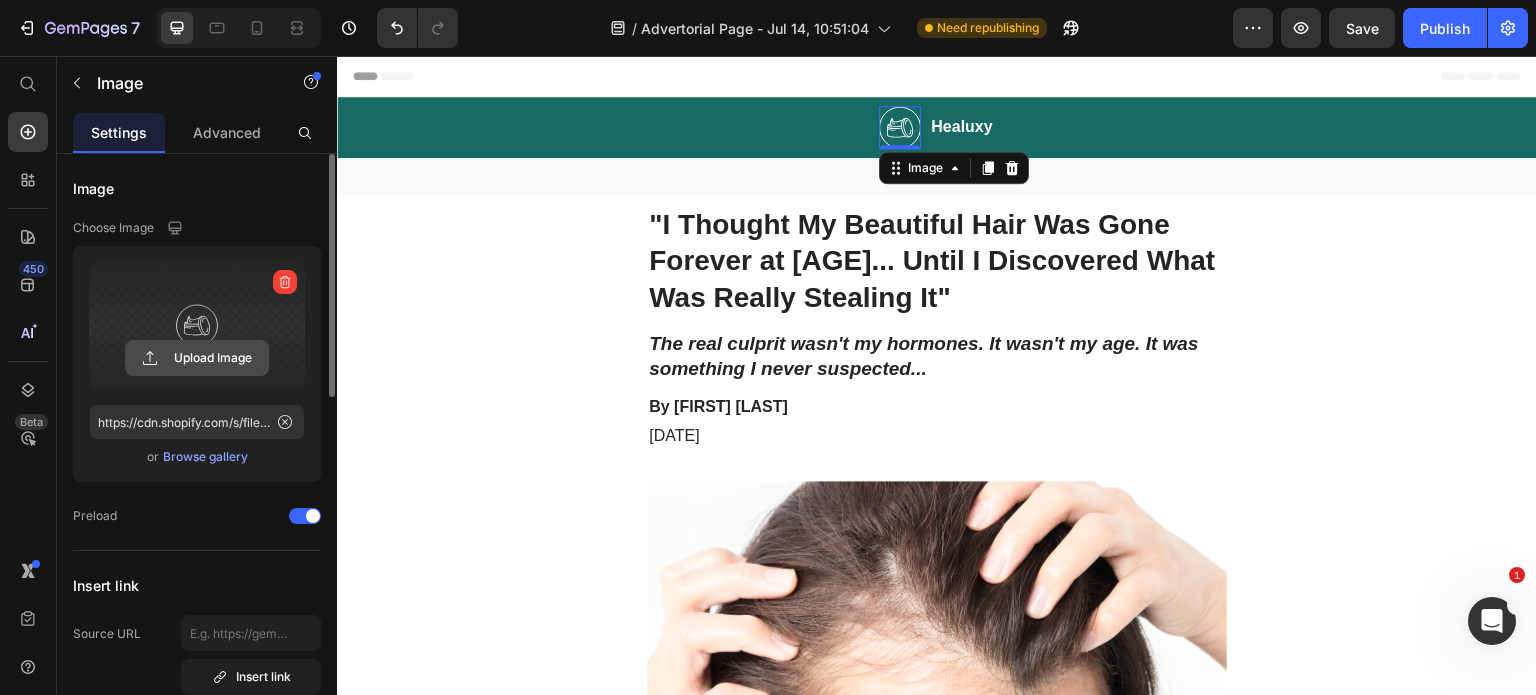 click 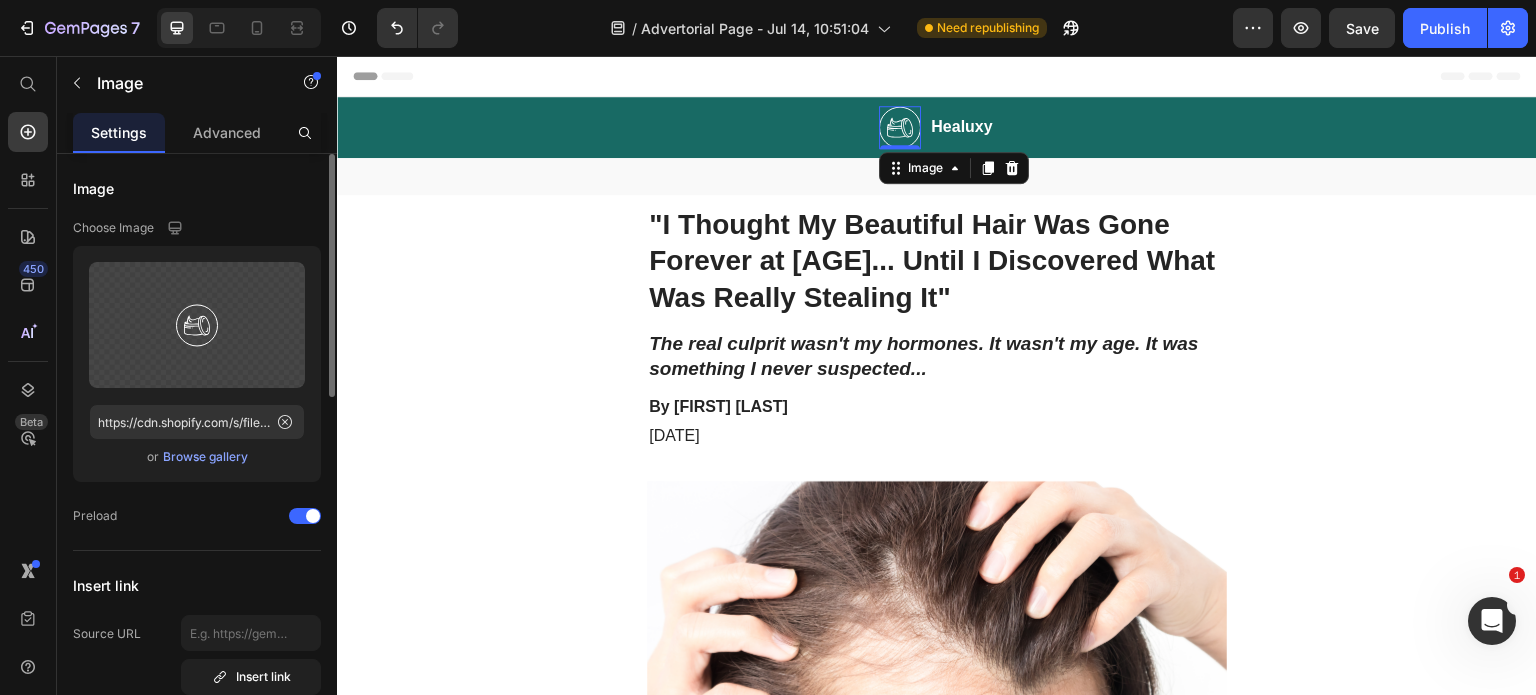 click on "Browse gallery" at bounding box center [205, 457] 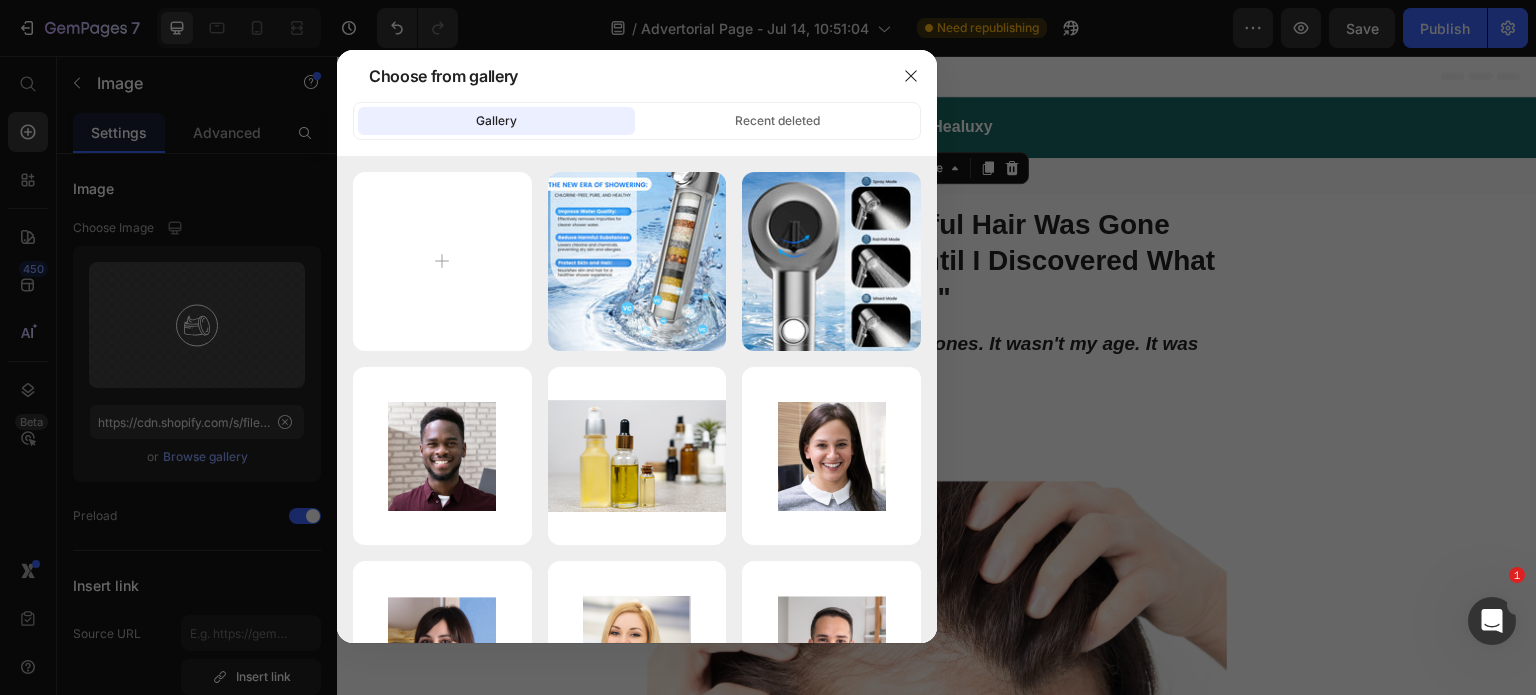 click on "Gallery" 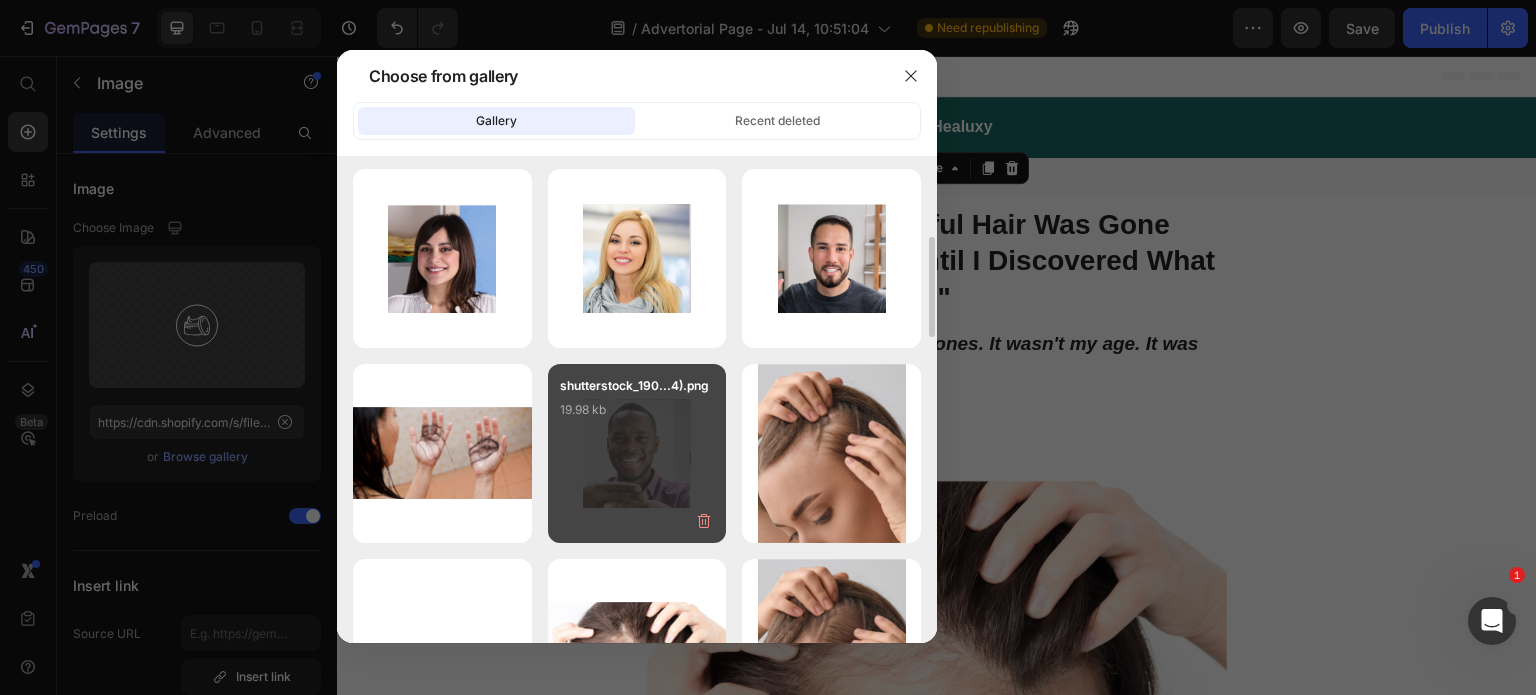 scroll, scrollTop: 0, scrollLeft: 0, axis: both 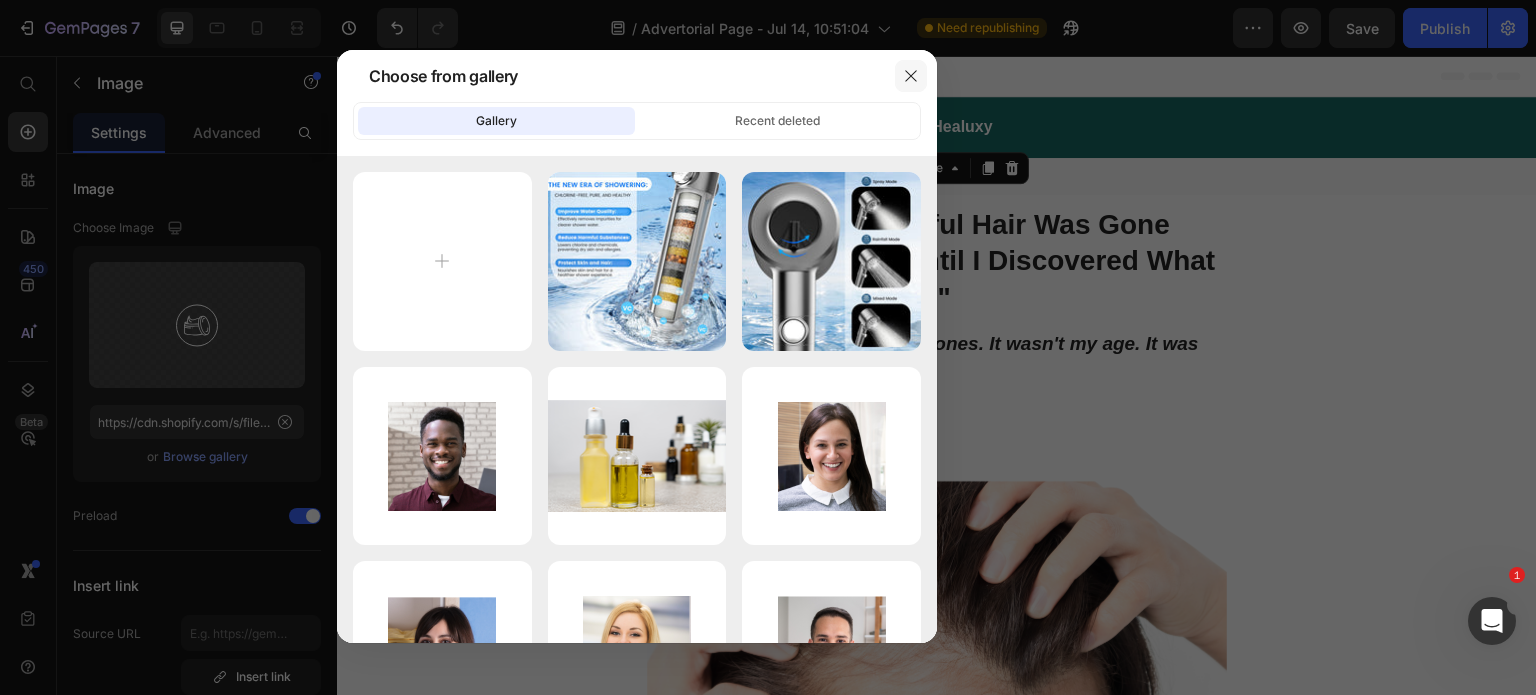 click 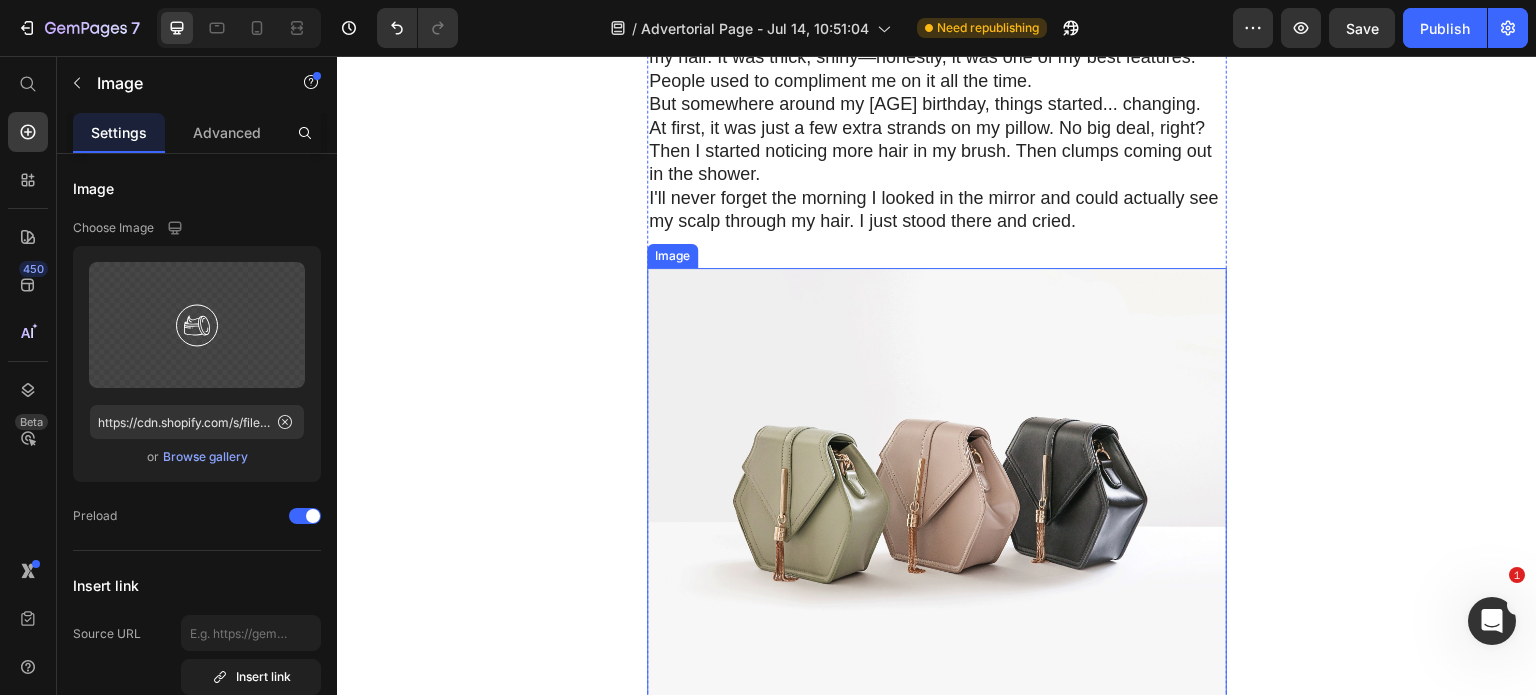 scroll, scrollTop: 1000, scrollLeft: 0, axis: vertical 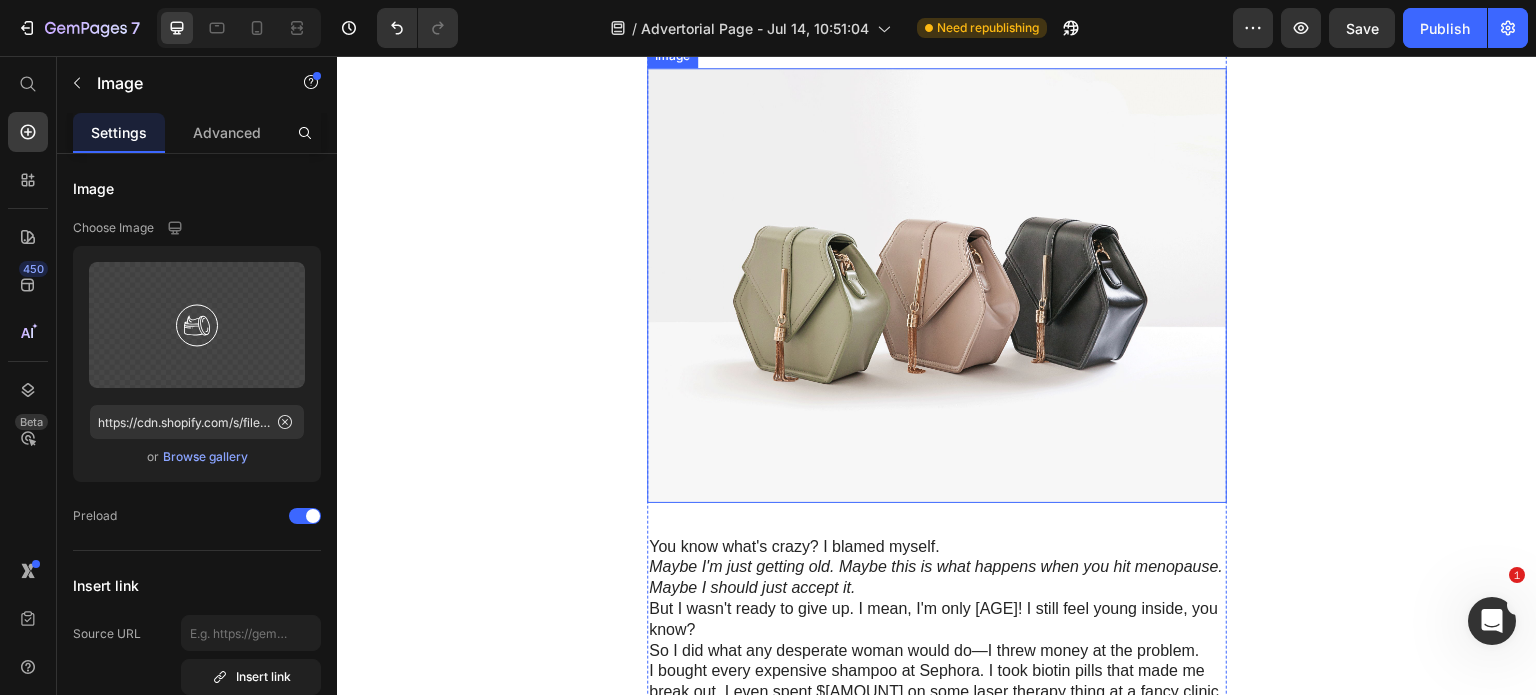 click at bounding box center [937, 285] 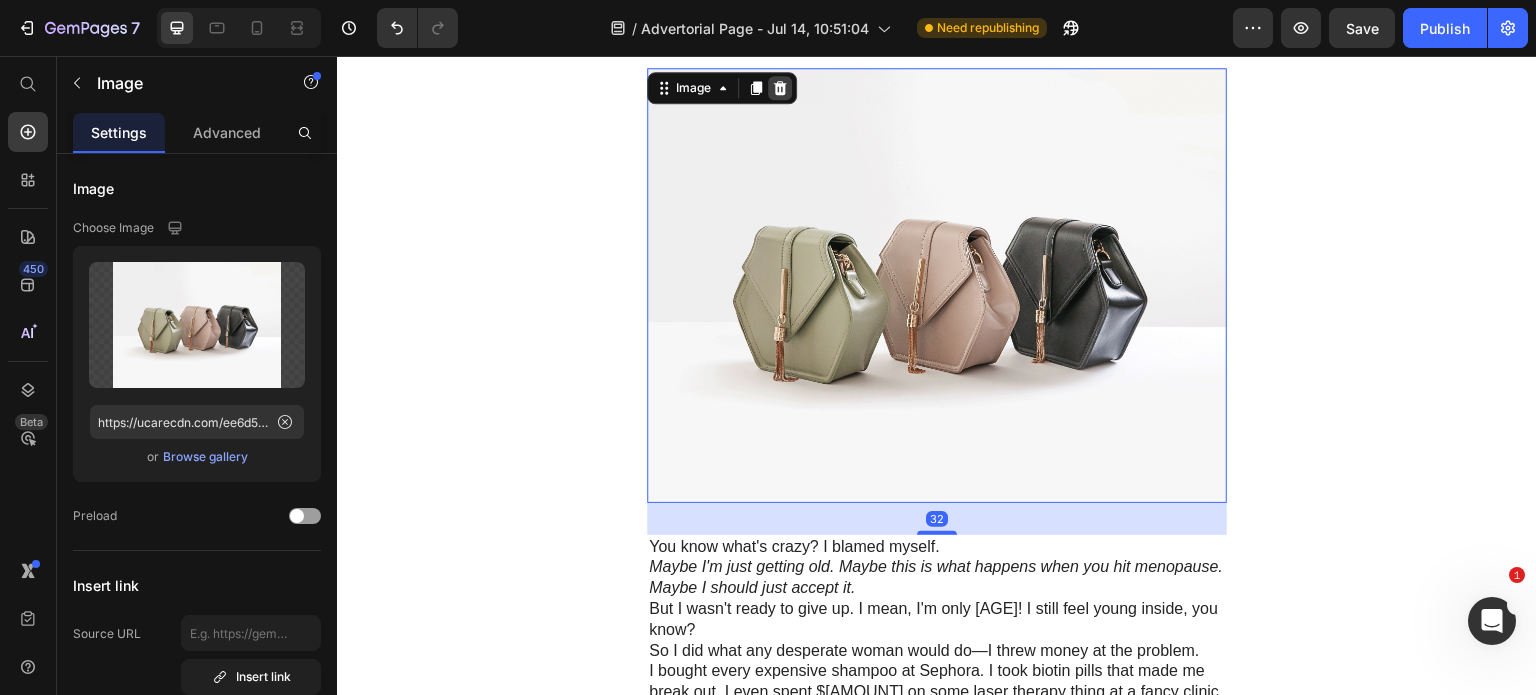 click at bounding box center (780, 88) 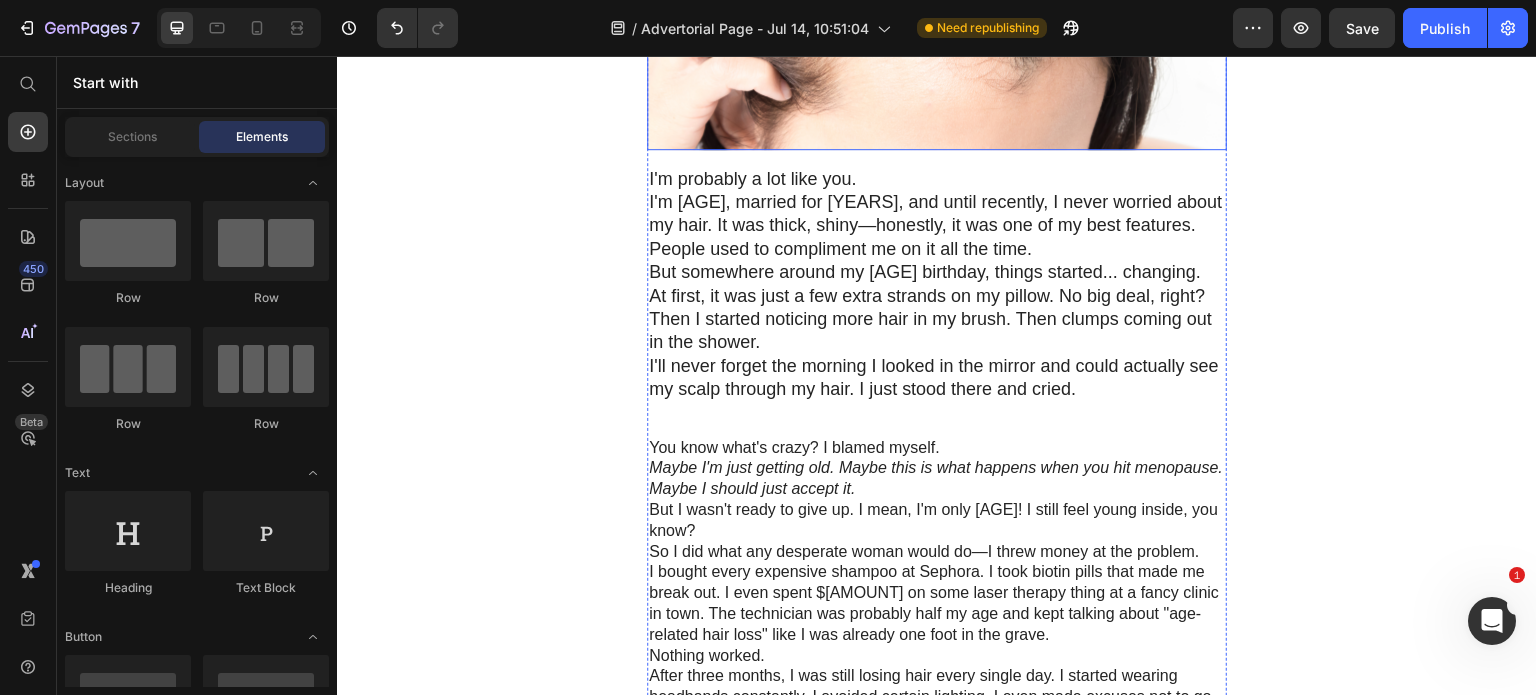 scroll, scrollTop: 633, scrollLeft: 0, axis: vertical 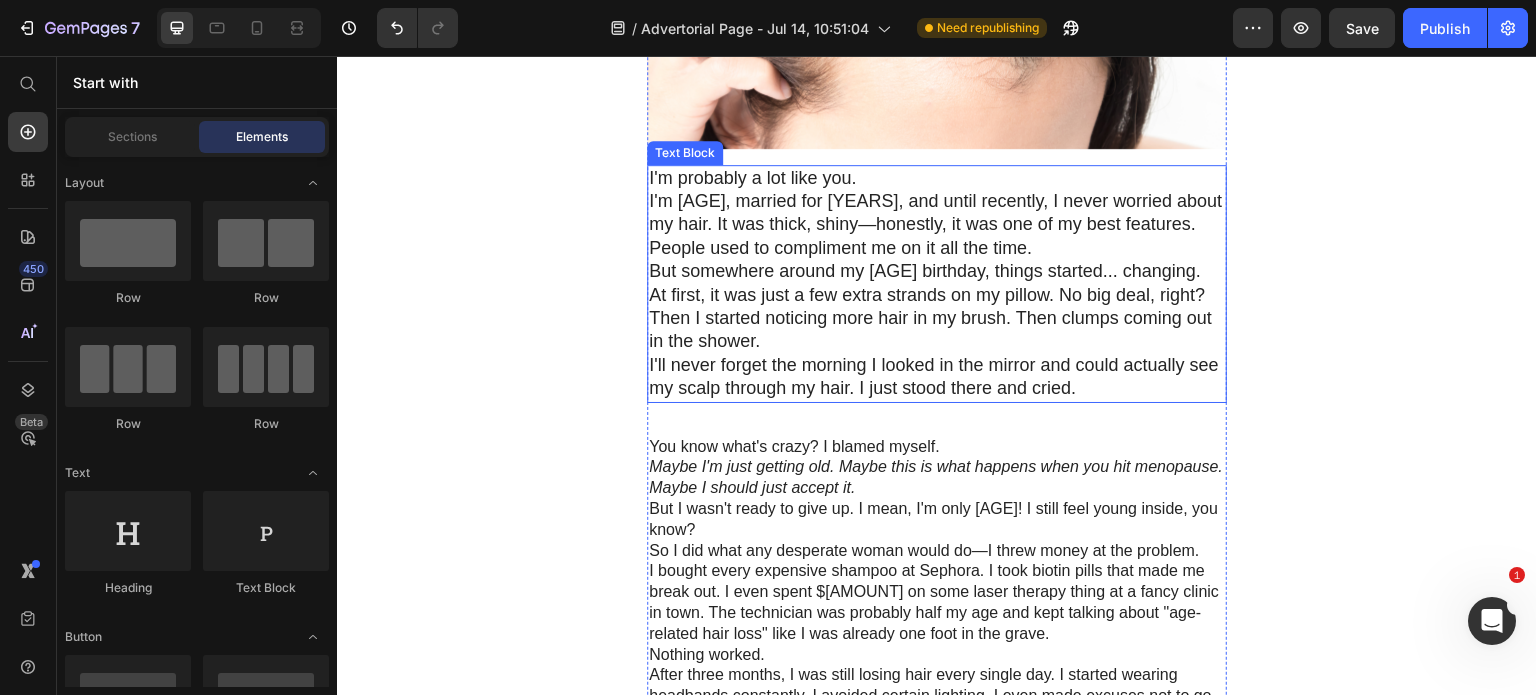 click on "I'll never forget the morning I looked in the mirror and could actually see my scalp through my hair. I just stood there and cried." at bounding box center [937, 377] 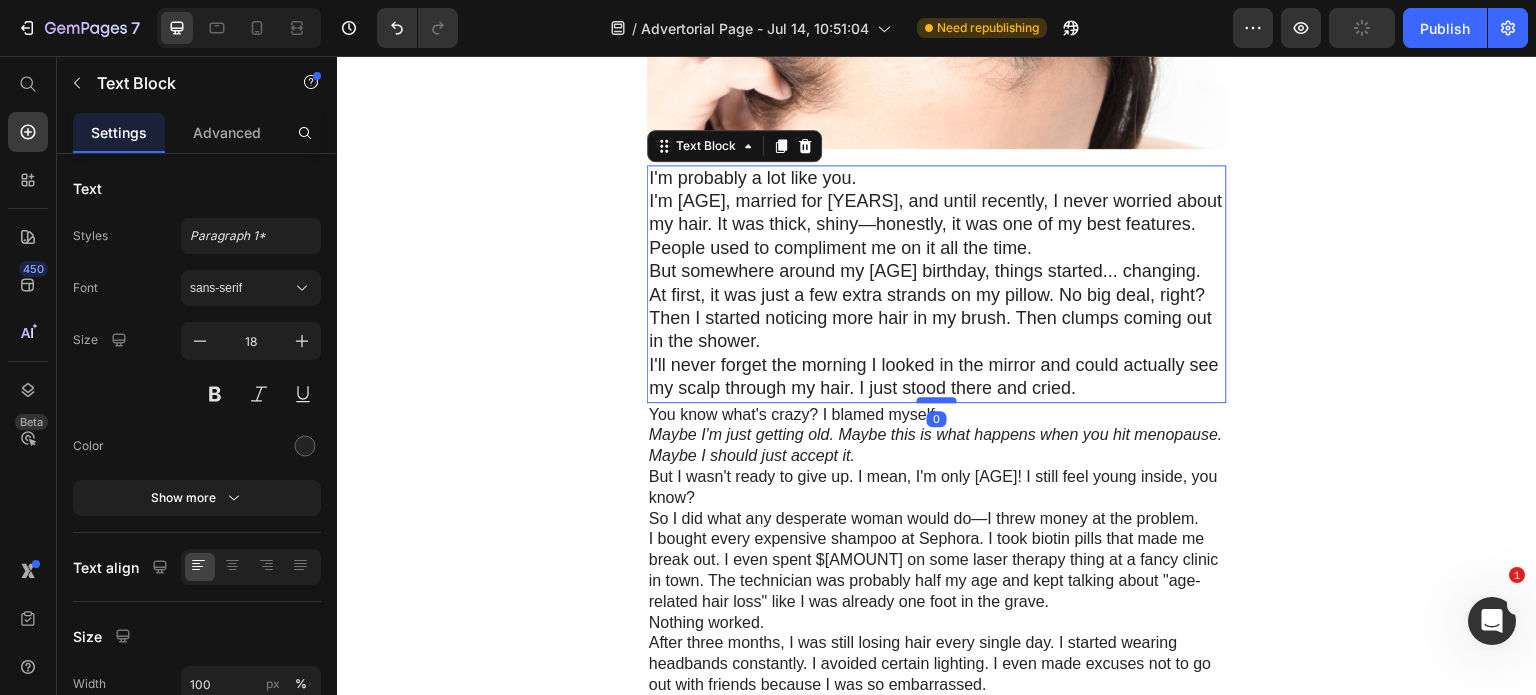 drag, startPoint x: 937, startPoint y: 432, endPoint x: 934, endPoint y: 398, distance: 34.132095 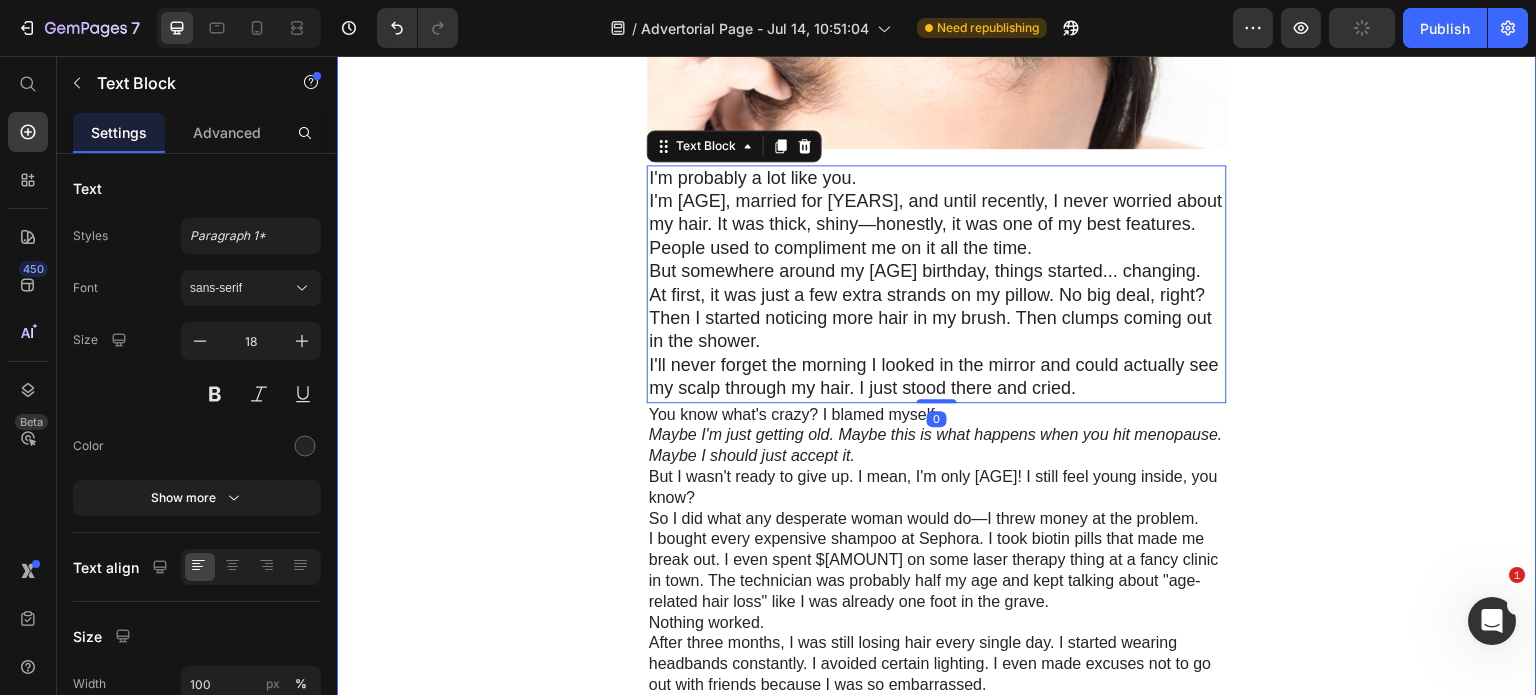 click on "Image Healuxy Heading Row Advertorial Text Block "I Thought My Beautiful Hair Was Gone Forever at 48... Until I Discovered What Was Really Stealing It" Heading The real culprit wasn't my hormones. It wasn't my age. It was something I never suspected... Heading By [NAME] Text Block November 6, 2023 Text Block Image I'm probably a lot like you. I'm 48, married for 20 years, and until recently, I never worried about my hair. It was thick, shiny—honestly, it was one of my best features. People used to compliment me on it all the time. But somewhere around my 46th birthday, things started... changing. At first, it was just a few extra strands on my pillow. No big deal, right? Then I started noticing more hair in my brush. Then clumps coming out in the shower. I'll never forget the morning I looked in the mirror and could actually see my scalp through my hair. I just stood there and cried. Text Block   0 You know what's crazy? I blamed myself. Nothing worked. Text Block Image Wait, what? Chlorine ,  Row" at bounding box center [937, 878] 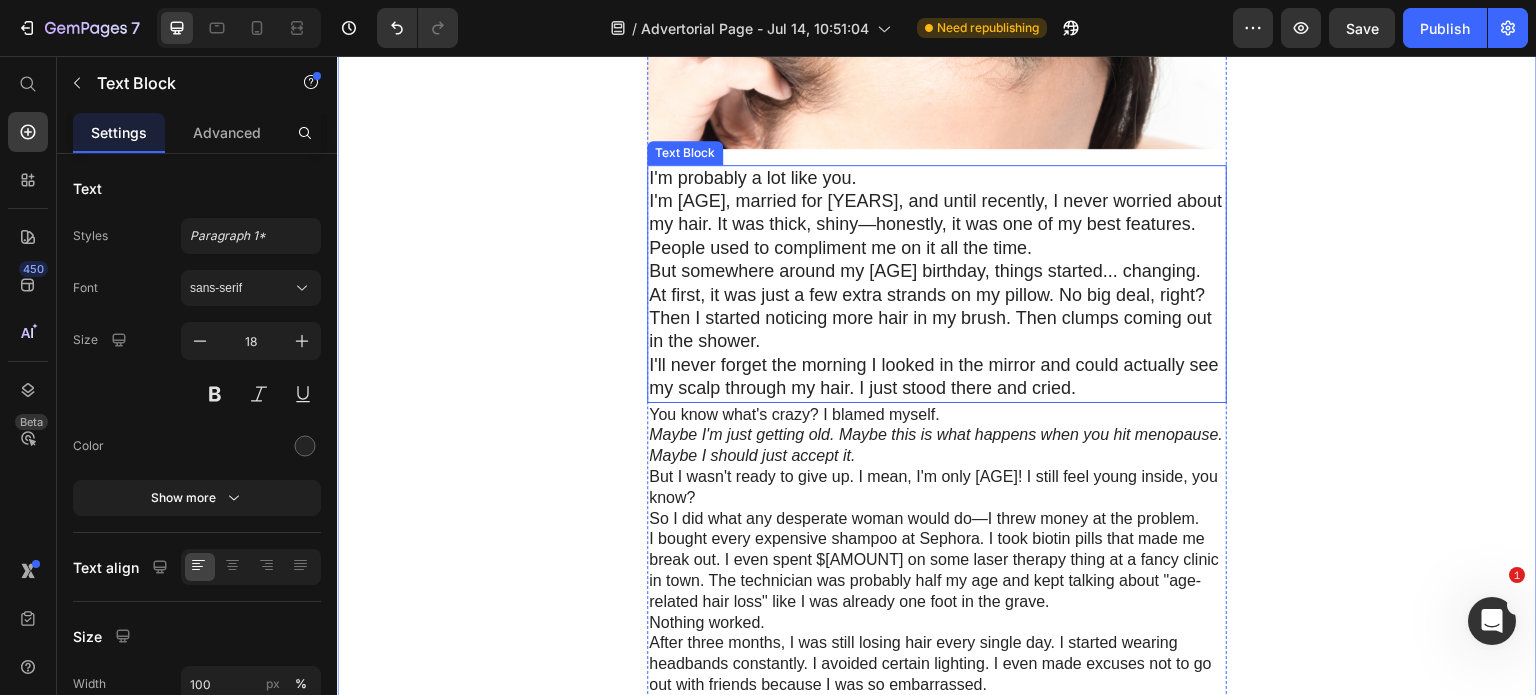 click on "At first, it was just a few extra strands on my pillow. No big deal, right? Then I started noticing more hair in my brush. Then clumps coming out in the shower." at bounding box center [937, 319] 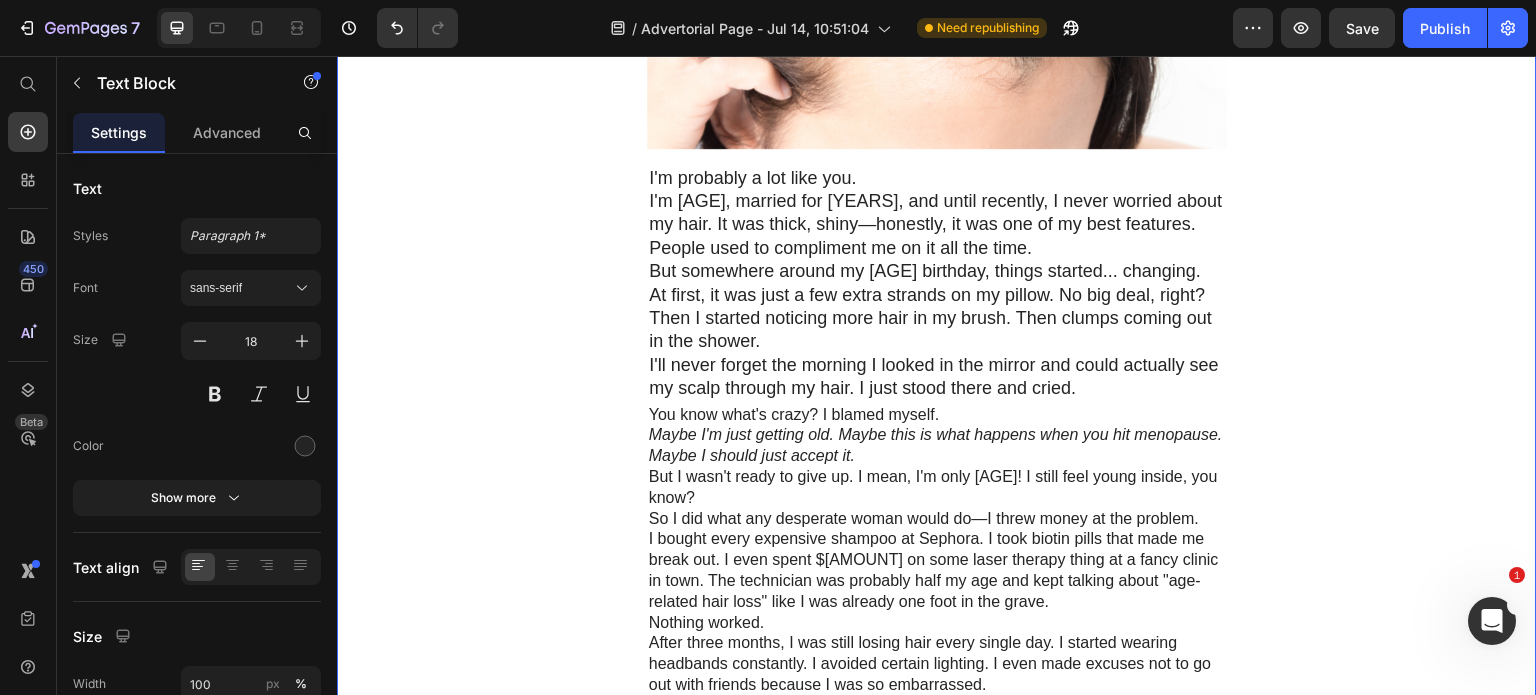 click on "Image Healuxy Heading Row Advertorial Text Block "I Thought My Beautiful Hair Was Gone Forever at 48... Until I Discovered What Was Really Stealing It" Heading The real culprit wasn't my hormones. It wasn't my age. It was something I never suspected... Heading By [NAME] Text Block November 6, 2023 Text Block Image I'm probably a lot like you. I'm 48, married for 20 years, and until recently, I never worried about my hair. It was thick, shiny—honestly, it was one of my best features. People used to compliment me on it all the time. But somewhere around my 46th birthday, things started... changing. At first, it was just a few extra strands on my pillow. No big deal, right? Then I started noticing more hair in my brush. Then clumps coming out in the shower. I'll never forget the morning I looked in the mirror and could actually see my scalp through my hair. I just stood there and cried. Text Block You know what's crazy? I blamed myself. Nothing worked. Text Block Image She said the strangest thing:" at bounding box center [937, 878] 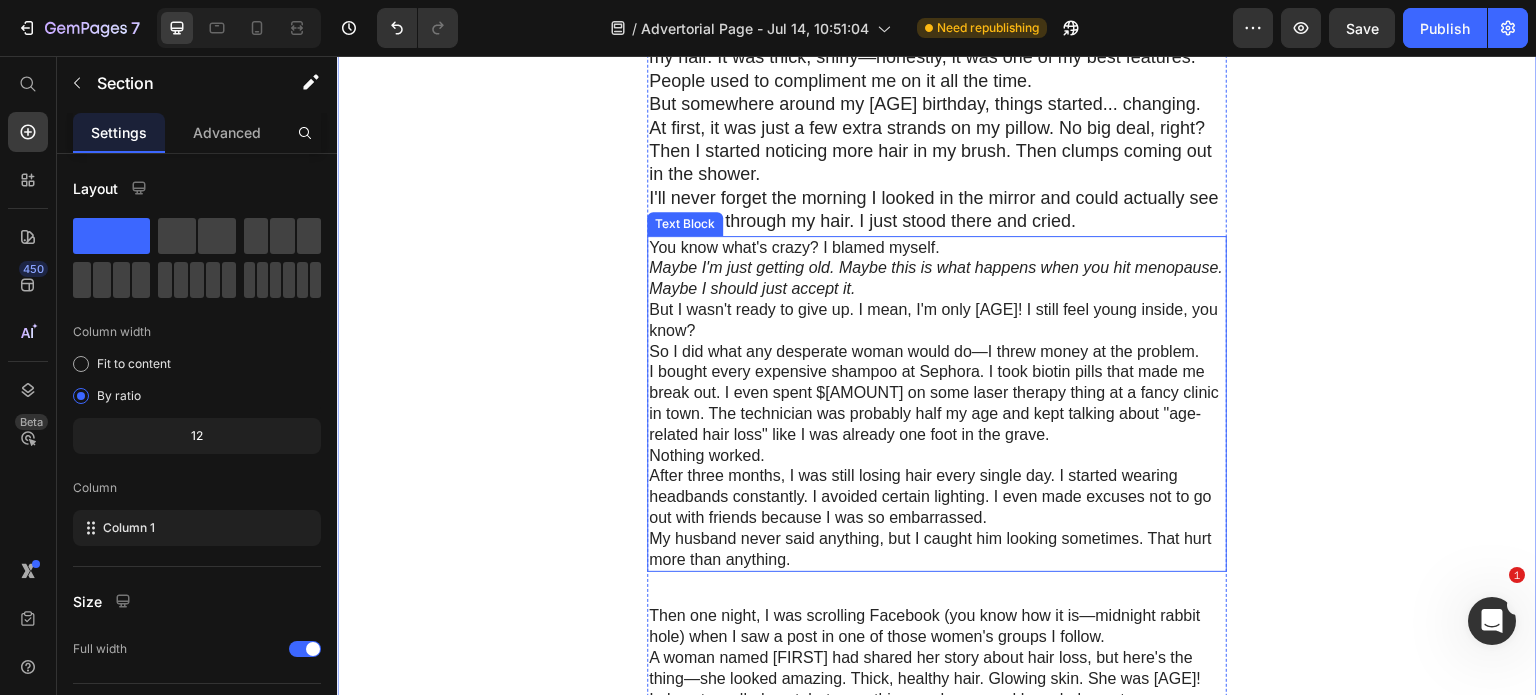 scroll, scrollTop: 833, scrollLeft: 0, axis: vertical 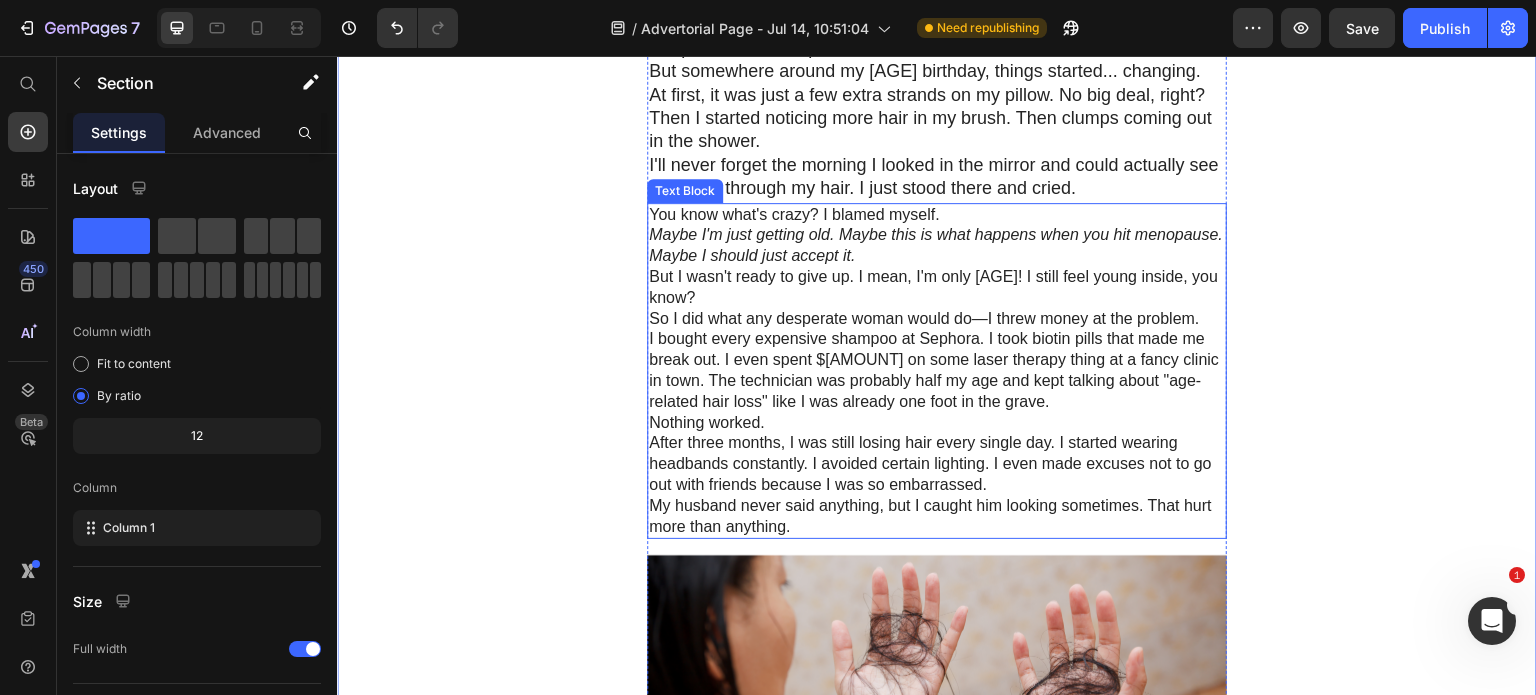 click on "Nothing worked." at bounding box center [937, 423] 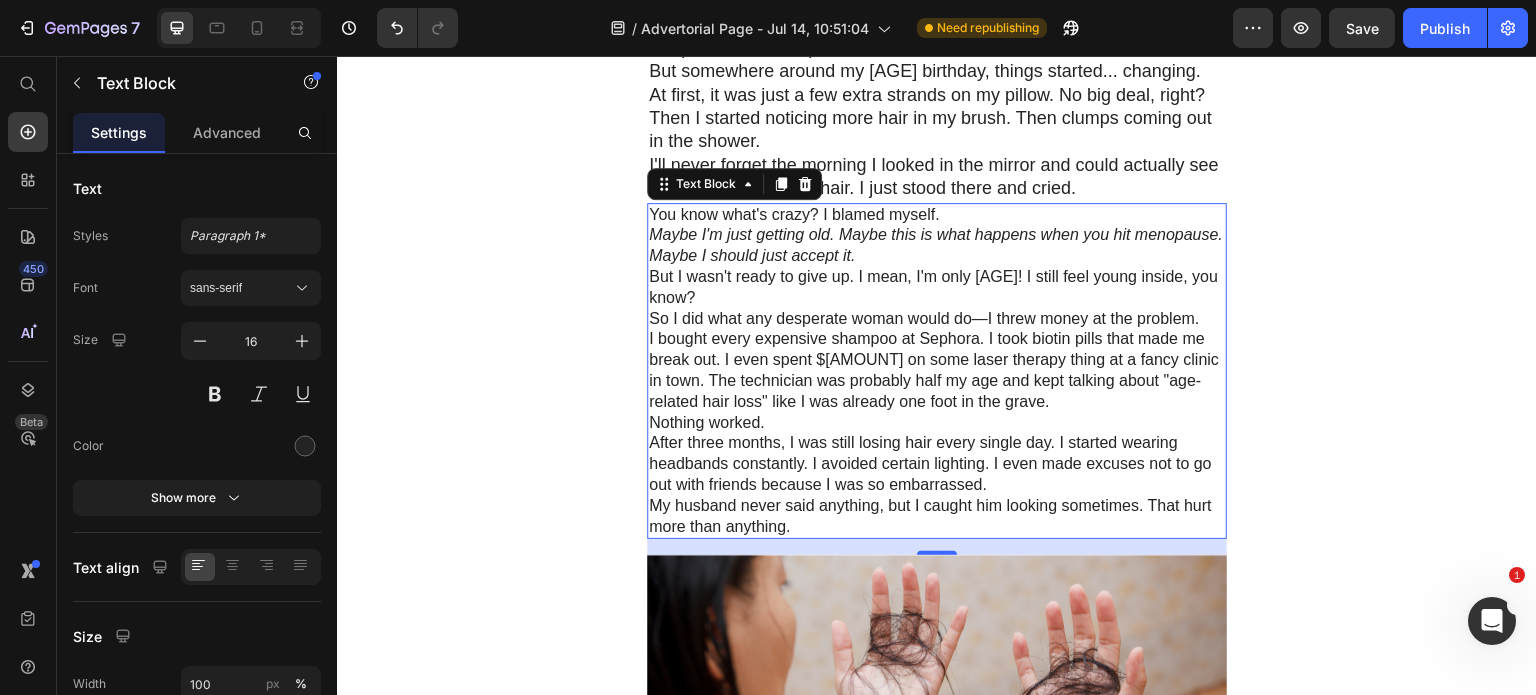 click on "After three months, I was still losing hair every single day. I started wearing headbands constantly. I avoided certain lighting. I even made excuses not to go out with friends because I was so embarrassed." at bounding box center (937, 464) 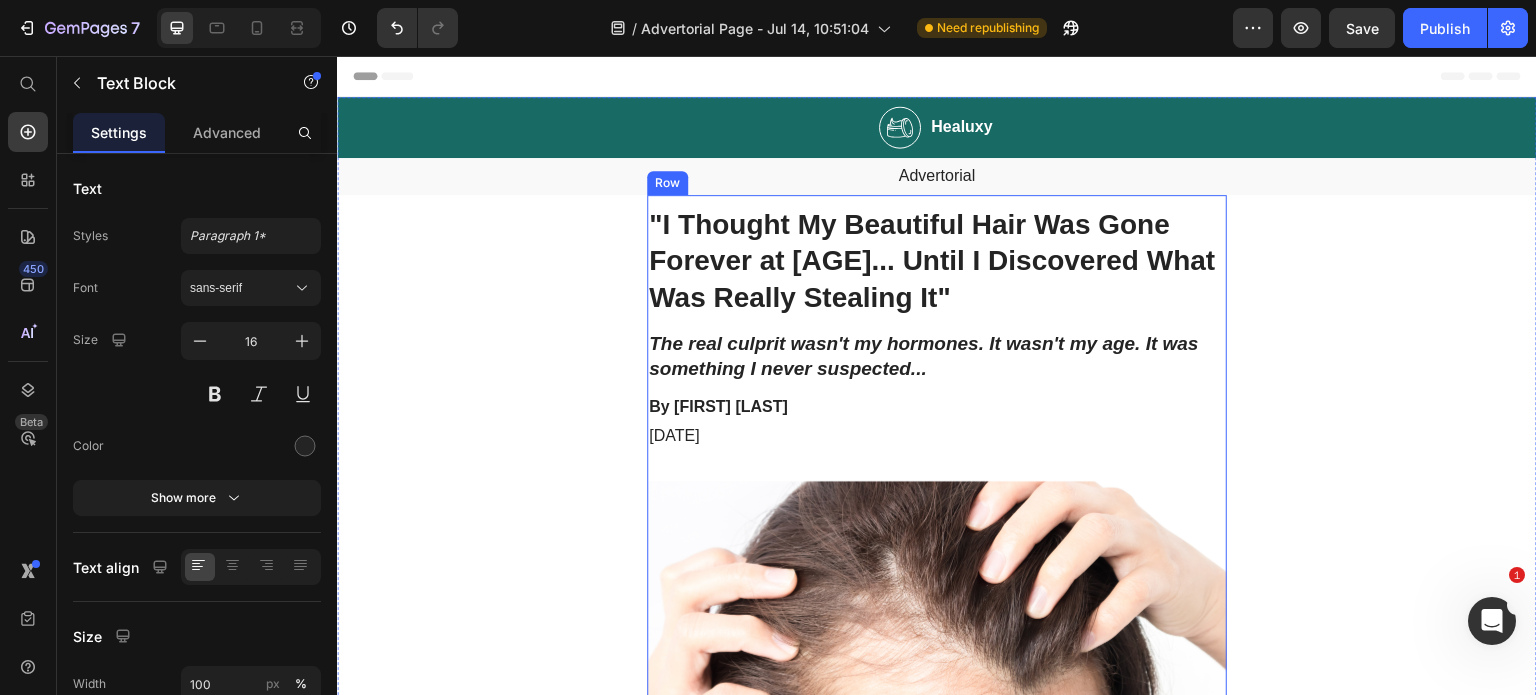 scroll, scrollTop: 500, scrollLeft: 0, axis: vertical 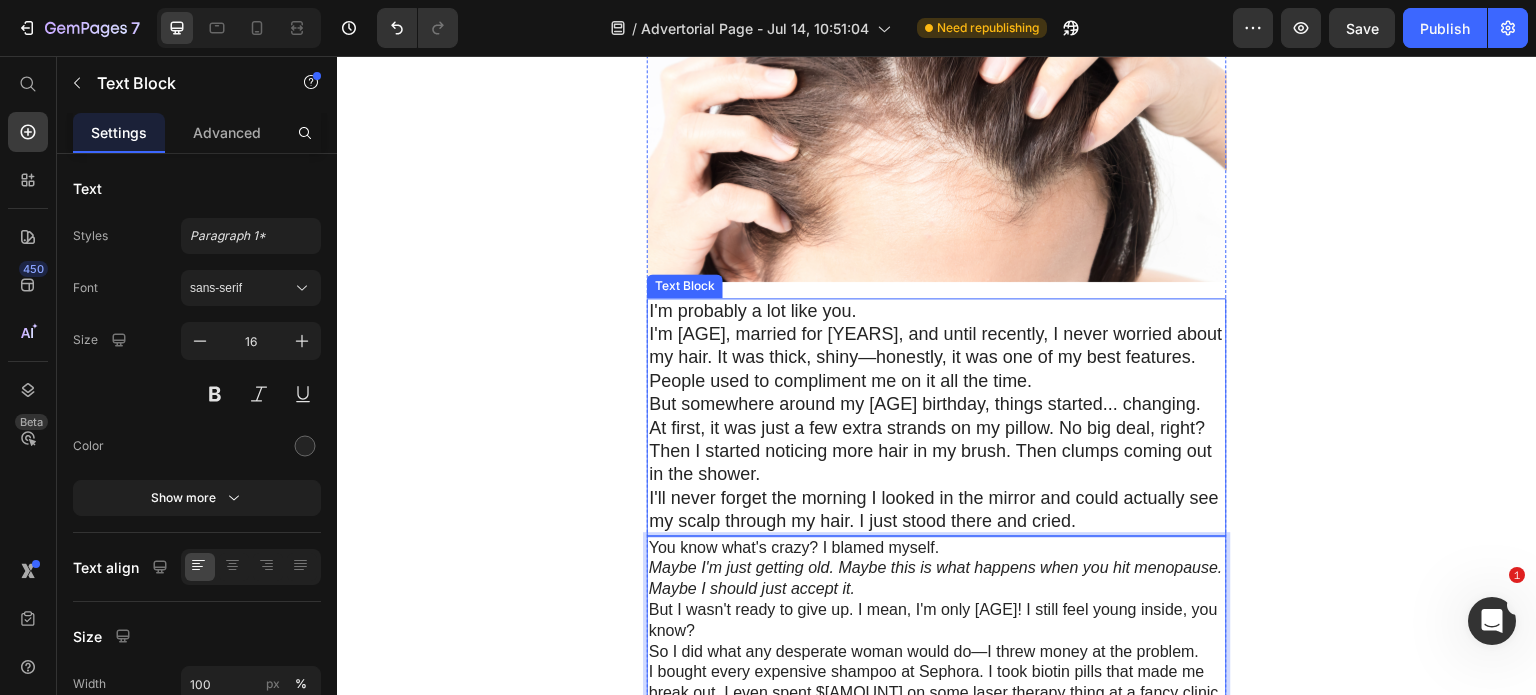 click on "I'm [AGE], married for [YEARS], and until recently, I never worried about my hair. It was thick, shiny—honestly, it was one of my best features. People used to compliment me on it all the time." at bounding box center (937, 358) 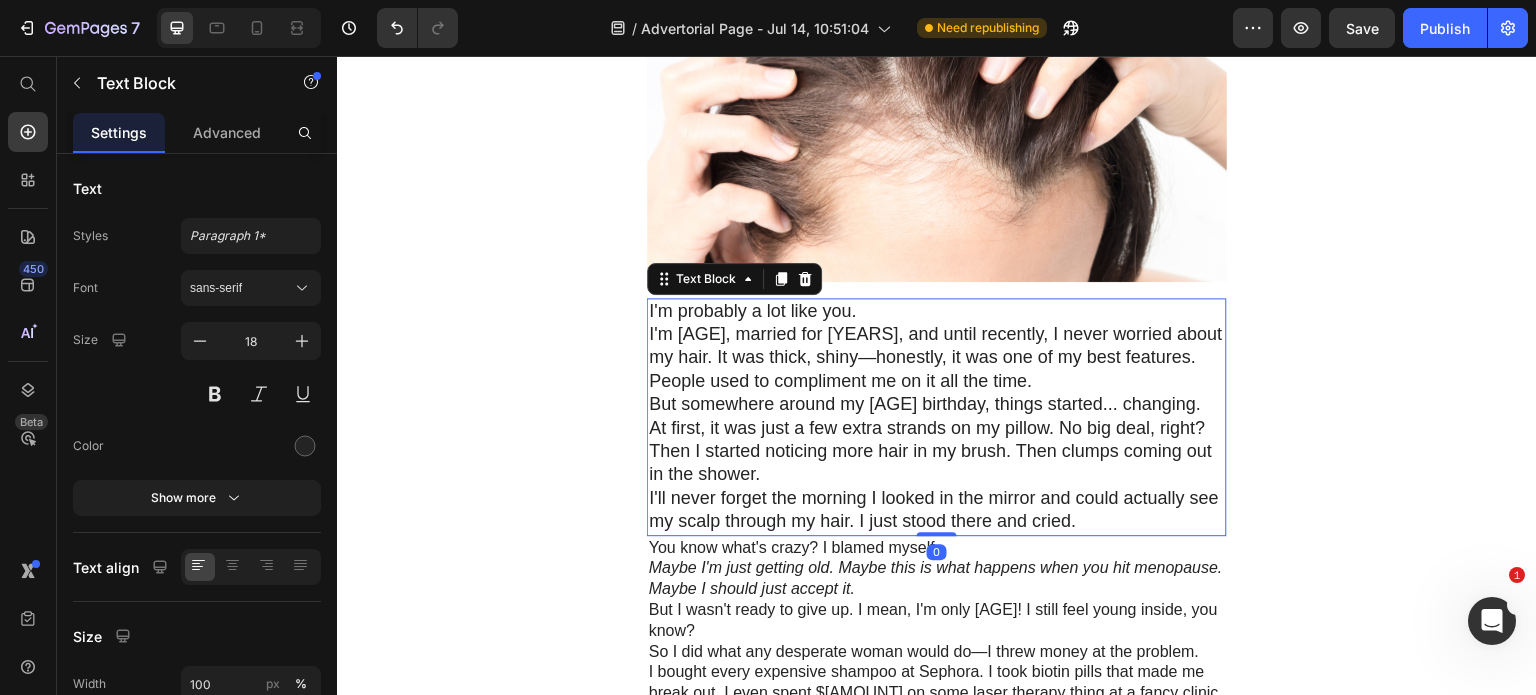 click on "I'm [AGE], married for [YEARS], and until recently, I never worried about my hair. It was thick, shiny—honestly, it was one of my best features. People used to compliment me on it all the time." at bounding box center [937, 358] 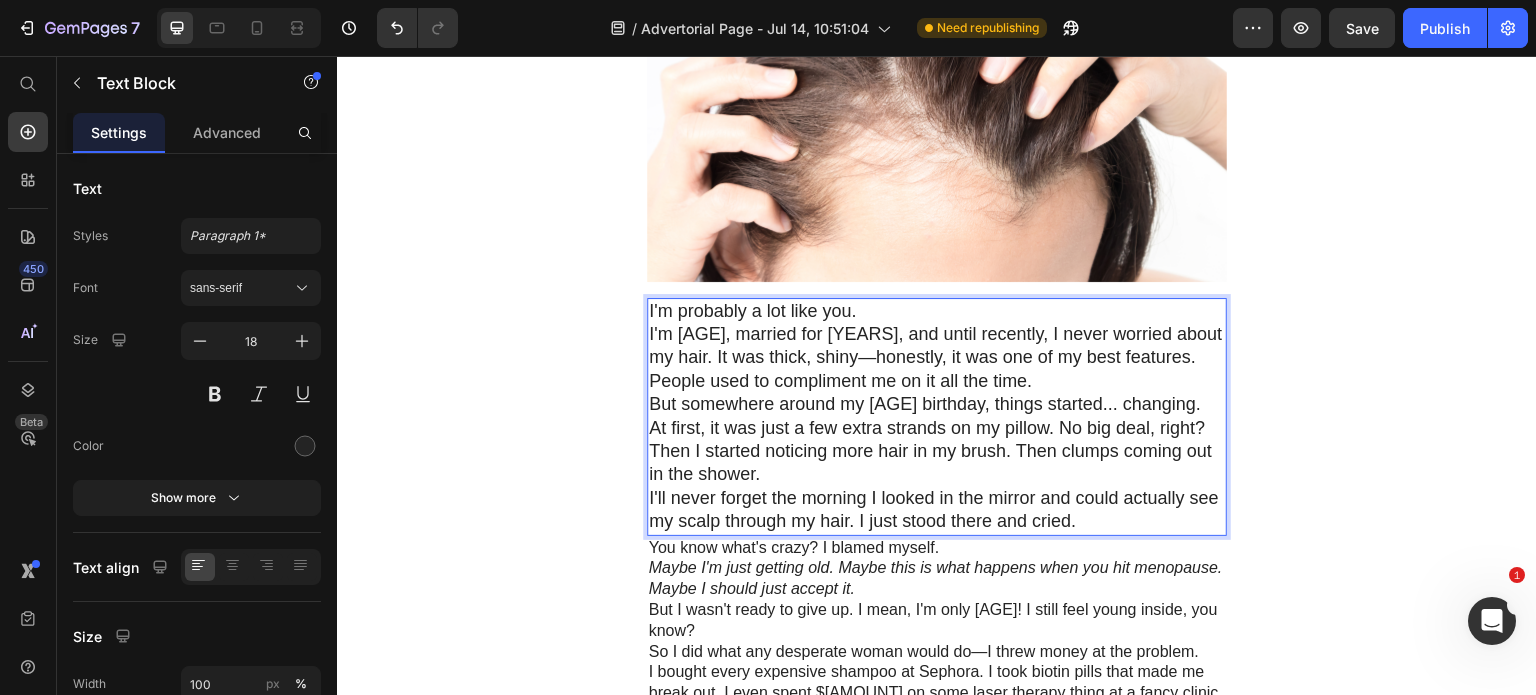 click on "I'm [AGE], married for [YEARS], and until recently, I never worried about my hair. It was thick, shiny—honestly, it was one of my best features. People used to compliment me on it all the time." at bounding box center [937, 358] 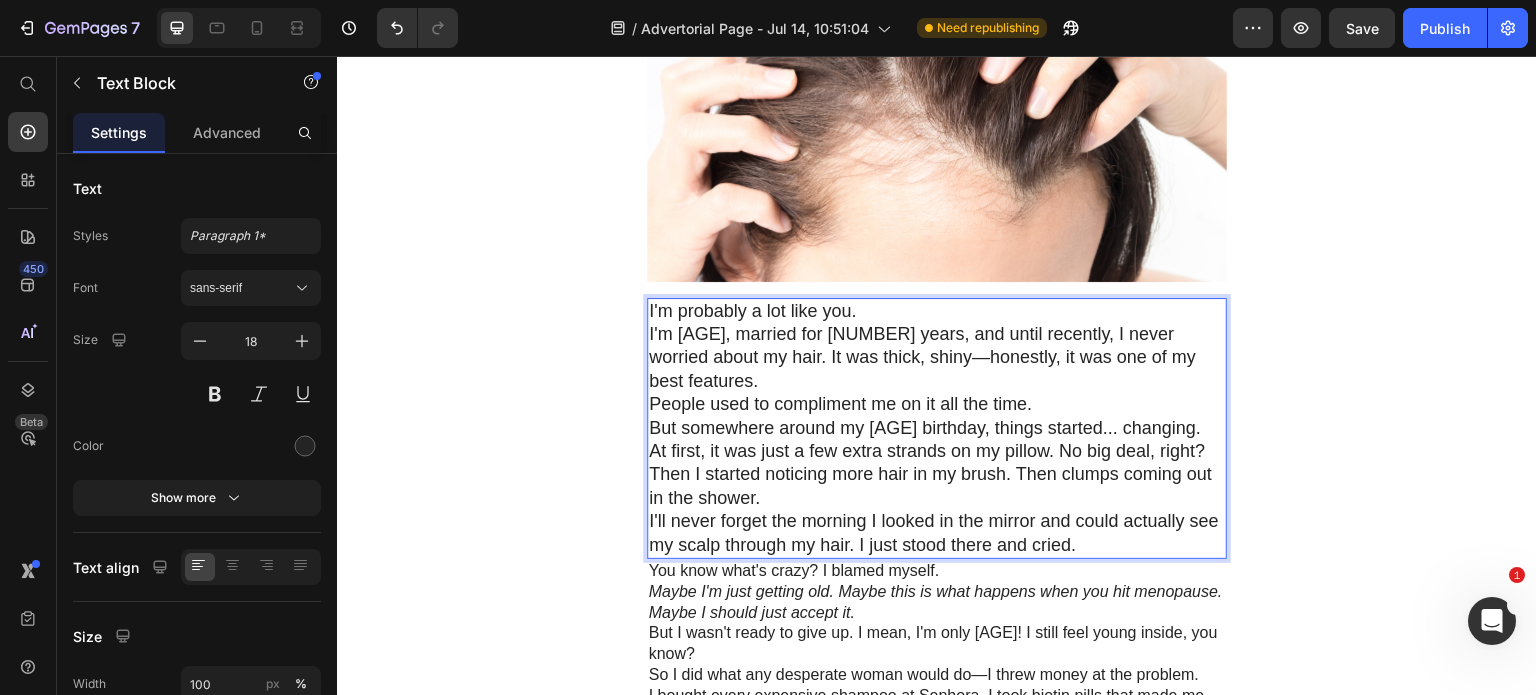 click on "People used to compliment me on it all the time." at bounding box center [937, 404] 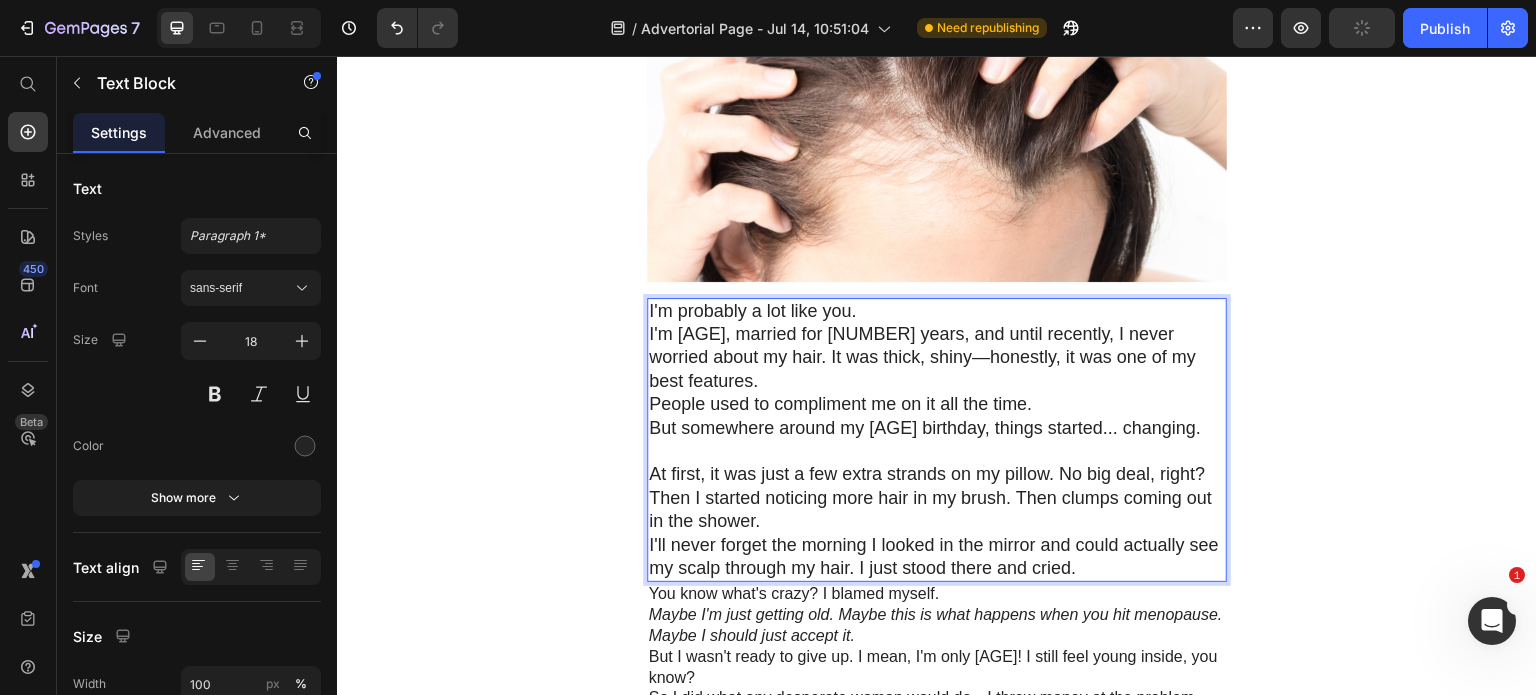 click on "I'm [AGE], married for [NUMBER] years, and until recently, I never worried about my hair. It was thick, shiny—honestly, it was one of my best features." at bounding box center [937, 358] 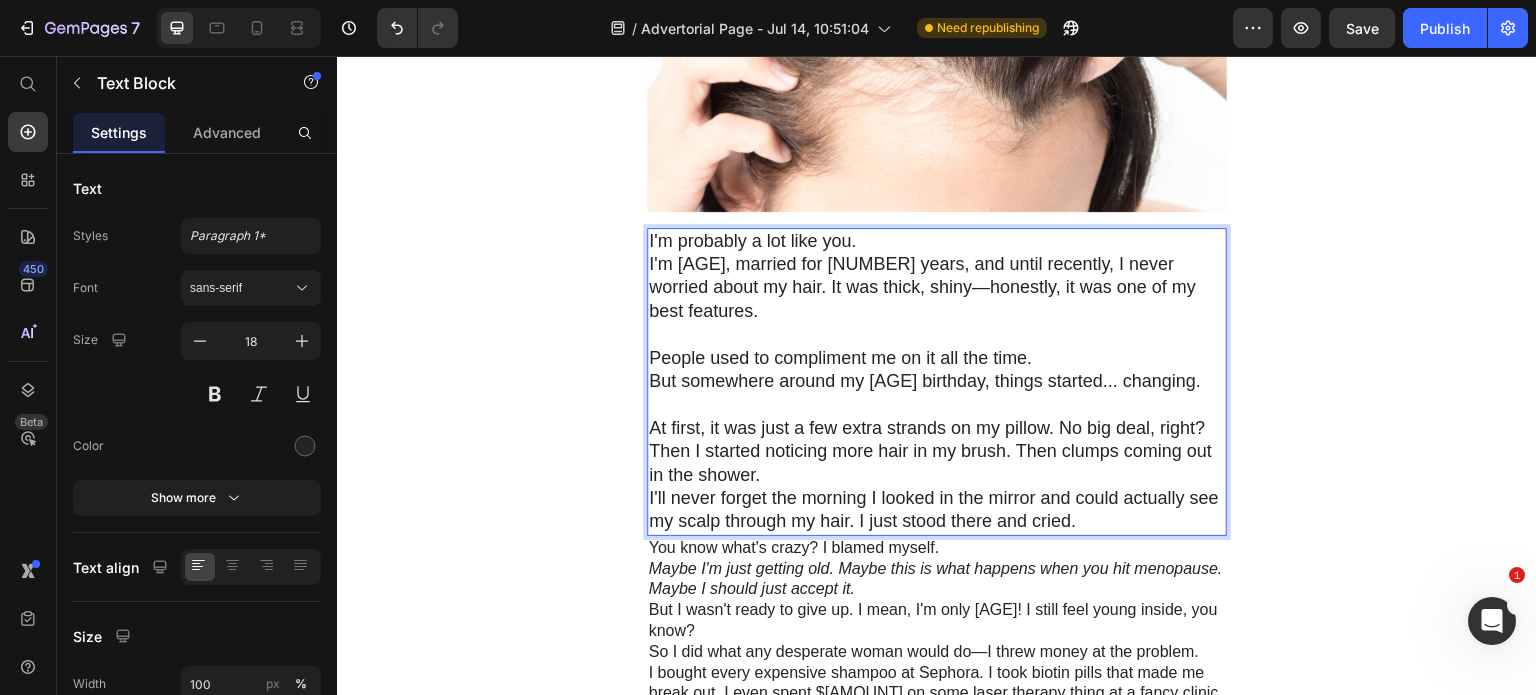 scroll, scrollTop: 600, scrollLeft: 0, axis: vertical 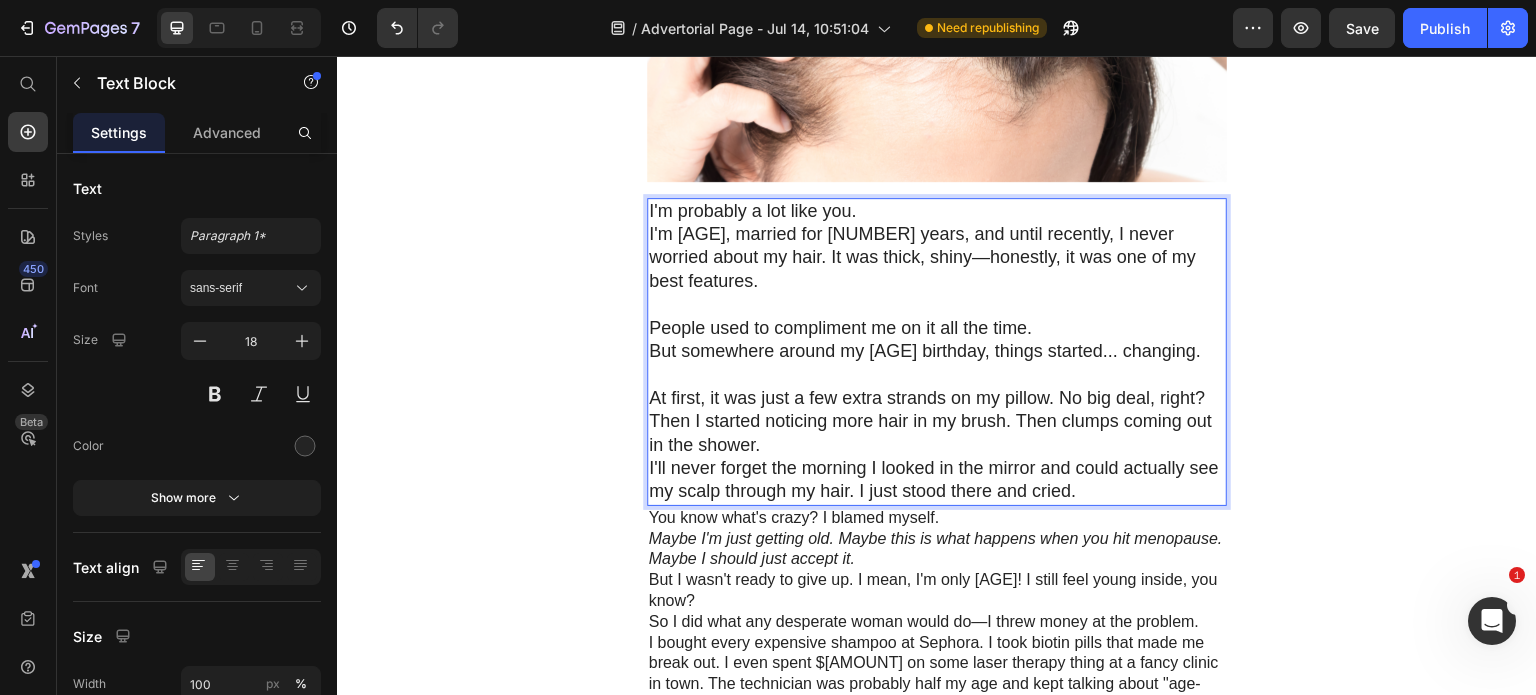 click on "At first, it was just a few extra strands on my pillow. No big deal, right? Then I started noticing more hair in my brush. Then clumps coming out in the shower." at bounding box center (937, 422) 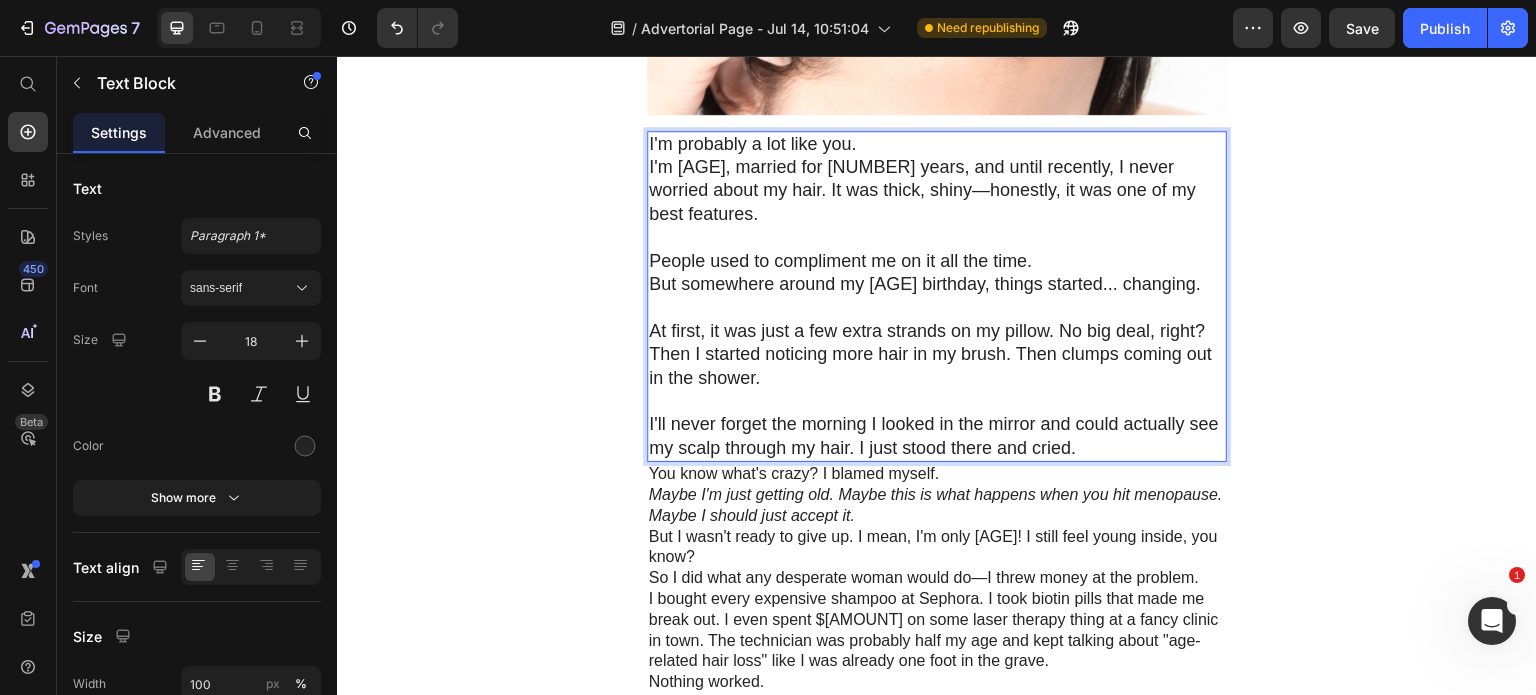 scroll, scrollTop: 700, scrollLeft: 0, axis: vertical 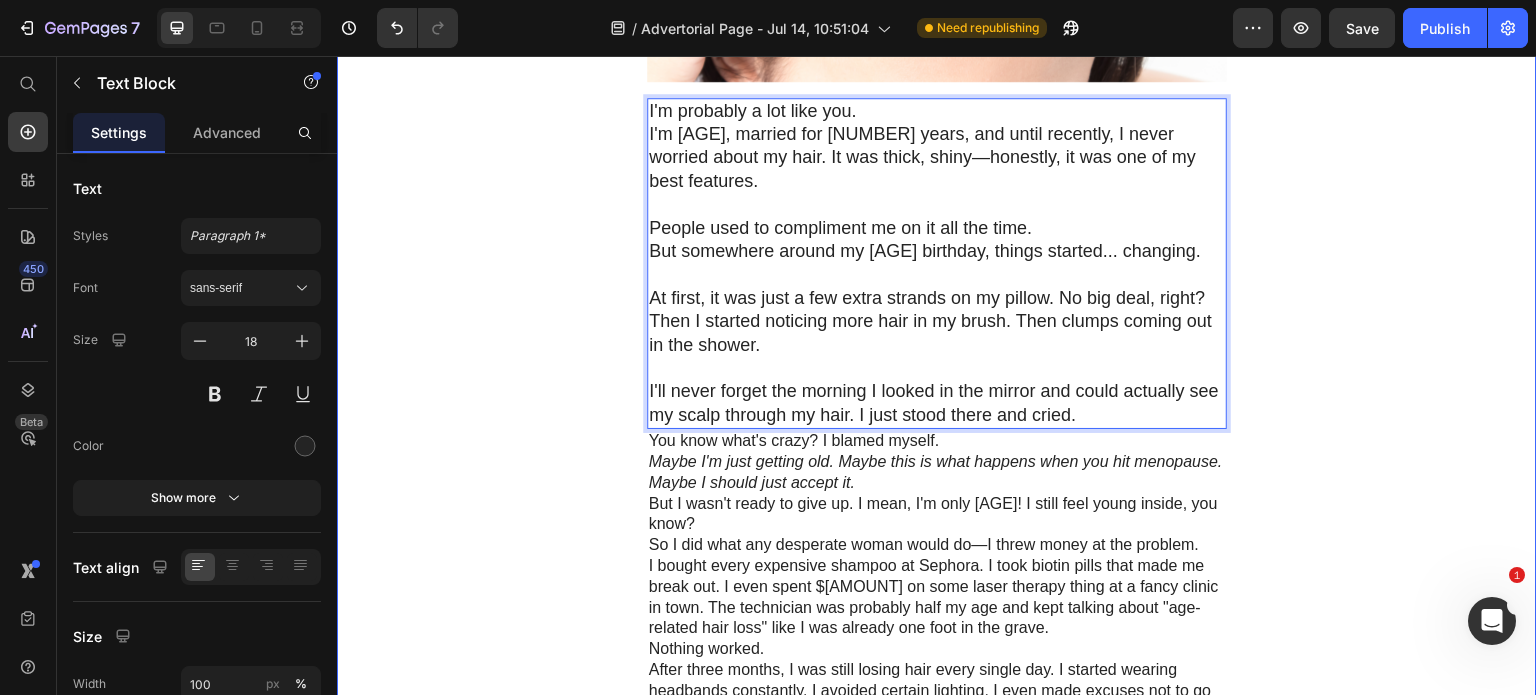 click on "Image Healuxy Heading Row Advertorial Text Block "I Thought My Beautiful Hair Was Gone Forever at 48... Until I Discovered What Was Really Stealing It" Heading The real culprit wasn't my hormones. It wasn't my age. It was something I never suspected... Heading By [NAME] Text Block November 6, 2023 Text Block Image I'm probably a lot like you. I'm 48, married for 20 years, and until recently, I never worried about my hair. It was thick, shiny—honestly, it was one of my best features. People used to compliment me on it all the time. But somewhere around my 46th birthday, things started... changing. At first, it was just a few extra strands on my pillow. No big deal, right? Then I started noticing more hair in my brush. Then clumps coming out in the shower. I'll never forget the morning I looked in the mirror and could actually see my scalp through my hair. I just stood there and cried. Text Block   0 You know what's crazy? I blamed myself. Nothing worked. Text Block Image Wait, what? Chlorine ,  Row" at bounding box center [937, 1008] 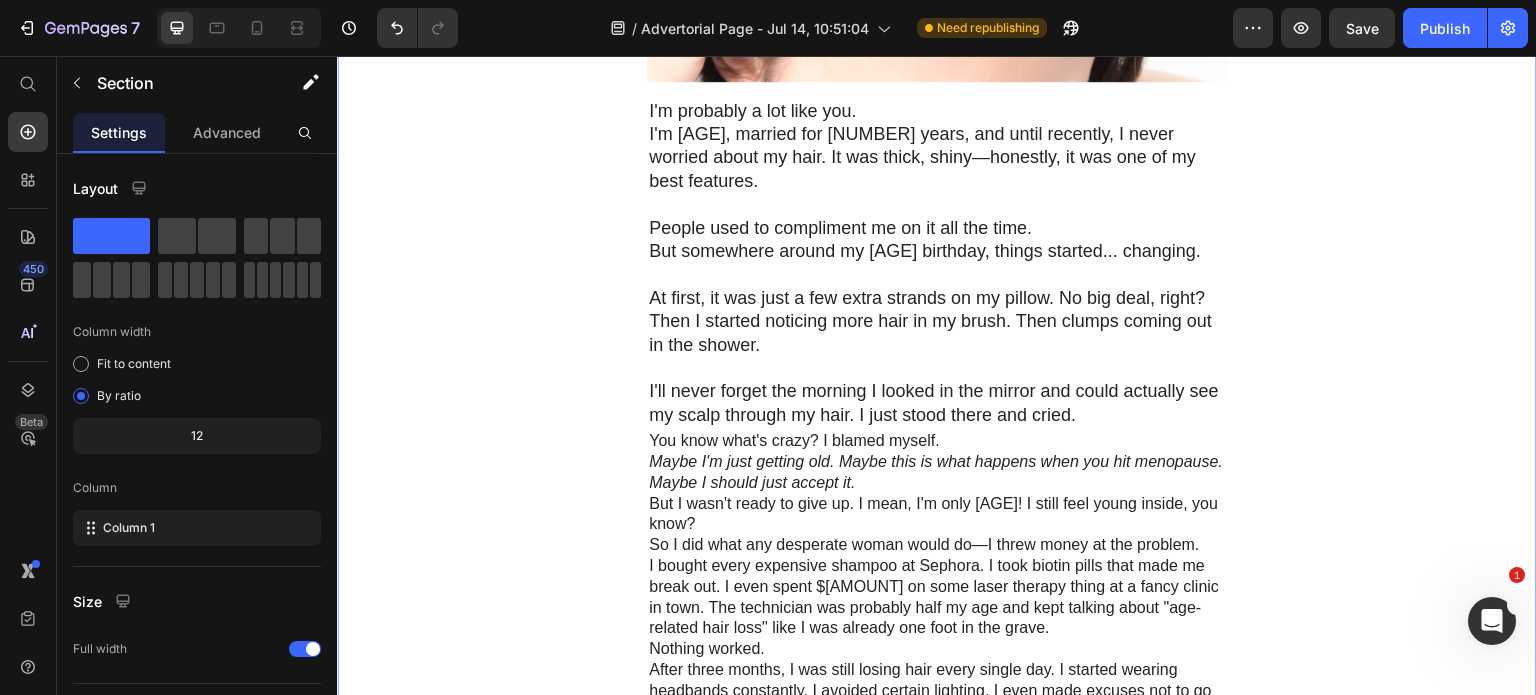scroll, scrollTop: 800, scrollLeft: 0, axis: vertical 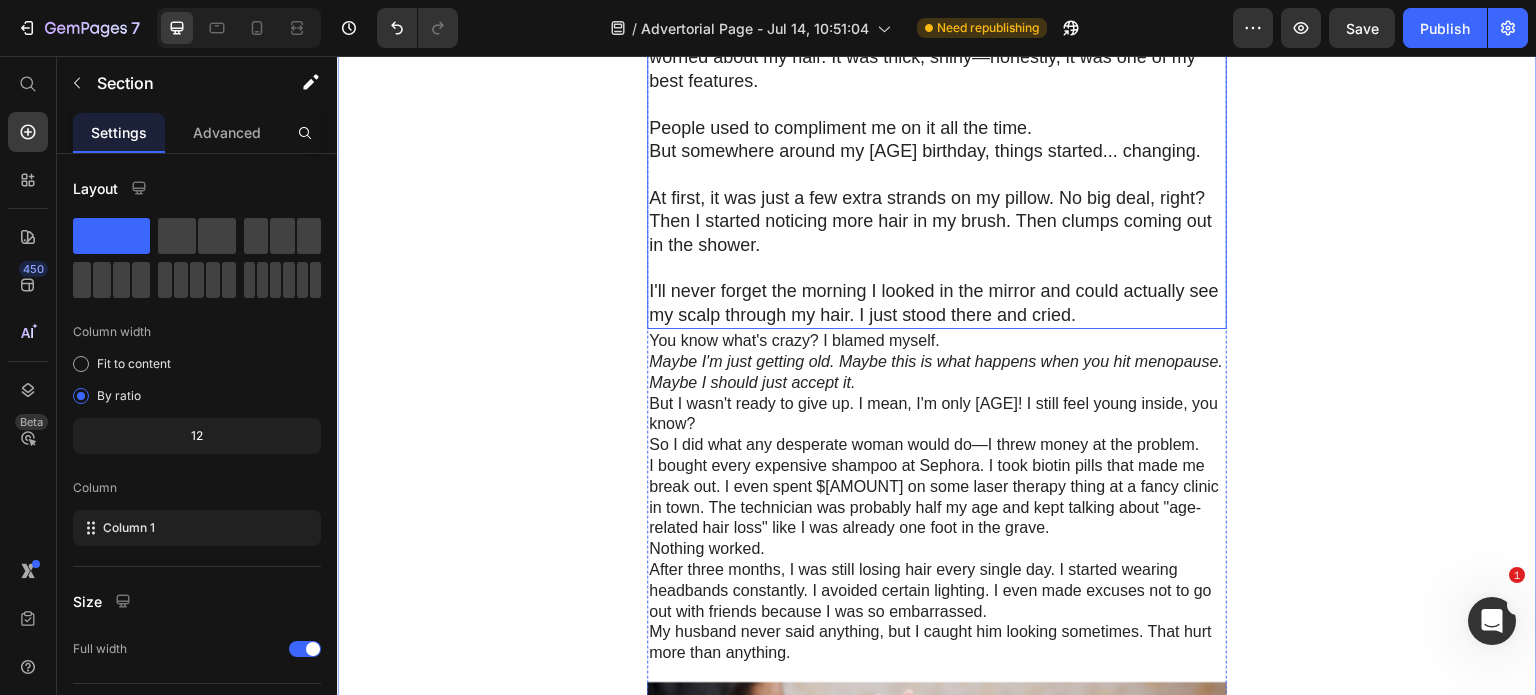 click on "At first, it was just a few extra strands on my pillow. No big deal, right? Then I started noticing more hair in my brush. Then clumps coming out in the shower." at bounding box center (937, 222) 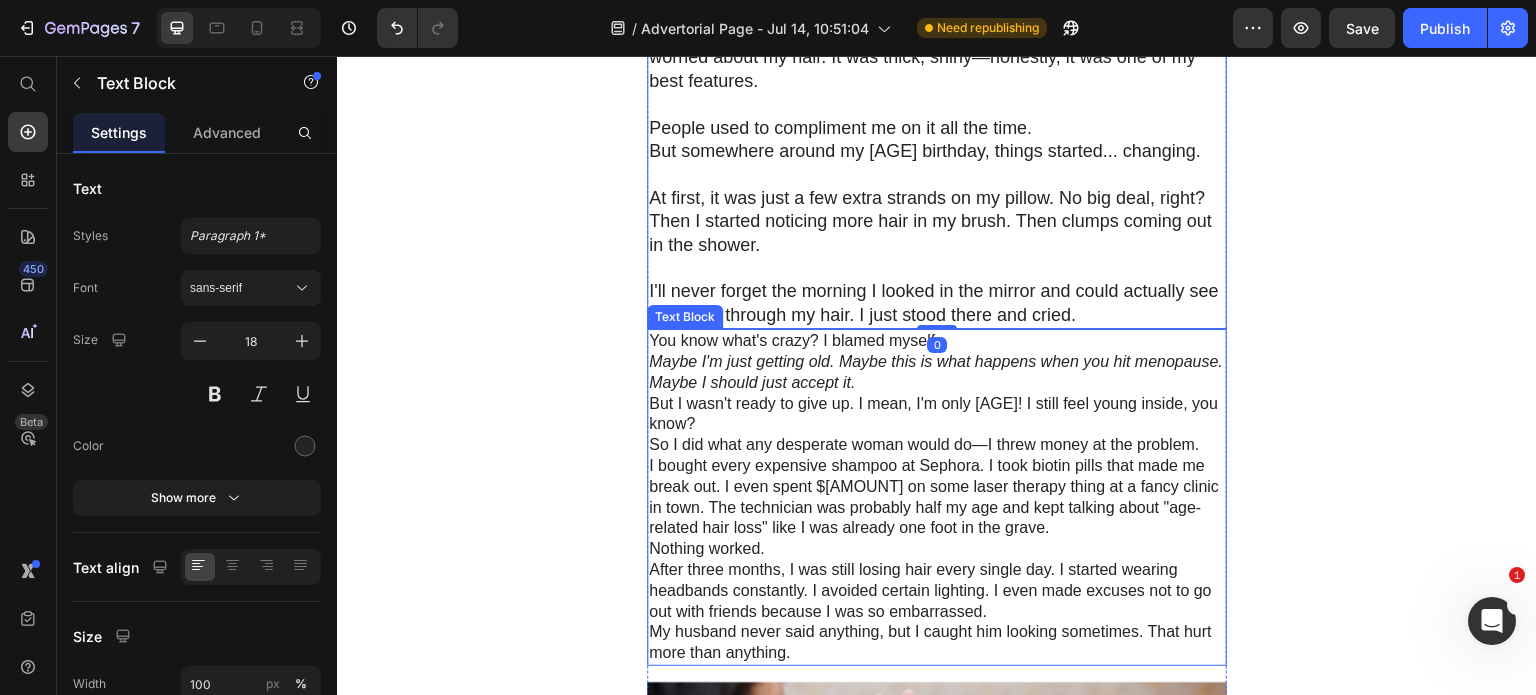 click on "So I did what any desperate woman would do—I threw money at the problem." at bounding box center (937, 445) 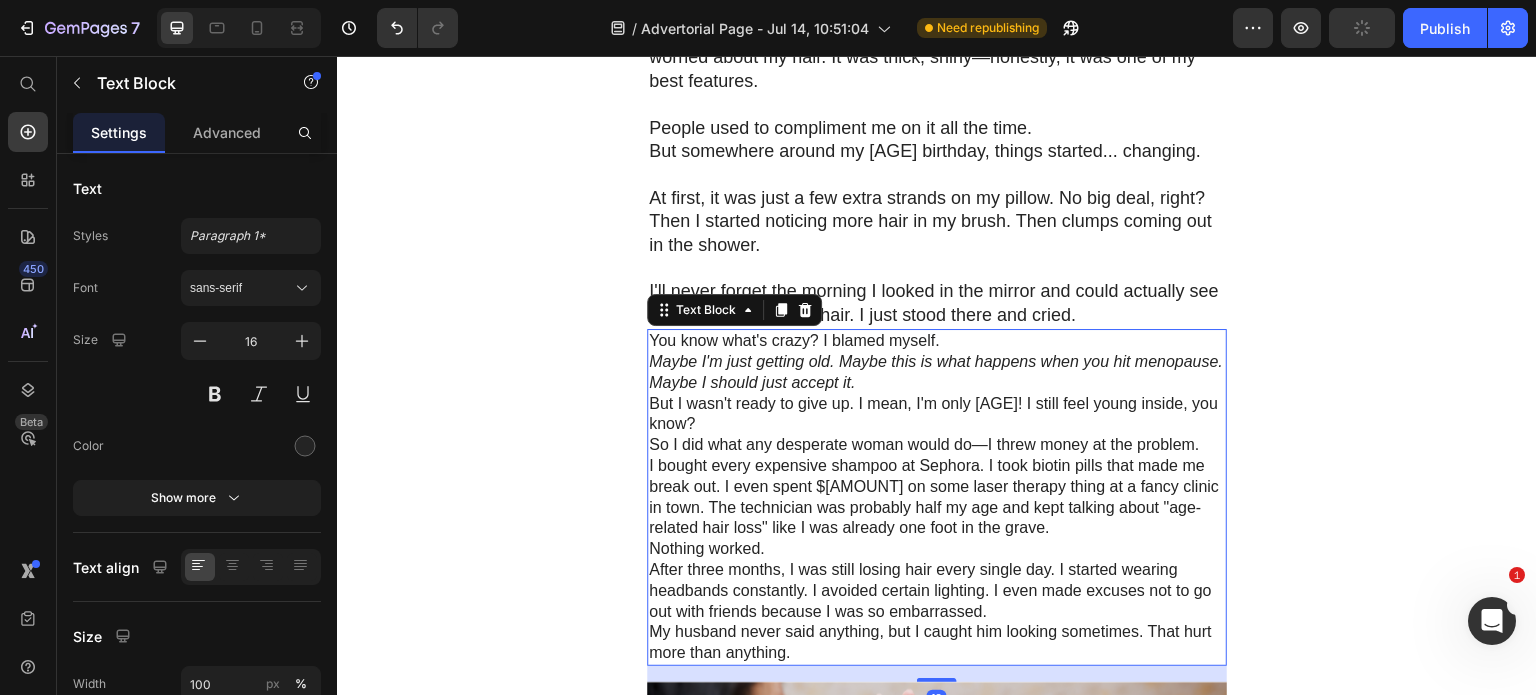 scroll, scrollTop: 600, scrollLeft: 0, axis: vertical 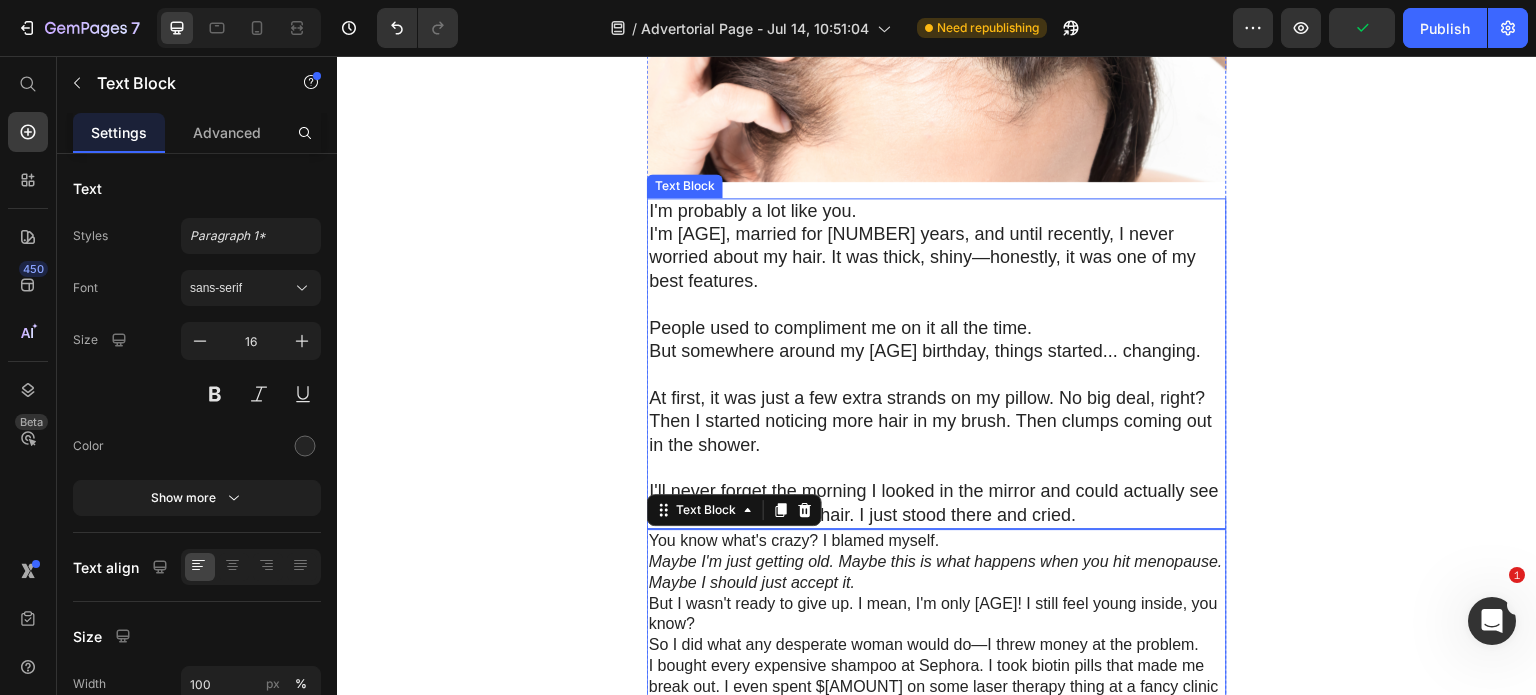 click at bounding box center [937, 374] 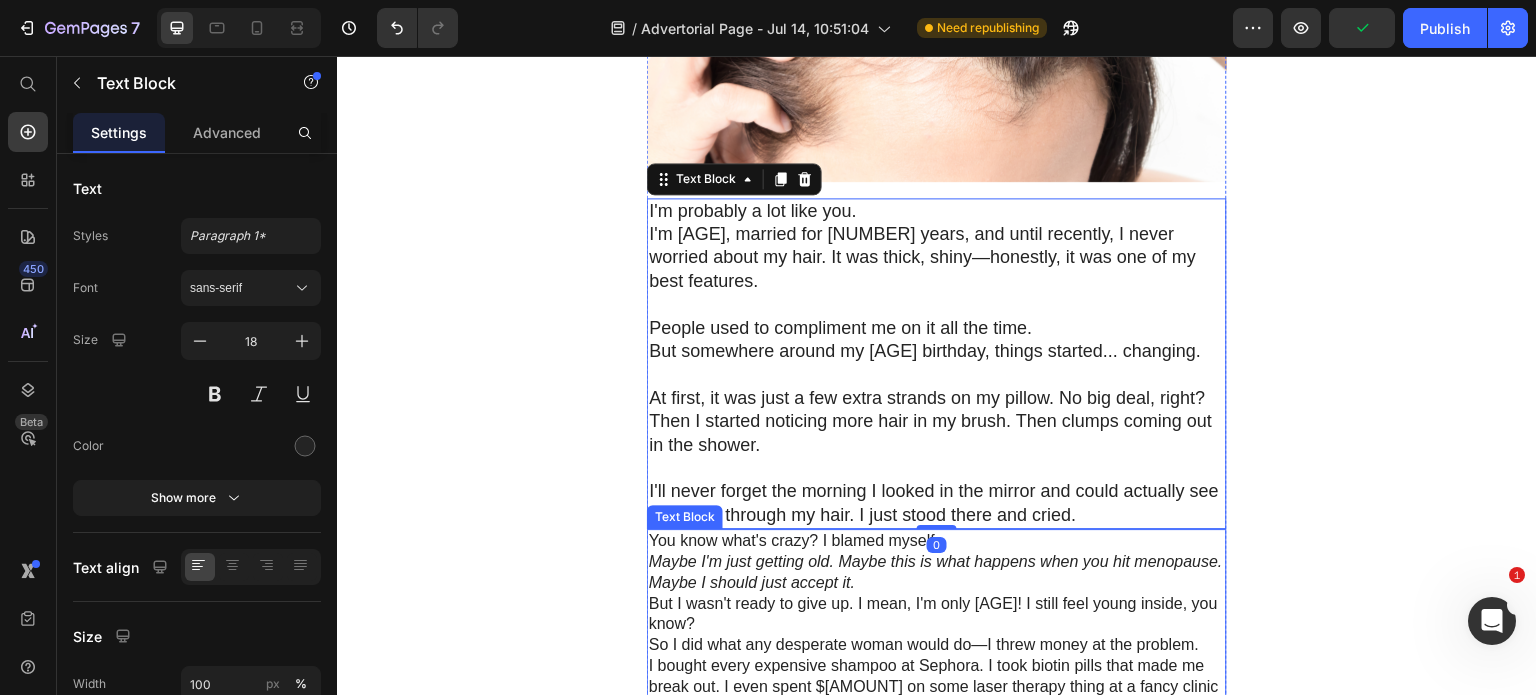 click on "Maybe I'm just getting old. Maybe this is what happens when you hit menopause. Maybe I should just accept it." at bounding box center [937, 573] 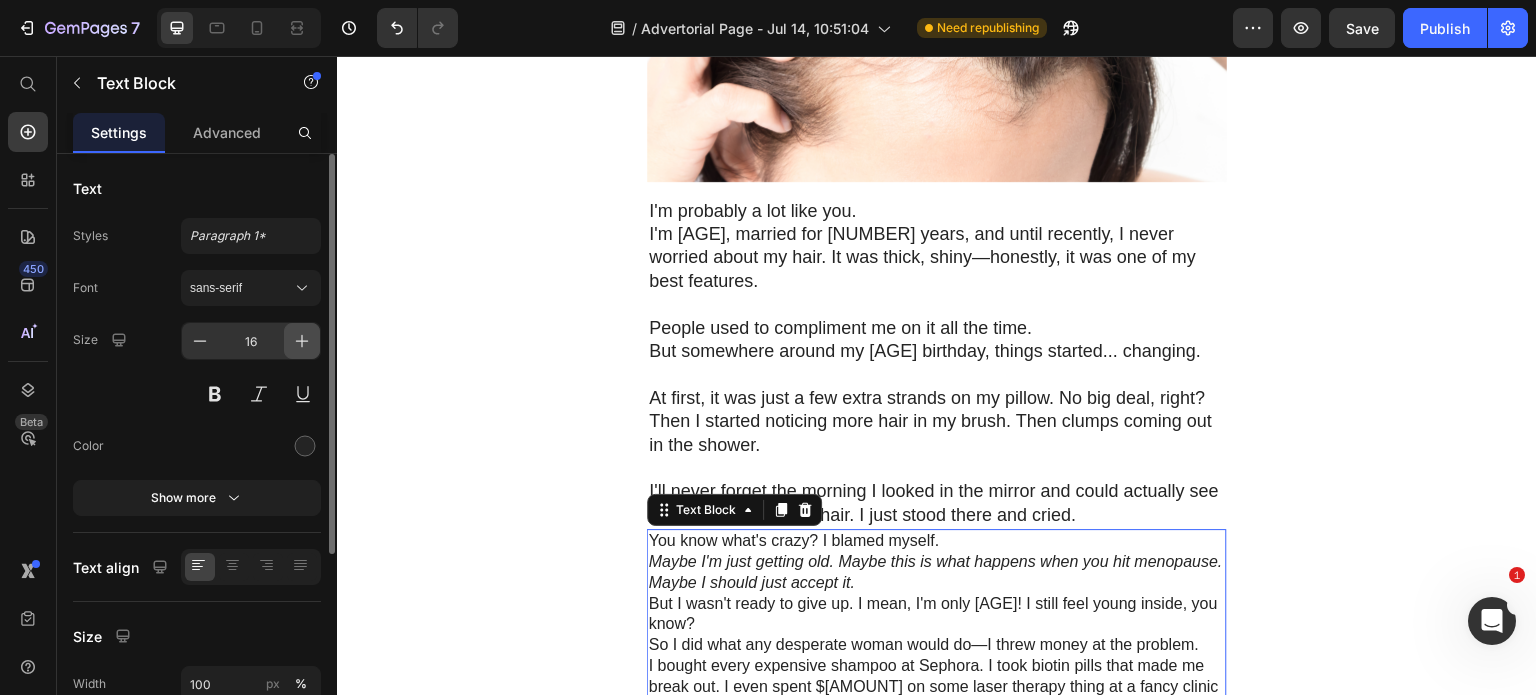 click 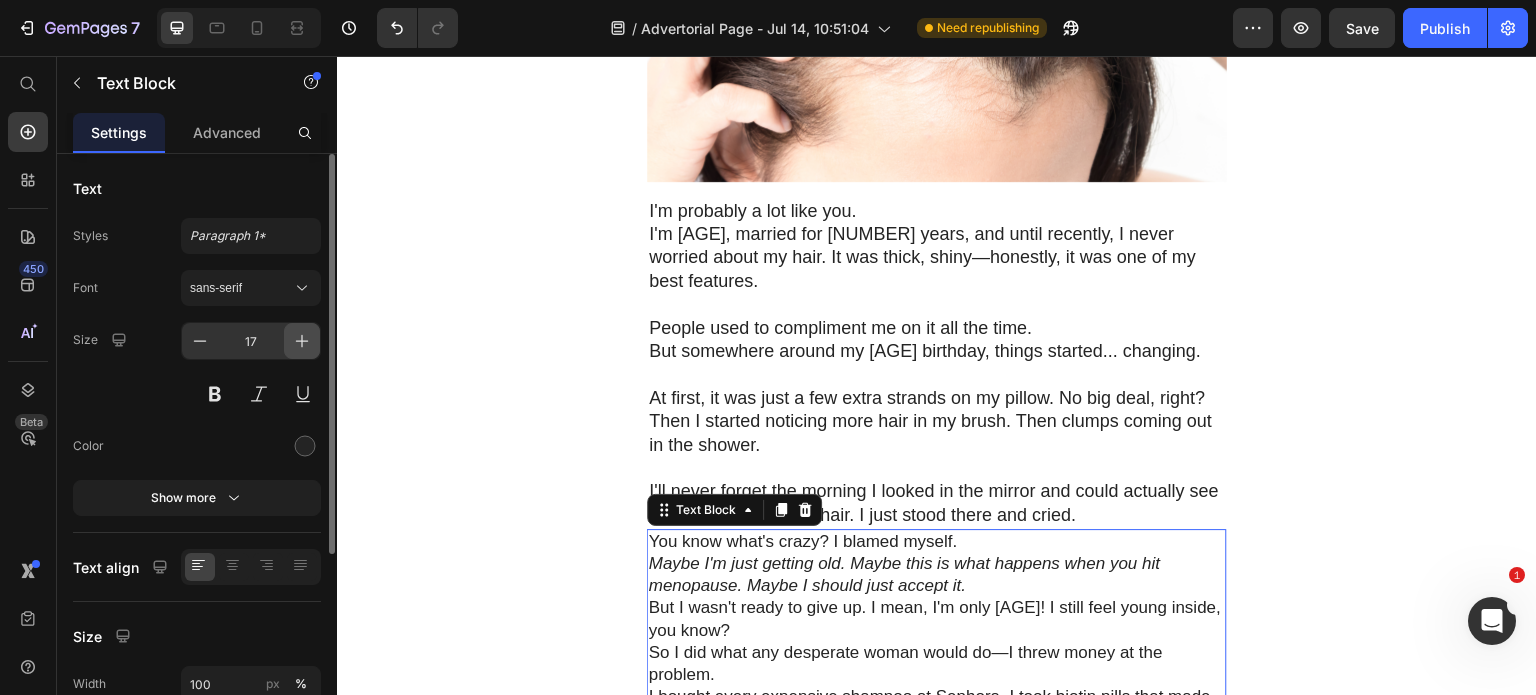 click 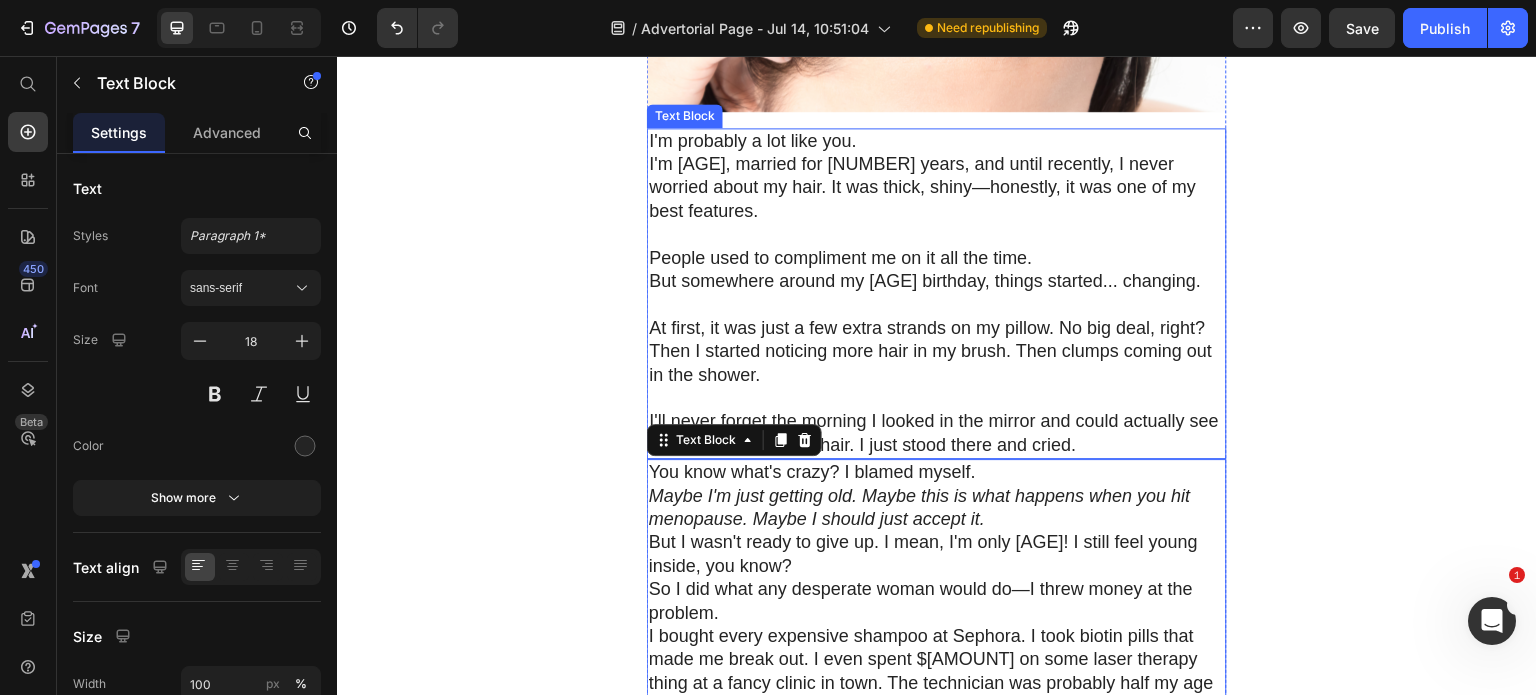 scroll, scrollTop: 700, scrollLeft: 0, axis: vertical 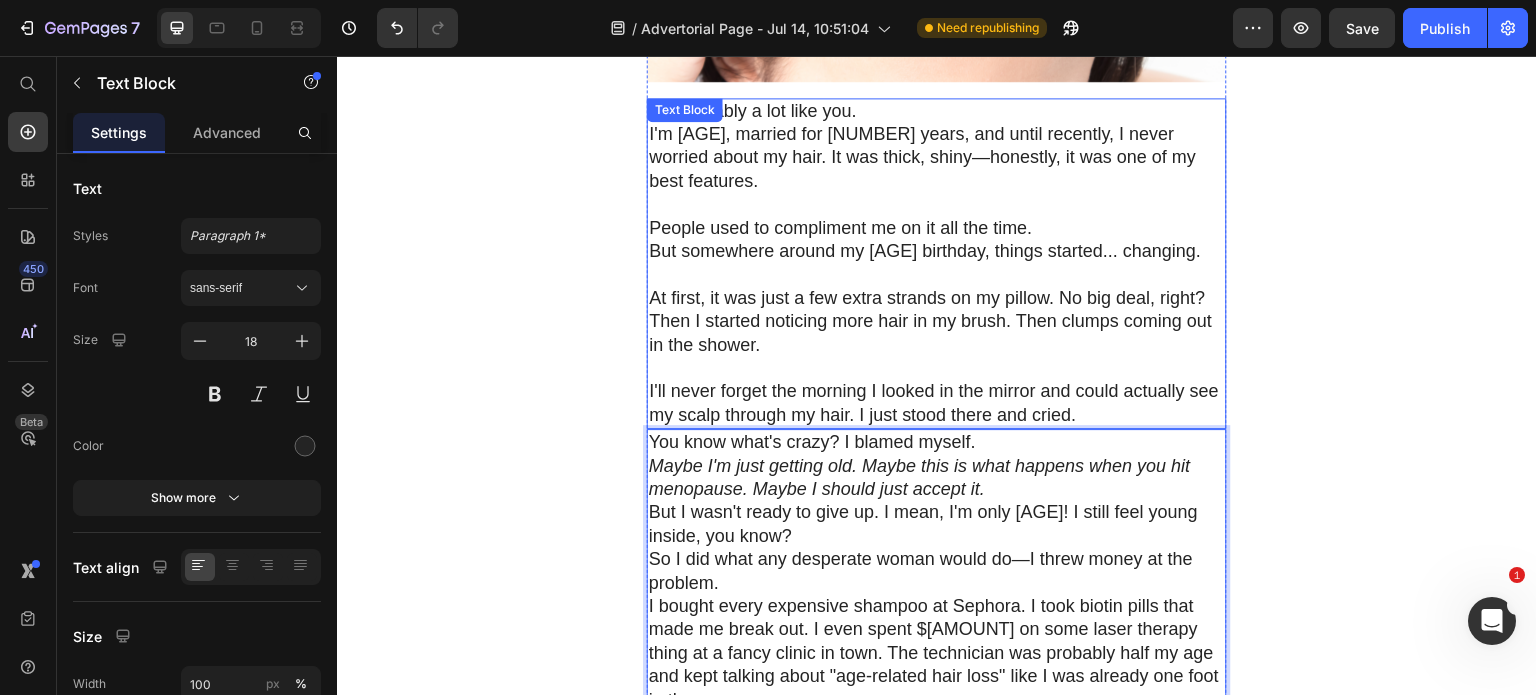 click on "I'll never forget the morning I looked in the mirror and could actually see my scalp through my hair. I just stood there and cried." at bounding box center (937, 403) 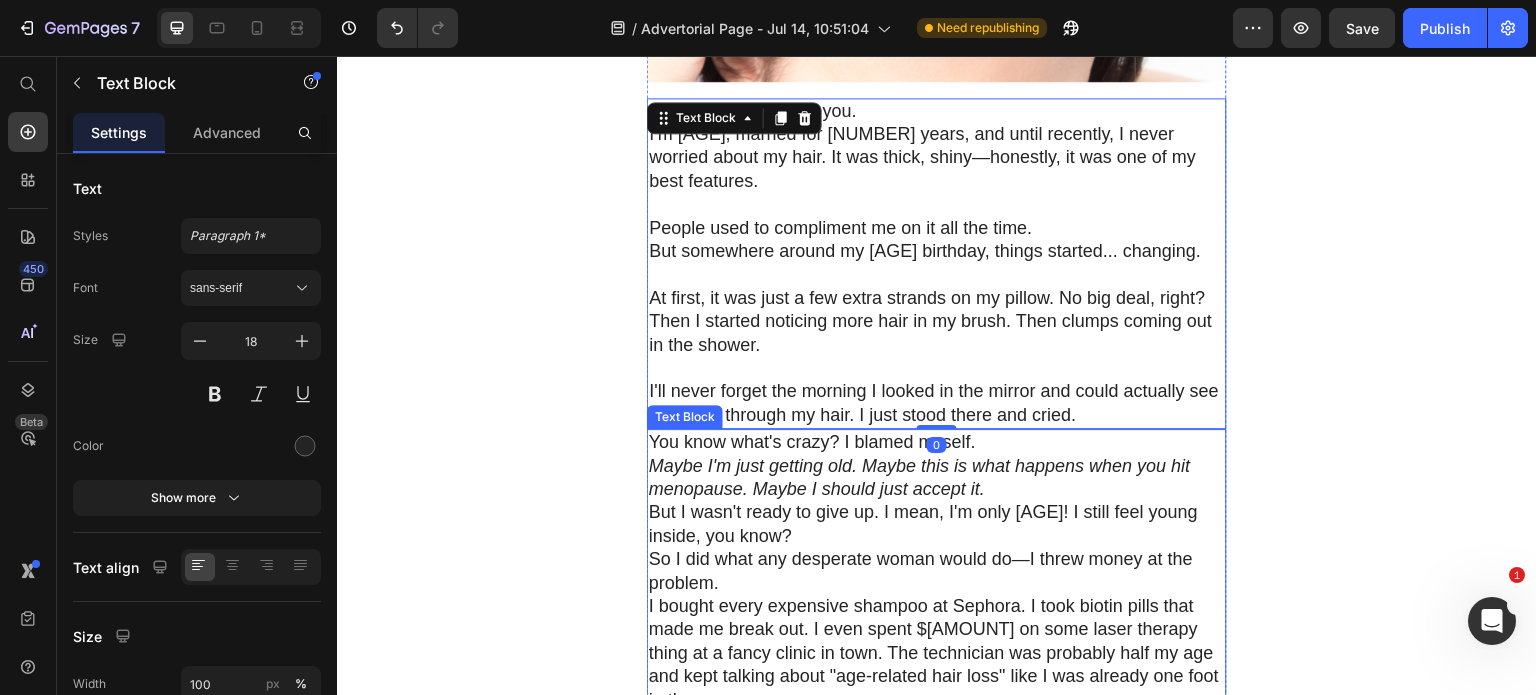 click on "You know what's crazy? I blamed myself." at bounding box center [937, 442] 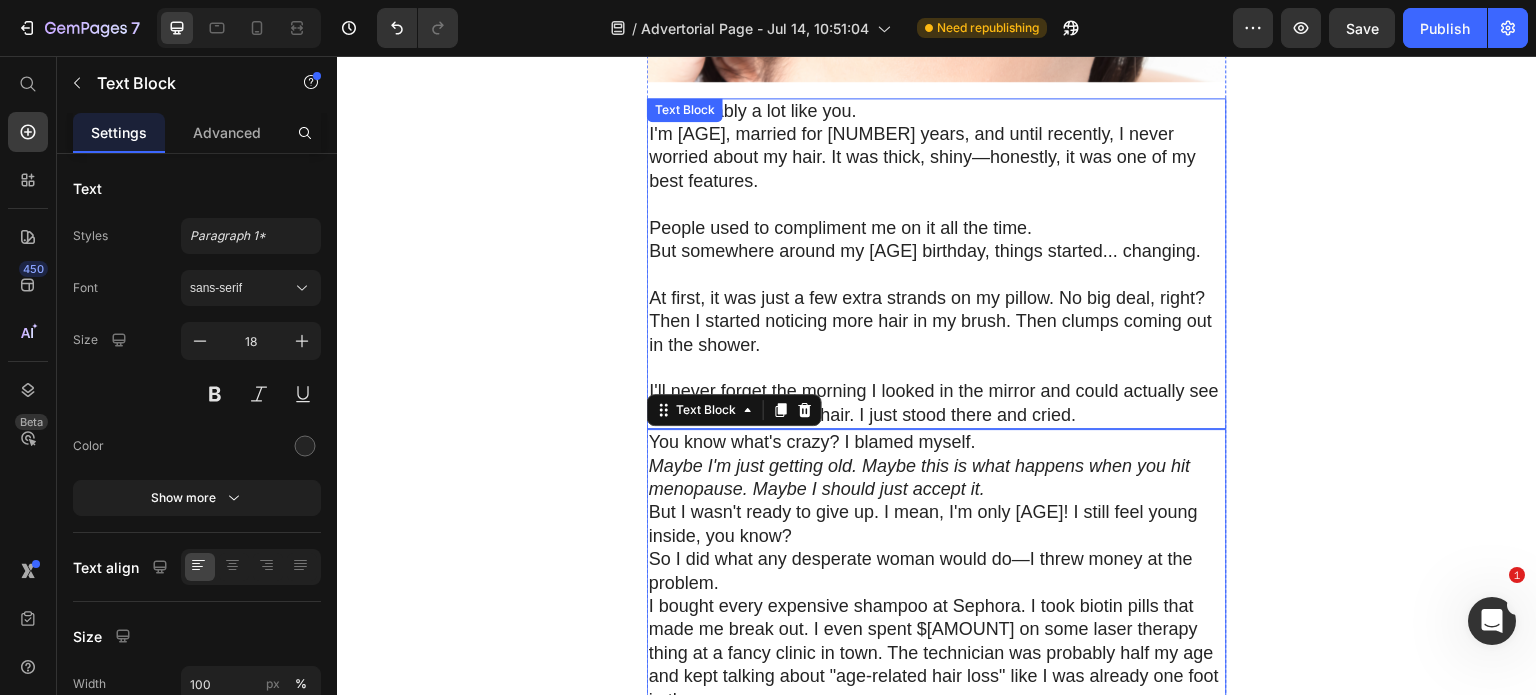 click on "I'll never forget the morning I looked in the mirror and could actually see my scalp through my hair. I just stood there and cried." at bounding box center (937, 403) 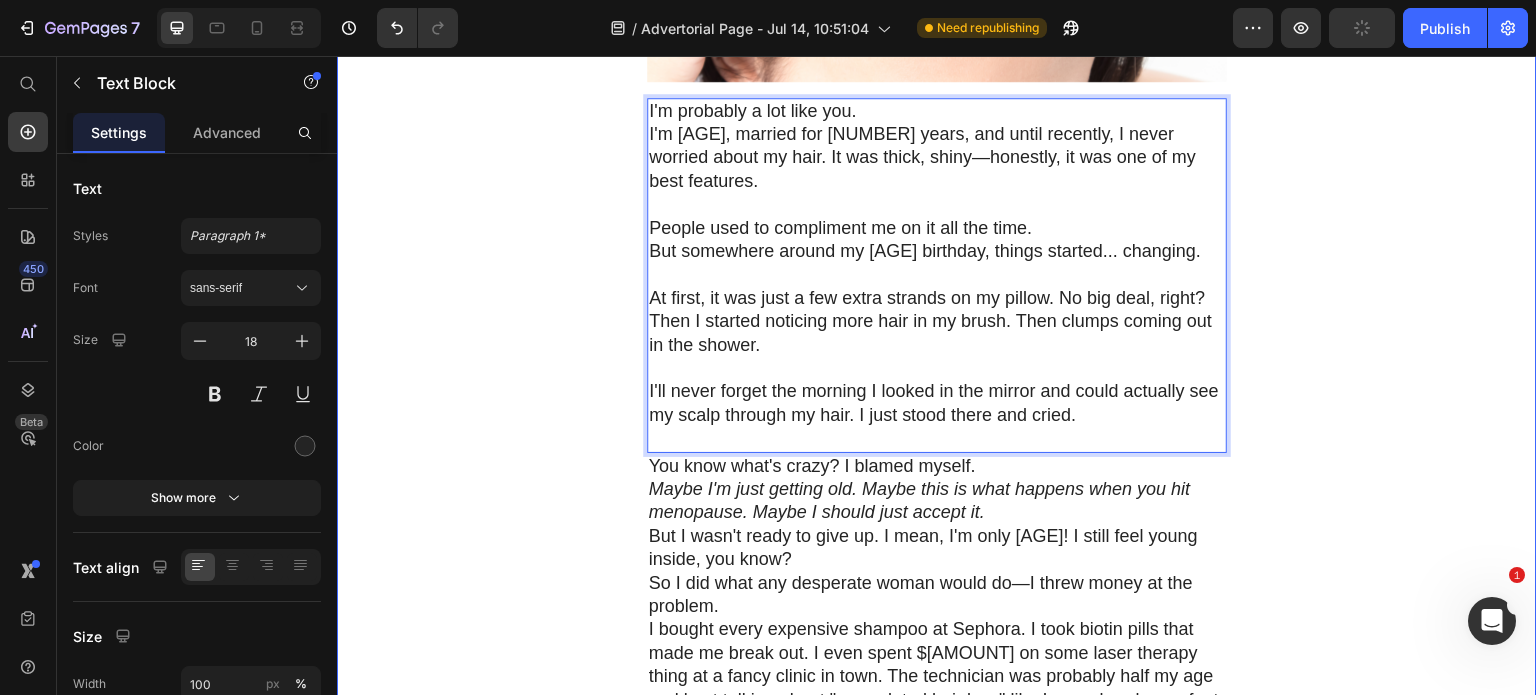 click on "Image Healuxy Heading Row Advertorial Text Block "I Thought My Beautiful Hair Was Gone Forever at 48... Until I Discovered What Was Really Stealing It" Heading The real culprit wasn't my hormones. It wasn't my age. It was something I never suspected... Heading By [NAME] Text Block November 6, 2023 Text Block Image I'm probably a lot like you. I'm 48, married for 20 years, and until recently, I never worried about my hair. It was thick, shiny—honestly, it was one of my best features. People used to compliment me on it all the time. But somewhere around my 46th birthday, things started... changing. At first, it was just a few extra strands on my pillow. No big deal, right? Then I started noticing more hair in my brush. Then clumps coming out in the shower. I'll never forget the morning I looked in the mirror and could actually see my scalp through my hair. I just stood there and cried. Text Block   0 You know what's crazy? I blamed myself. Nothing worked. Text Block Image Wait, what? Chlorine ,  Row" at bounding box center (937, 1064) 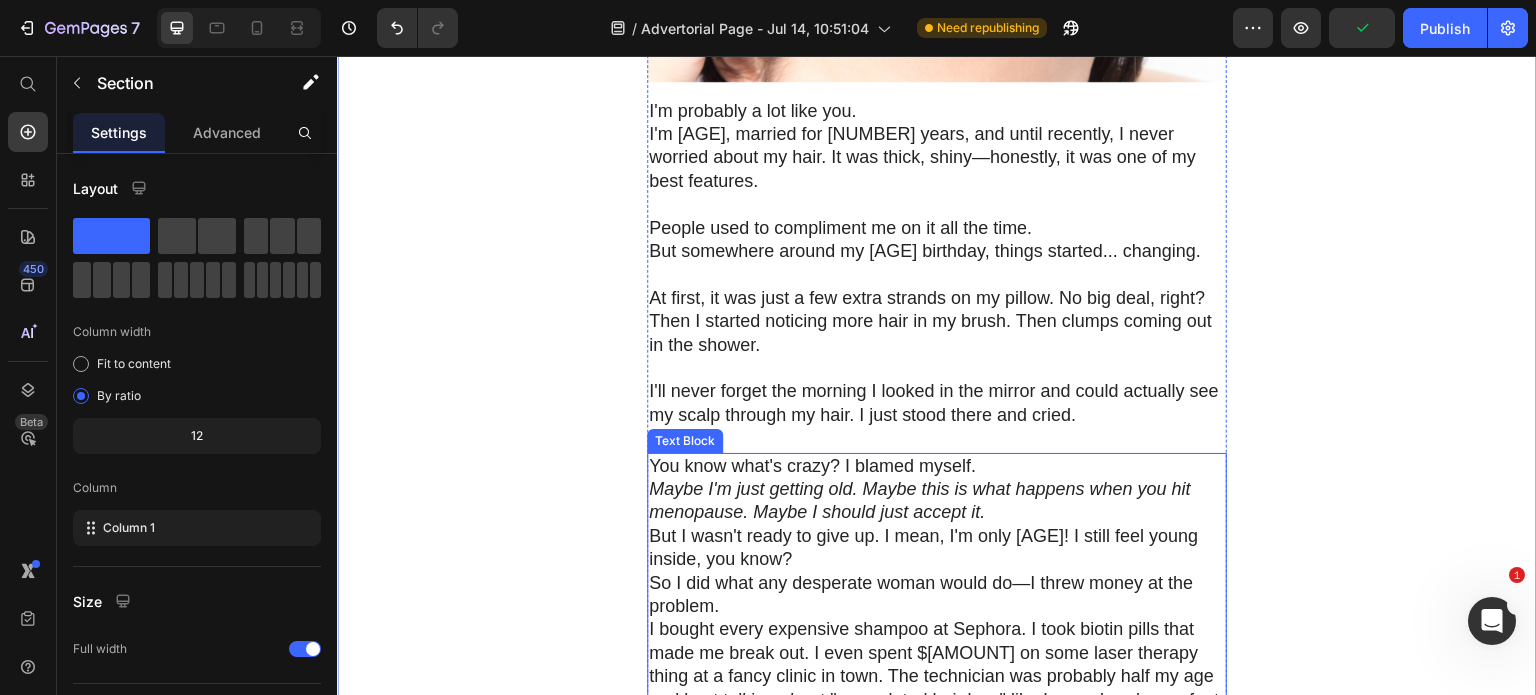 click on "You know what's crazy? I blamed myself." at bounding box center [937, 466] 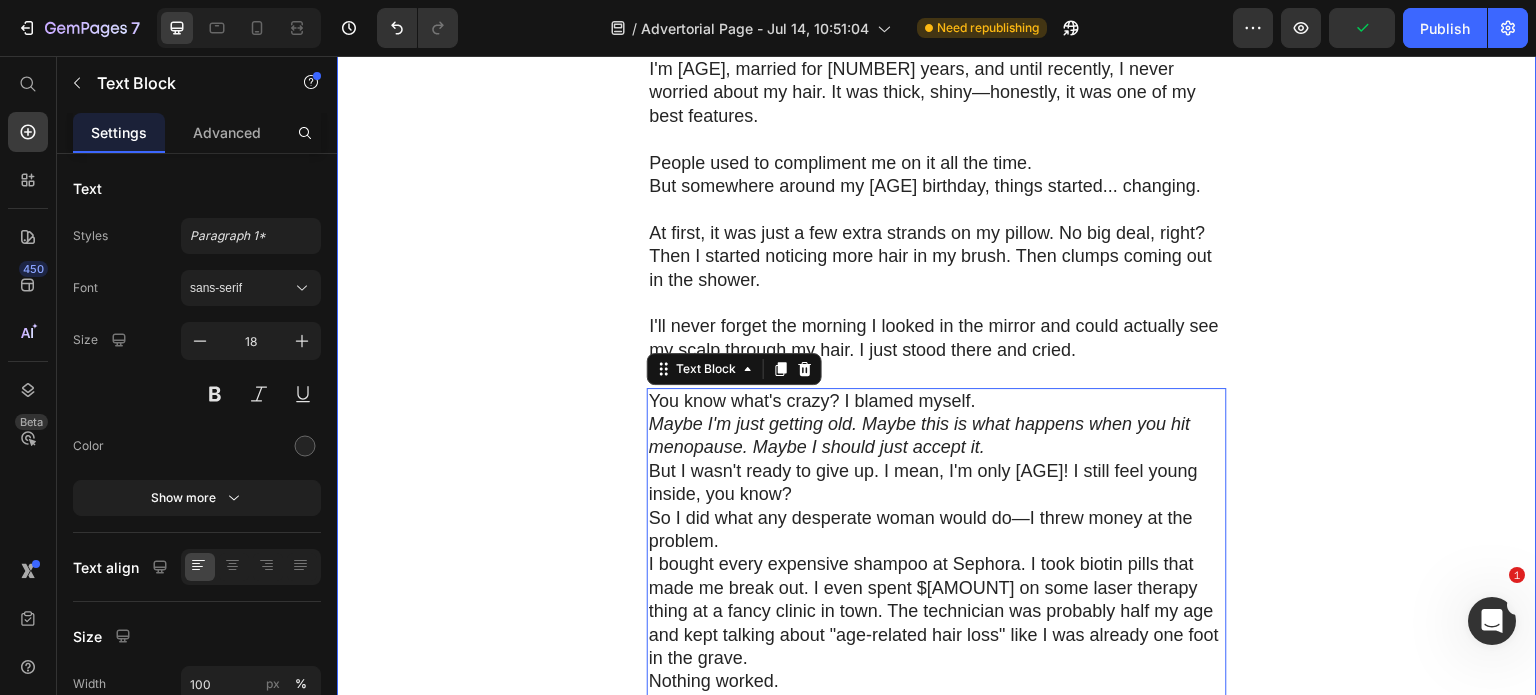 scroll, scrollTop: 800, scrollLeft: 0, axis: vertical 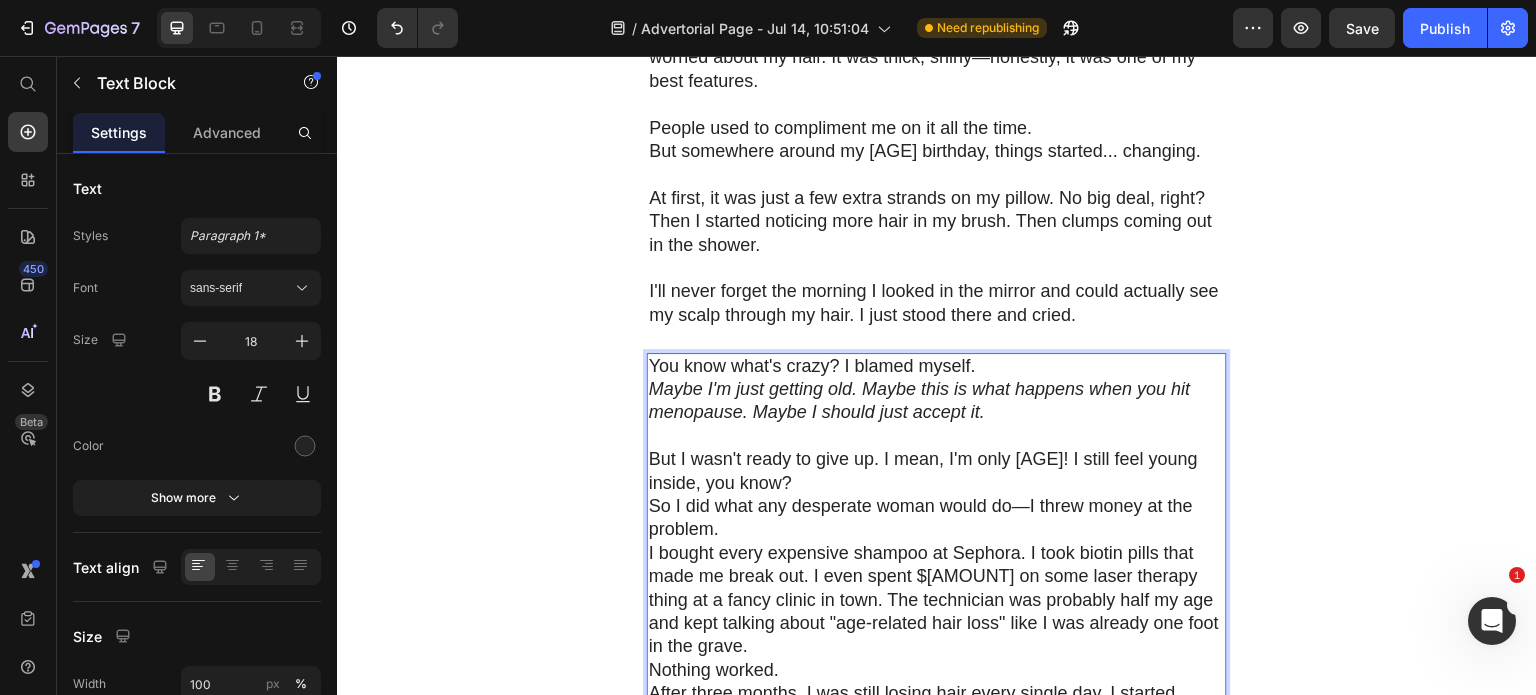 click on "But I wasn't ready to give up. I mean, I'm only [AGE]! I still feel young inside, you know?" at bounding box center [937, 471] 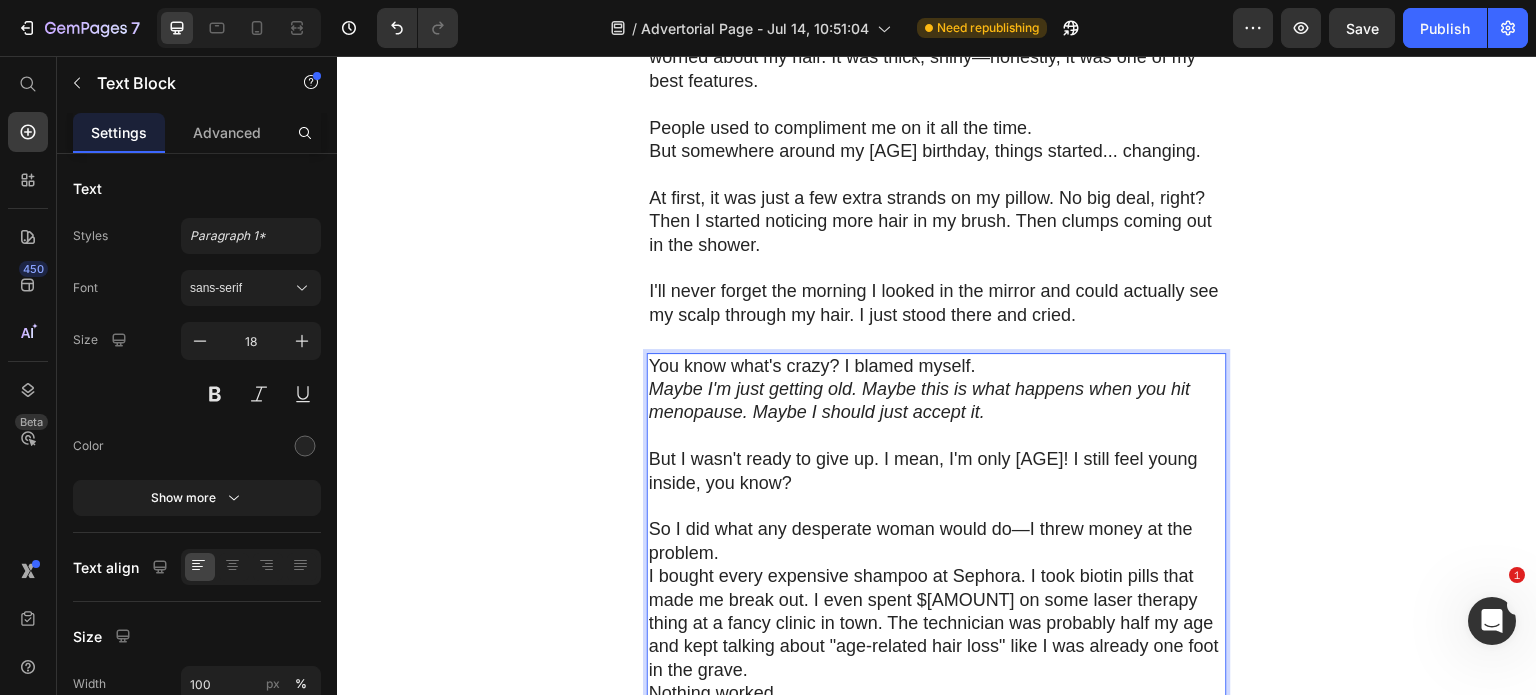 scroll, scrollTop: 900, scrollLeft: 0, axis: vertical 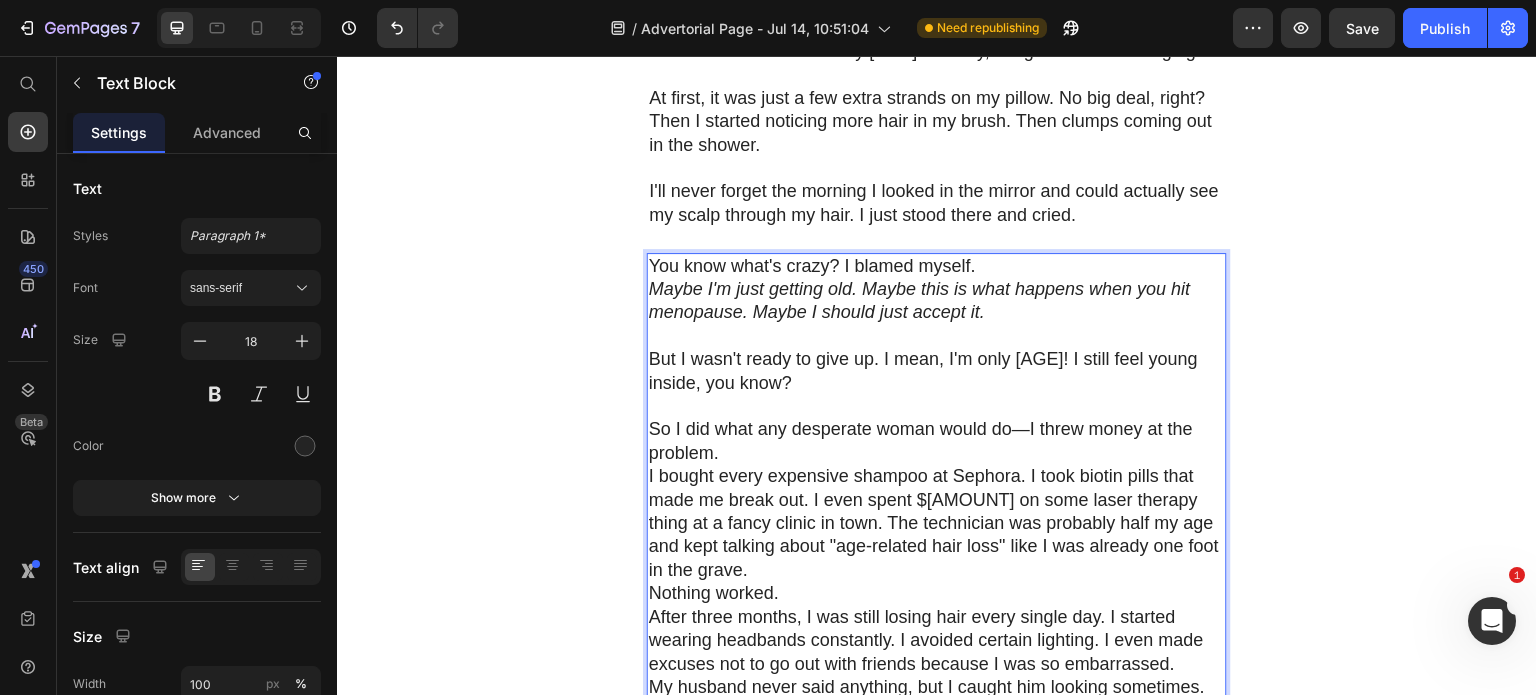 click on "So I did what any desperate woman would do—I threw money at the problem." at bounding box center (937, 441) 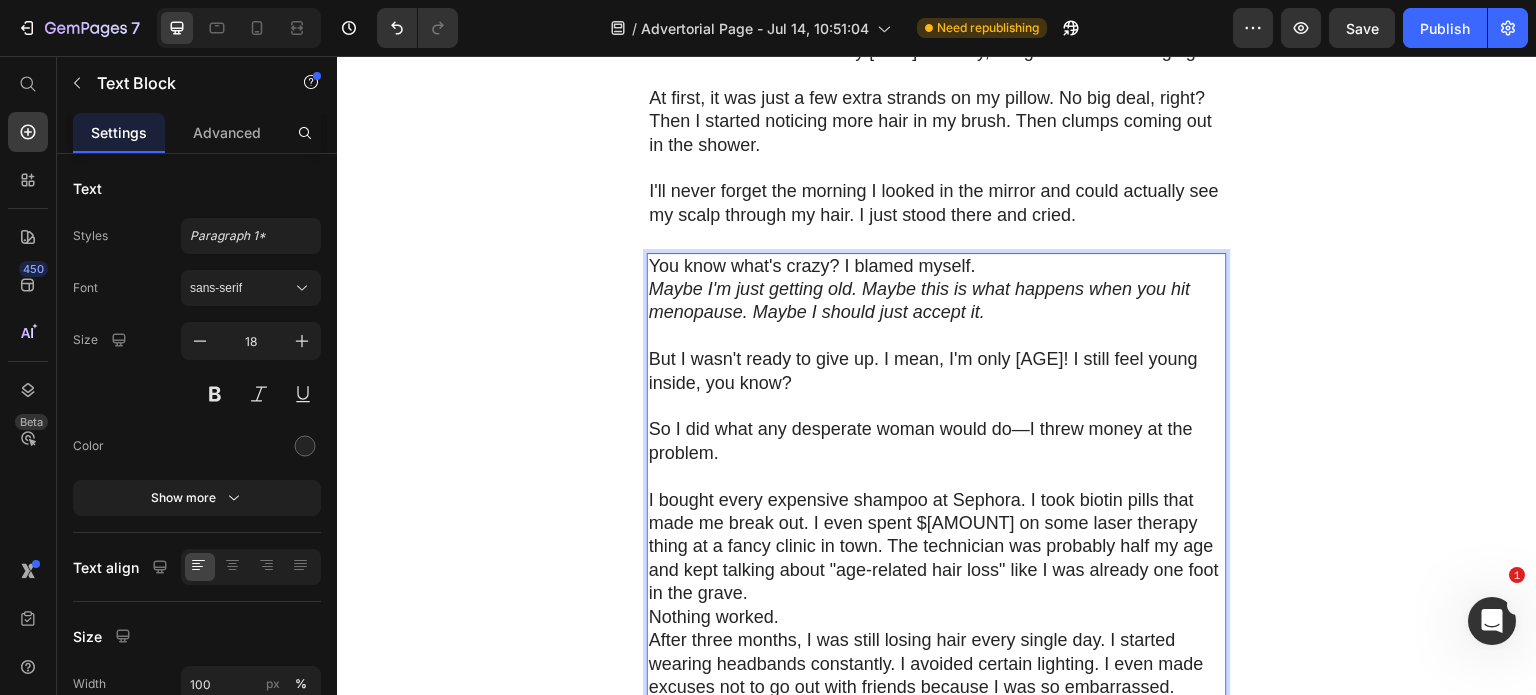 click on "I bought every expensive shampoo at Sephora. I took biotin pills that made me break out. I even spent $[AMOUNT] on some laser therapy thing at a fancy clinic in town. The technician was probably half my age and kept talking about "age-related hair loss" like I was already one foot in the grave." at bounding box center (937, 547) 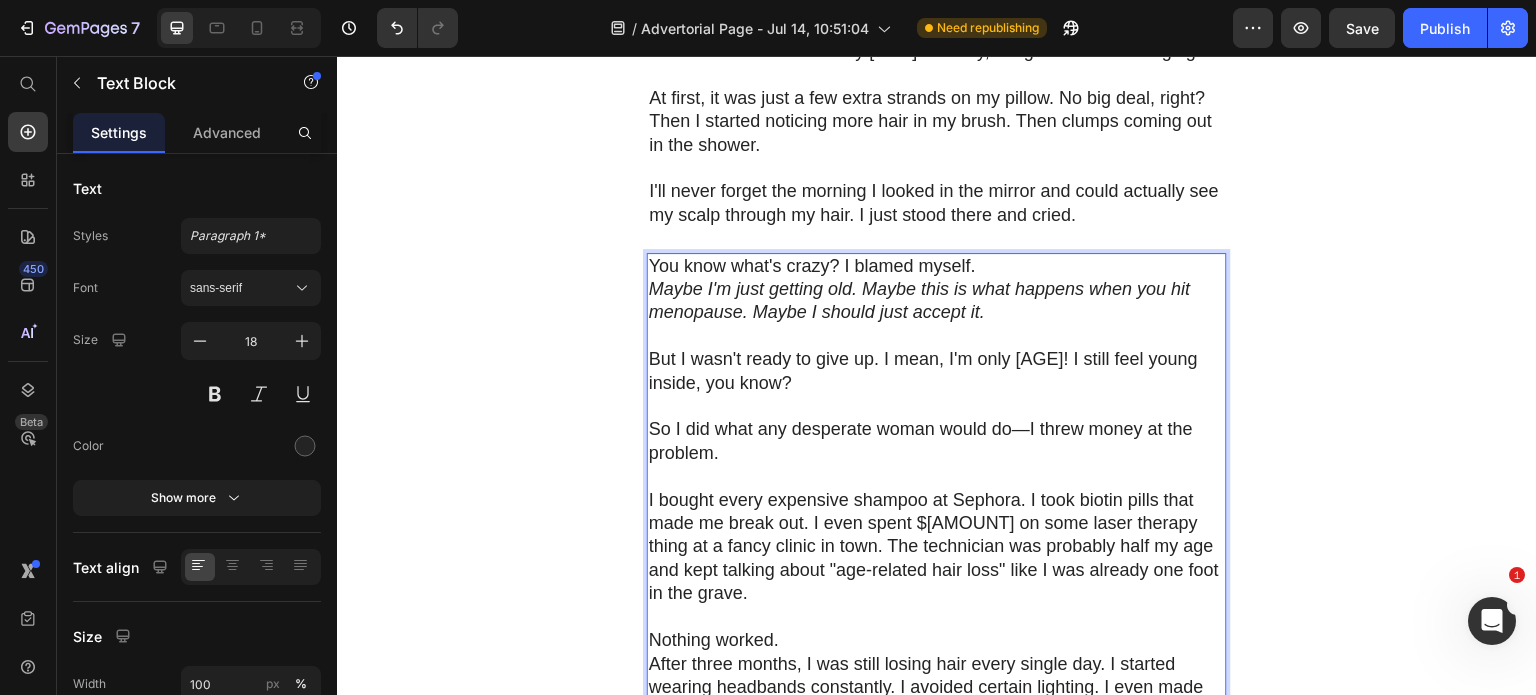 scroll, scrollTop: 1200, scrollLeft: 0, axis: vertical 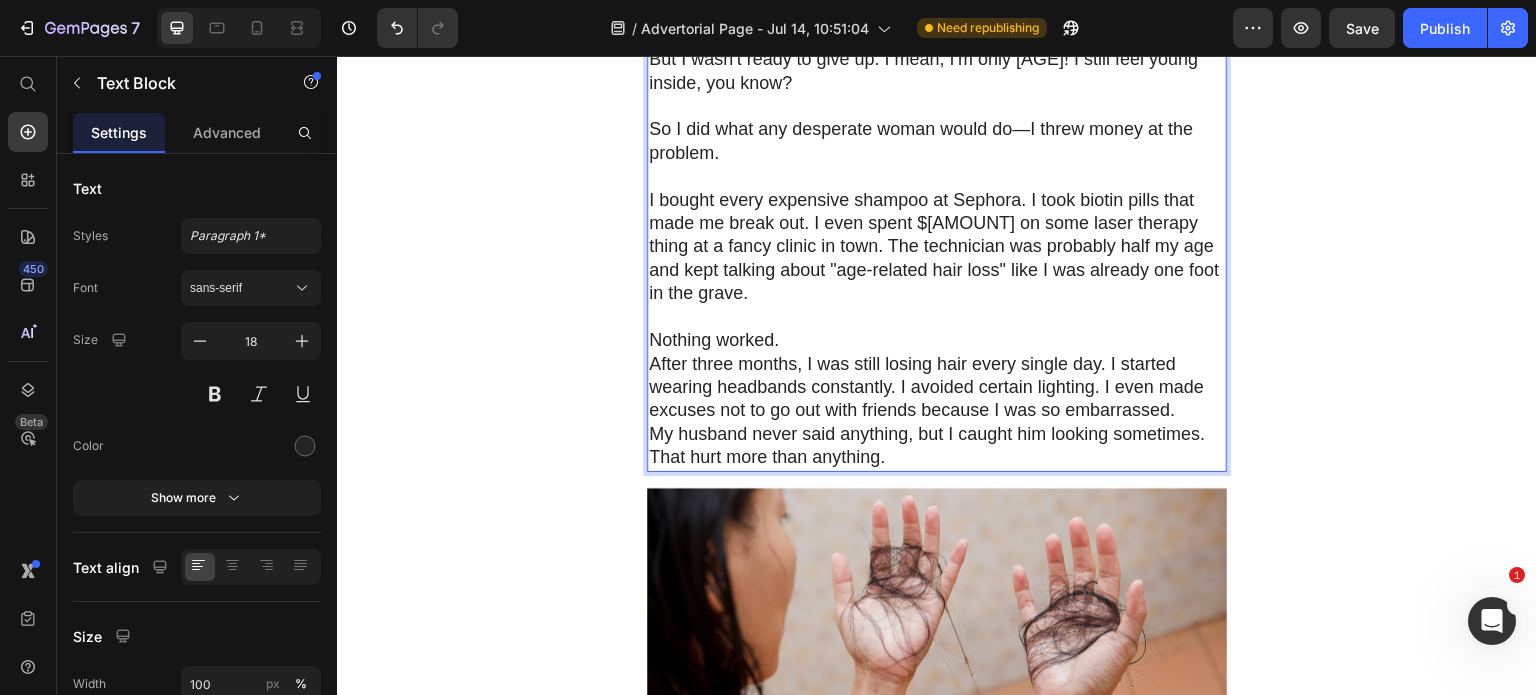 click on "Nothing worked." at bounding box center [937, 340] 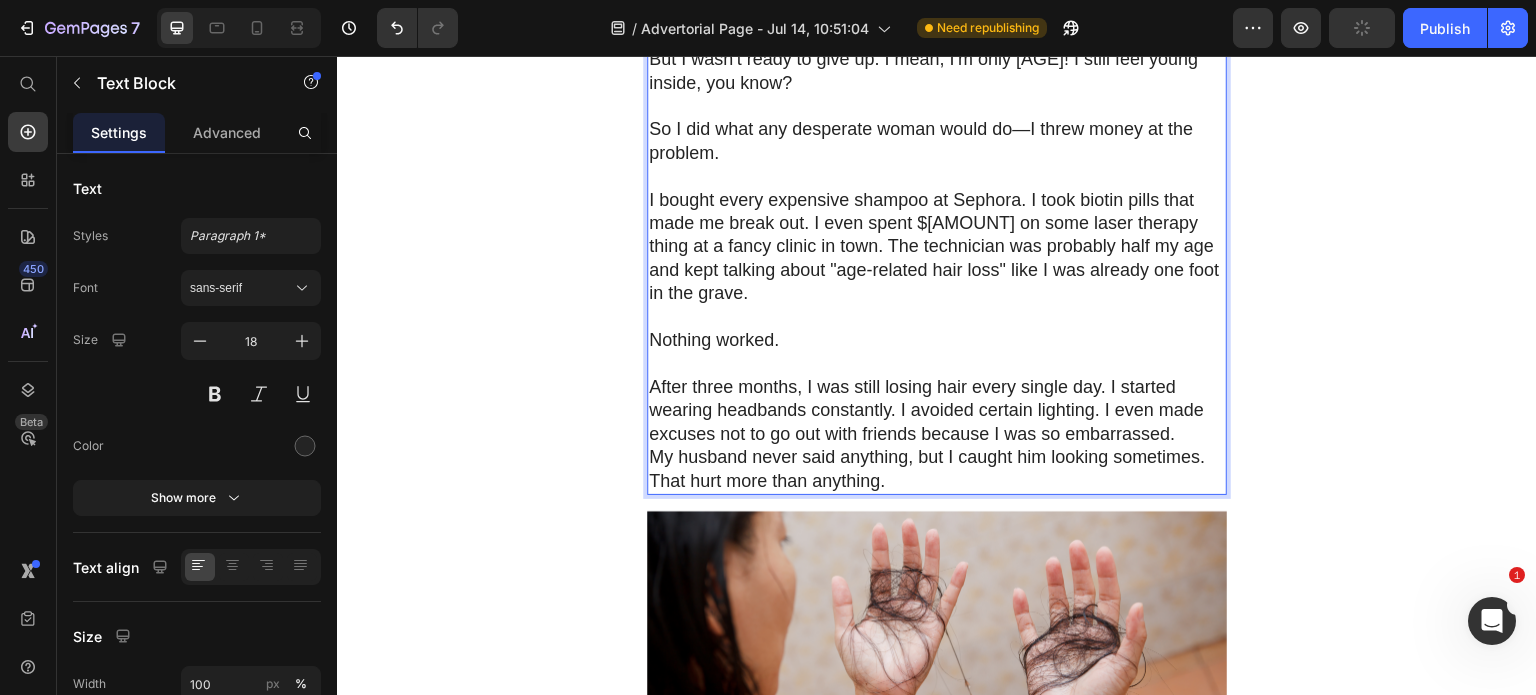 click on "After three months, I was still losing hair every single day. I started wearing headbands constantly. I avoided certain lighting. I even made excuses not to go out with friends because I was so embarrassed." at bounding box center (937, 411) 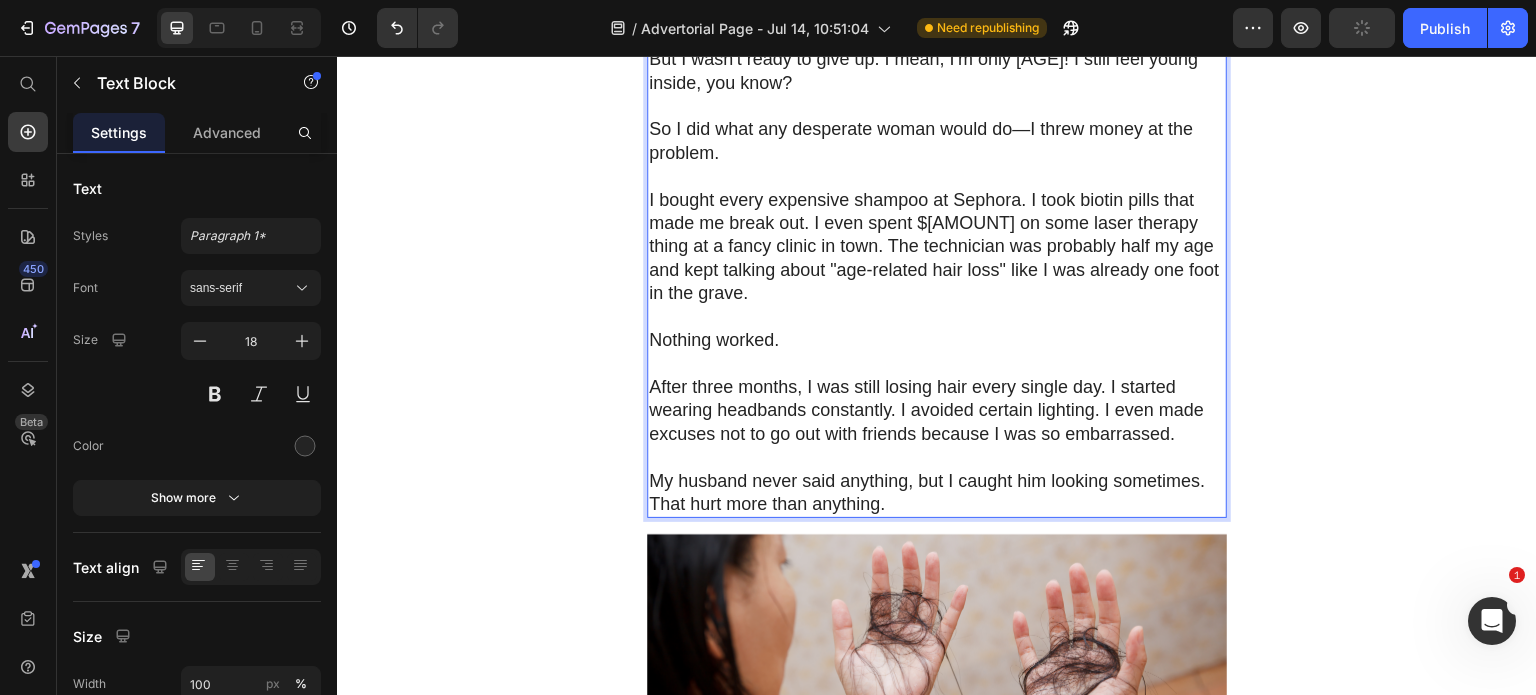 scroll, scrollTop: 900, scrollLeft: 0, axis: vertical 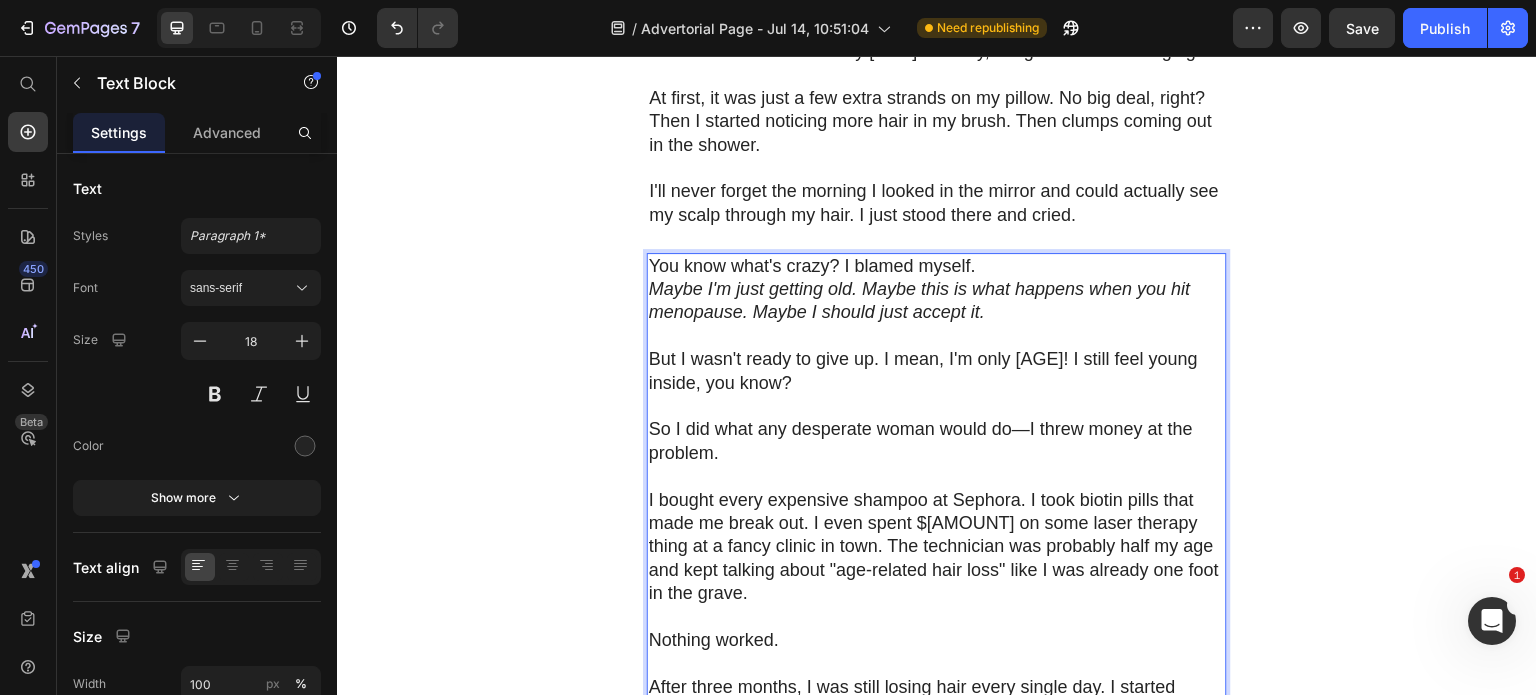 click on "I bought every expensive shampoo at Sephora. I took biotin pills that made me break out. I even spent $[AMOUNT] on some laser therapy thing at a fancy clinic in town. The technician was probably half my age and kept talking about "age-related hair loss" like I was already one foot in the grave." at bounding box center [937, 547] 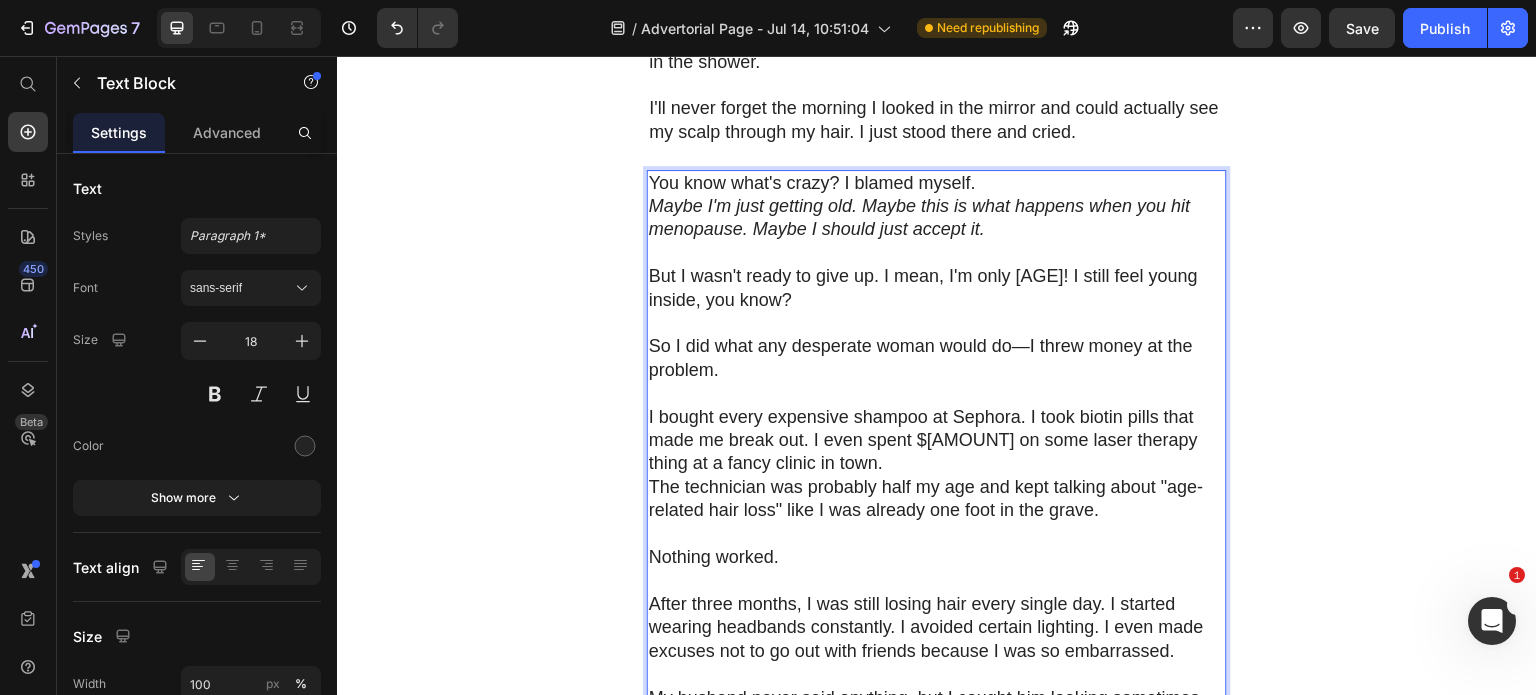 scroll, scrollTop: 1100, scrollLeft: 0, axis: vertical 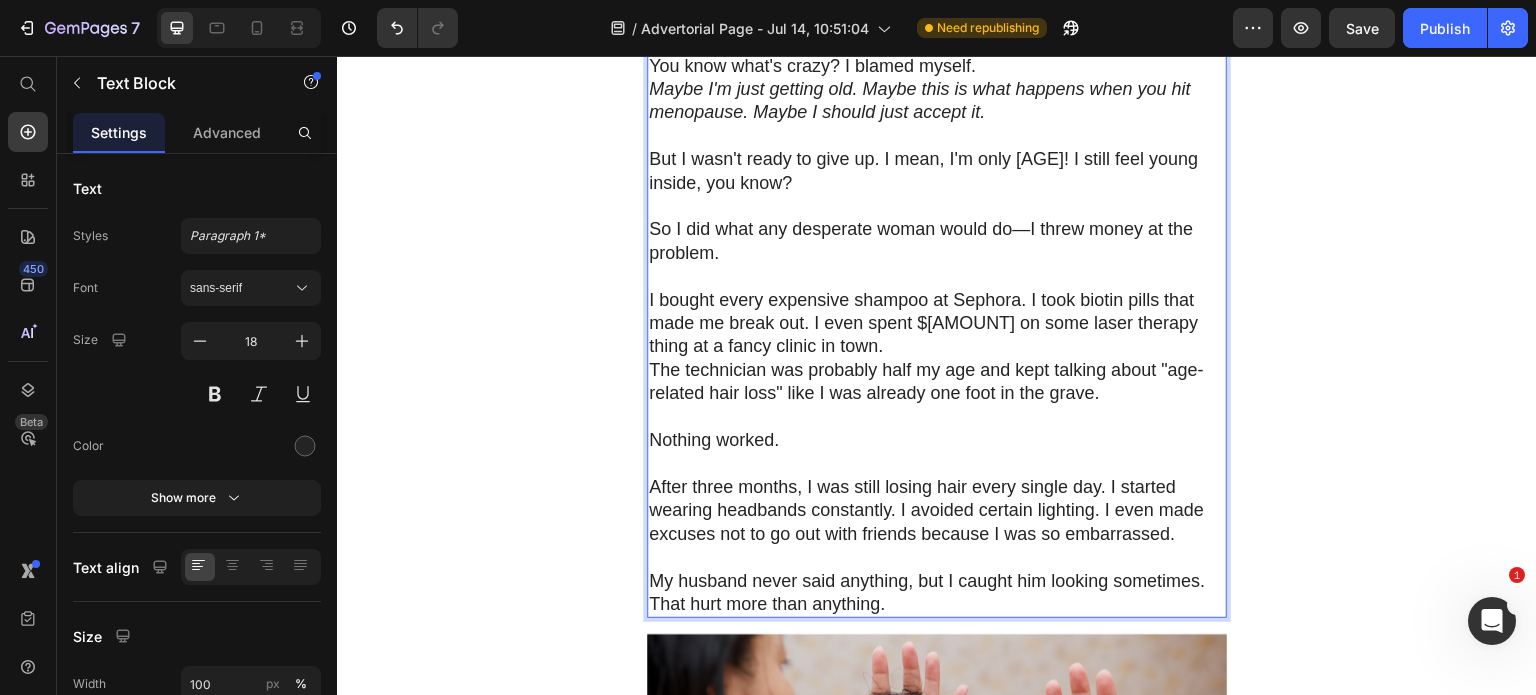 click on "I bought every expensive shampoo at Sephora. I took biotin pills that made me break out. I even spent $[AMOUNT] on some laser therapy thing at a fancy clinic in town." at bounding box center (937, 324) 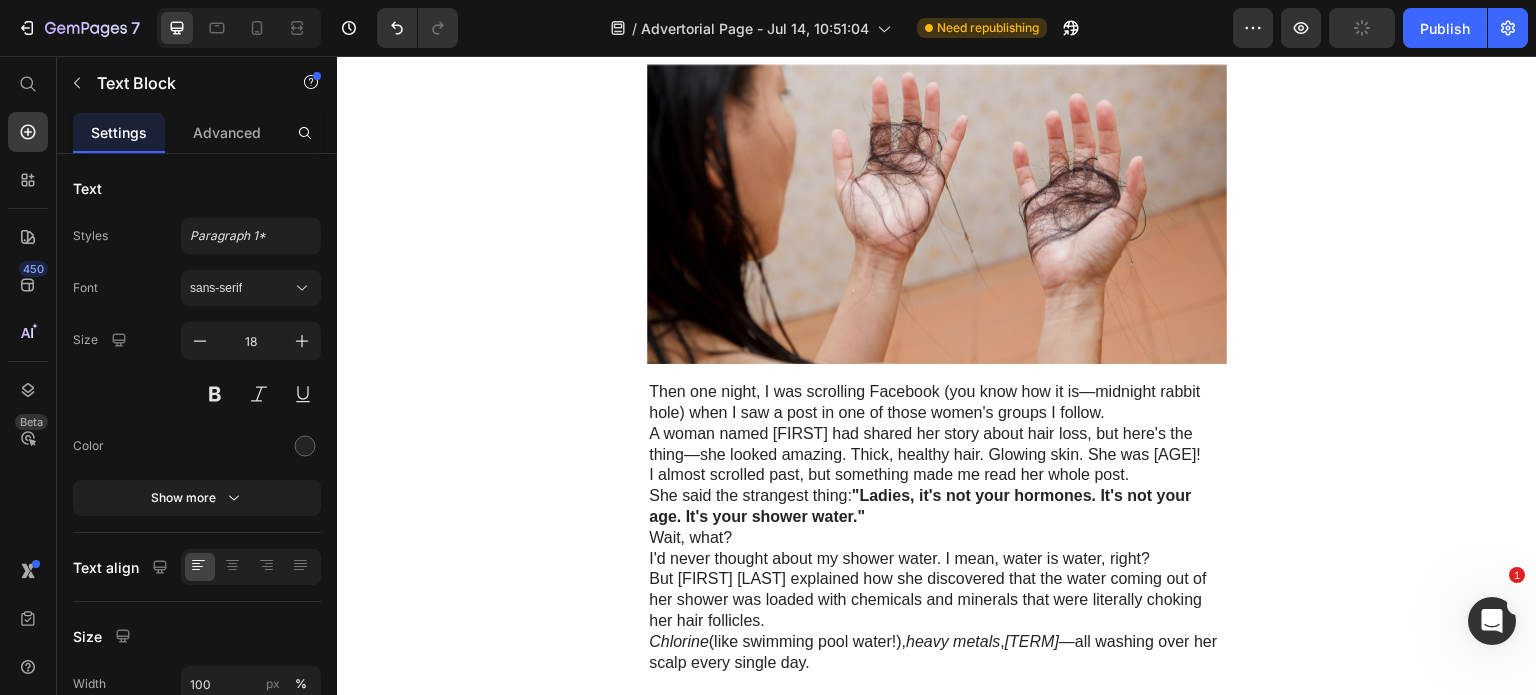 scroll, scrollTop: 1800, scrollLeft: 0, axis: vertical 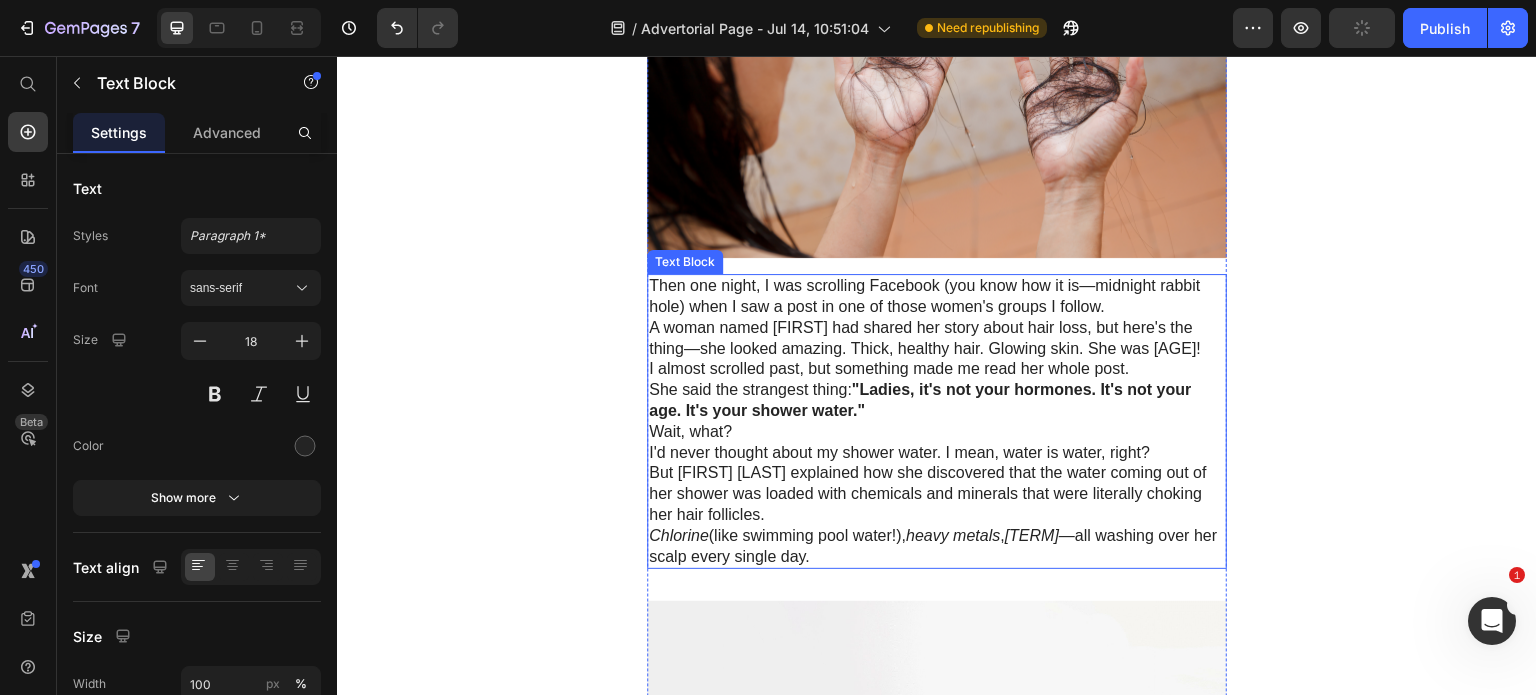 click on "Then one night, I was scrolling Facebook (you know how it is—midnight rabbit hole) when I saw a post in one of those women's groups I follow." at bounding box center (937, 297) 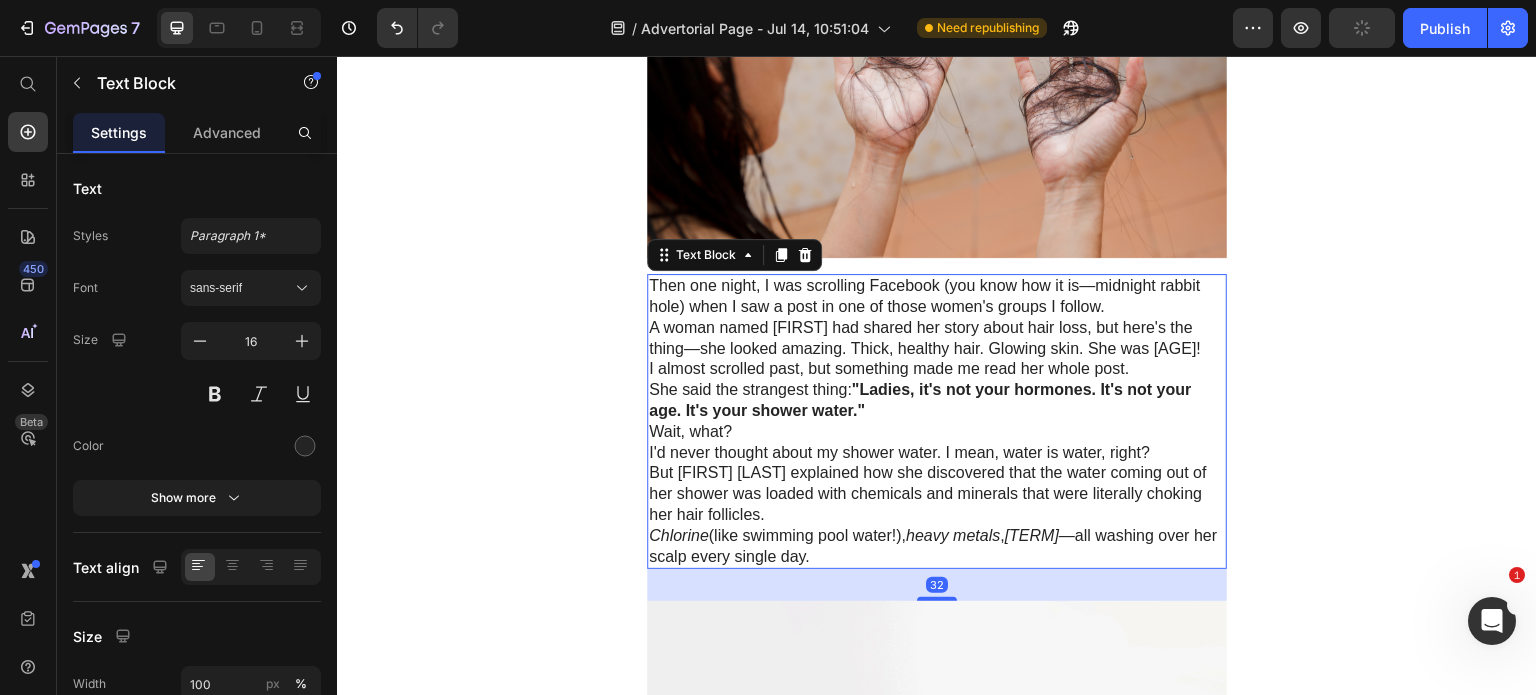 click on "Then one night, I was scrolling Facebook (you know how it is—midnight rabbit hole) when I saw a post in one of those women's groups I follow." at bounding box center (937, 297) 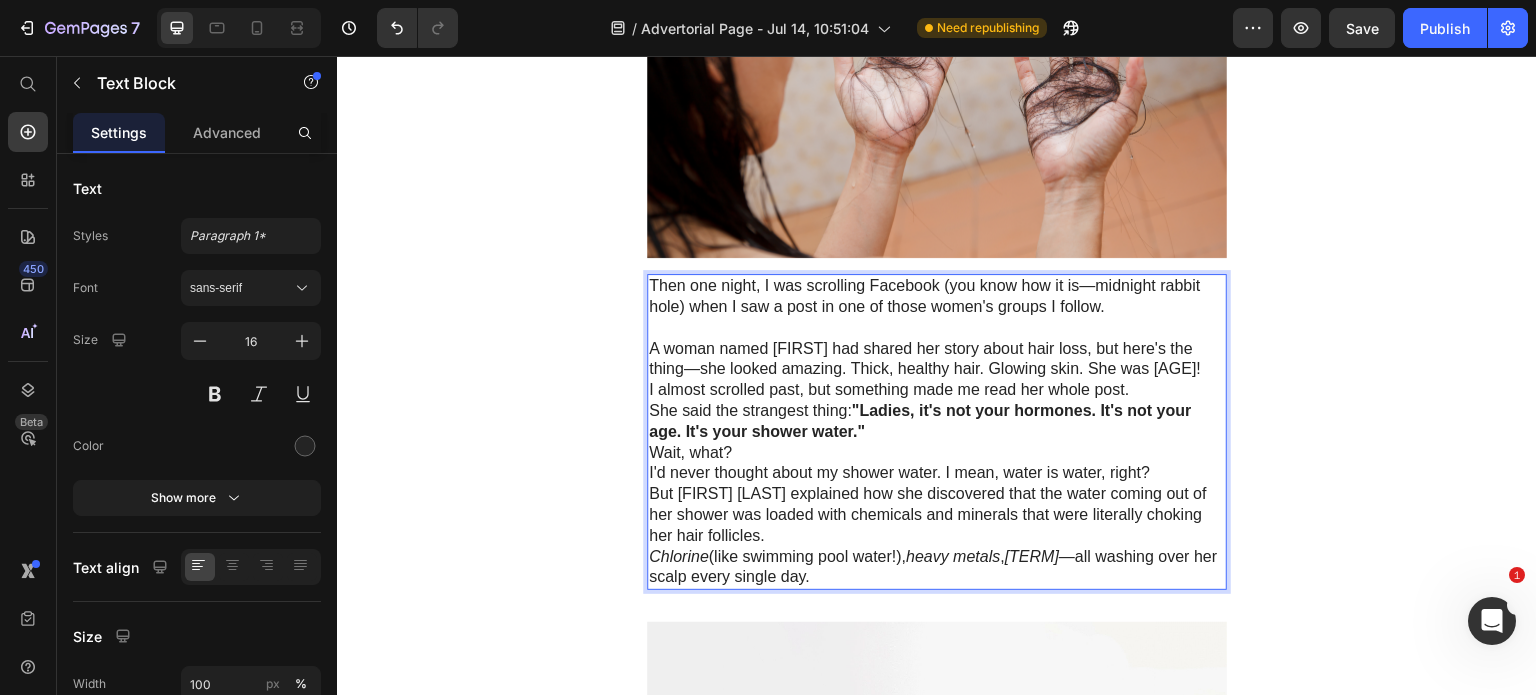 click on "A woman named [FIRST] had shared her story about hair loss, but here's the thing—she looked amazing. Thick, healthy hair. Glowing skin. She was [AGE]!" at bounding box center [937, 360] 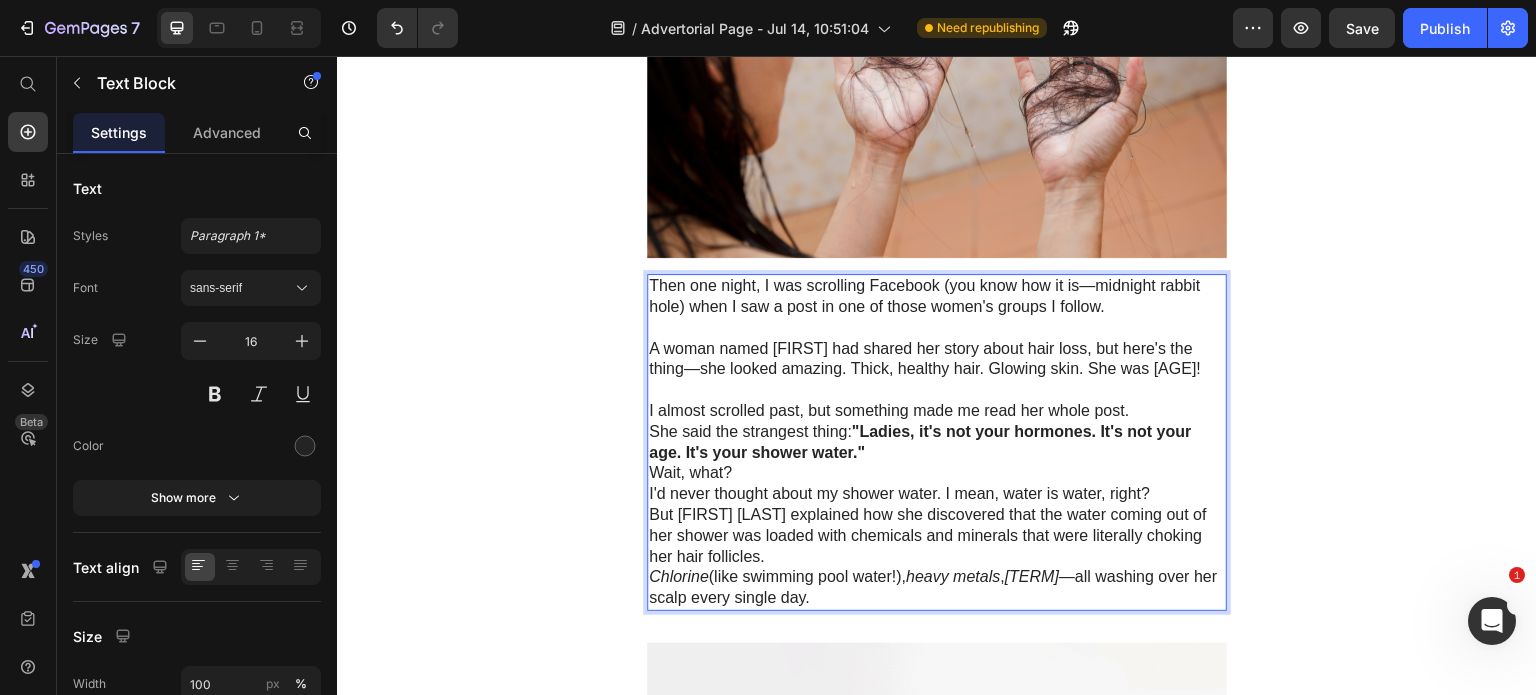 click on "She said the strangest thing: "Ladies, it's not your hormones. It's not your age. It's your shower water."" at bounding box center (937, 443) 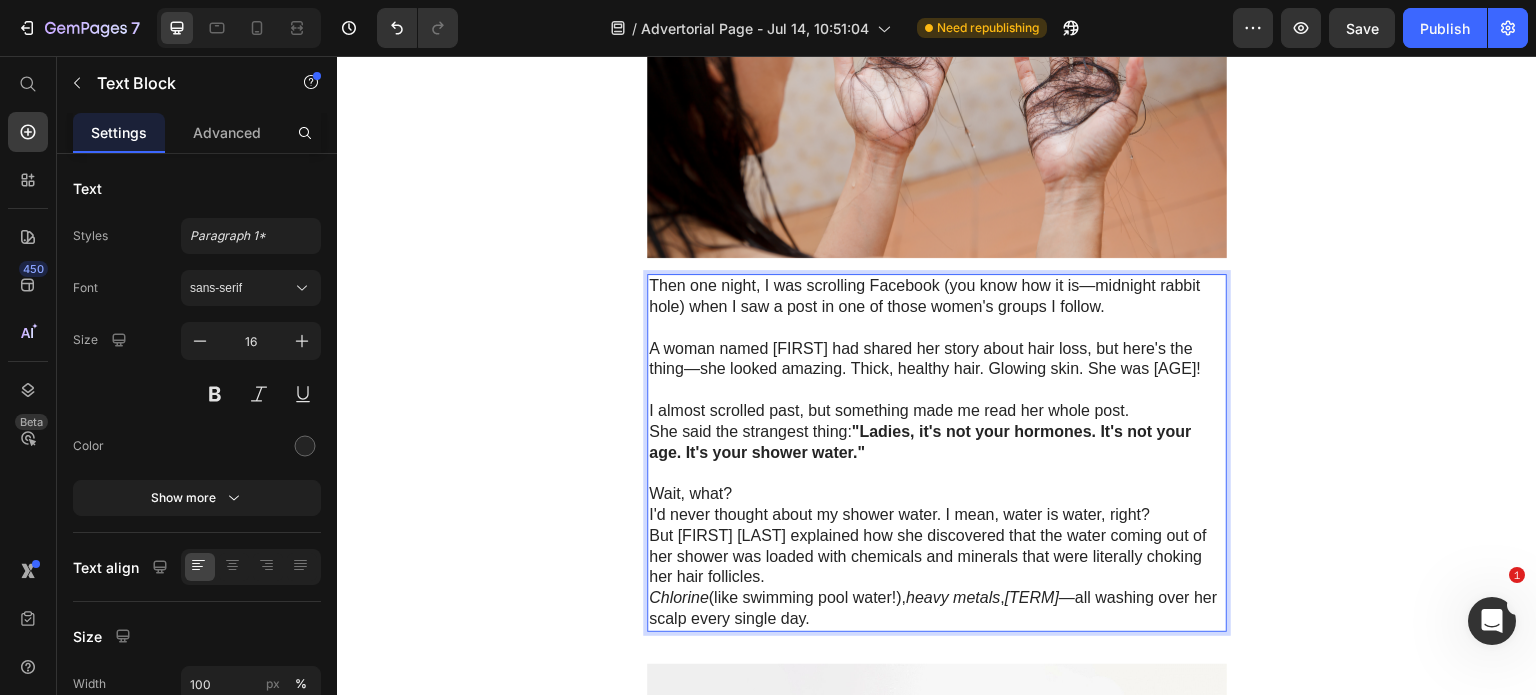 click on "Wait, what?" at bounding box center (937, 494) 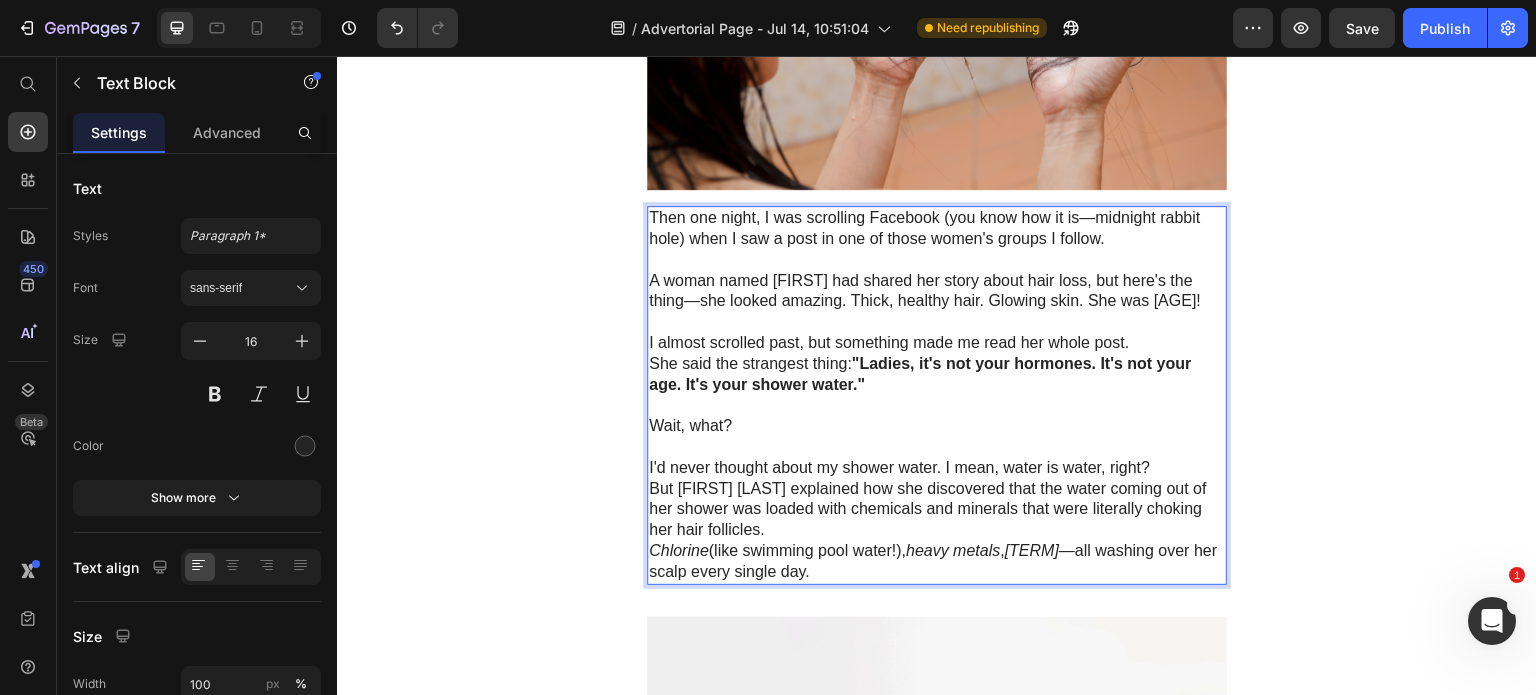 scroll, scrollTop: 1900, scrollLeft: 0, axis: vertical 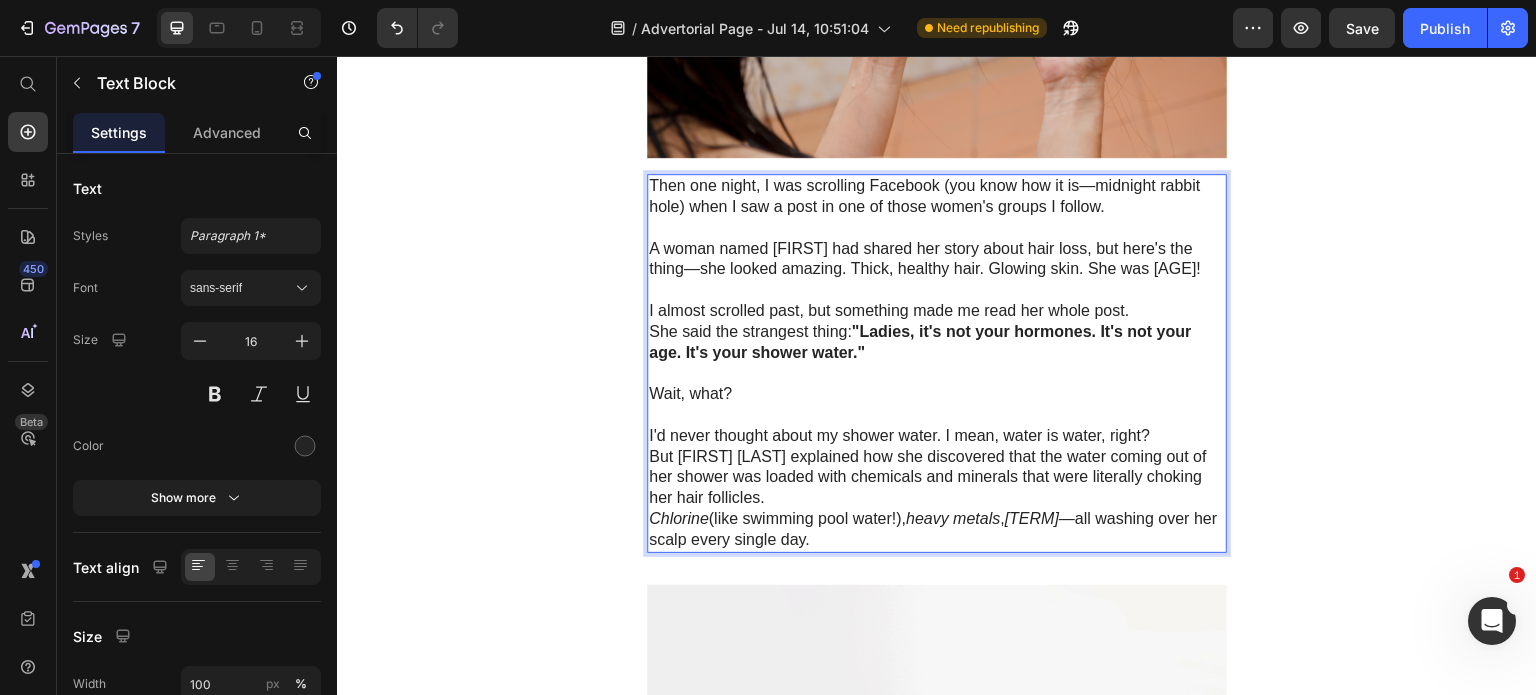 click on "But [FIRST] [LAST] explained how she discovered that the water coming out of her shower was loaded with chemicals and minerals that were literally choking her hair follicles." at bounding box center [937, 478] 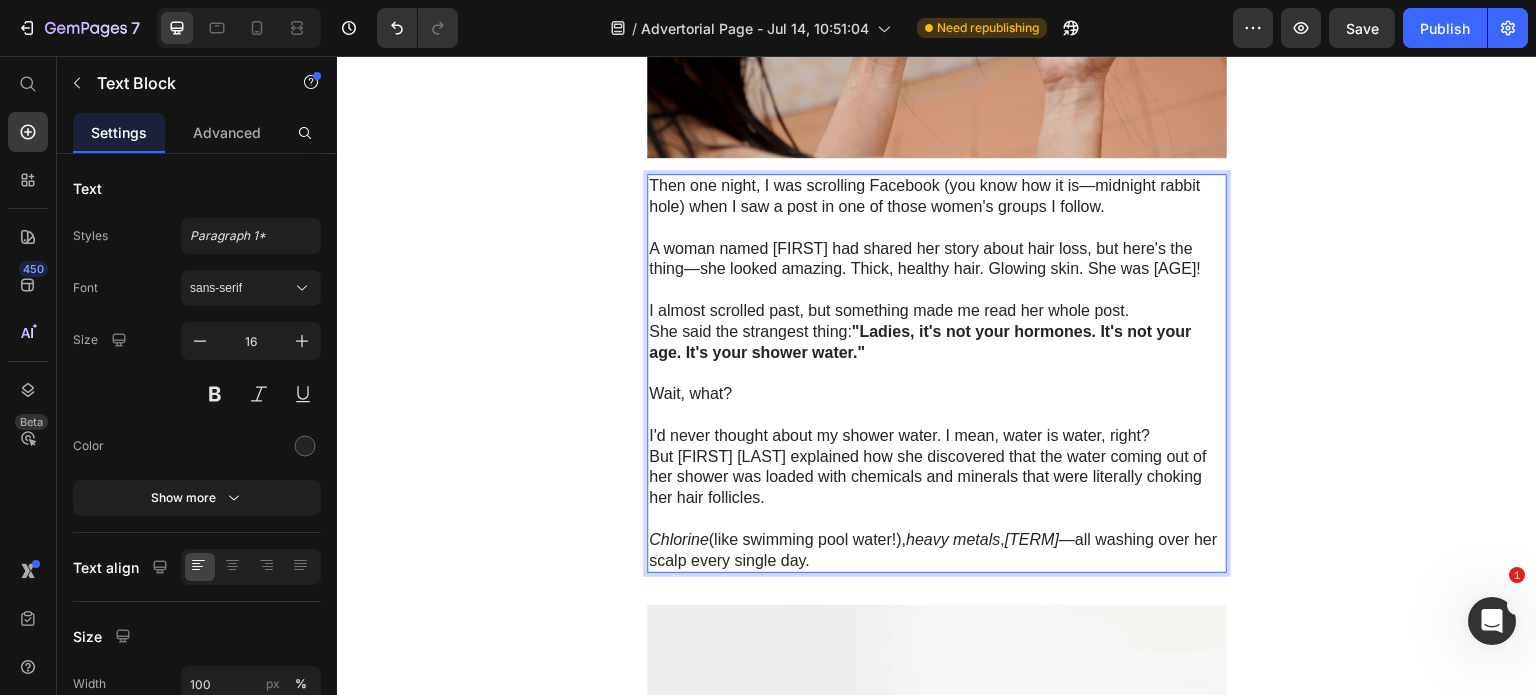 click on "I'd never thought about my shower water. I mean, water is water, right?" at bounding box center (937, 436) 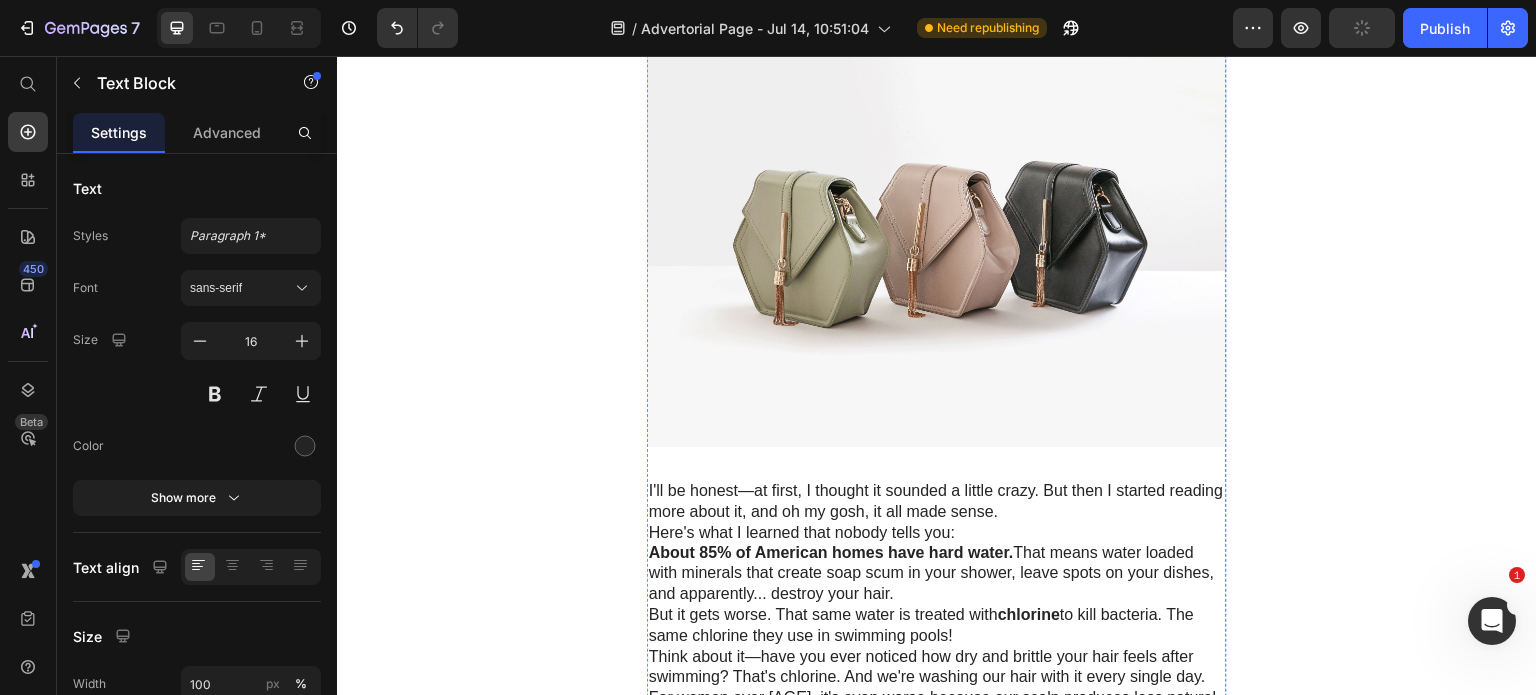 scroll, scrollTop: 2700, scrollLeft: 0, axis: vertical 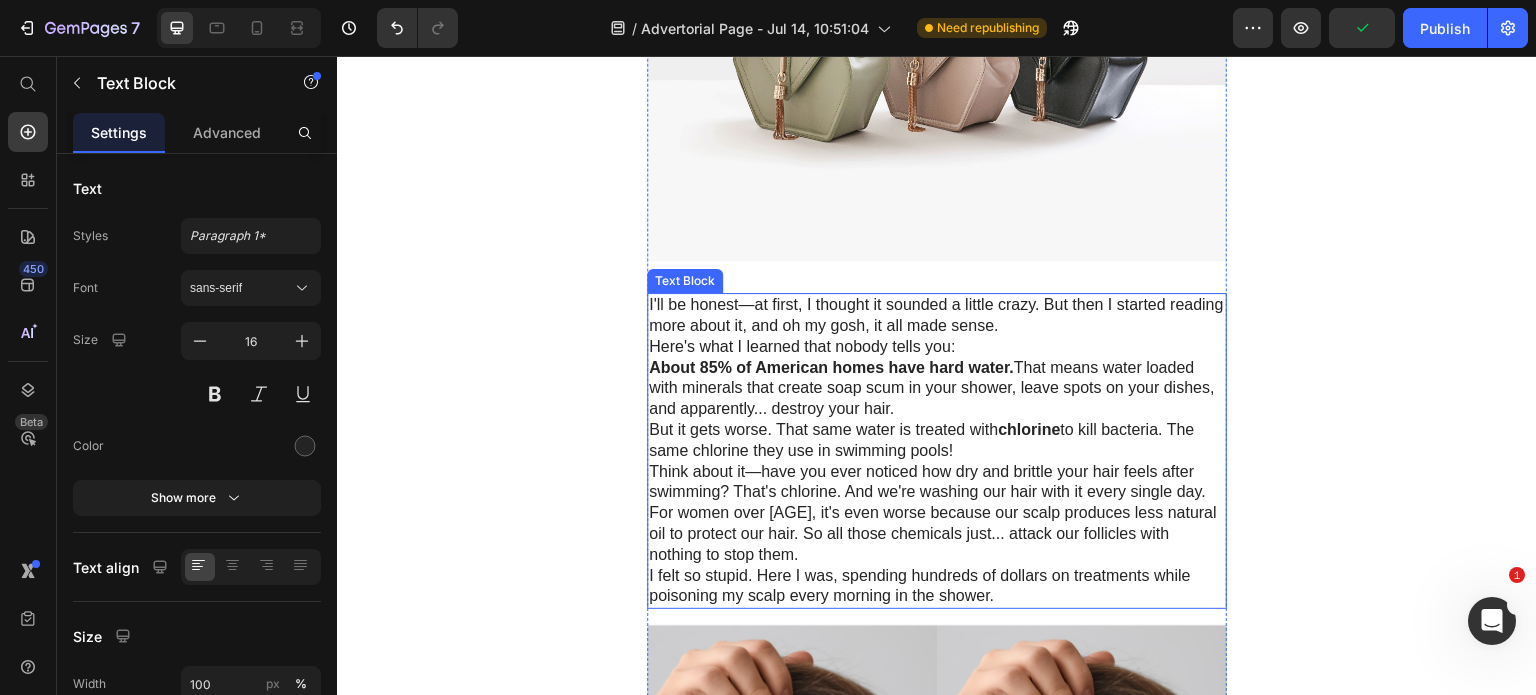 click on "I'll be honest—at first, I thought it sounded a little crazy. But then I started reading more about it, and oh my gosh, it all made sense." at bounding box center [937, 316] 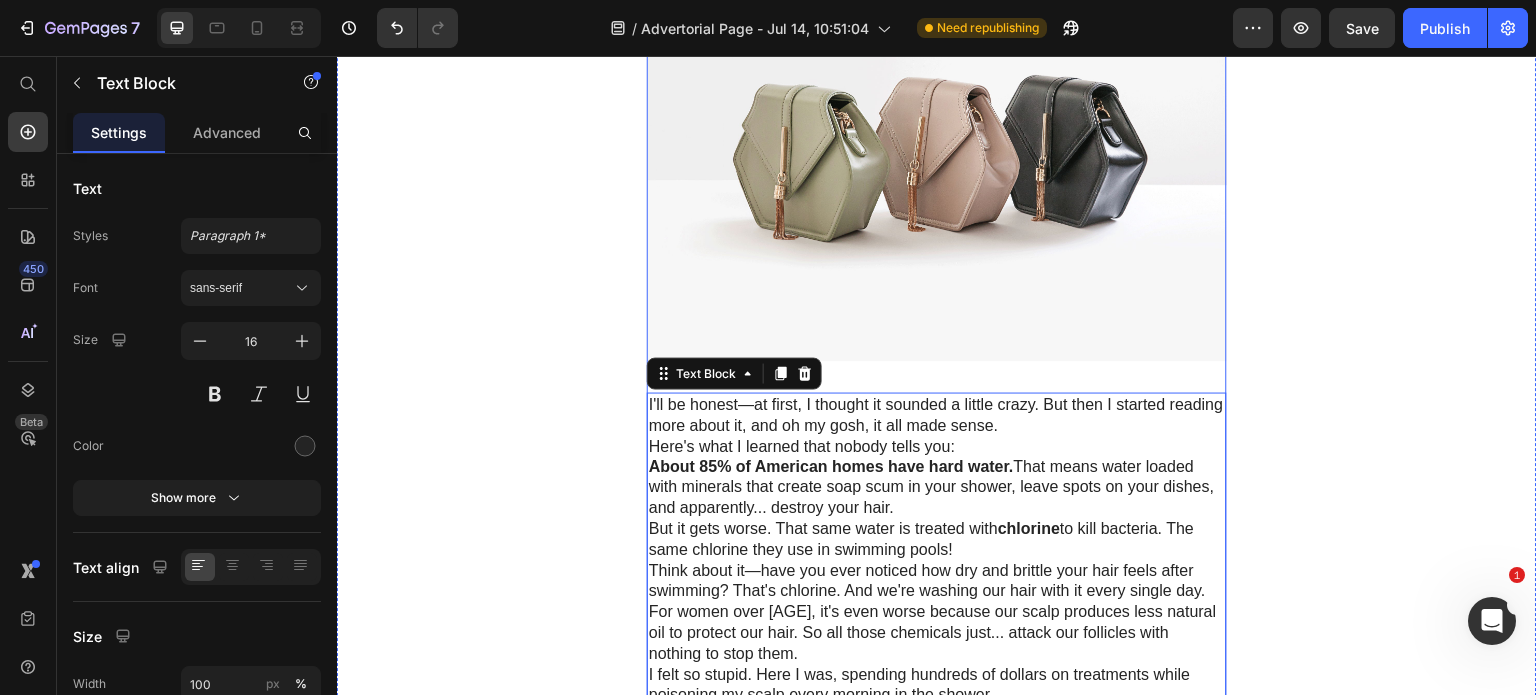 scroll, scrollTop: 2300, scrollLeft: 0, axis: vertical 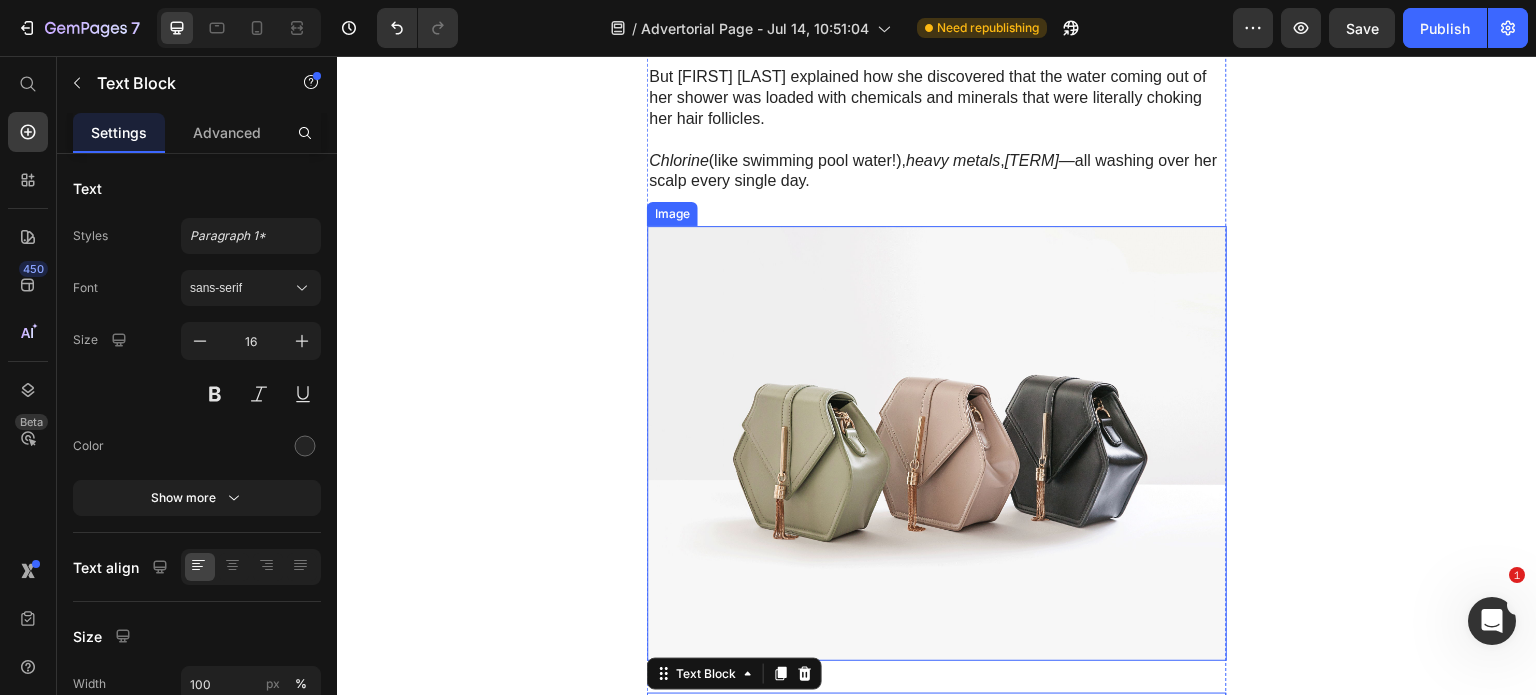 click at bounding box center (937, 443) 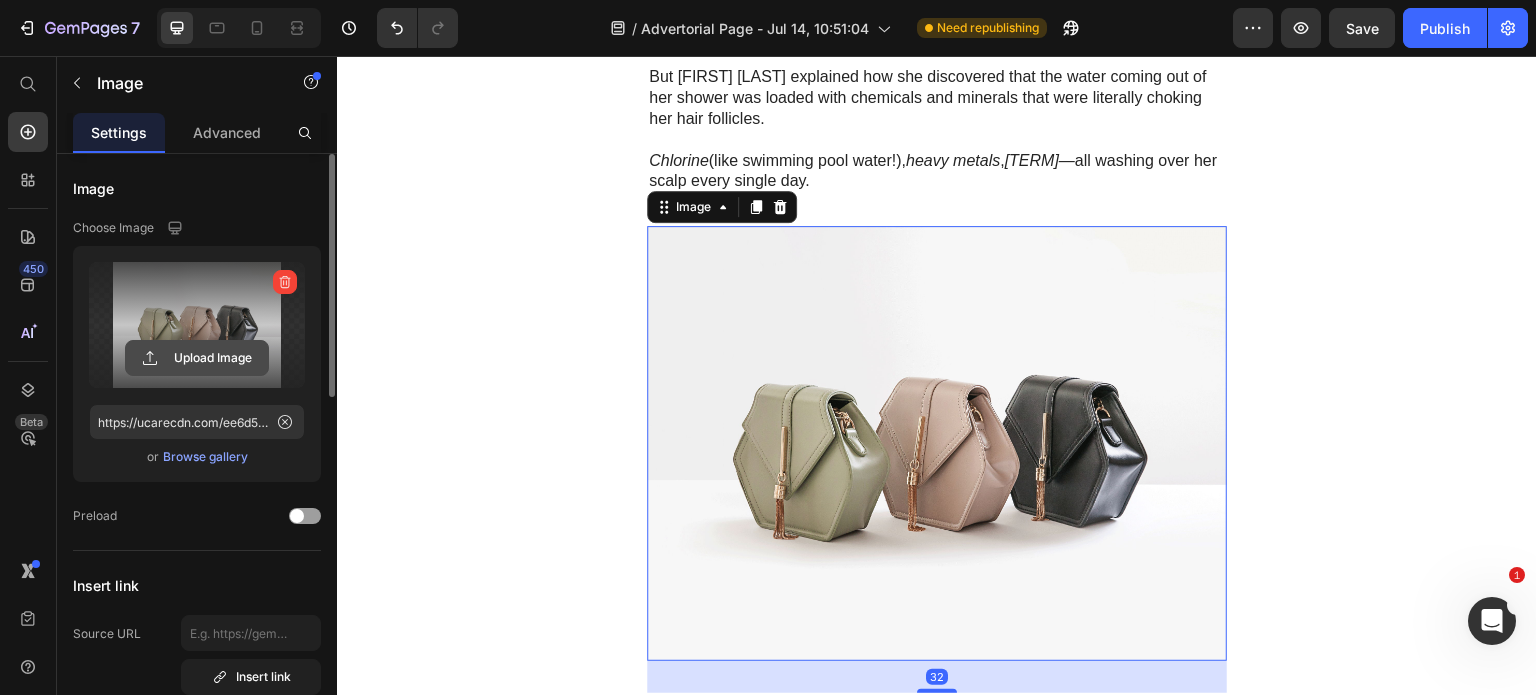 click 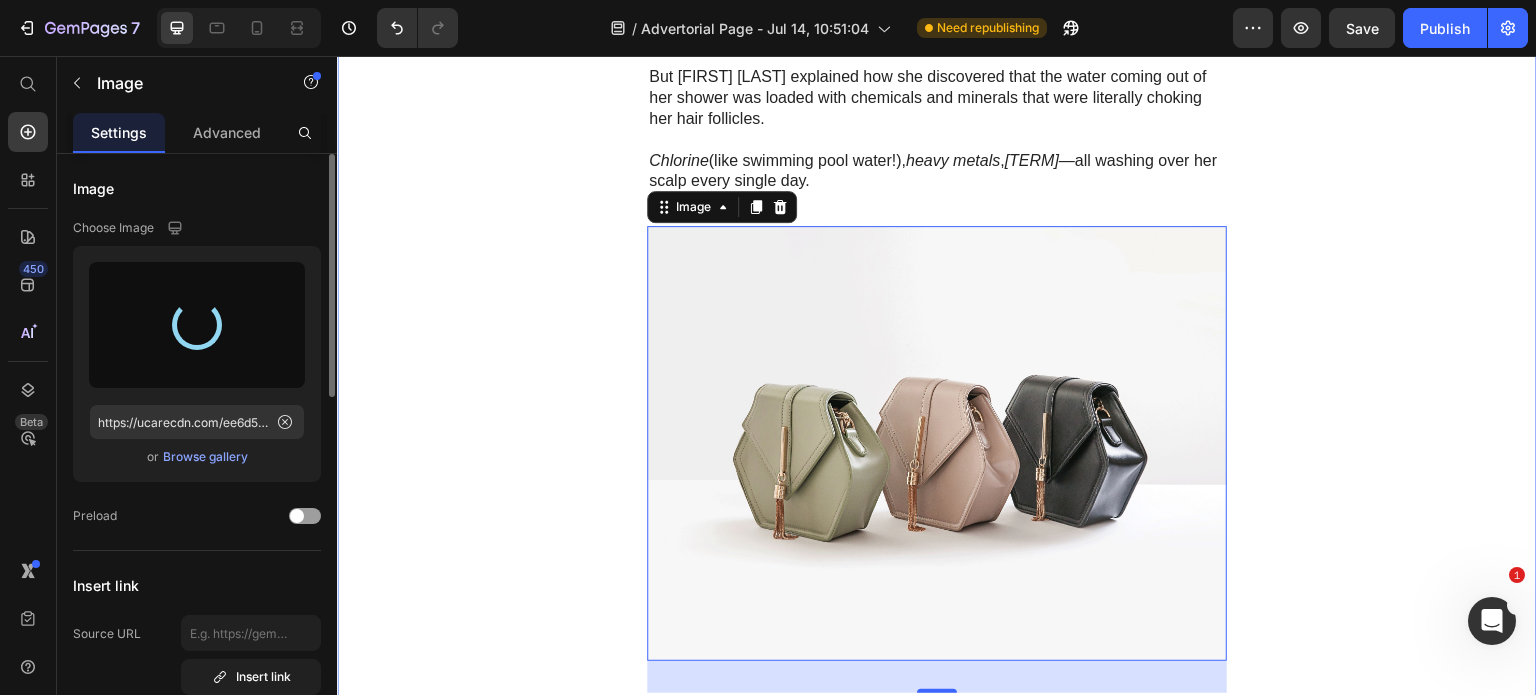 type on "https://cdn.shopify.com/s/files/1/0683/1085/9948/files/gempages_559150089486992365-0c758680-bbb4-438f-a3a4-d93e7f04f37d.webp" 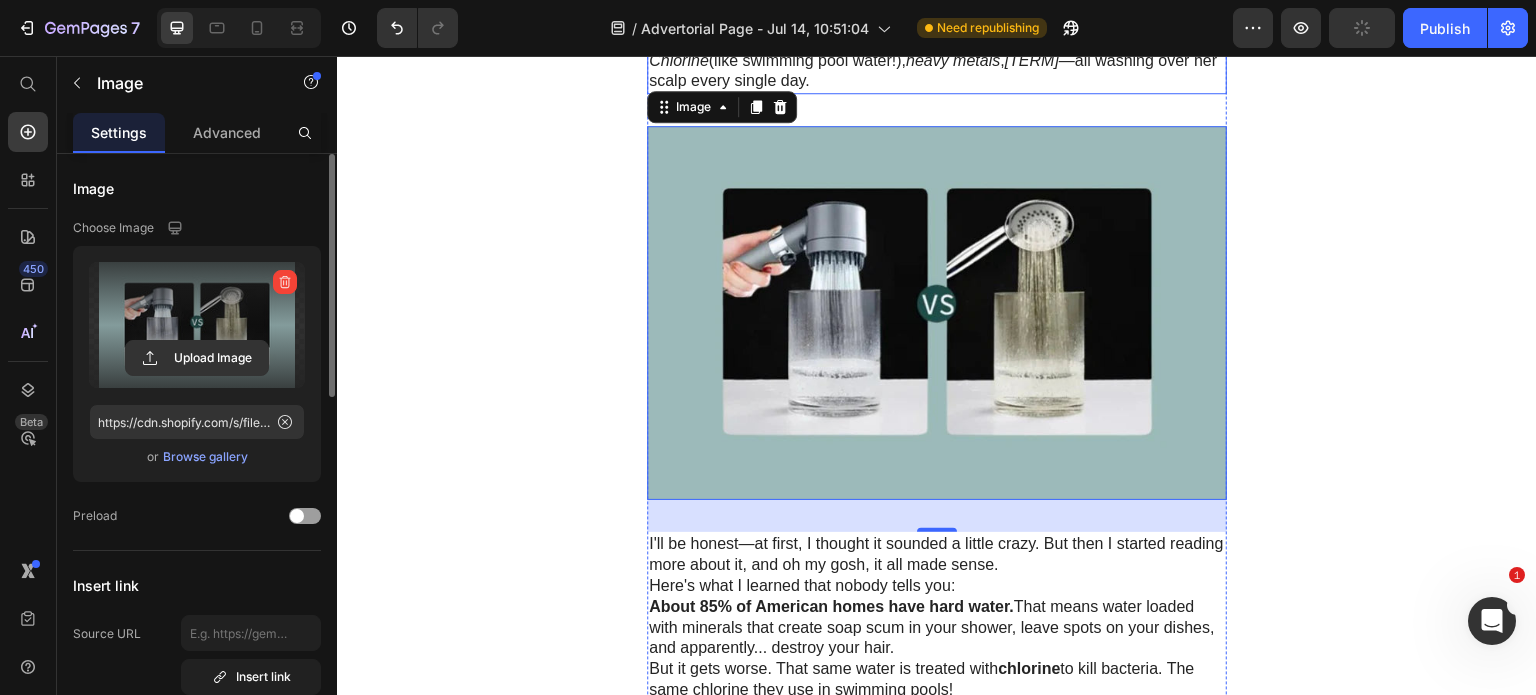 scroll, scrollTop: 2500, scrollLeft: 0, axis: vertical 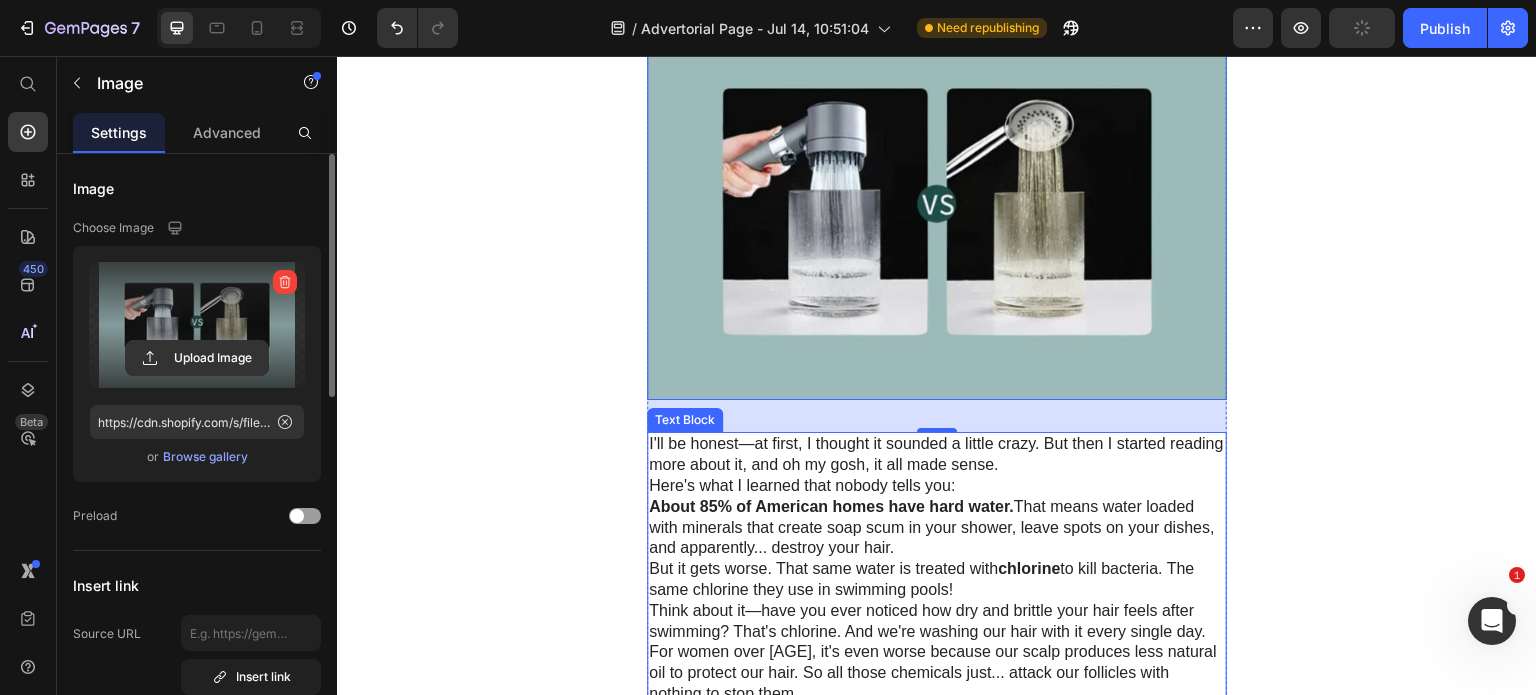 click on "I'll be honest—at first, I thought it sounded a little crazy. But then I started reading more about it, and oh my gosh, it all made sense." at bounding box center (937, 455) 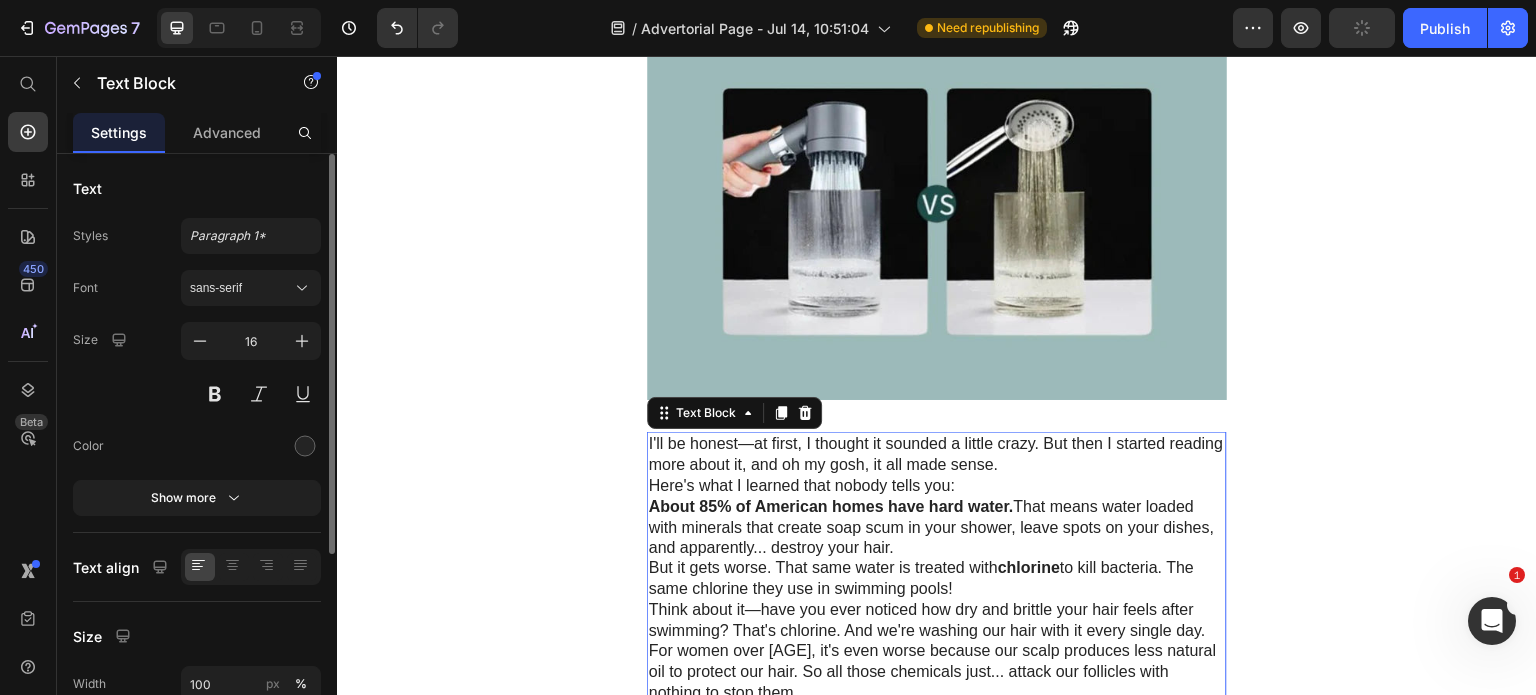 click on "I'll be honest—at first, I thought it sounded a little crazy. But then I started reading more about it, and oh my gosh, it all made sense." at bounding box center [937, 455] 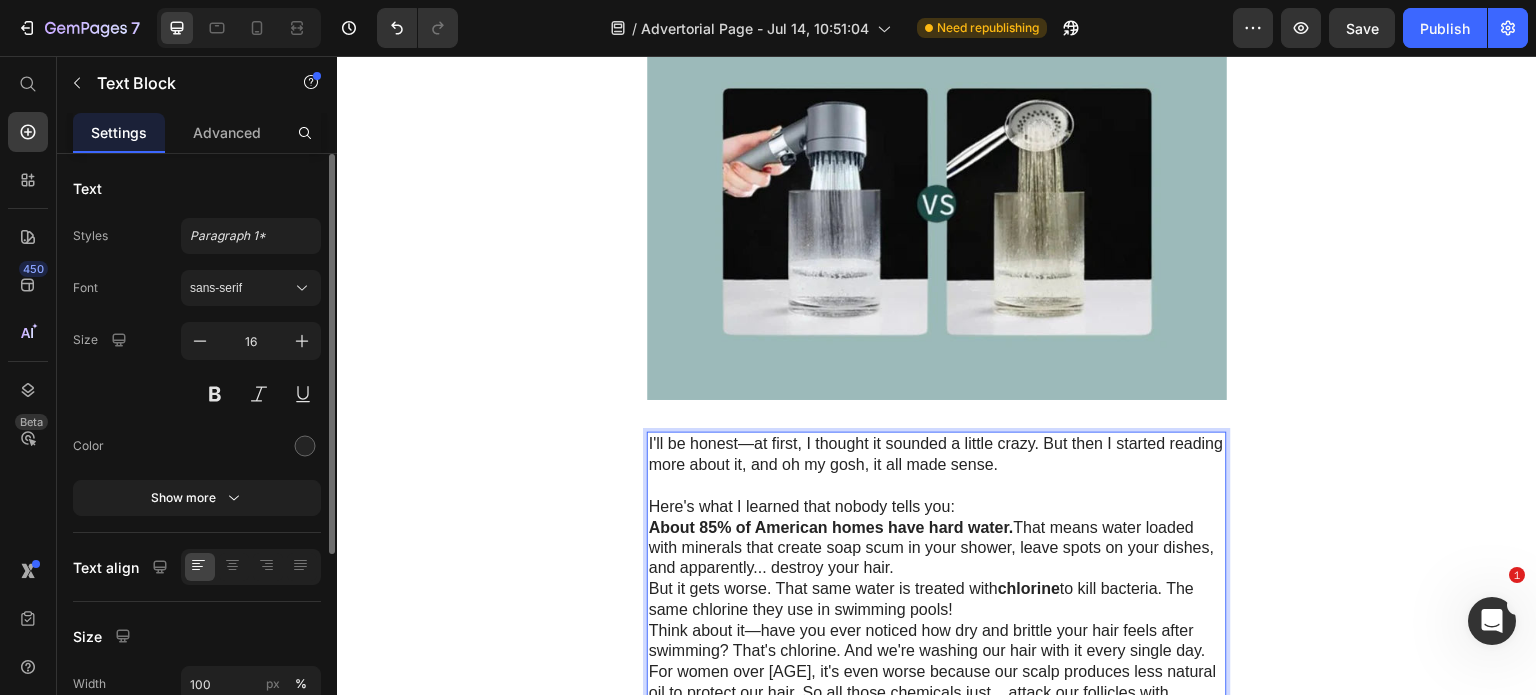 click on "About [PERCENT]% of American homes have hard water. That means water loaded with minerals that create soap scum in your shower, leave spots on your dishes, and apparently... destroy your hair." at bounding box center (937, 549) 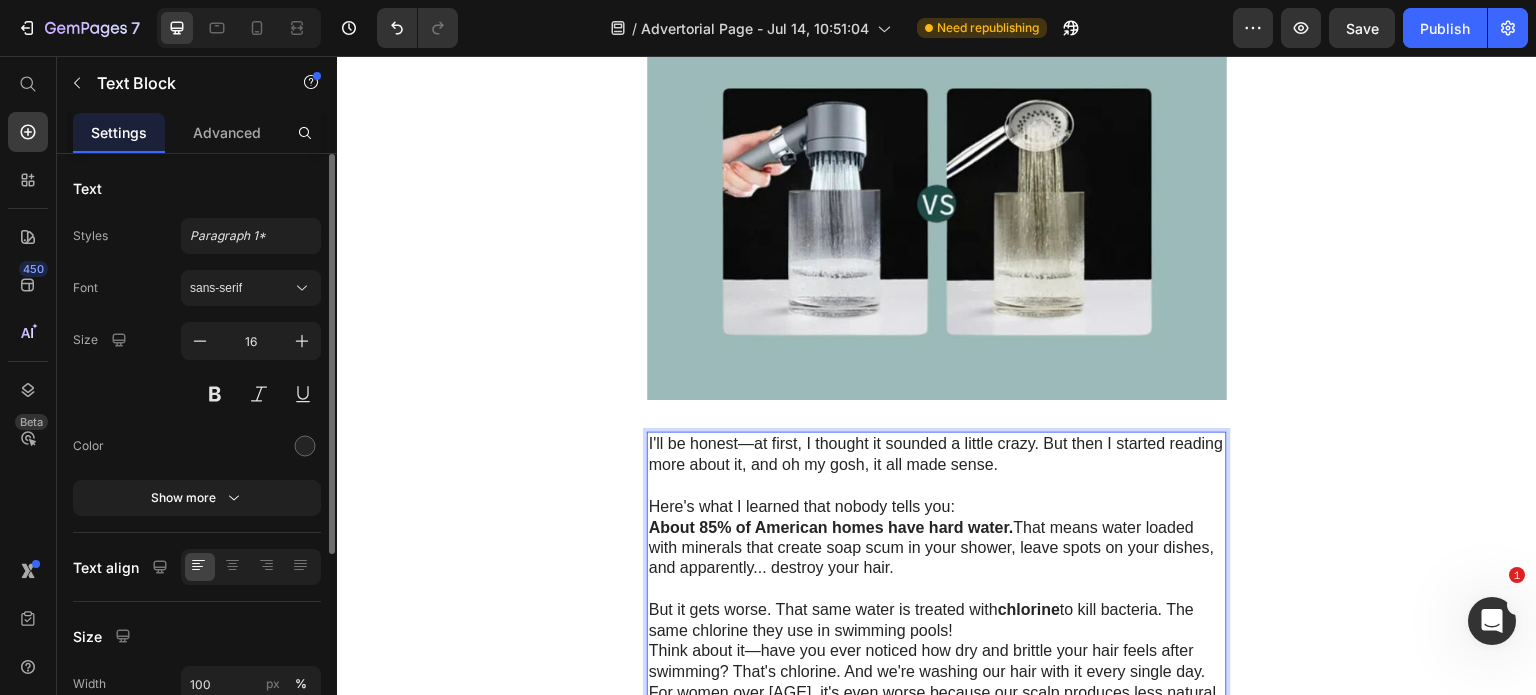 scroll, scrollTop: 2600, scrollLeft: 0, axis: vertical 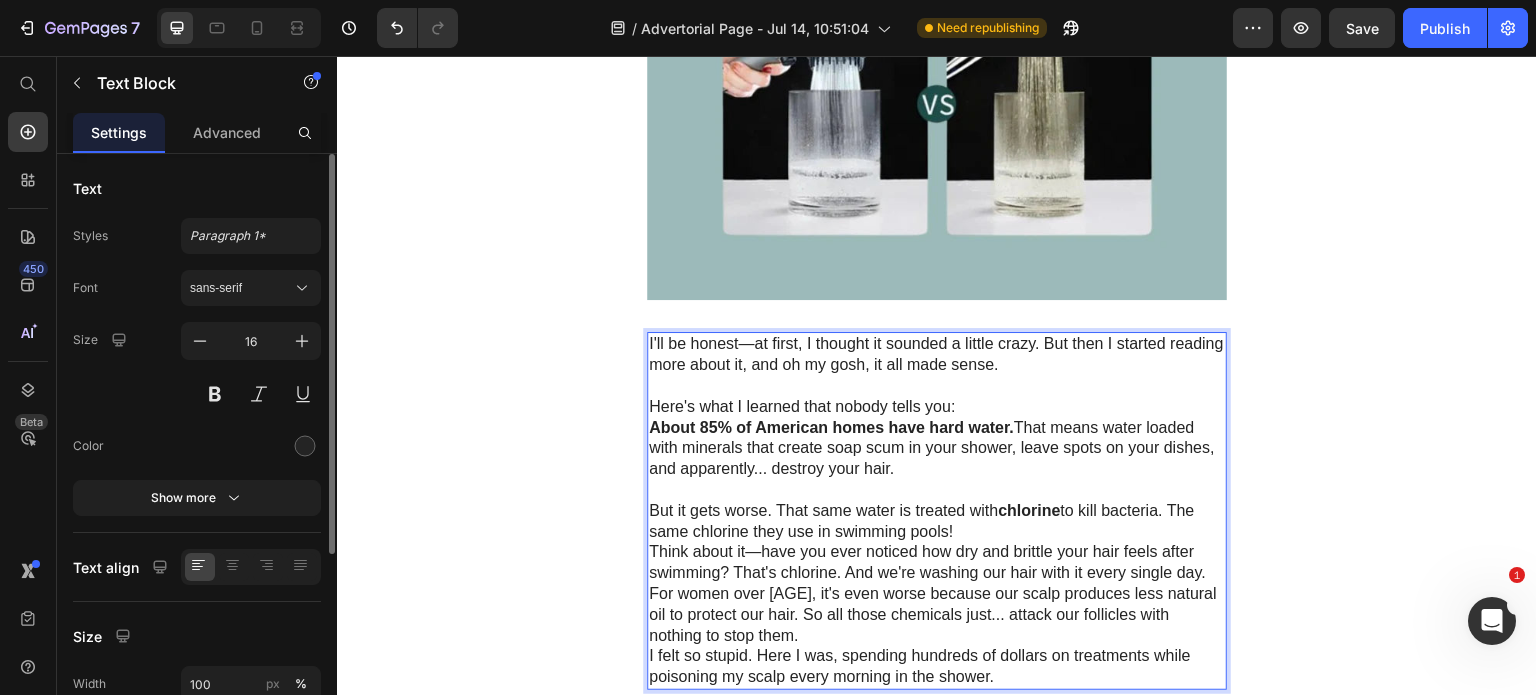 click on "About 85% of American homes have hard water." at bounding box center (831, 427) 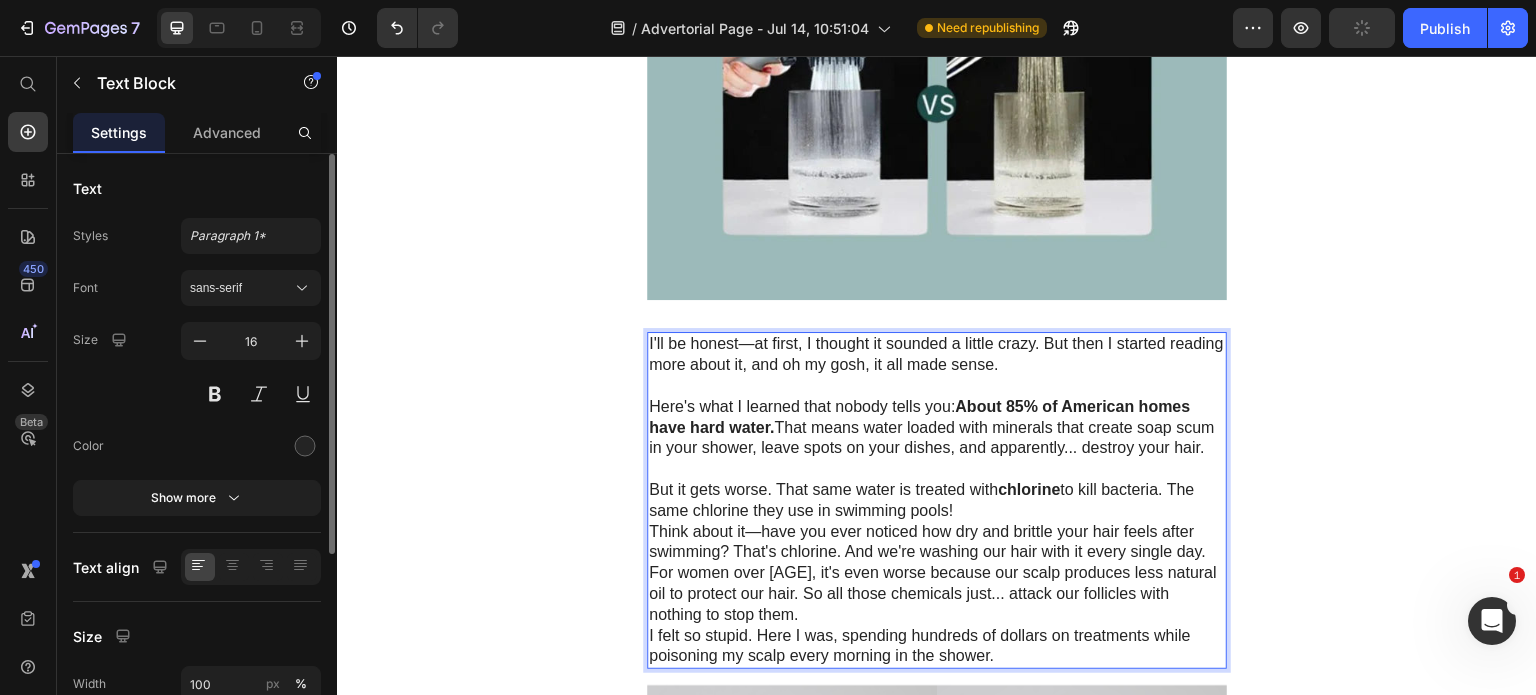 click at bounding box center [937, 469] 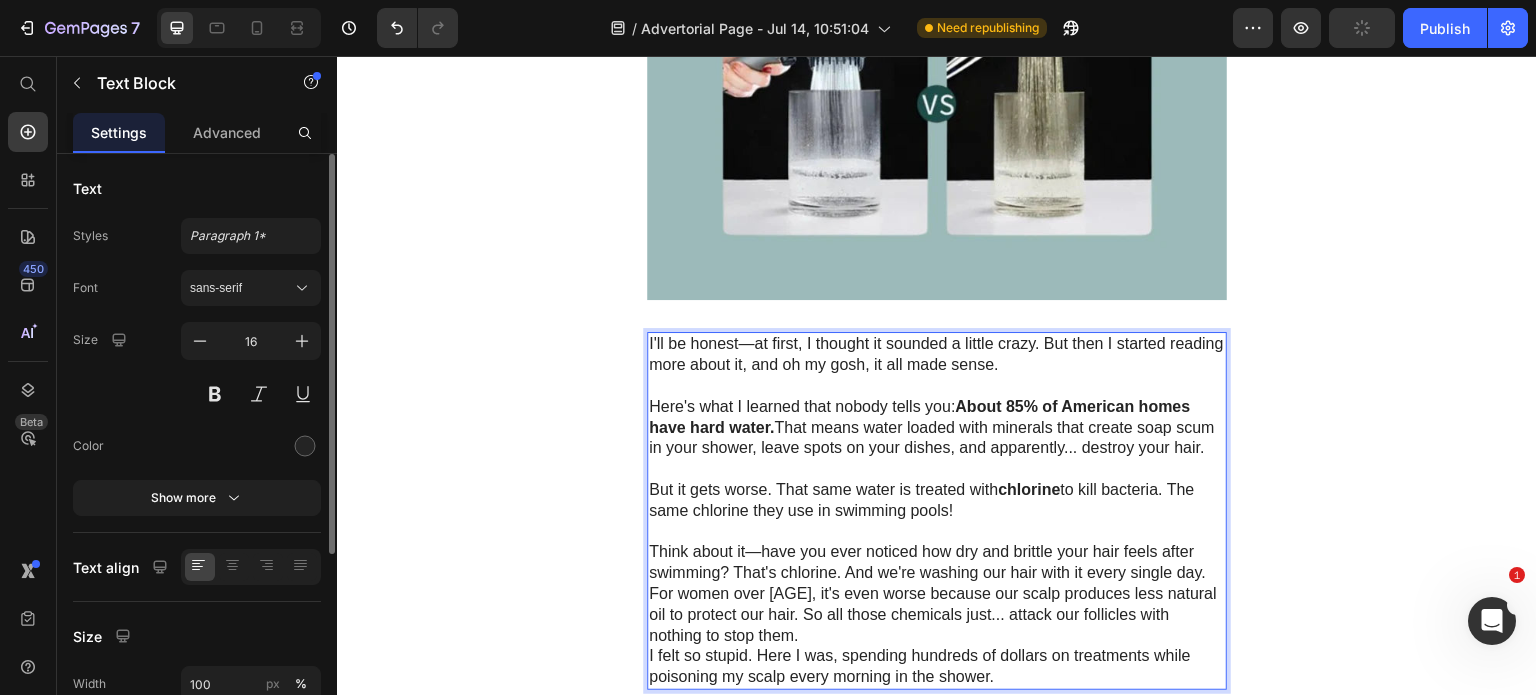 click on "Think about it—have you ever noticed how dry and brittle your hair feels after swimming? That's chlorine. And we're washing our hair with it every single day." at bounding box center (937, 563) 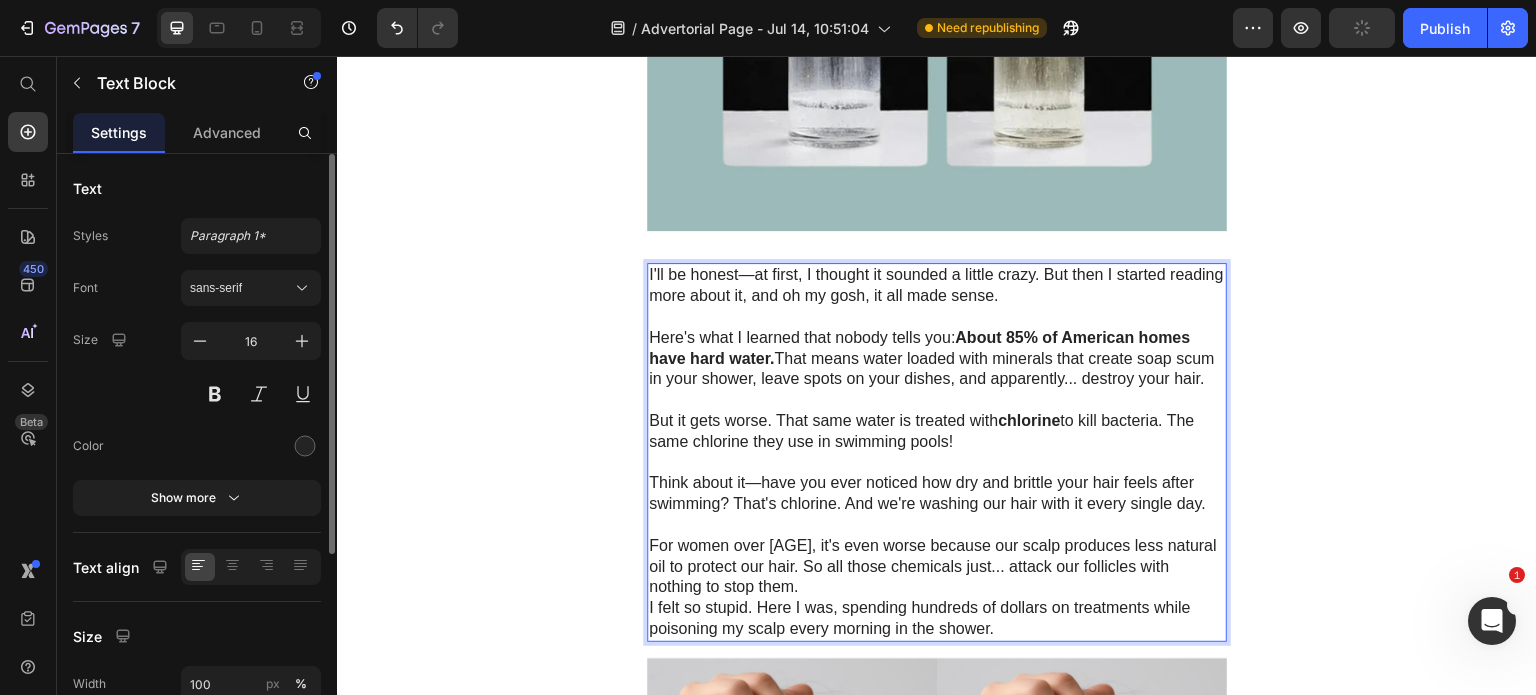 scroll, scrollTop: 2700, scrollLeft: 0, axis: vertical 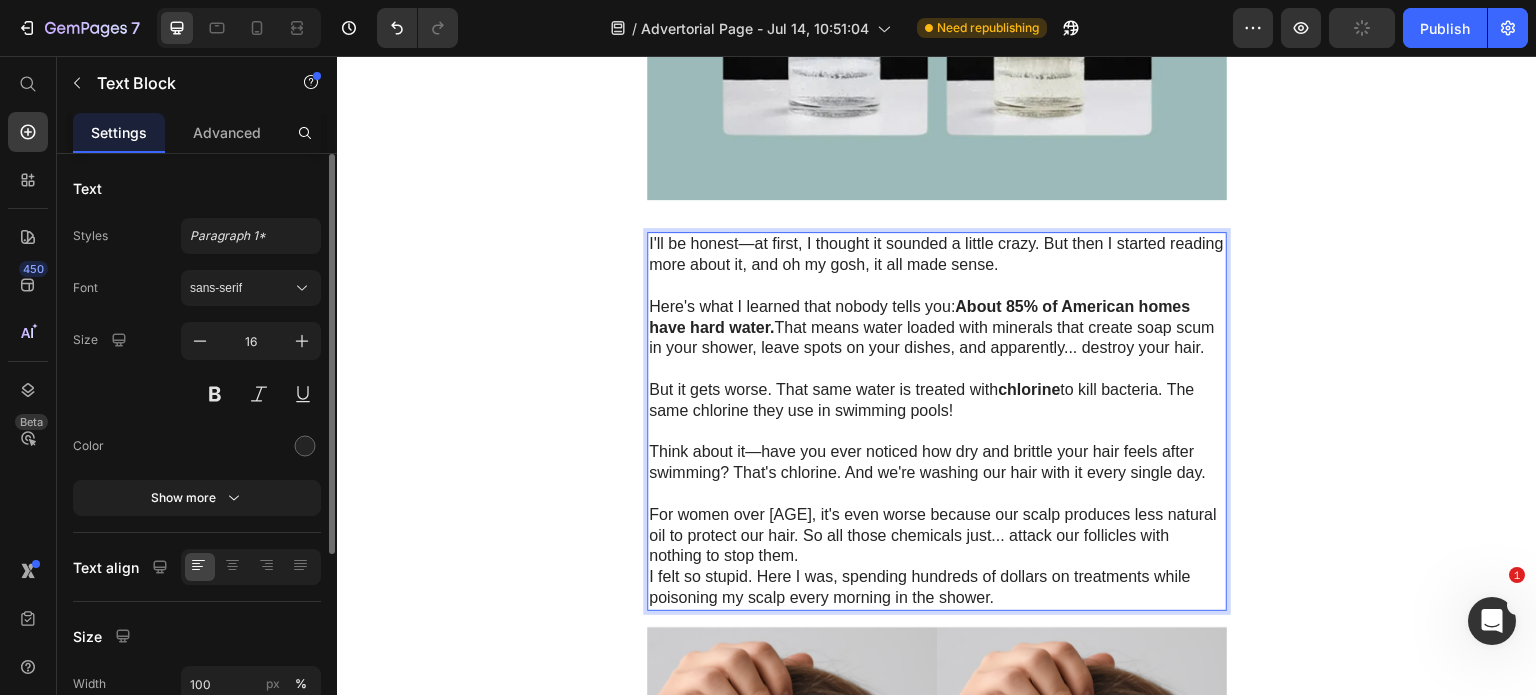 click on "For women over [AGE], it's even worse because our scalp produces less natural oil to protect our hair. So all those chemicals just... attack our follicles with nothing to stop them." at bounding box center [937, 536] 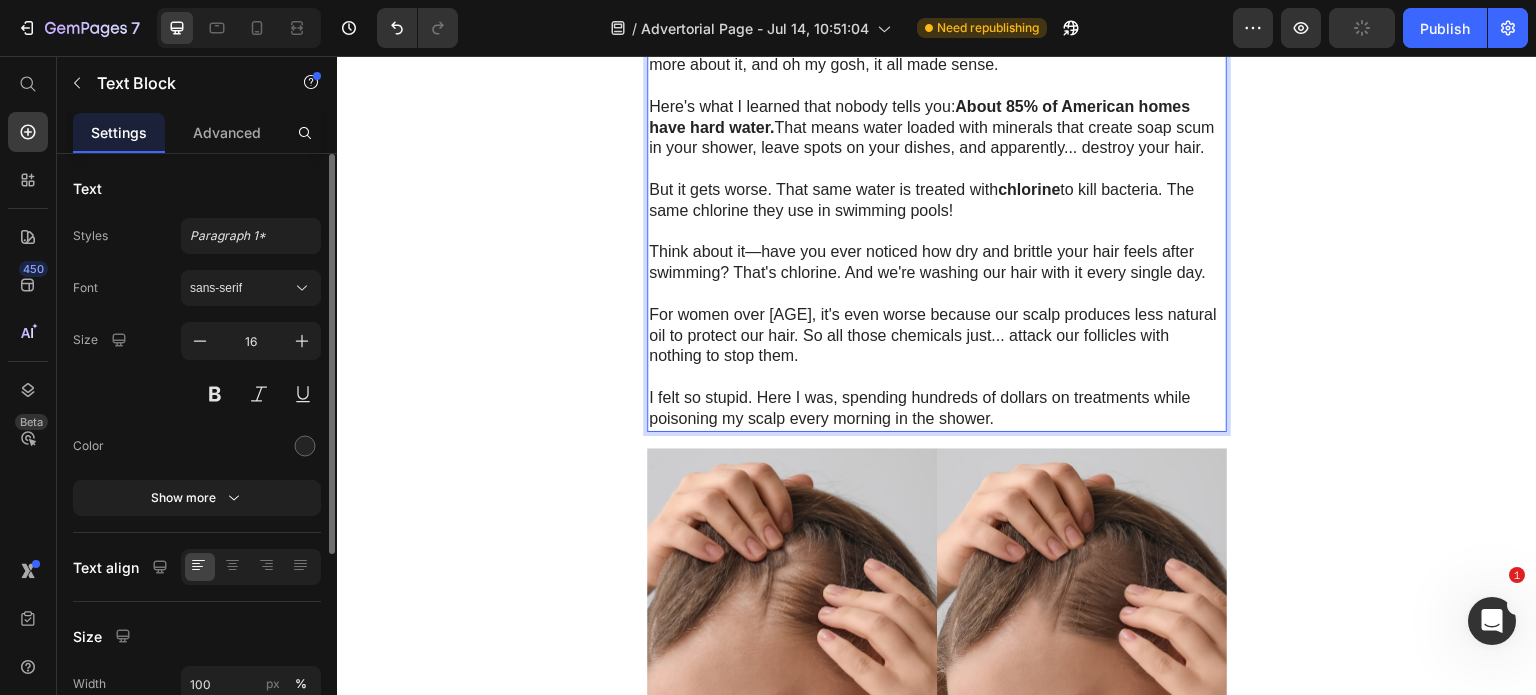 scroll, scrollTop: 3100, scrollLeft: 0, axis: vertical 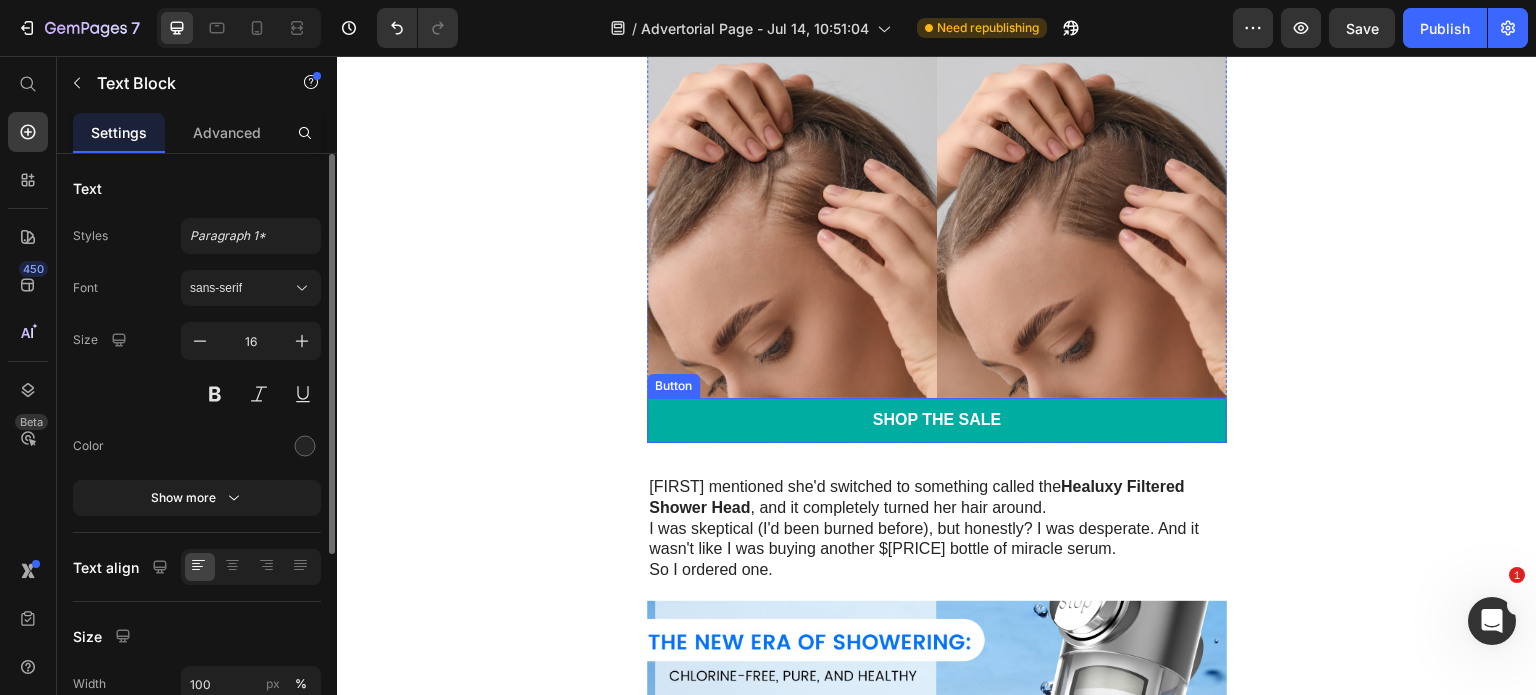 click on "Shop the Sale" at bounding box center (937, 420) 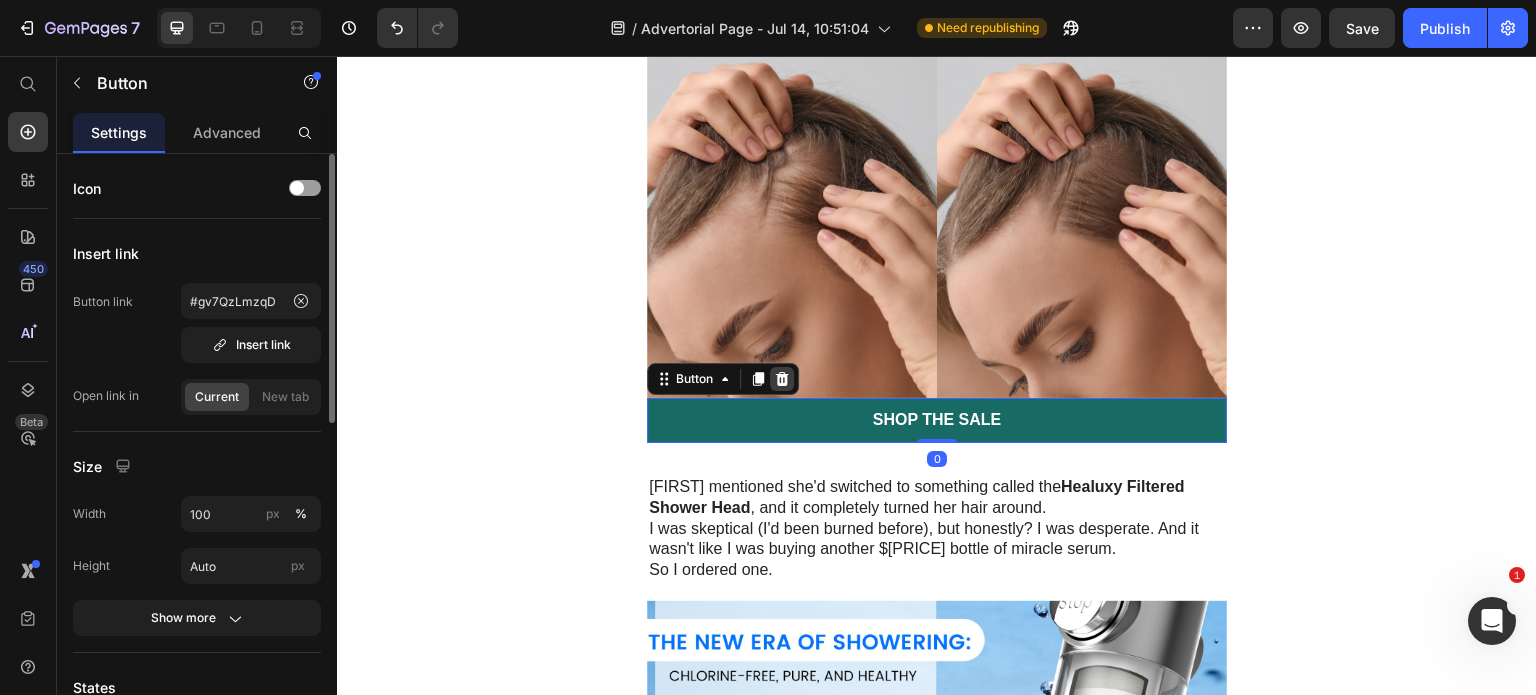click 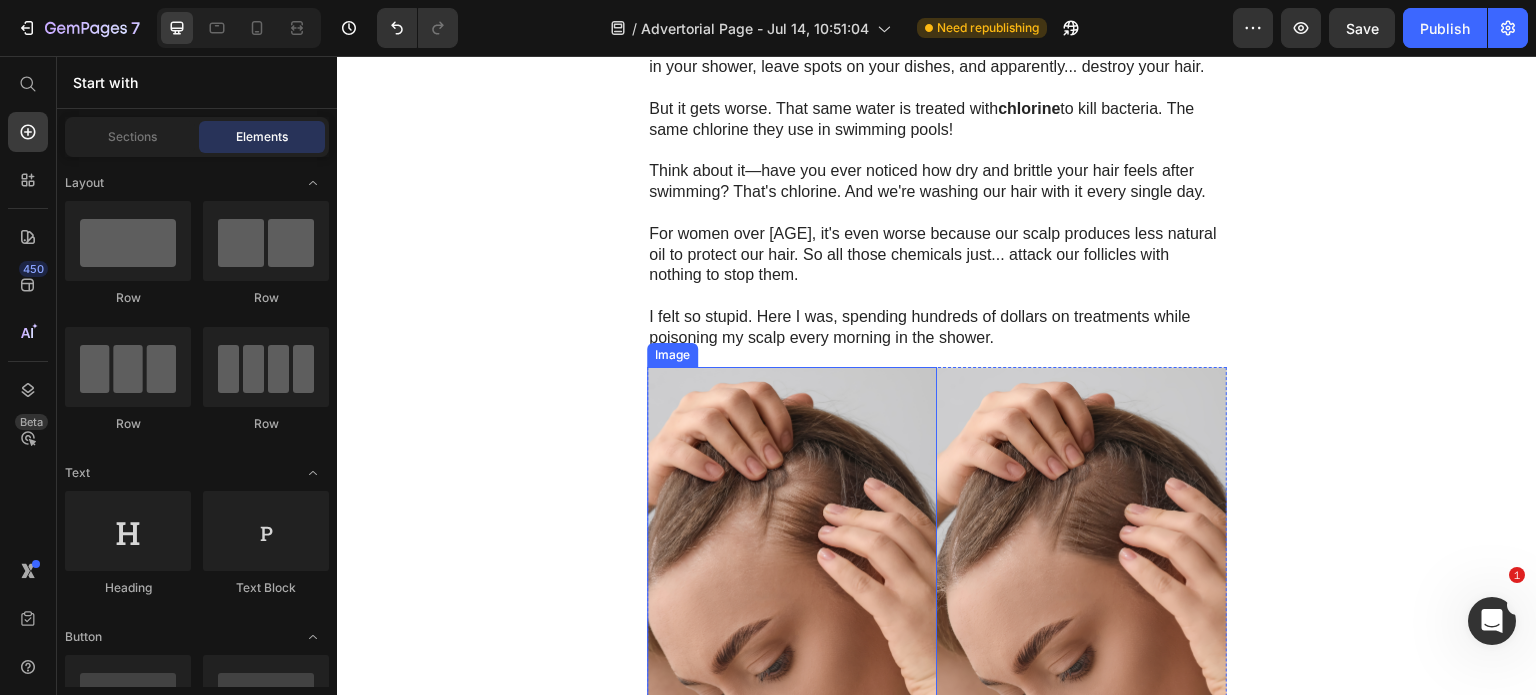 scroll, scrollTop: 3100, scrollLeft: 0, axis: vertical 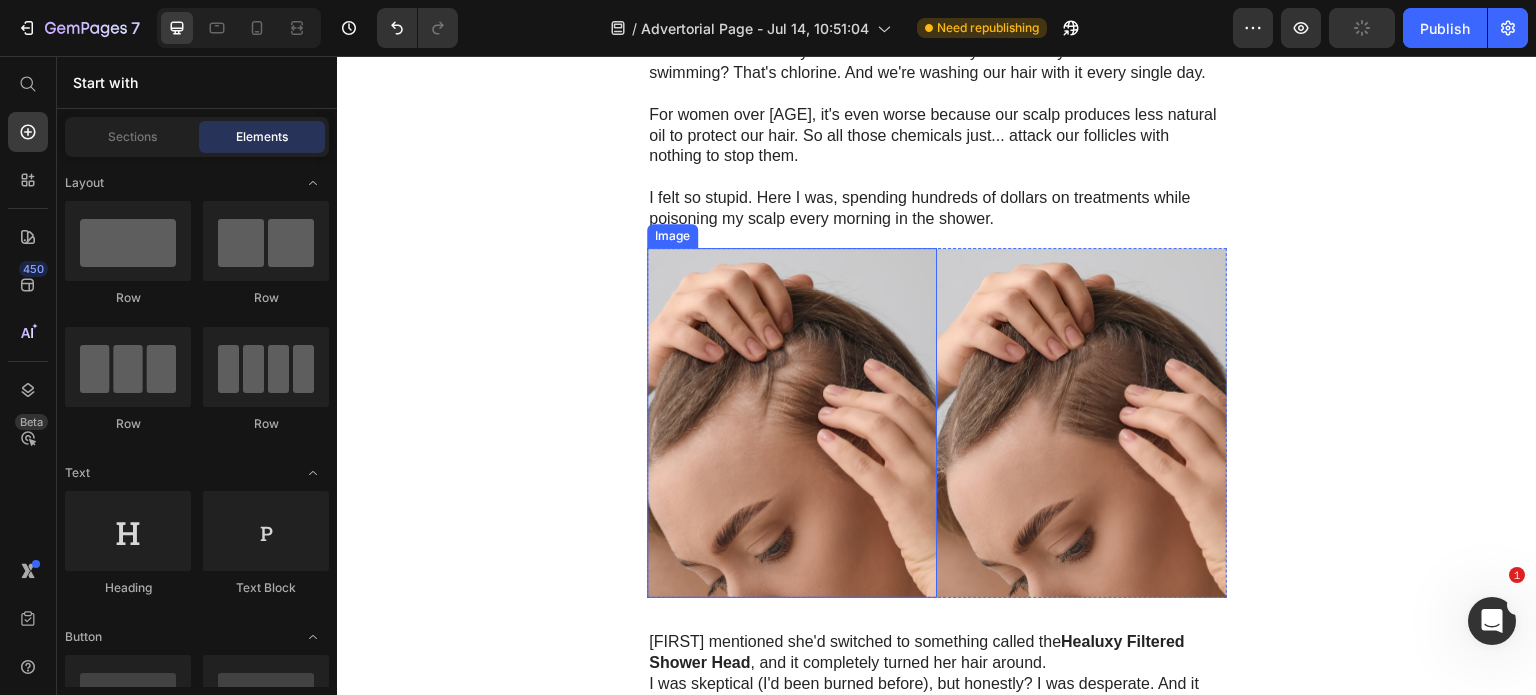 click at bounding box center (792, 423) 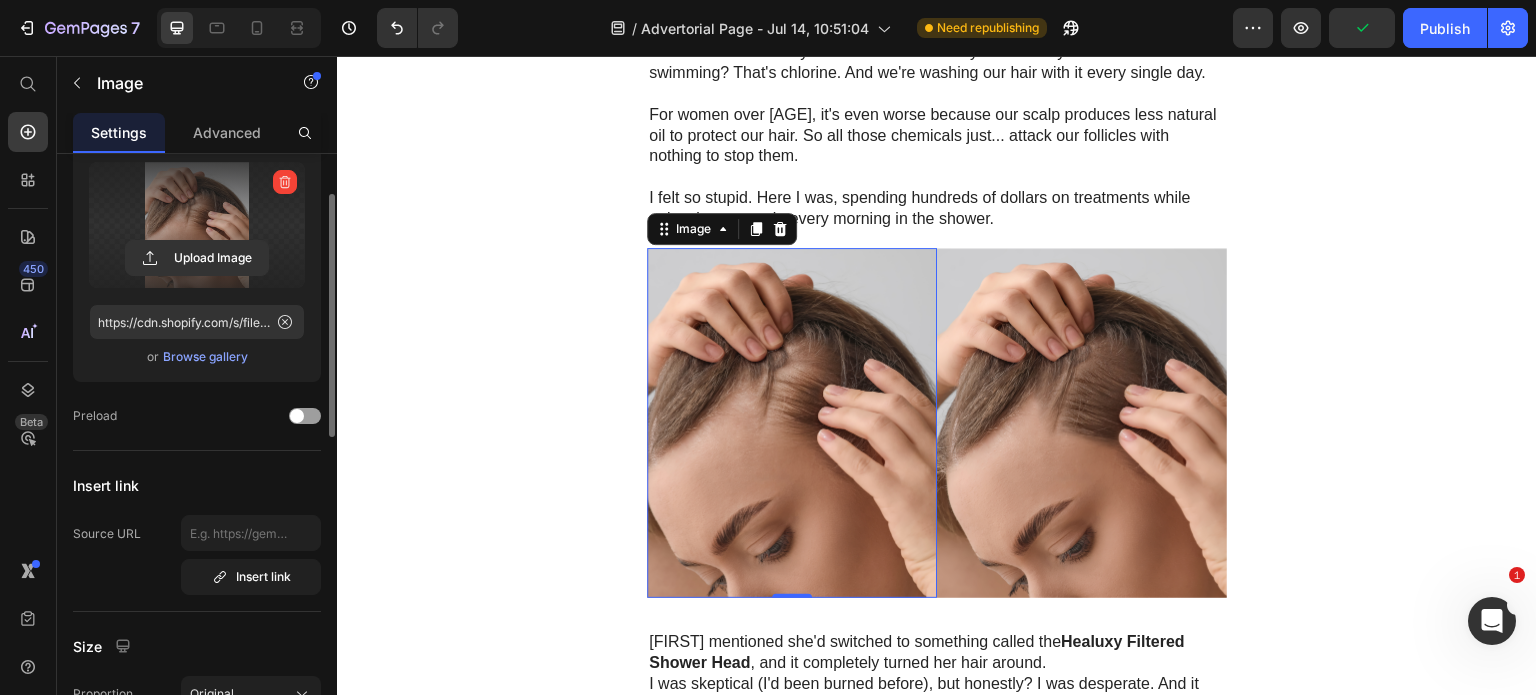 scroll, scrollTop: 0, scrollLeft: 0, axis: both 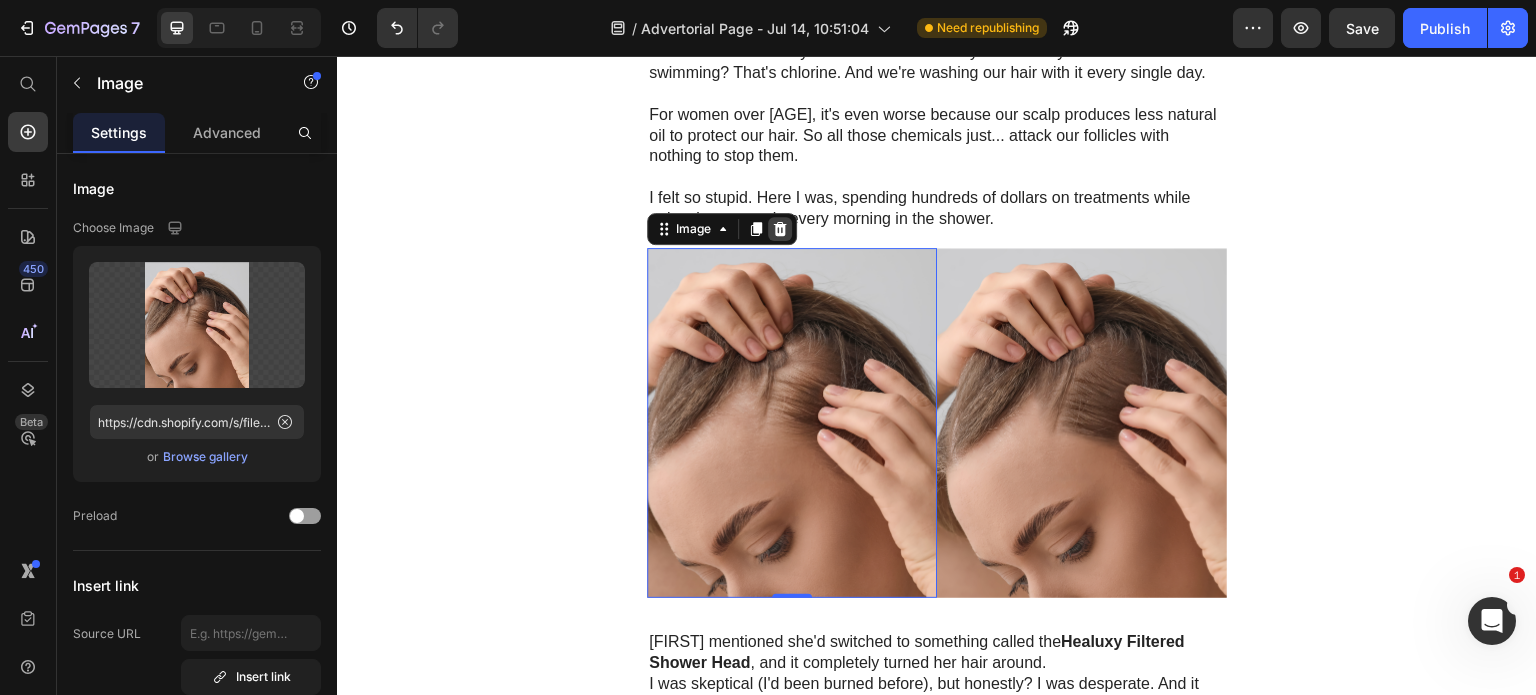click 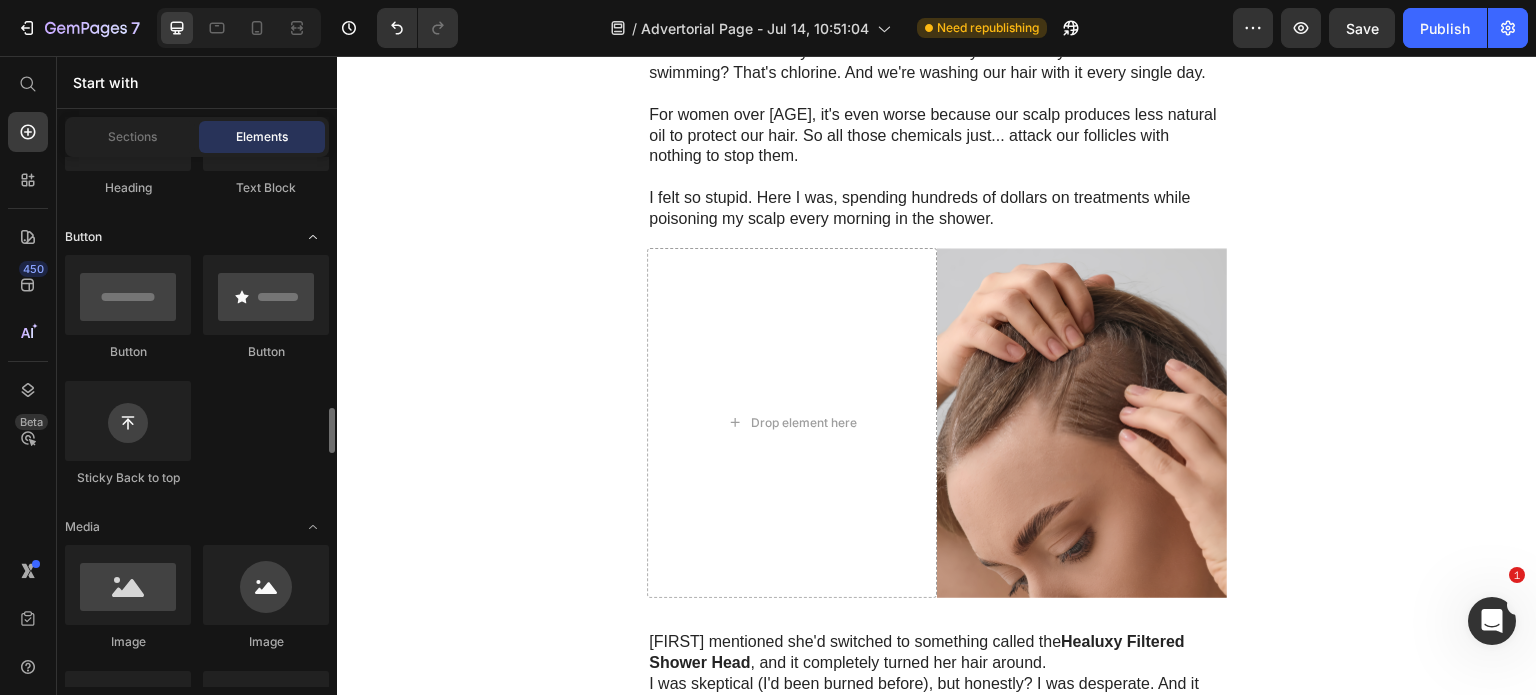 scroll, scrollTop: 600, scrollLeft: 0, axis: vertical 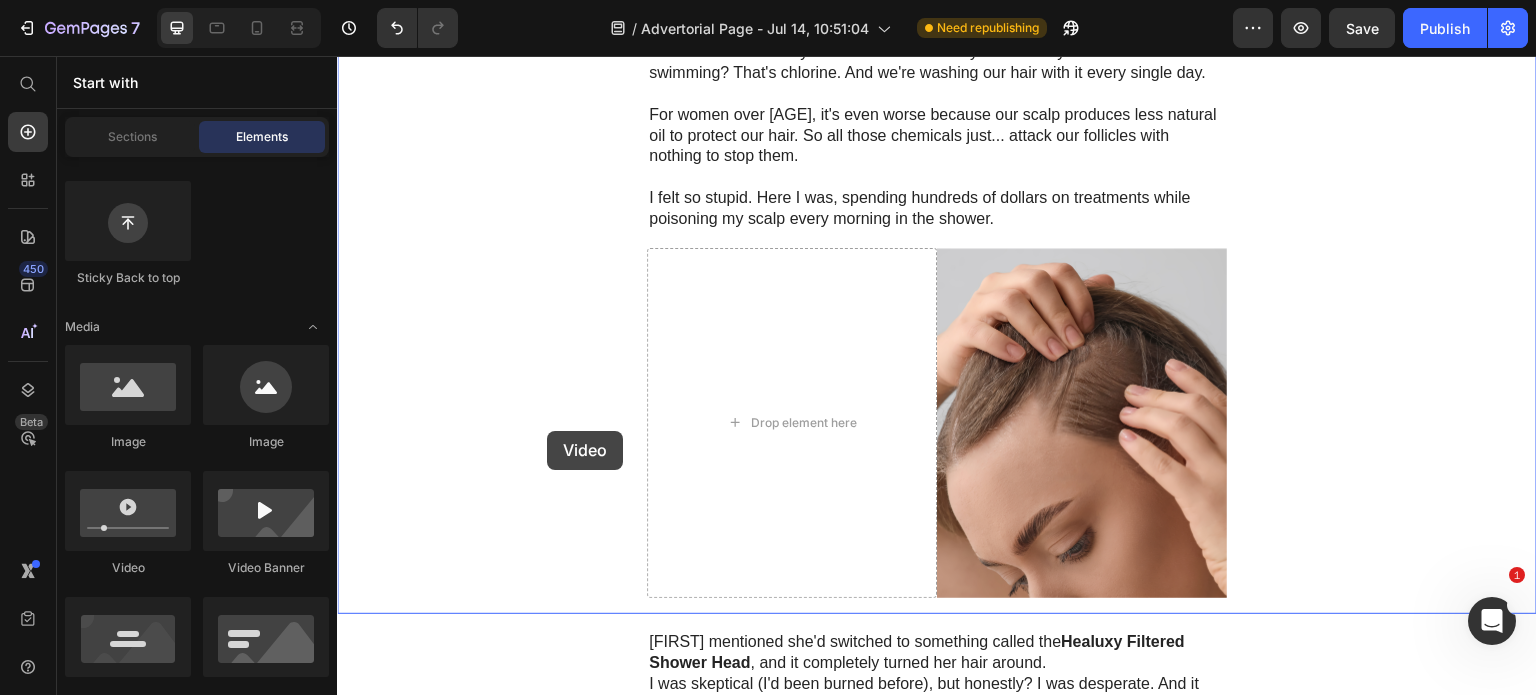 drag, startPoint x: 464, startPoint y: 578, endPoint x: 547, endPoint y: 431, distance: 168.8135 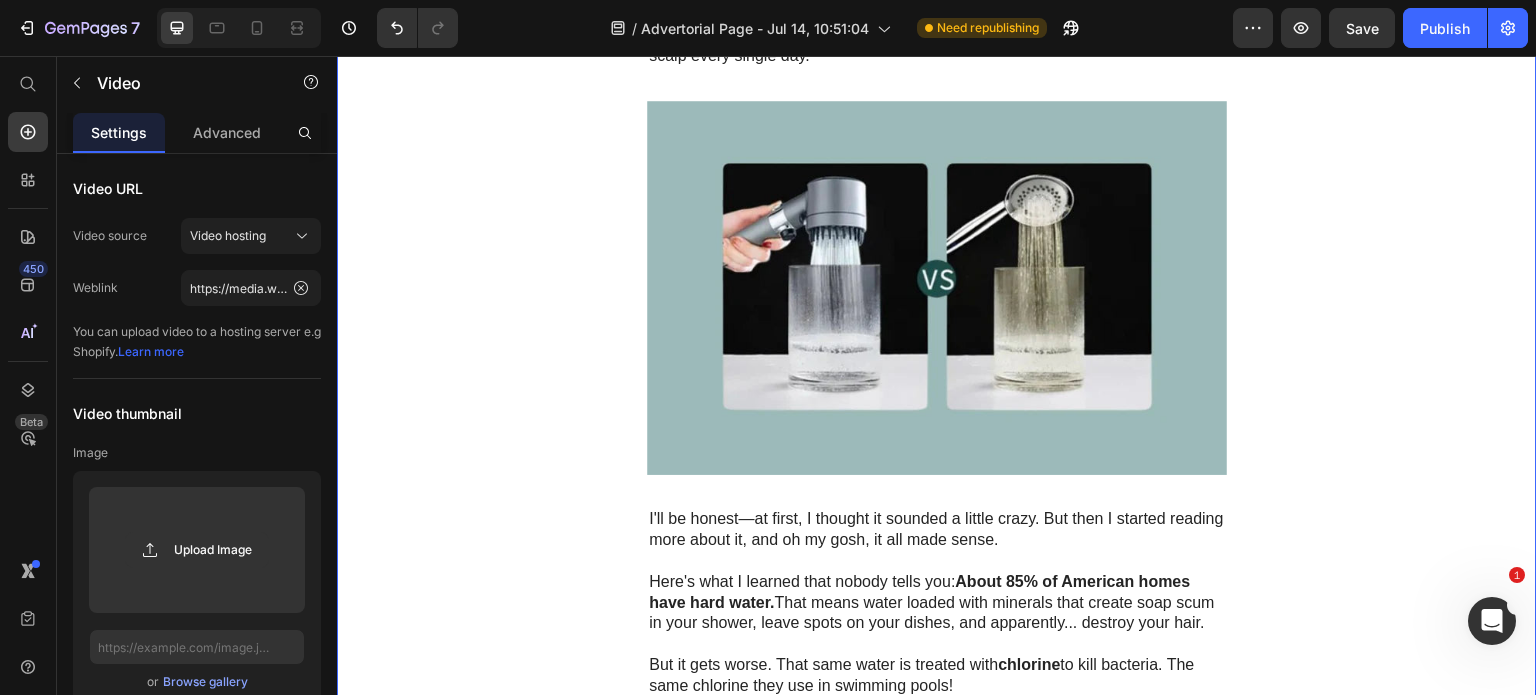 scroll, scrollTop: 3766, scrollLeft: 0, axis: vertical 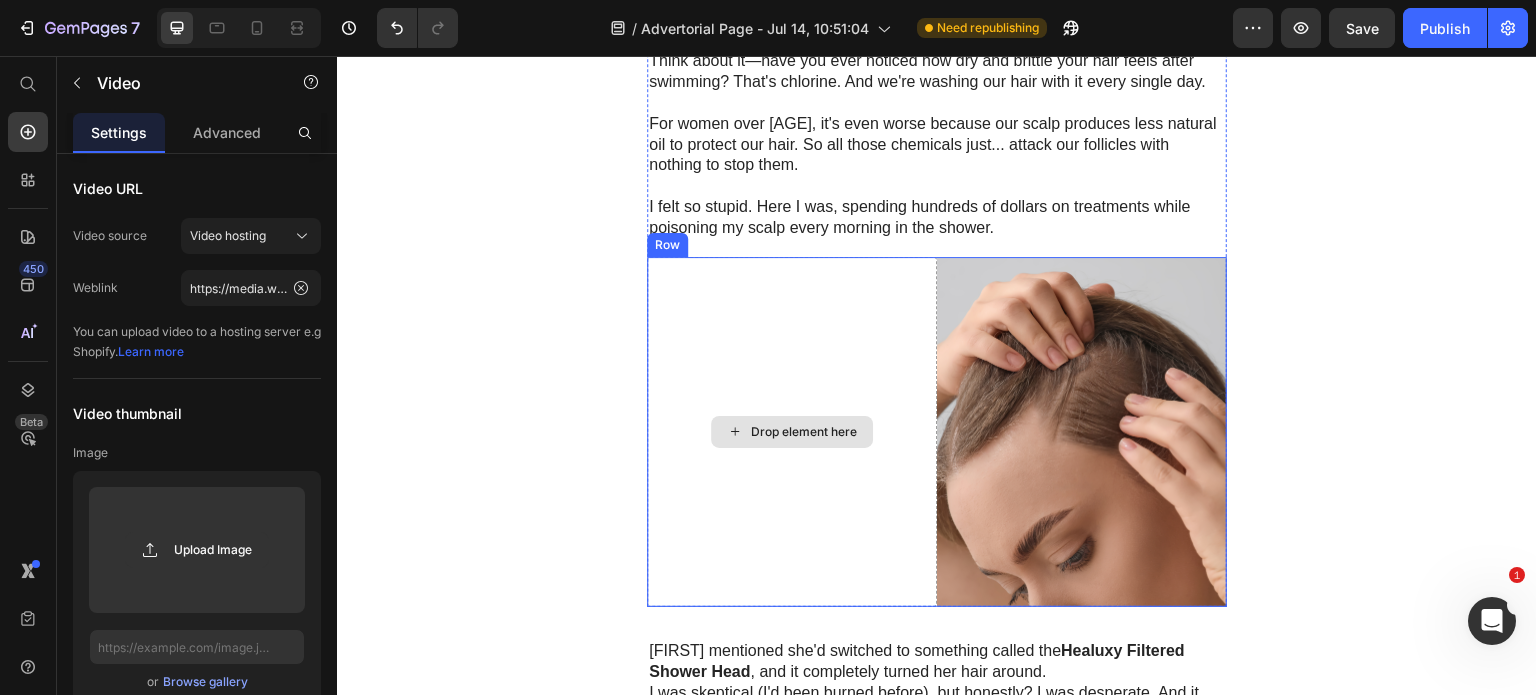click on "Drop element here" at bounding box center [792, 432] 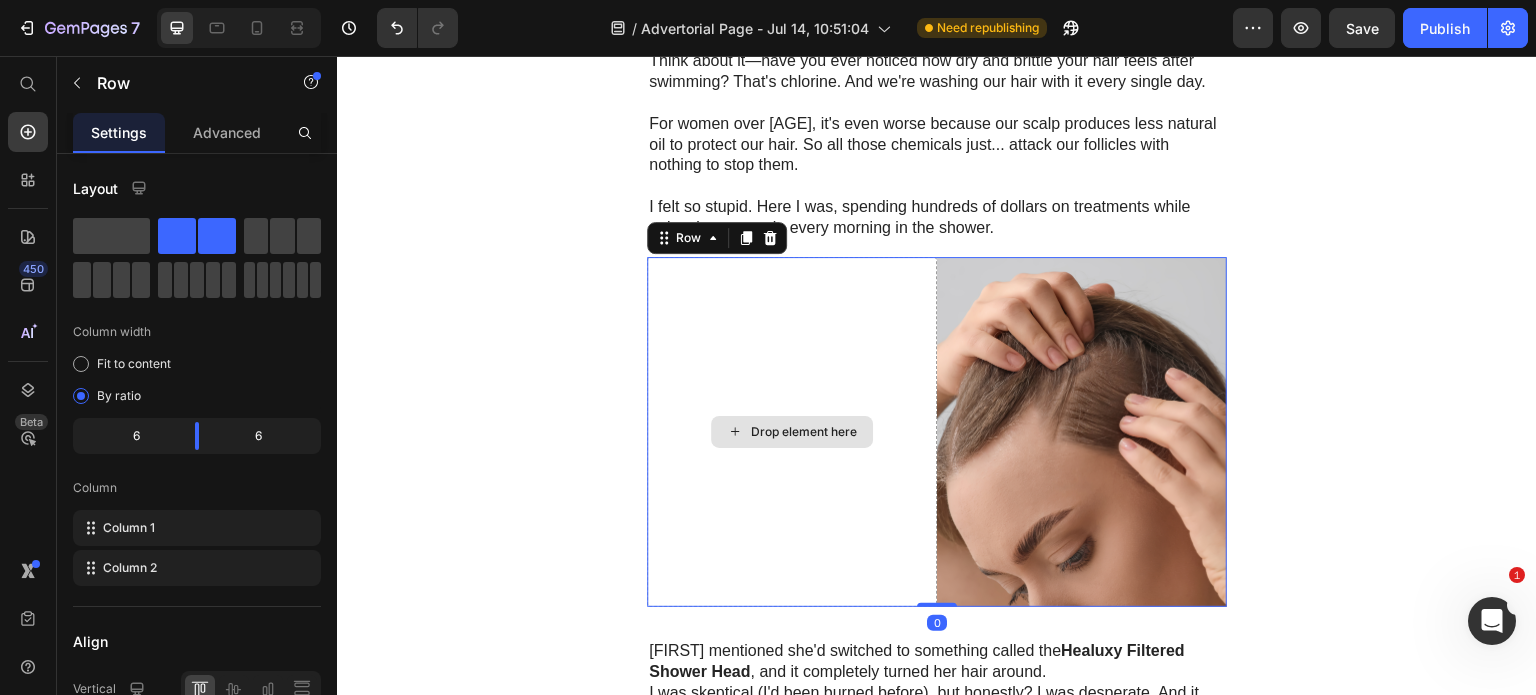 click at bounding box center (1082, 432) 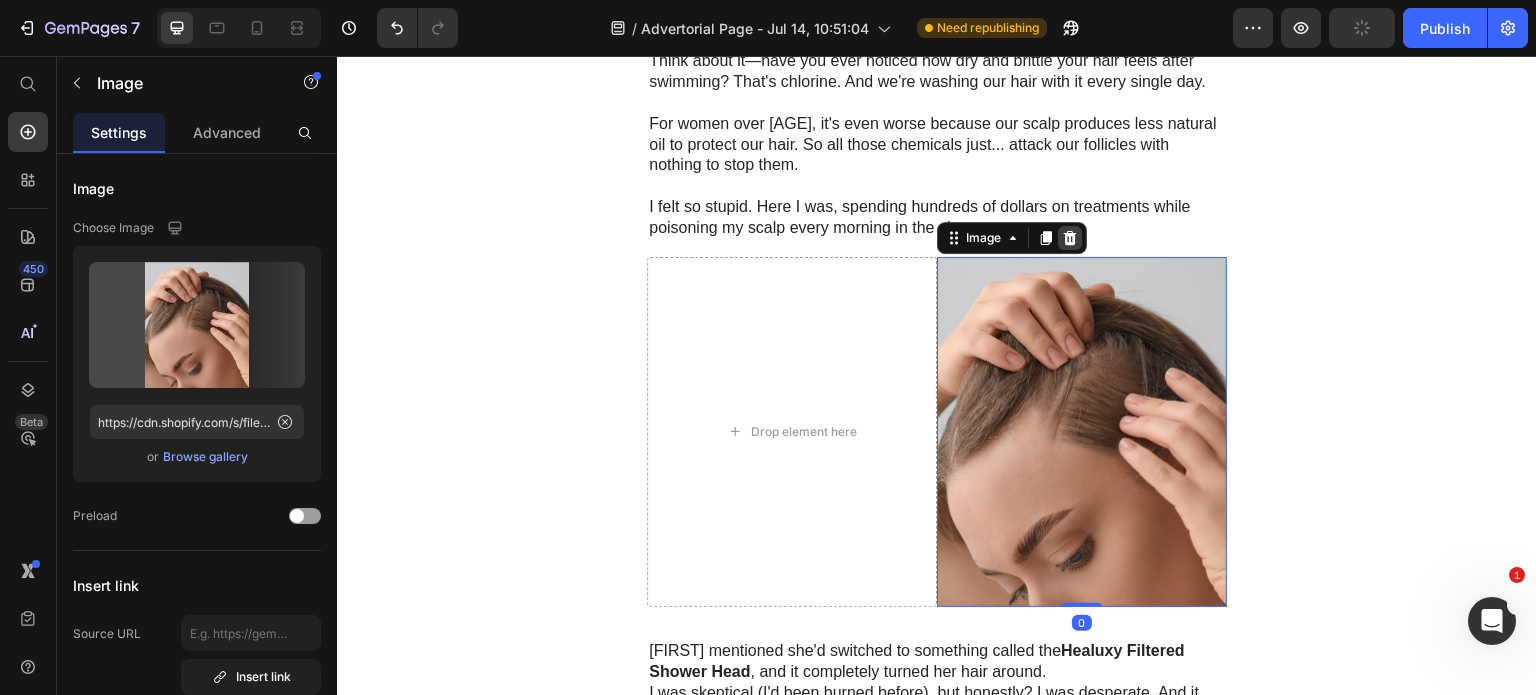 click at bounding box center (1070, 238) 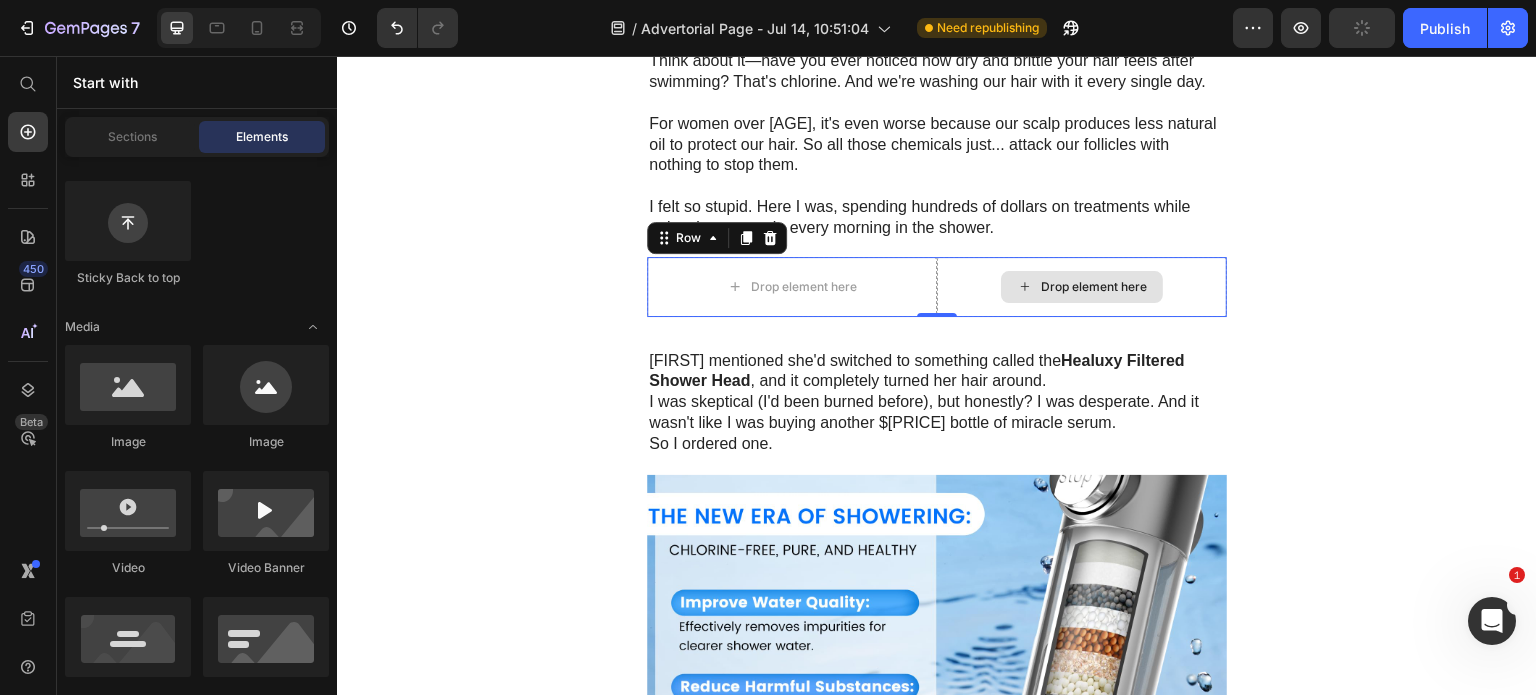 click on "Drop element here" at bounding box center (1082, 287) 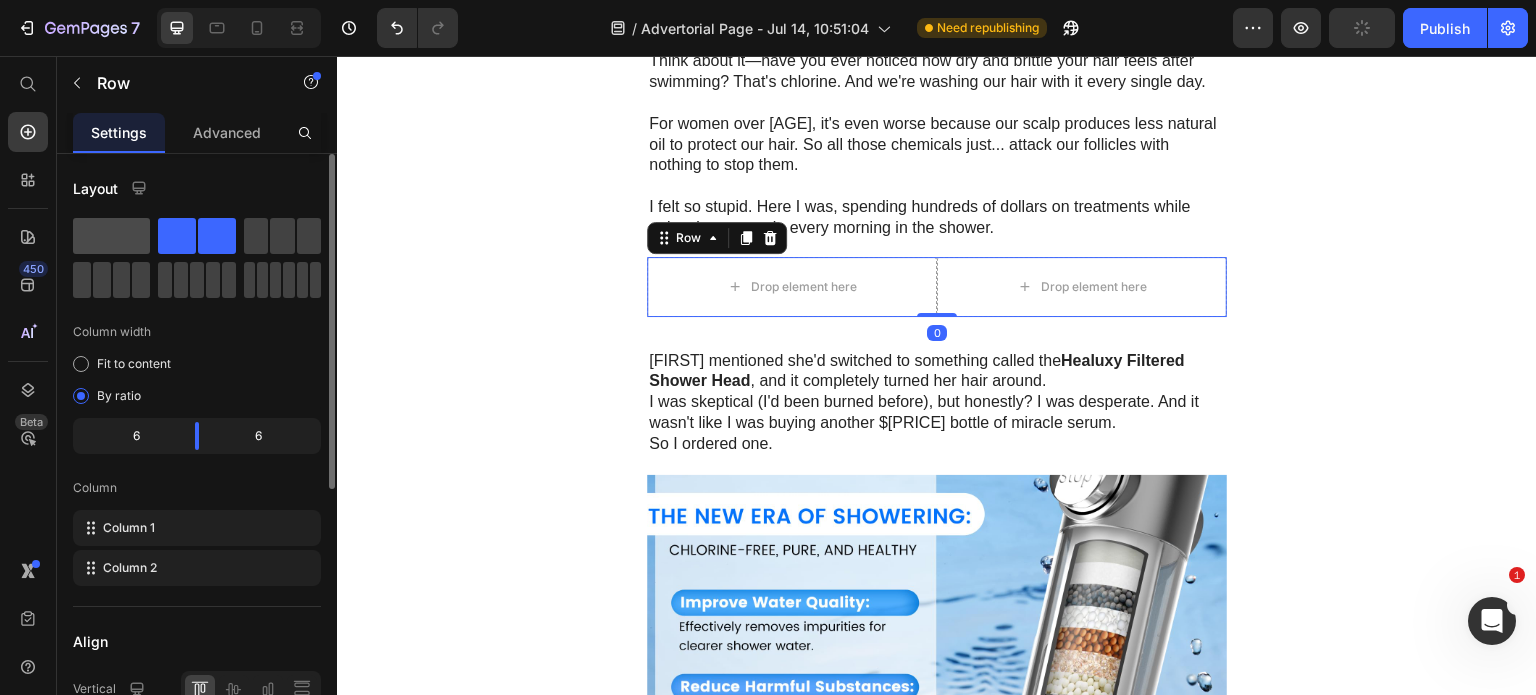 click 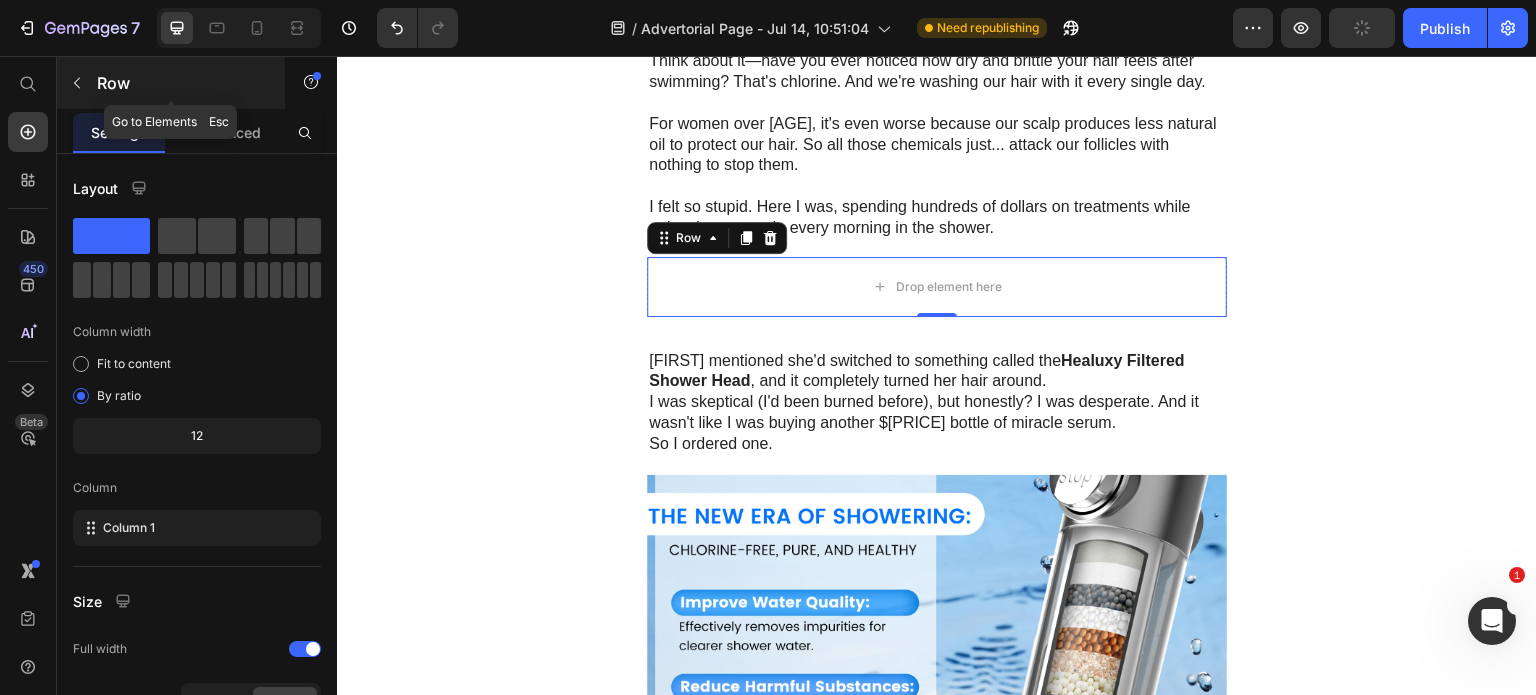 click 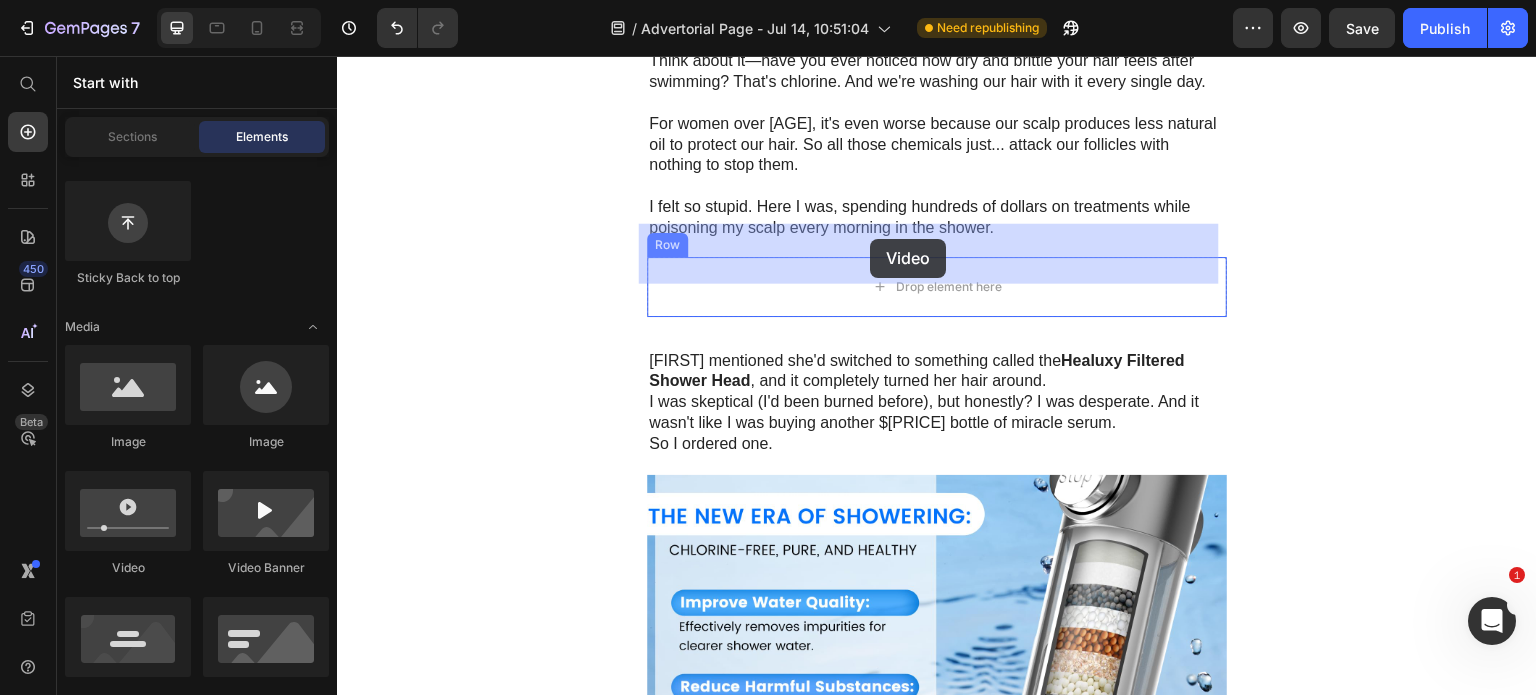 drag, startPoint x: 471, startPoint y: 579, endPoint x: 847, endPoint y: 258, distance: 494.38547 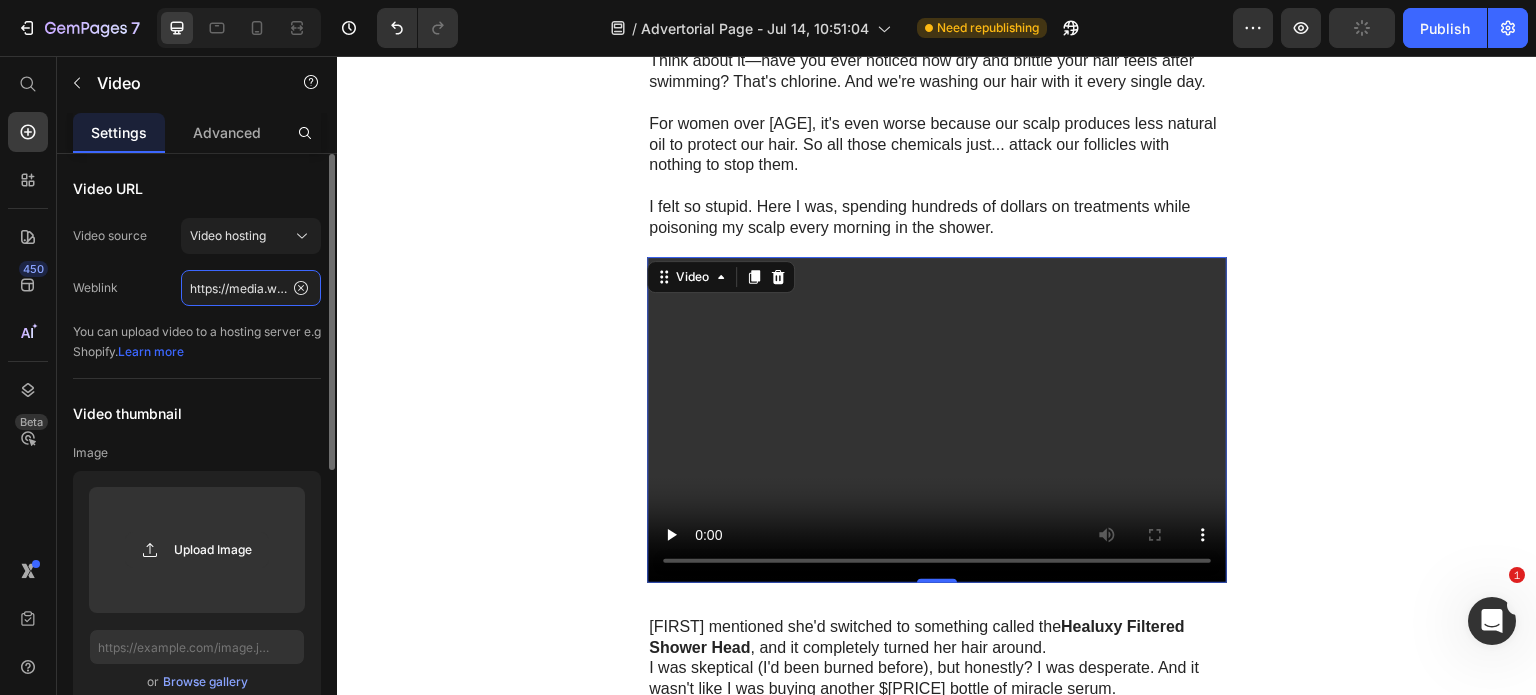 click on "https://media.w3.org/2010/05/sintel/trailer.mp4" 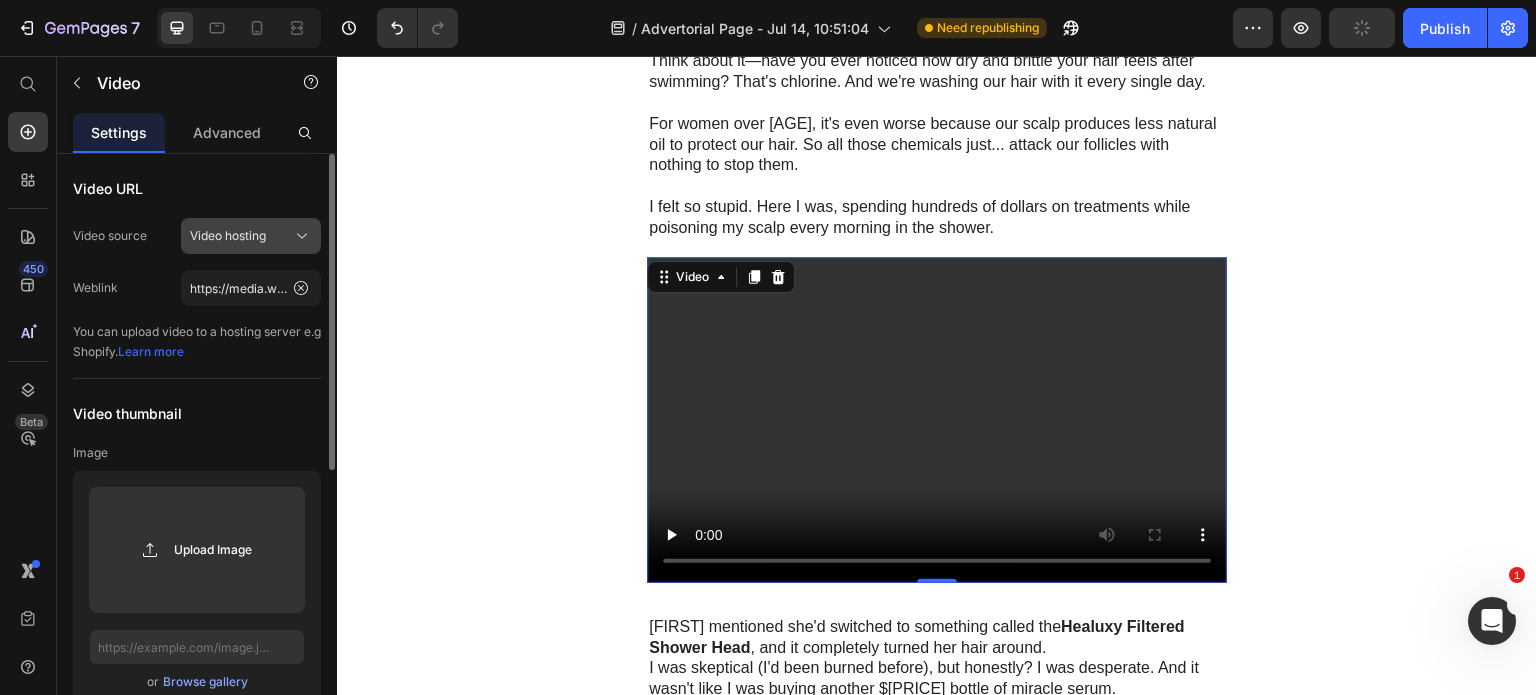 click on "Video hosting" at bounding box center [228, 236] 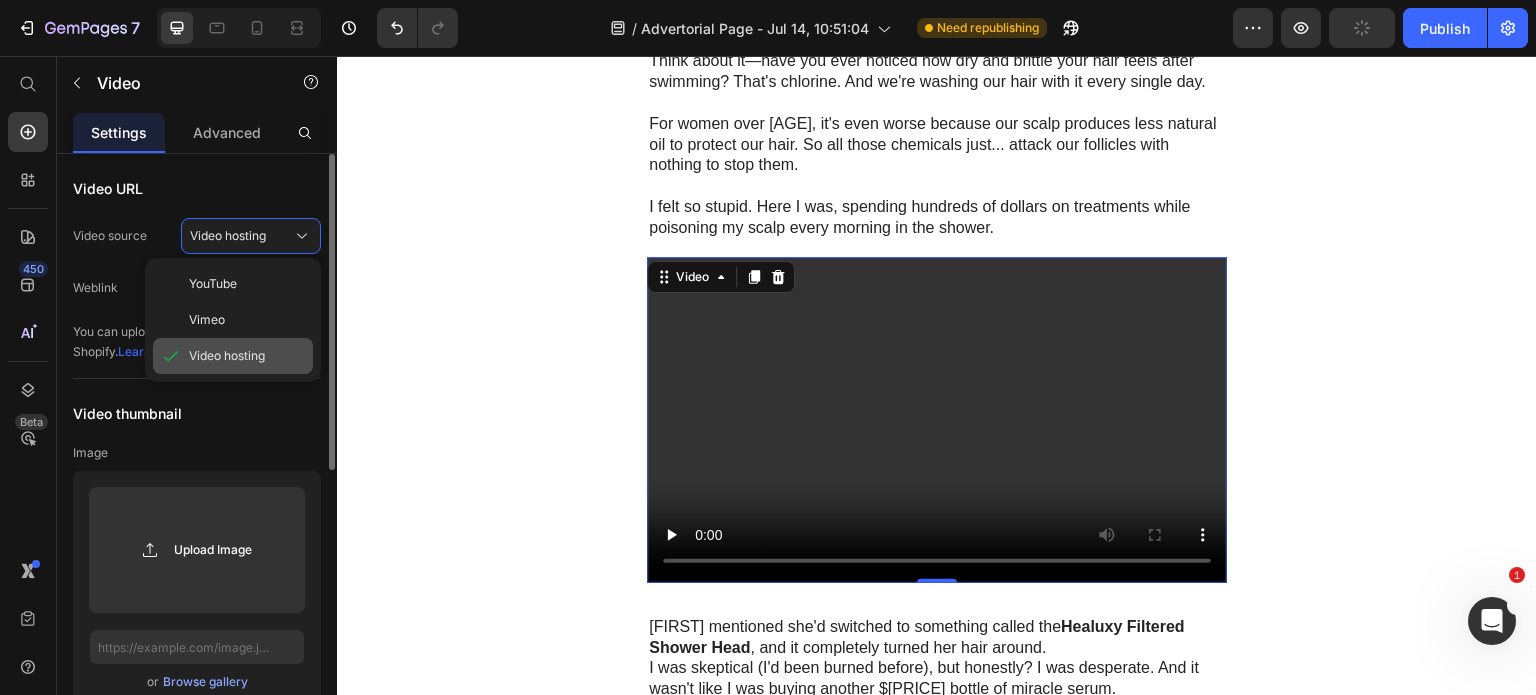 click on "Video hosting" at bounding box center (227, 356) 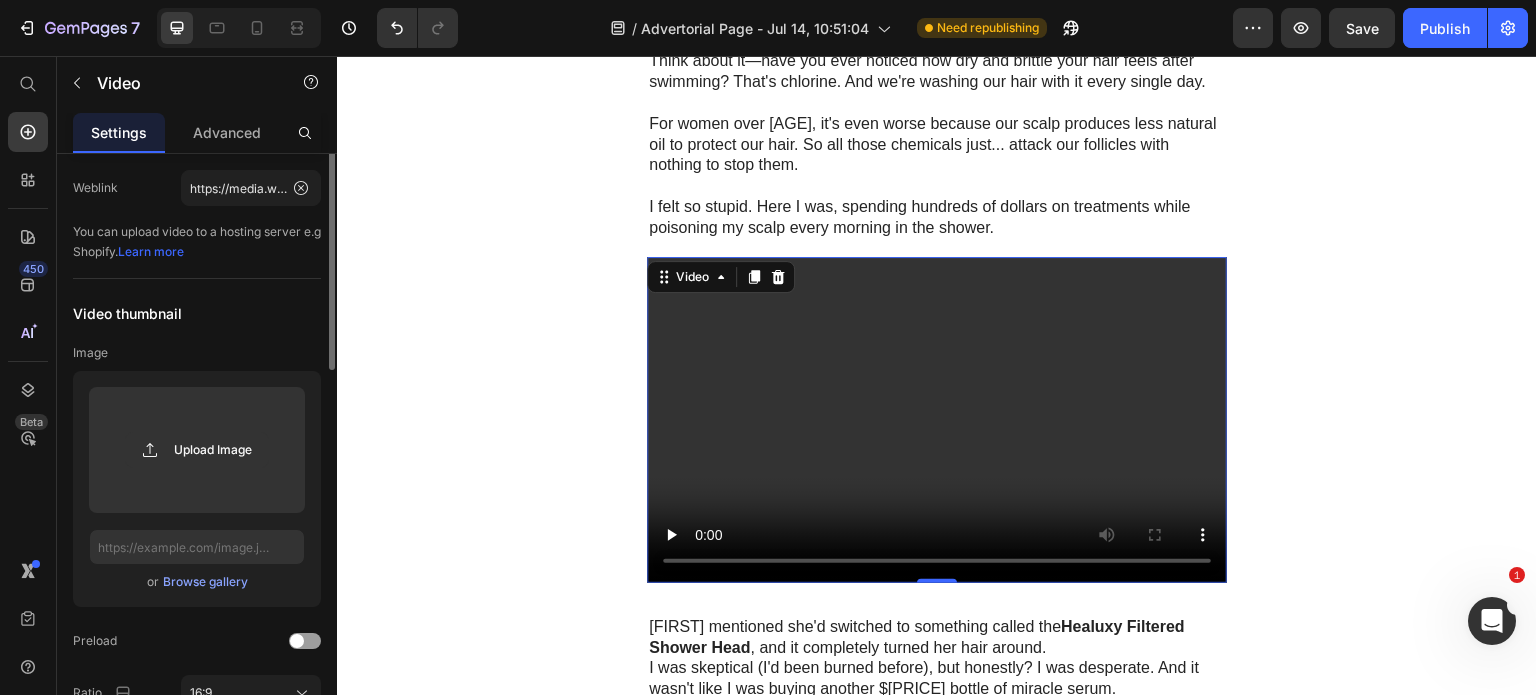 scroll, scrollTop: 0, scrollLeft: 0, axis: both 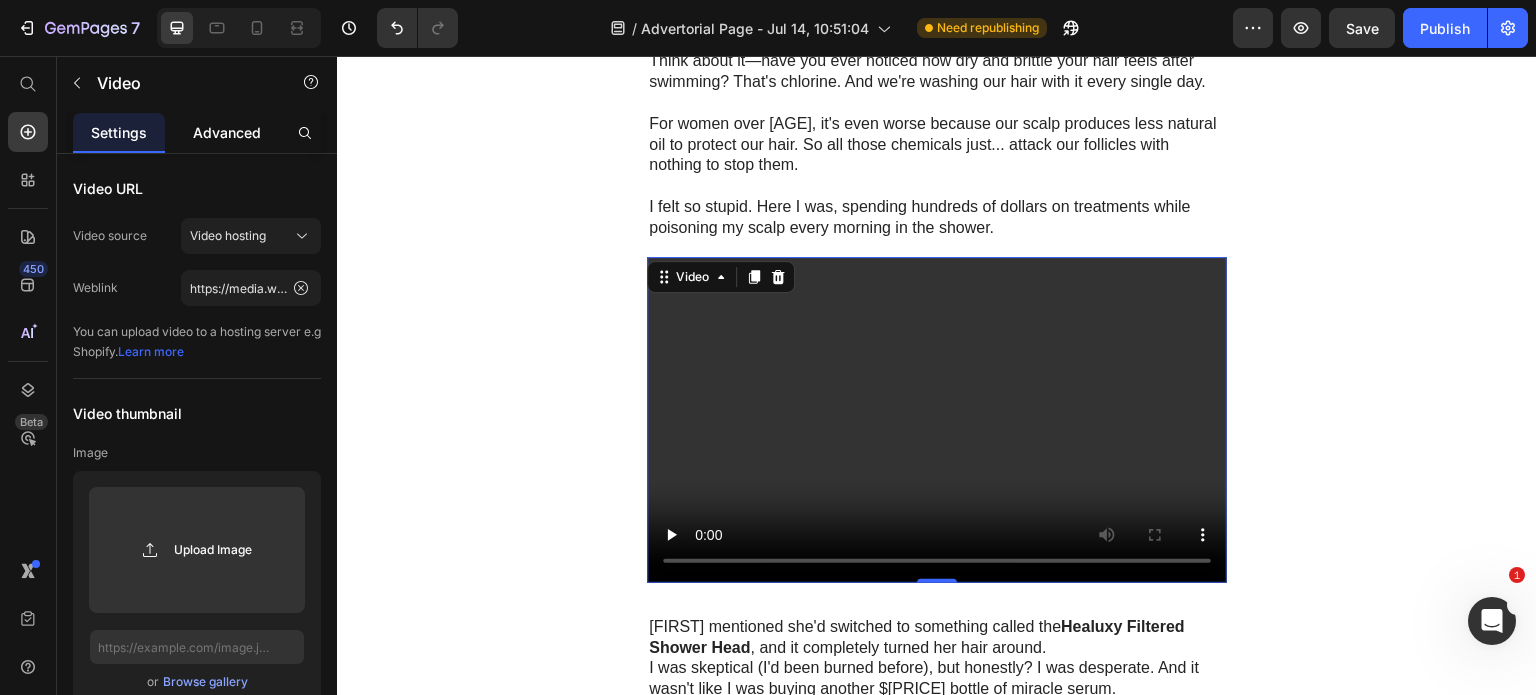 click on "Advanced" at bounding box center [227, 132] 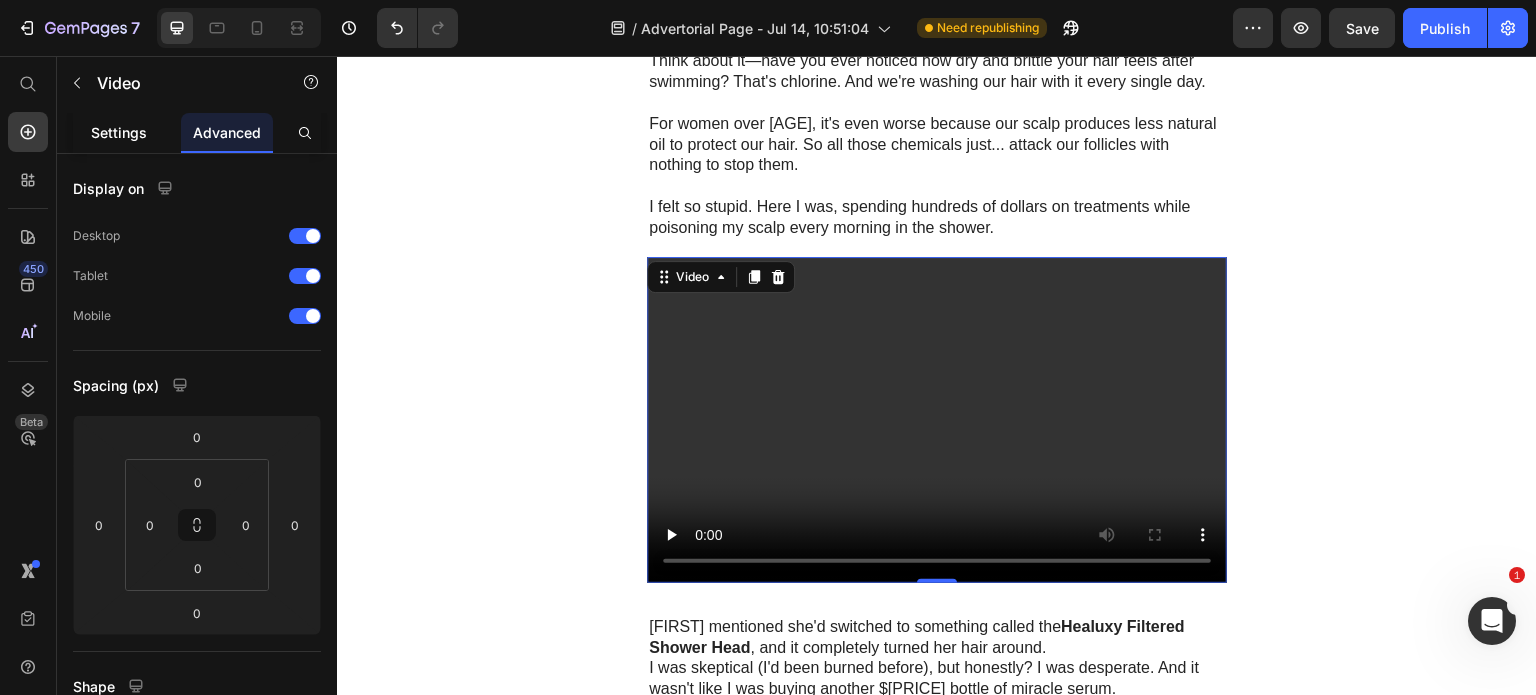click on "Settings" at bounding box center (119, 132) 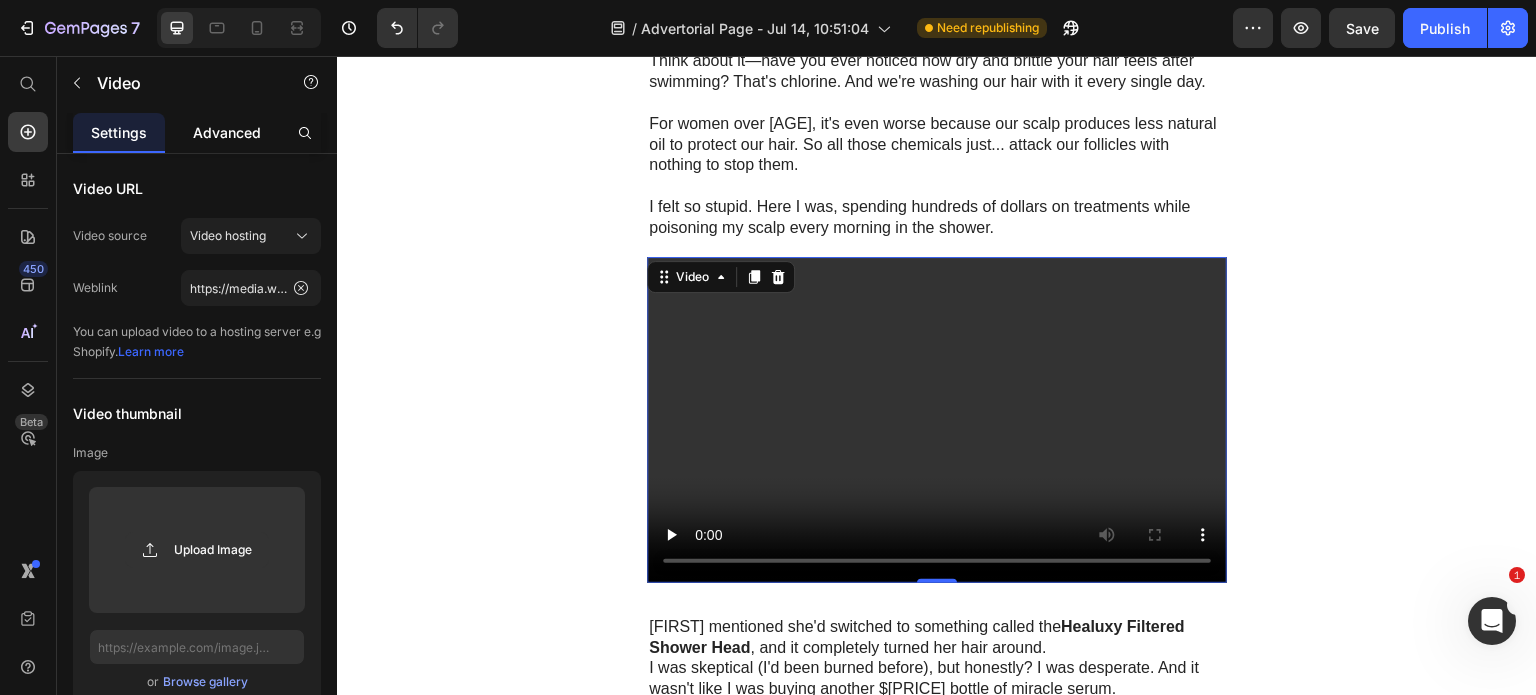 click on "Advanced" at bounding box center (227, 132) 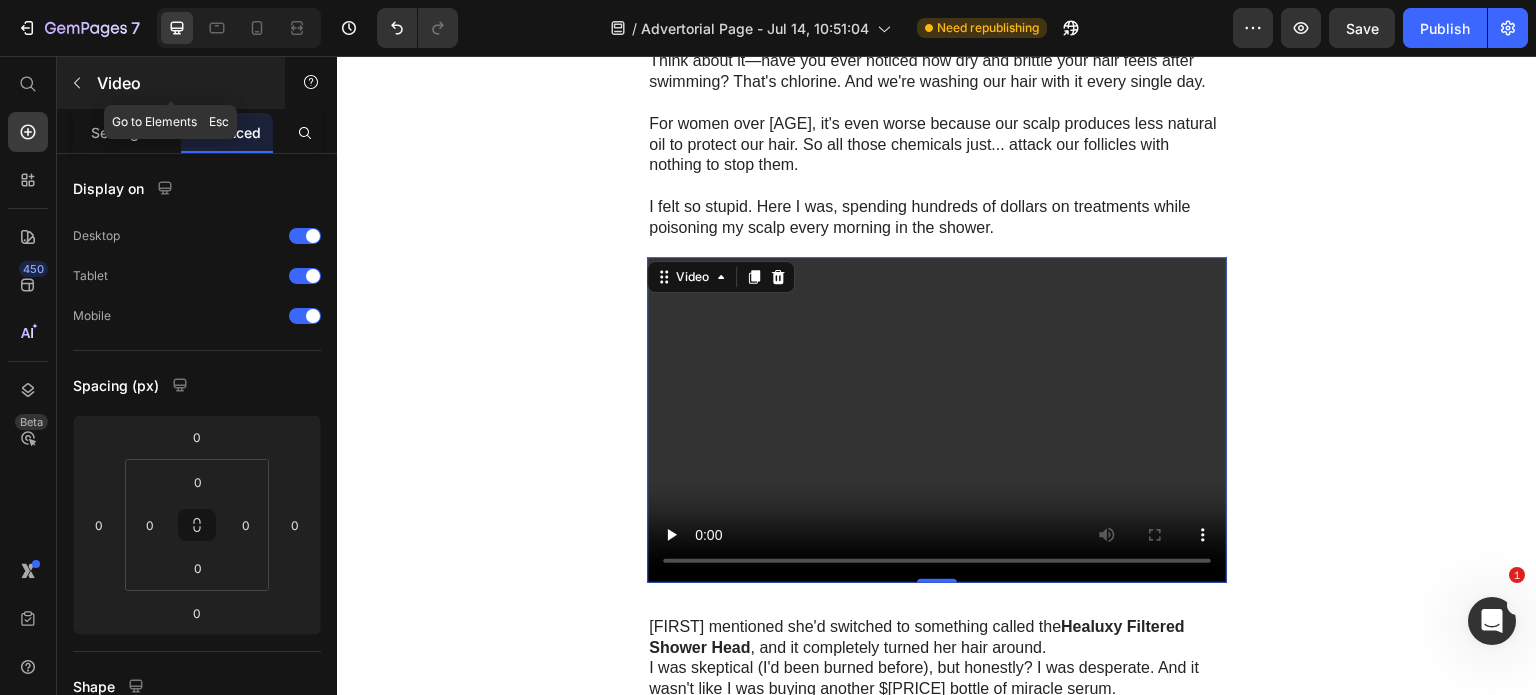click 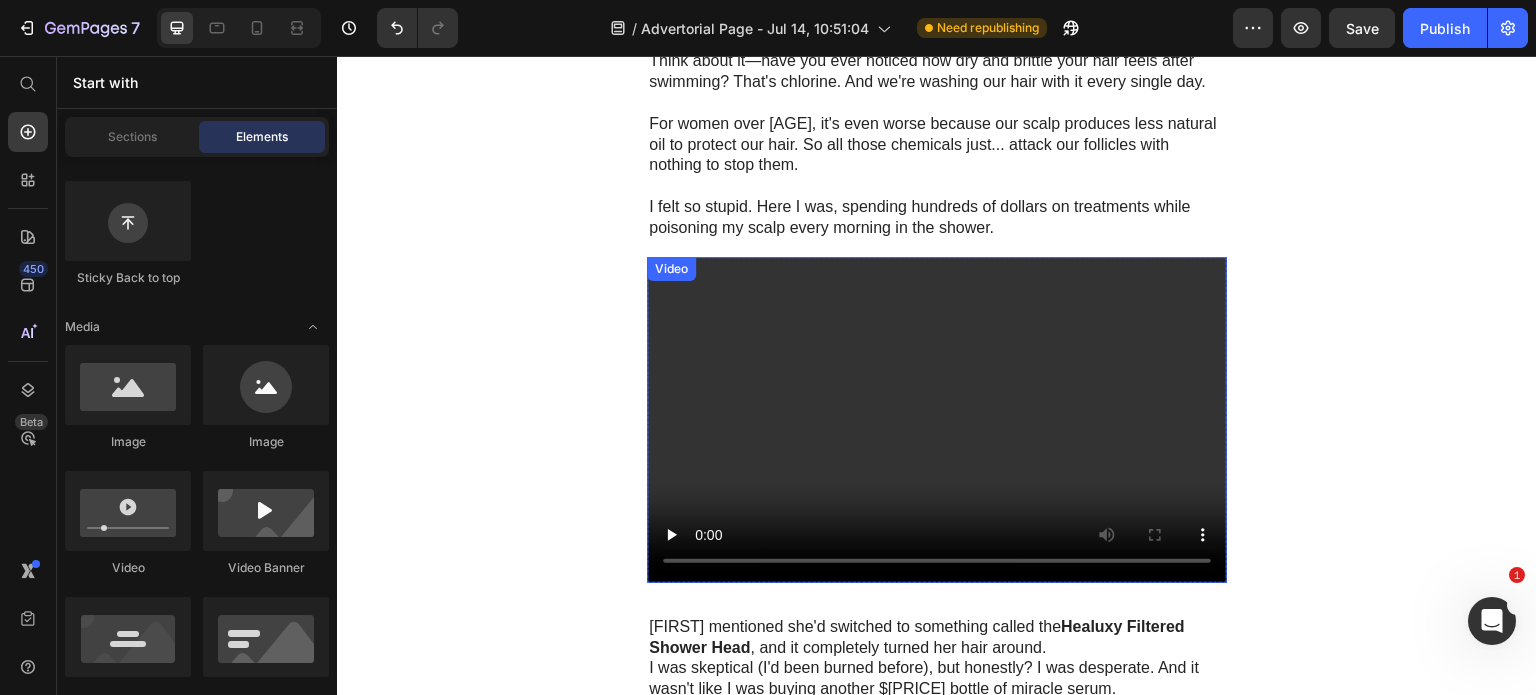 click at bounding box center [937, 420] 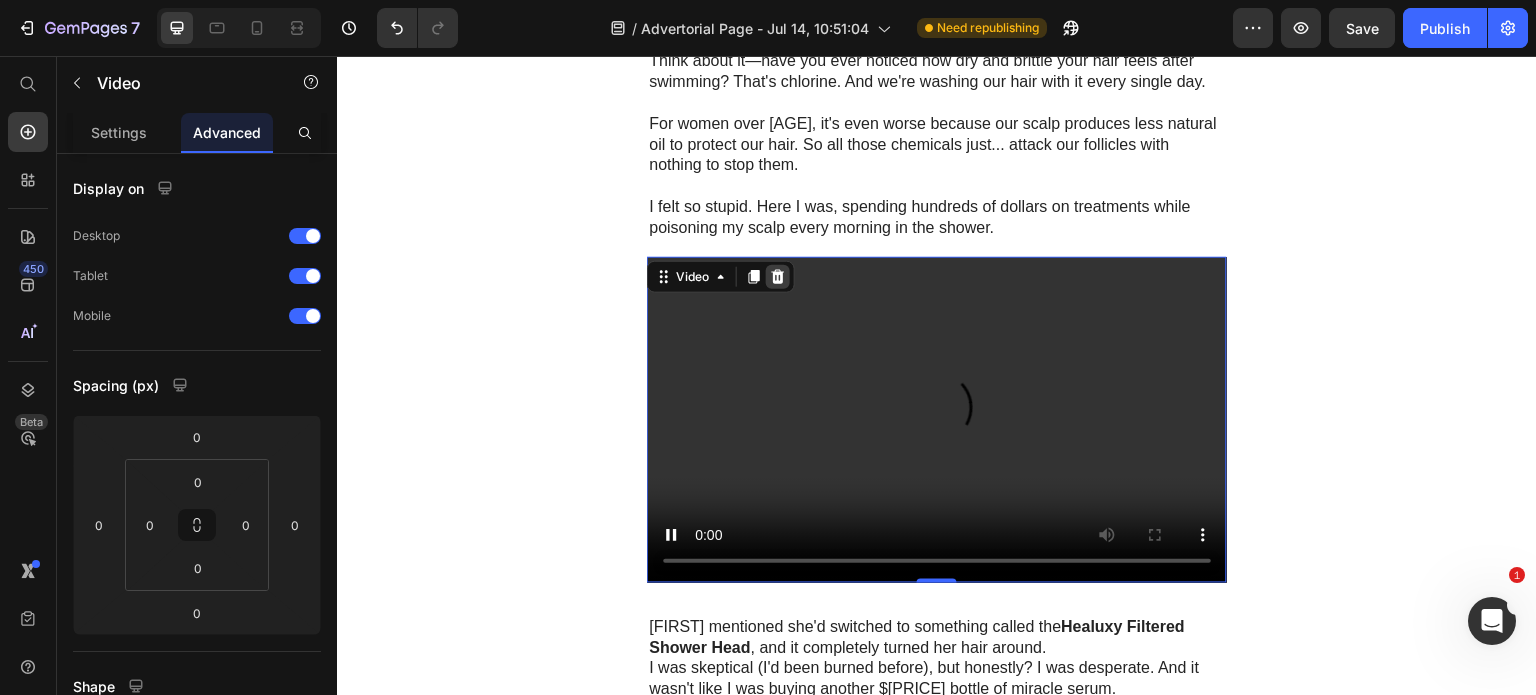 click at bounding box center (778, 277) 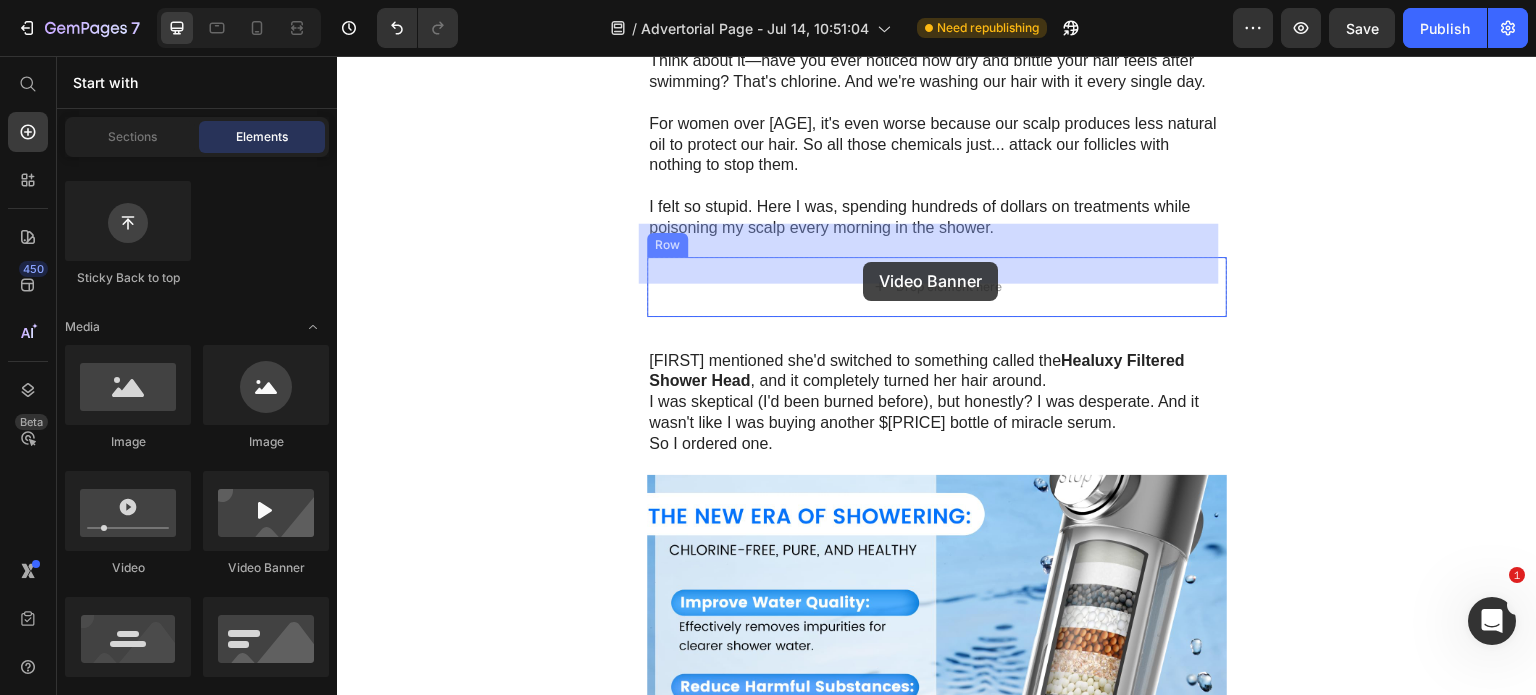 drag, startPoint x: 605, startPoint y: 588, endPoint x: 863, endPoint y: 262, distance: 415.7403 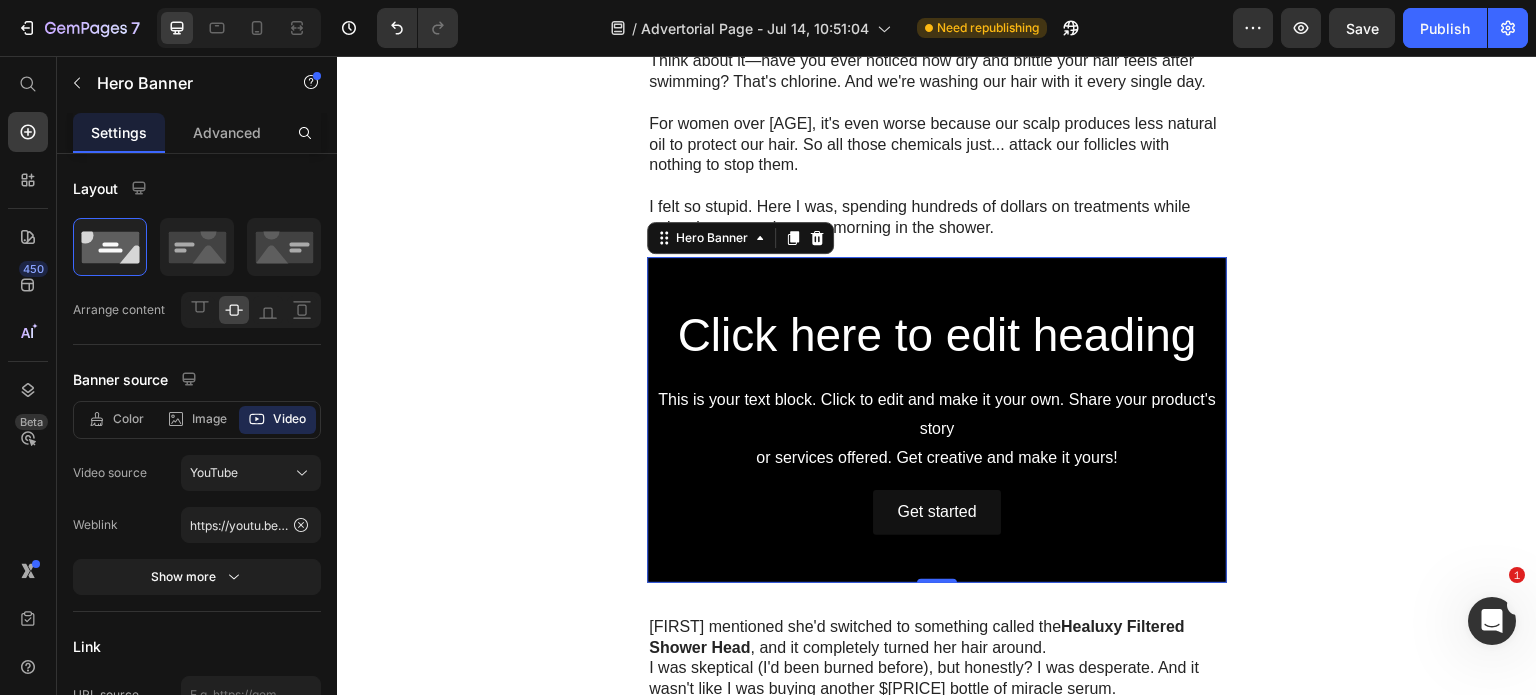 click on "Click here to edit heading Heading This is your text block. Click to edit and make it your own. Share your product's story                   or services offered. Get creative and make it yours! Text Block Get started Button" at bounding box center (937, 419) 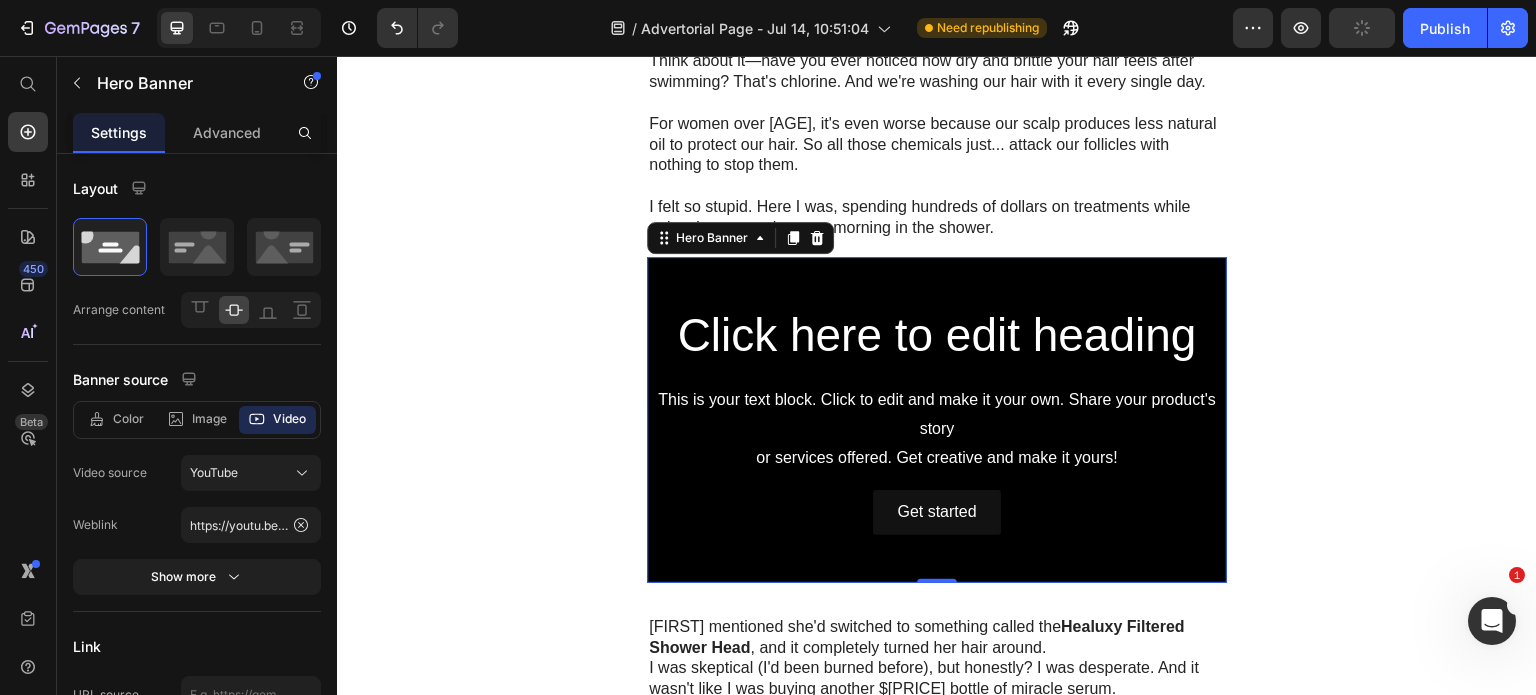 click on "Click here to edit heading Heading This is your text block. Click to edit and make it your own. Share your product's story                   or services offered. Get creative and make it yours! Text Block Get started Button" at bounding box center (937, 419) 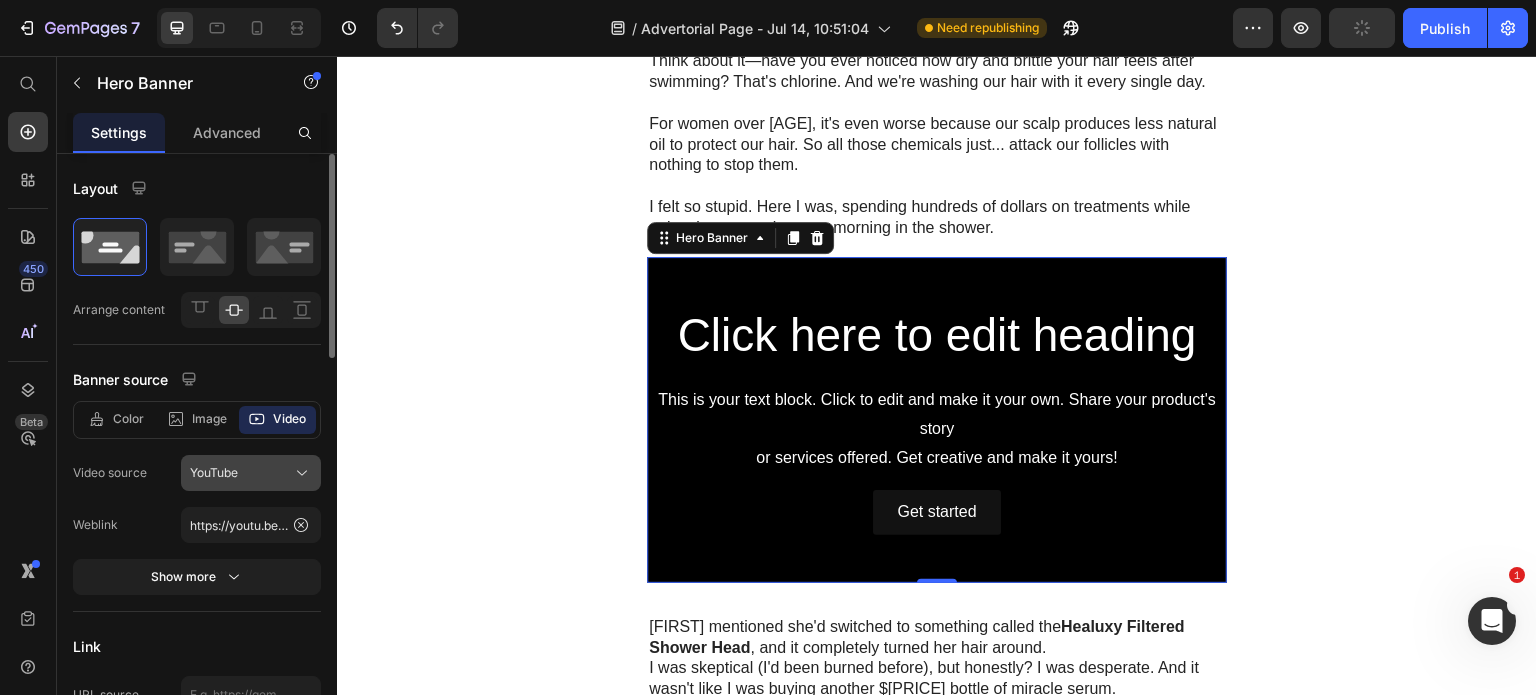 click 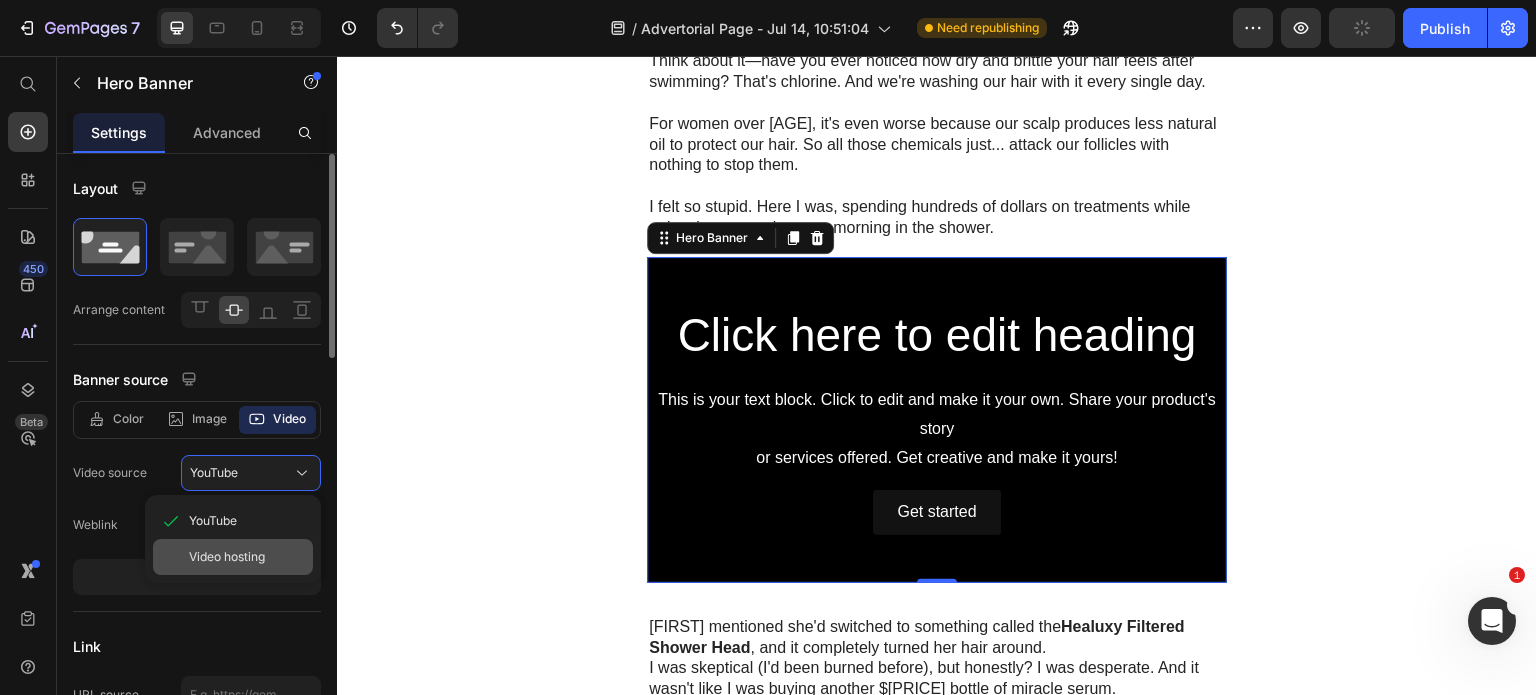 click on "Video hosting" at bounding box center [227, 557] 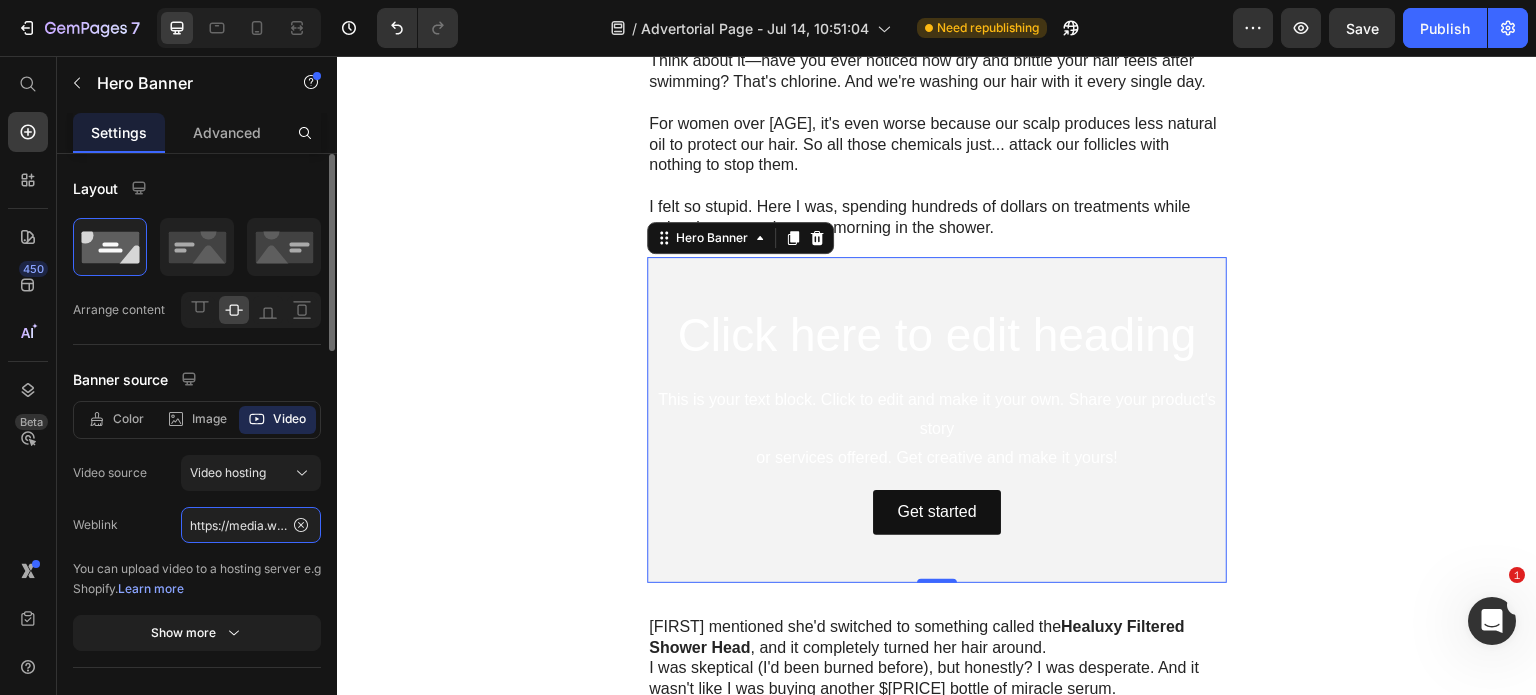 click on "https://media.w3.org/2010/05/sintel/trailer.mp4" 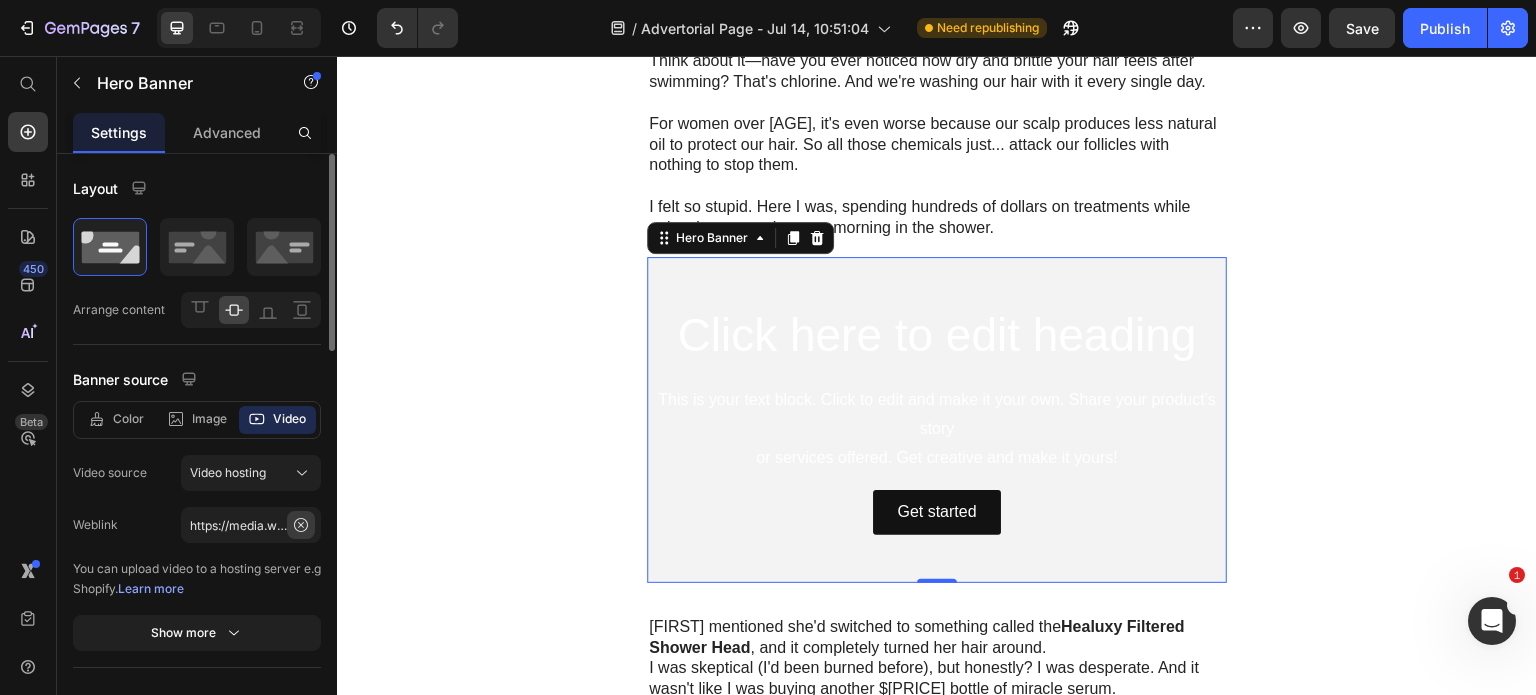click 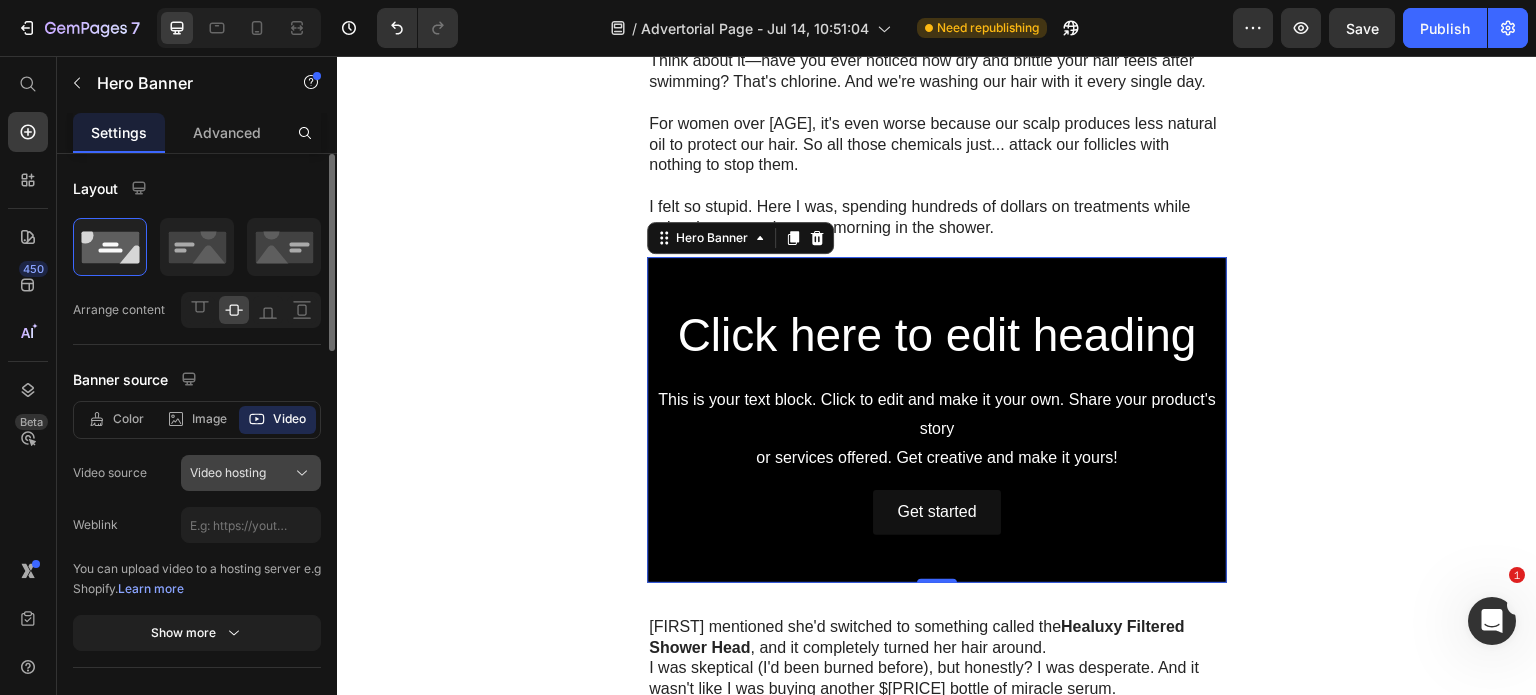 click 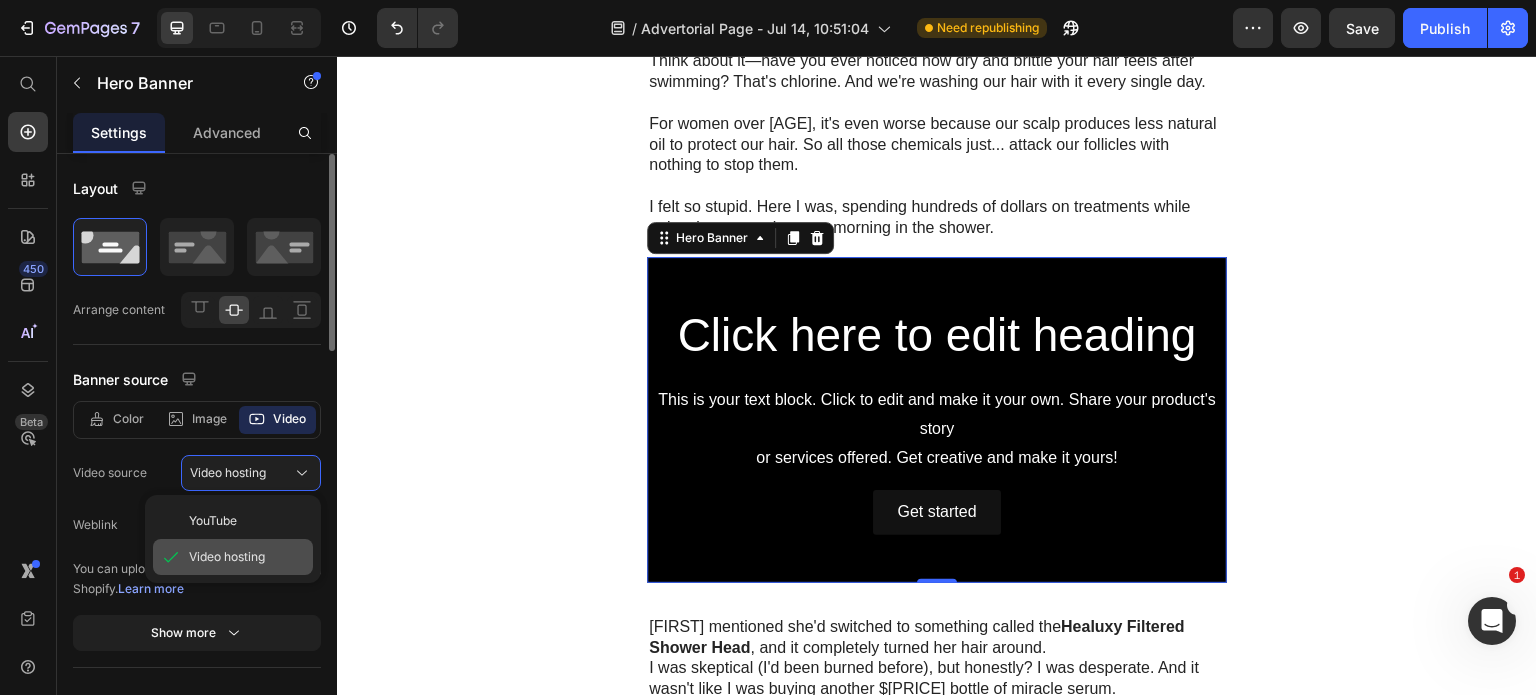click on "Video hosting" at bounding box center (227, 557) 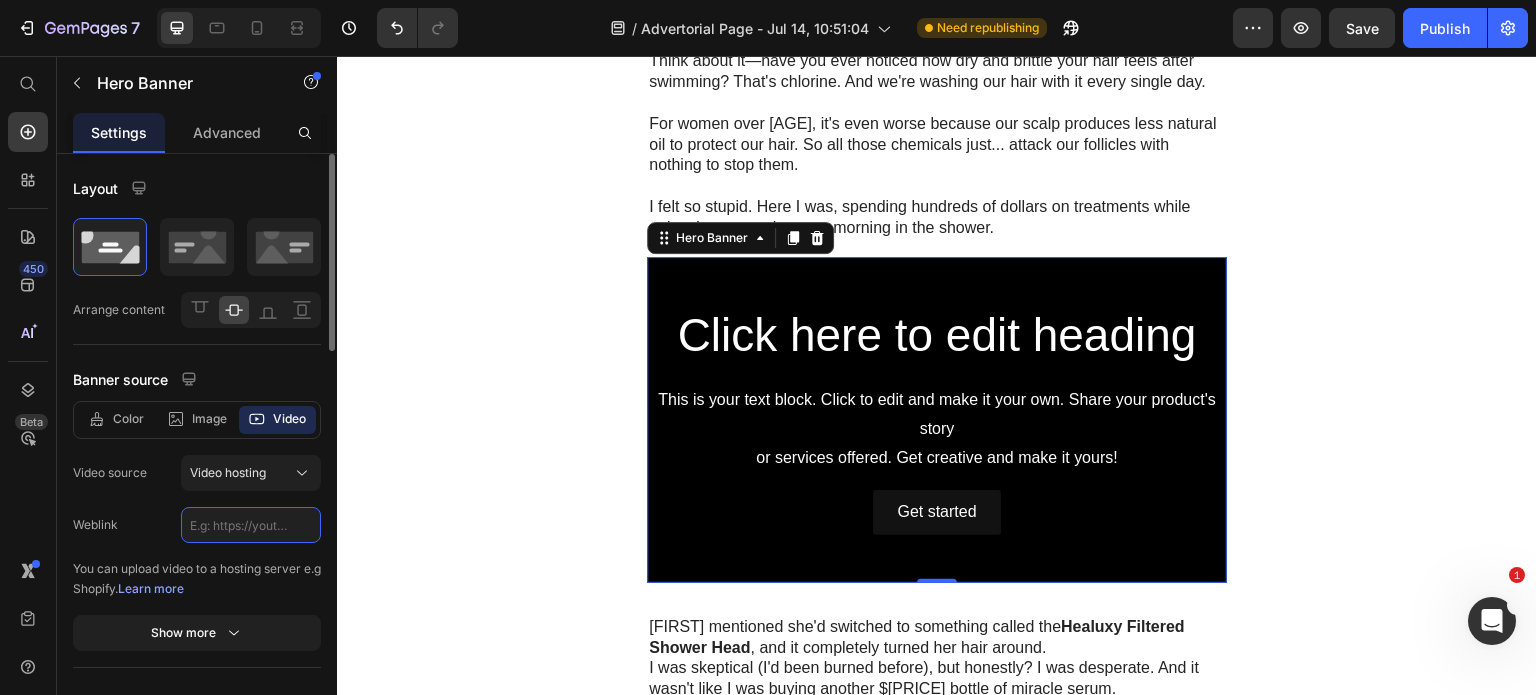 click 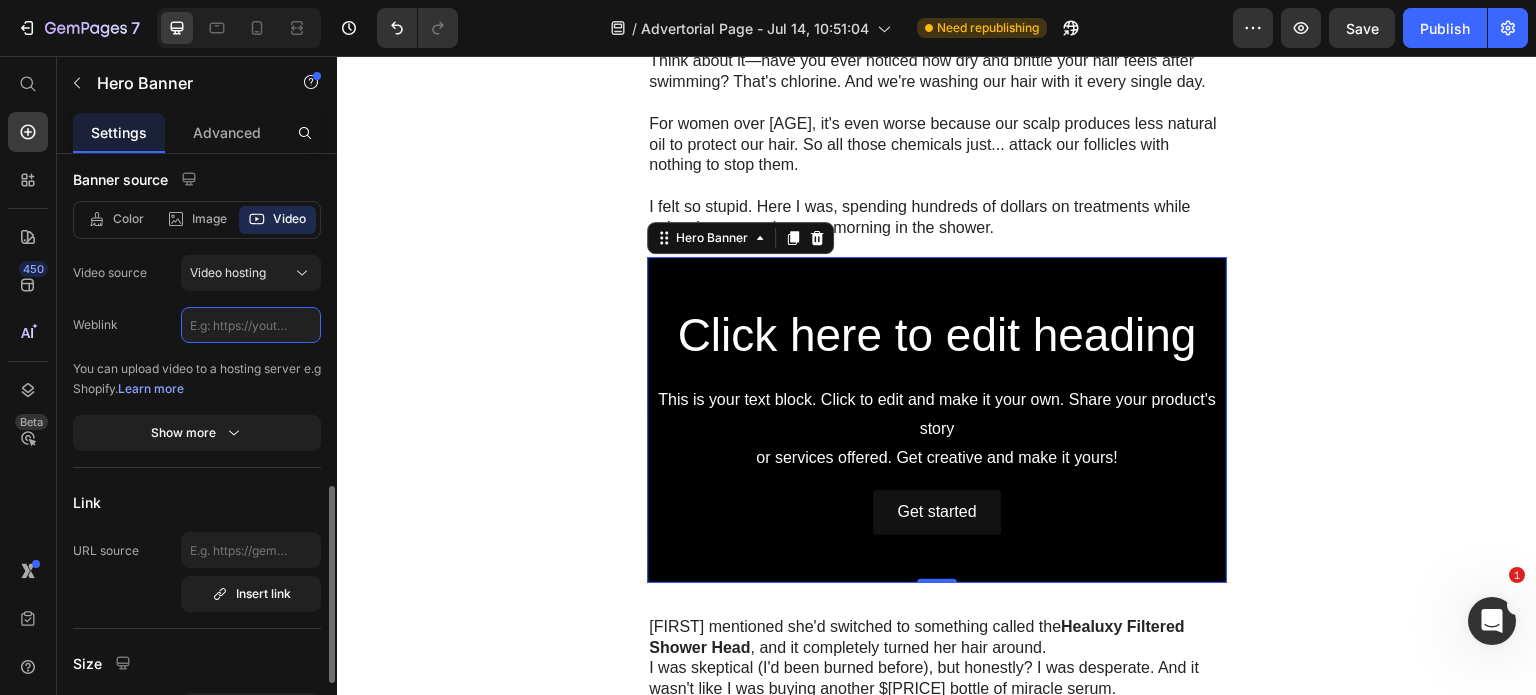 scroll, scrollTop: 400, scrollLeft: 0, axis: vertical 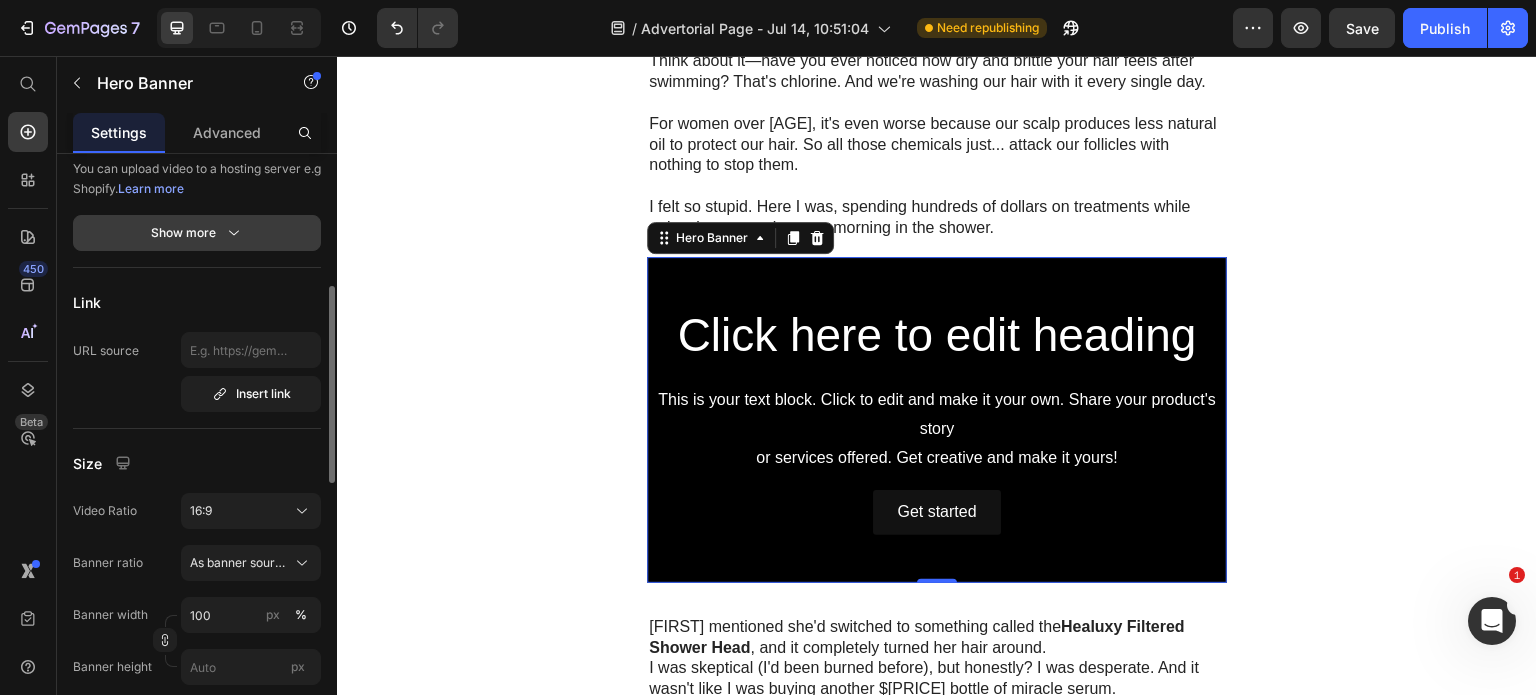 click 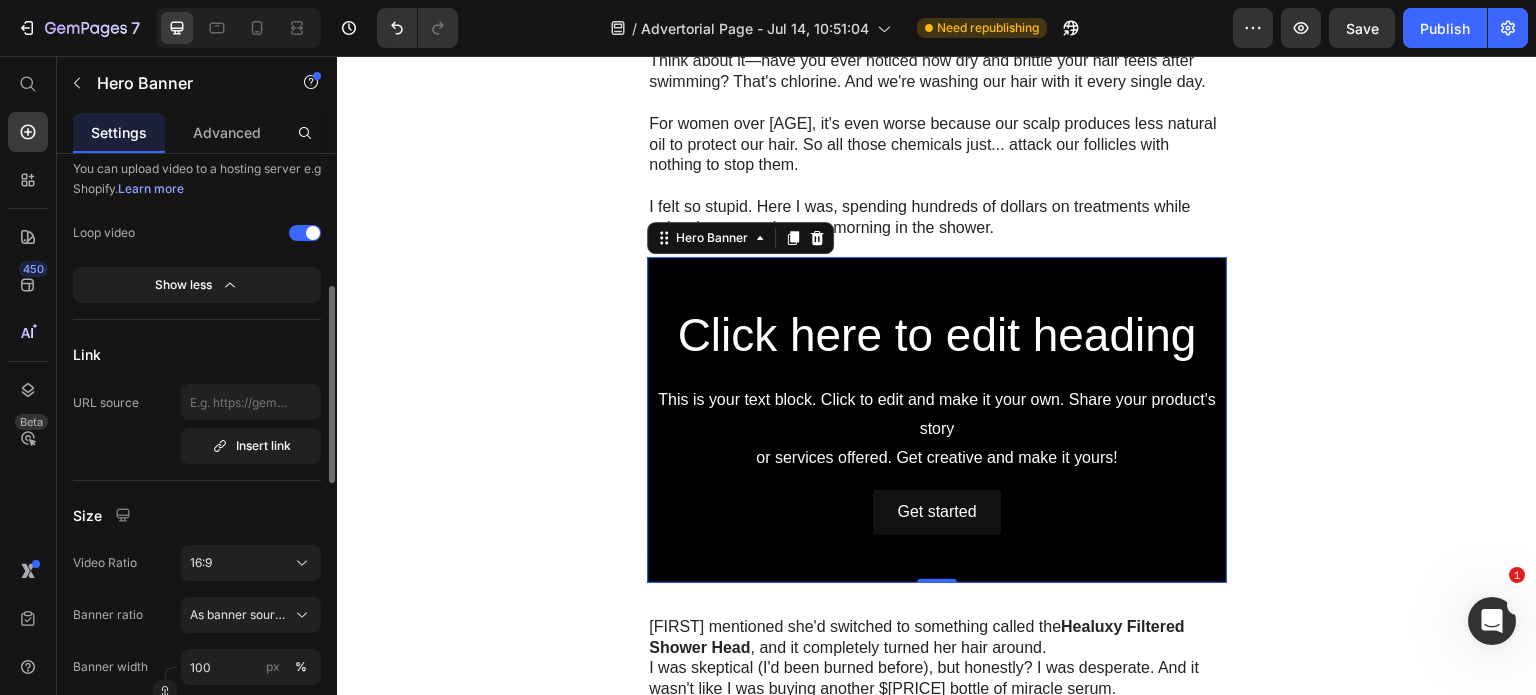 scroll, scrollTop: 200, scrollLeft: 0, axis: vertical 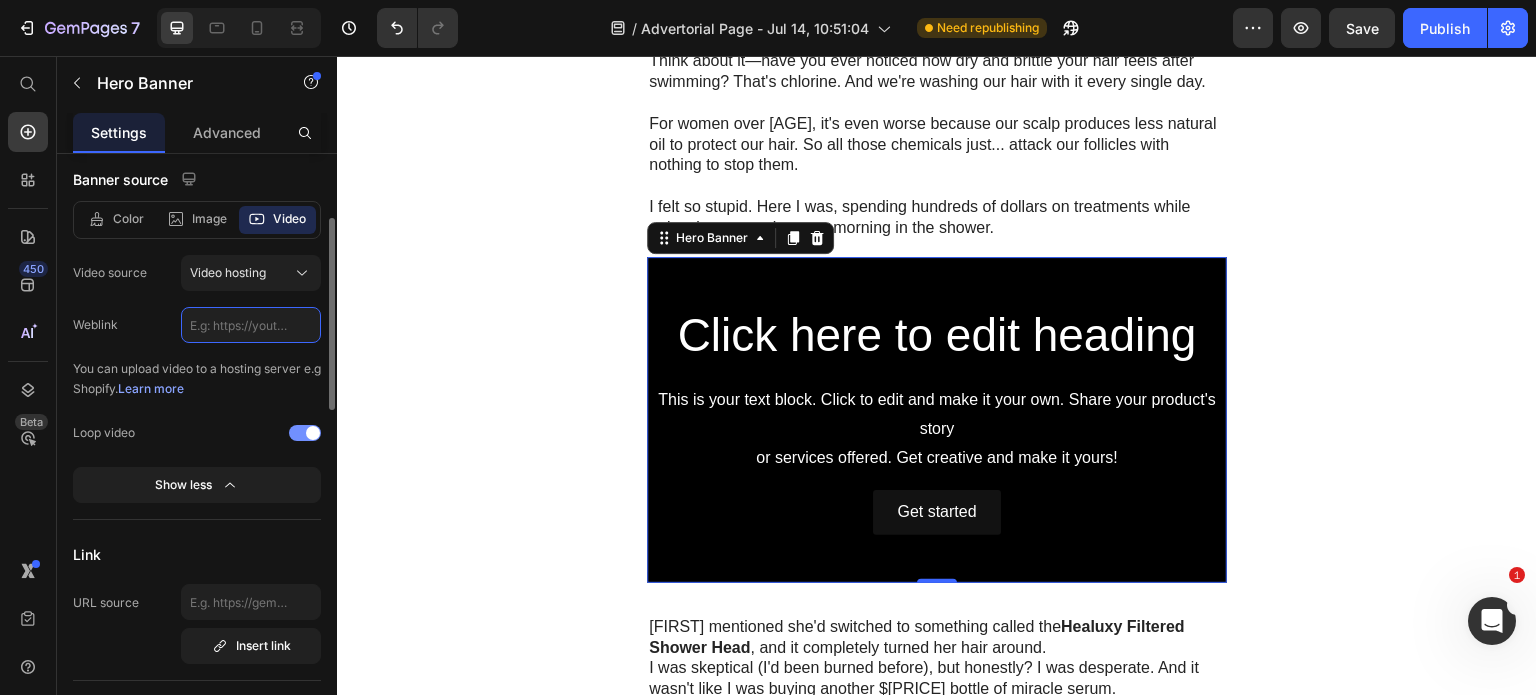 click 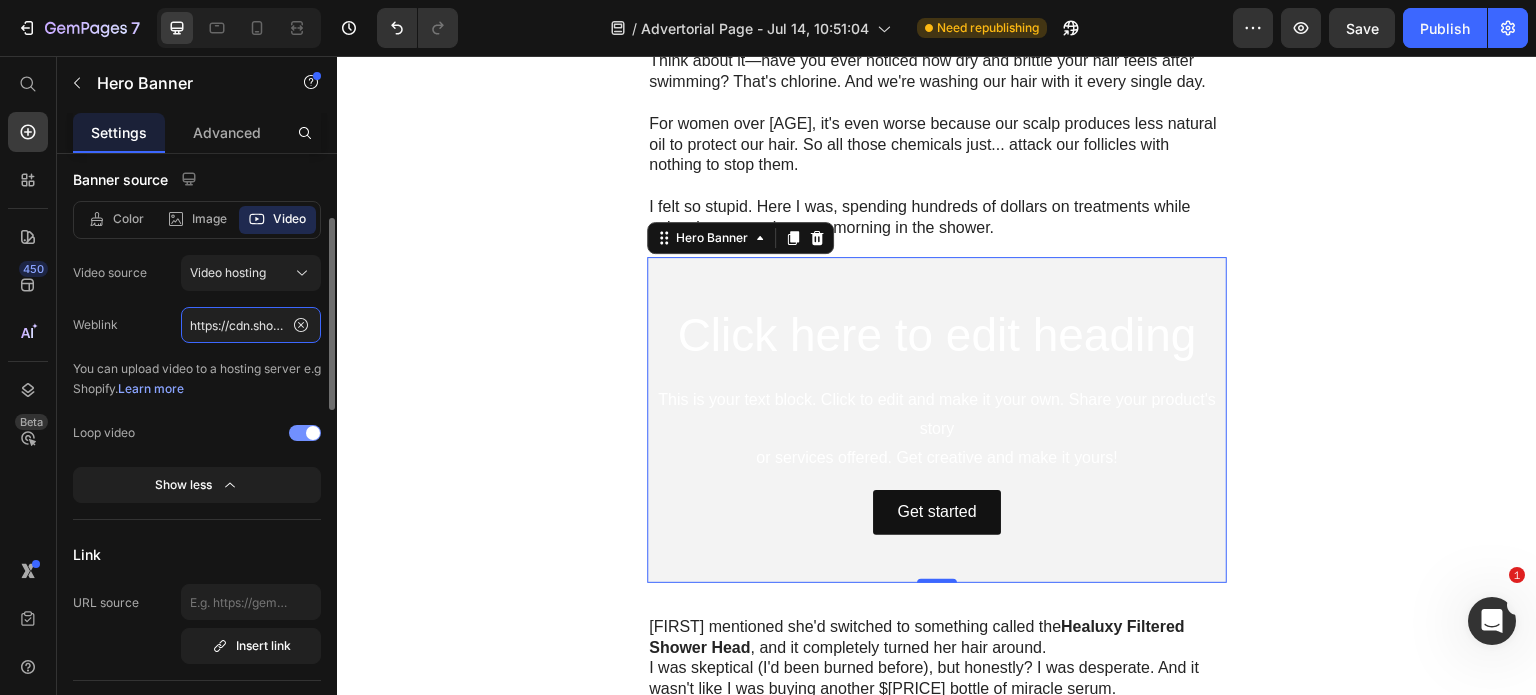 scroll, scrollTop: 0, scrollLeft: 365, axis: horizontal 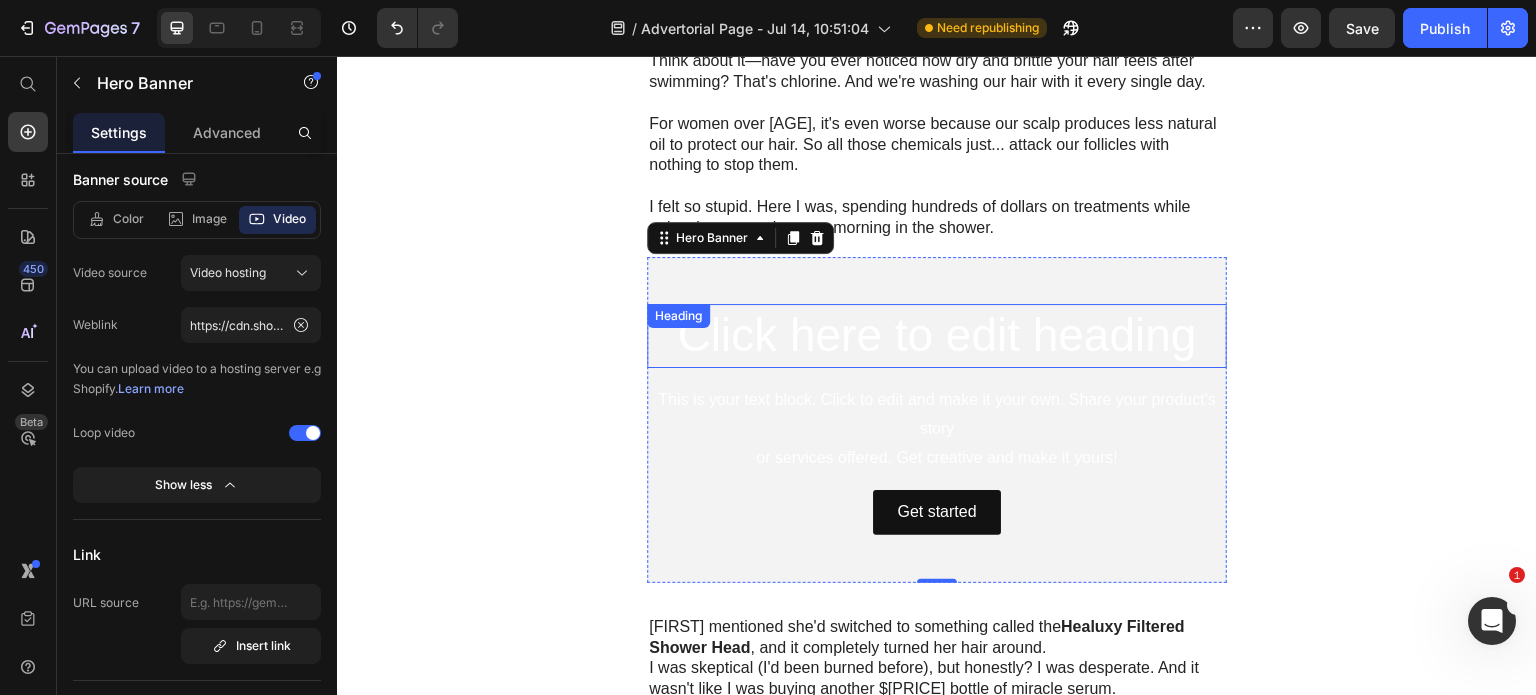 click on "Click here to edit heading" at bounding box center [937, 336] 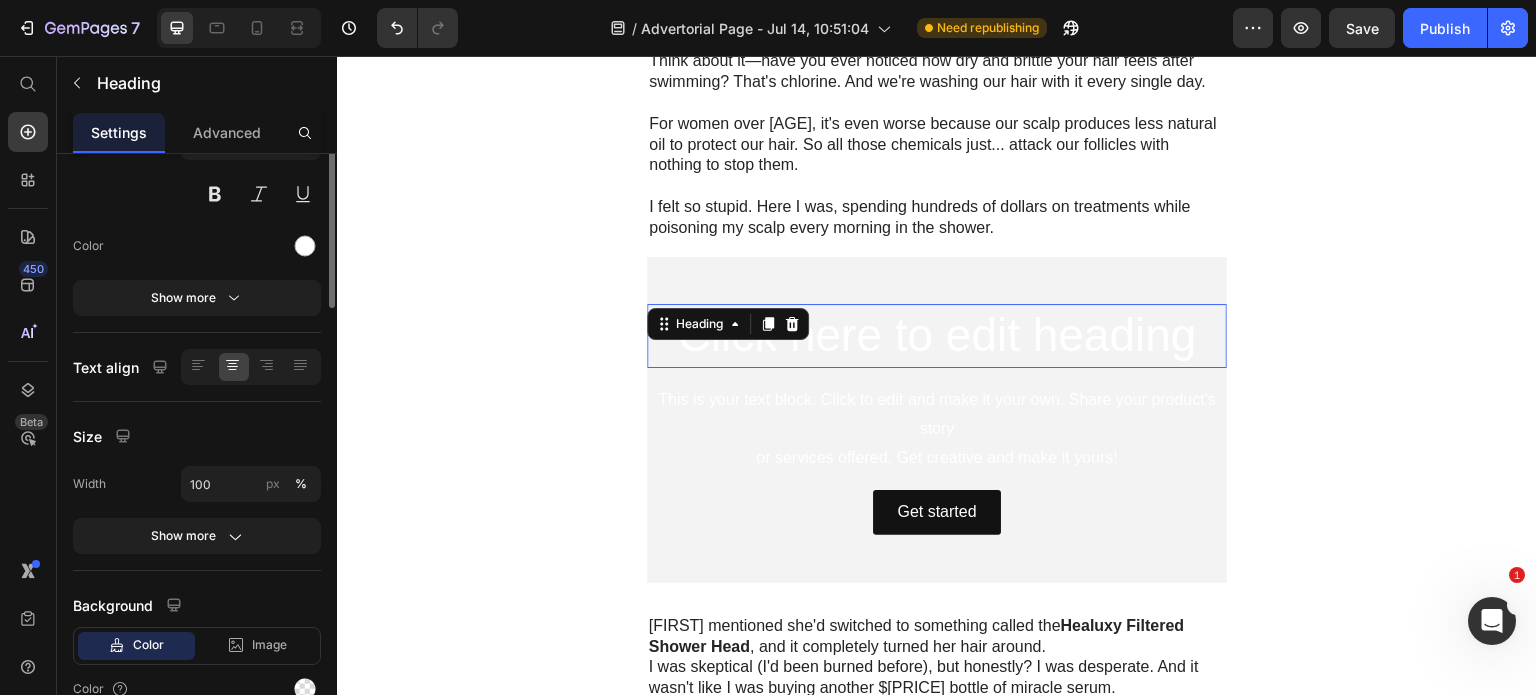 scroll, scrollTop: 0, scrollLeft: 0, axis: both 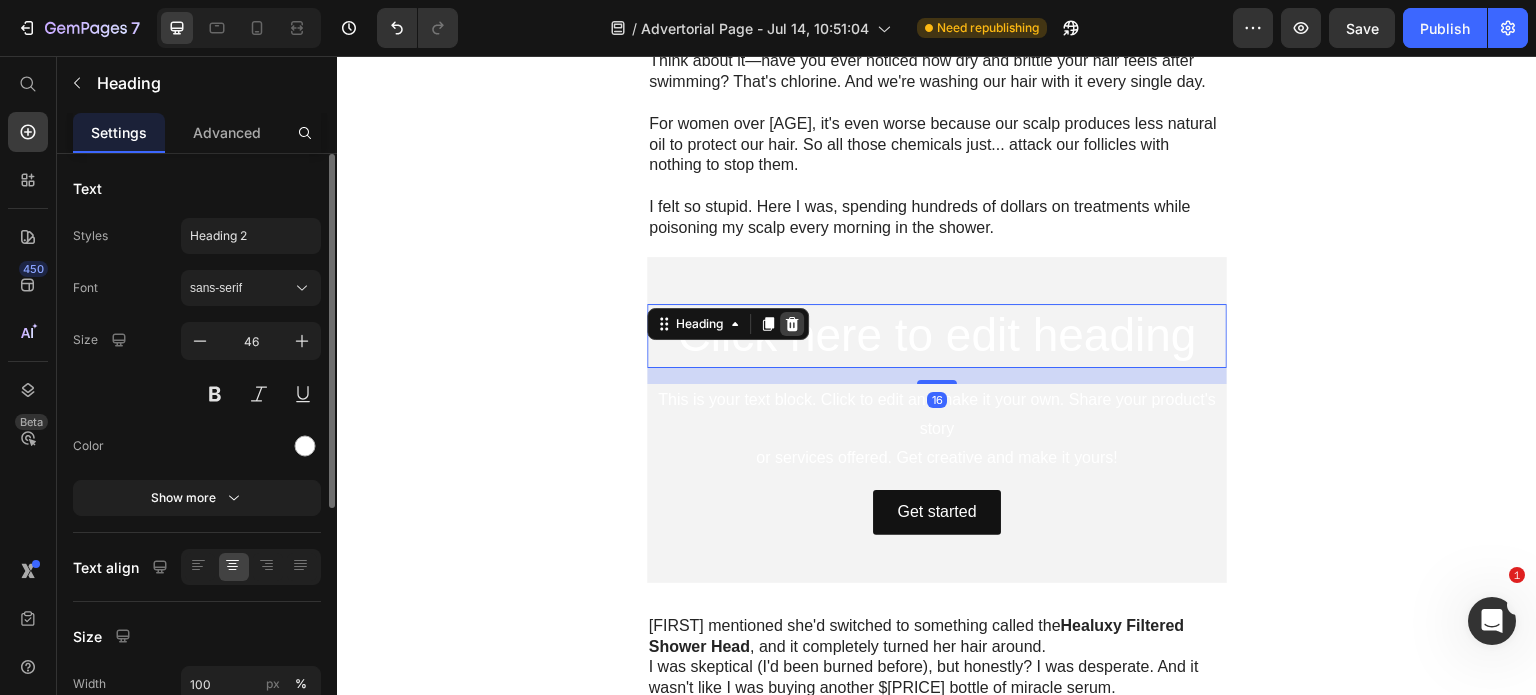 click 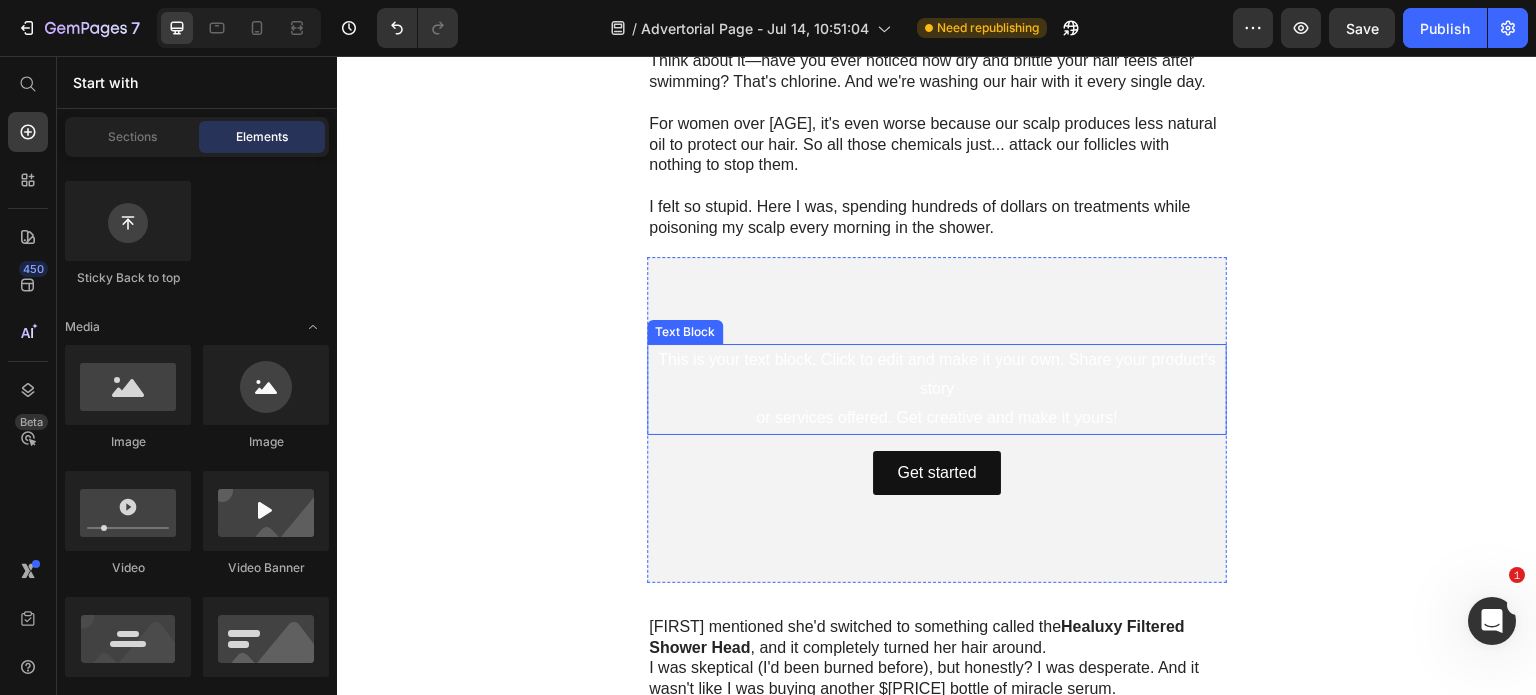 click on "This is your text block. Click to edit and make it your own. Share your product's story                   or services offered. Get creative and make it yours!" at bounding box center (937, 389) 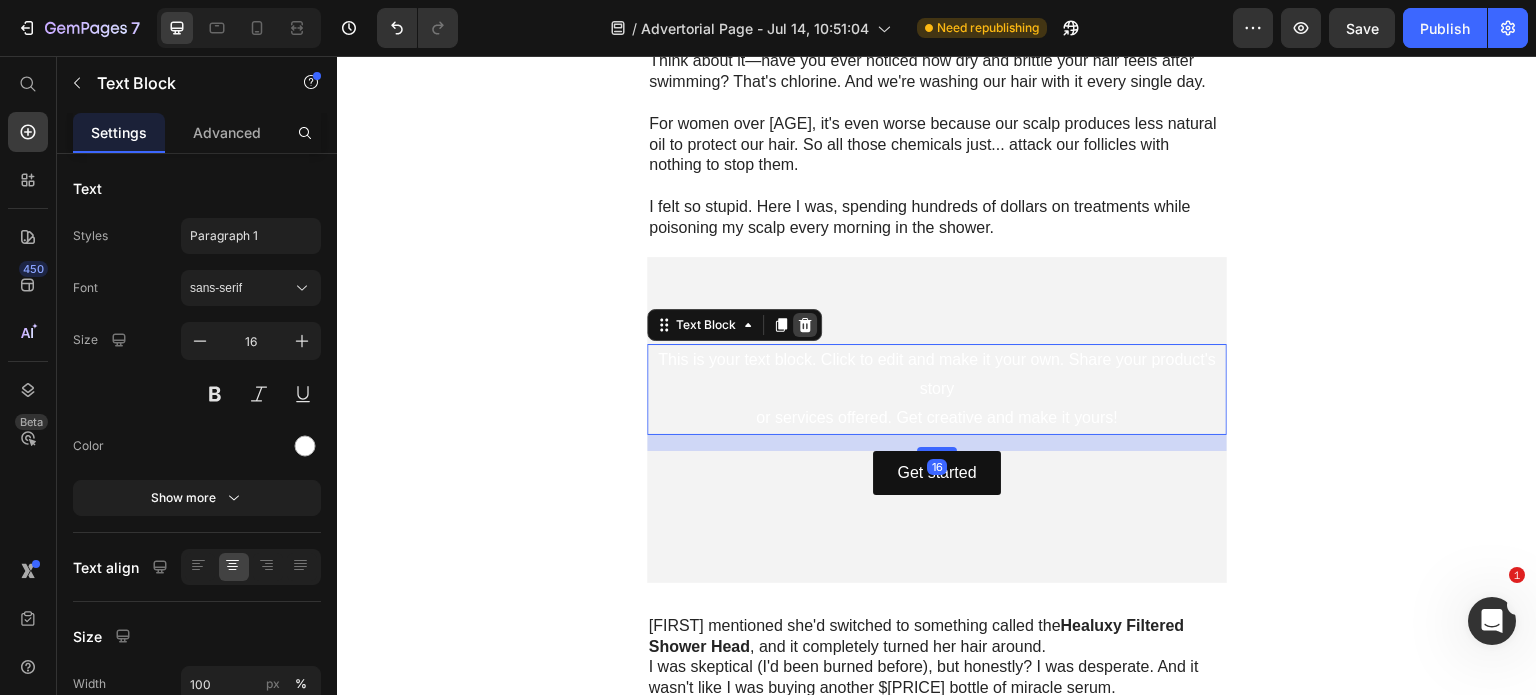 click 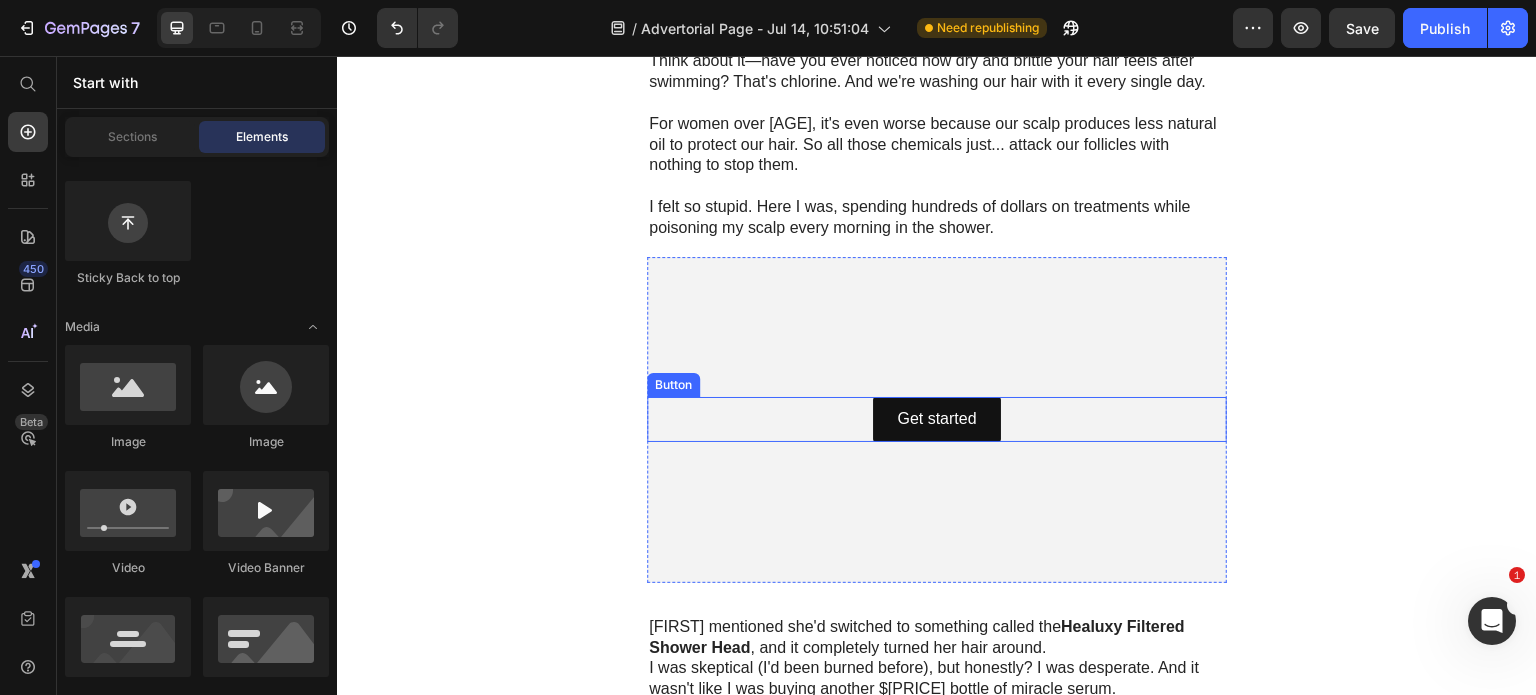 click on "Get started Button" at bounding box center [937, 419] 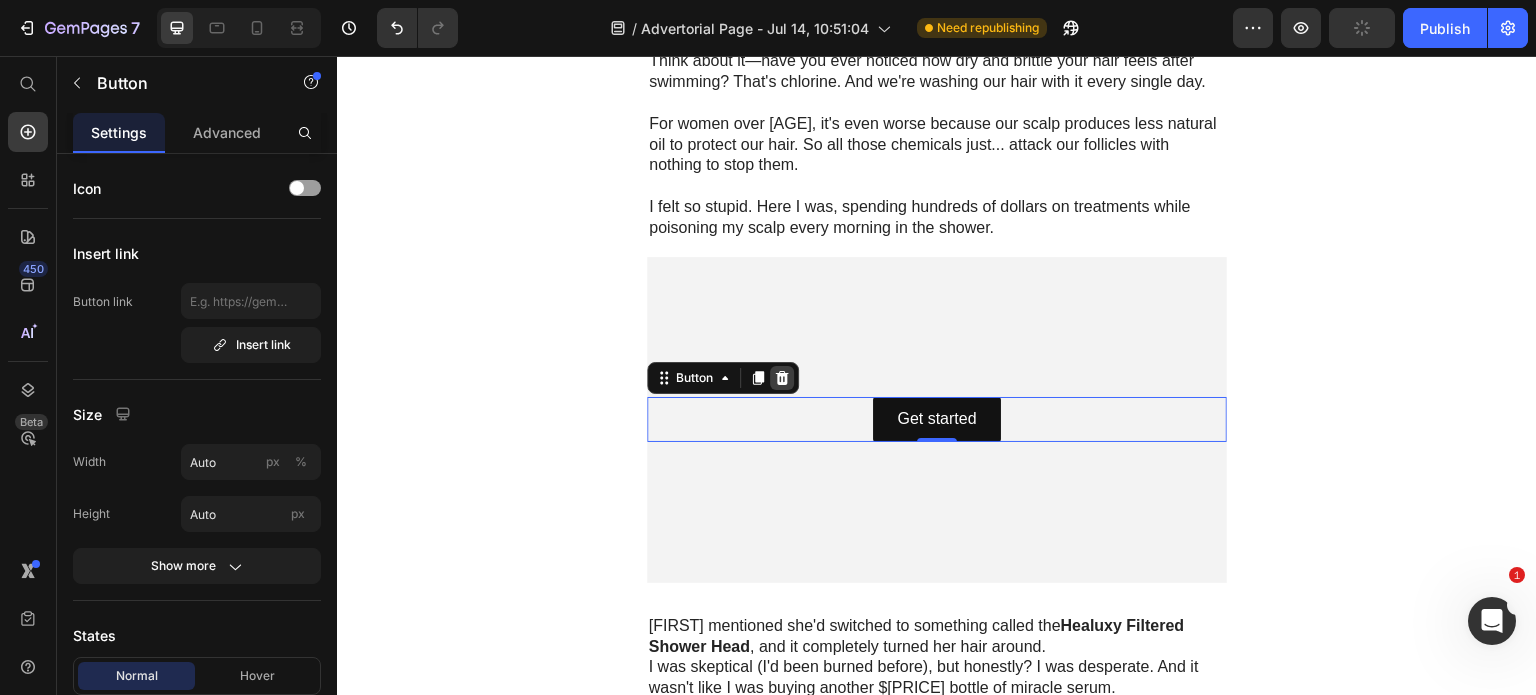 click 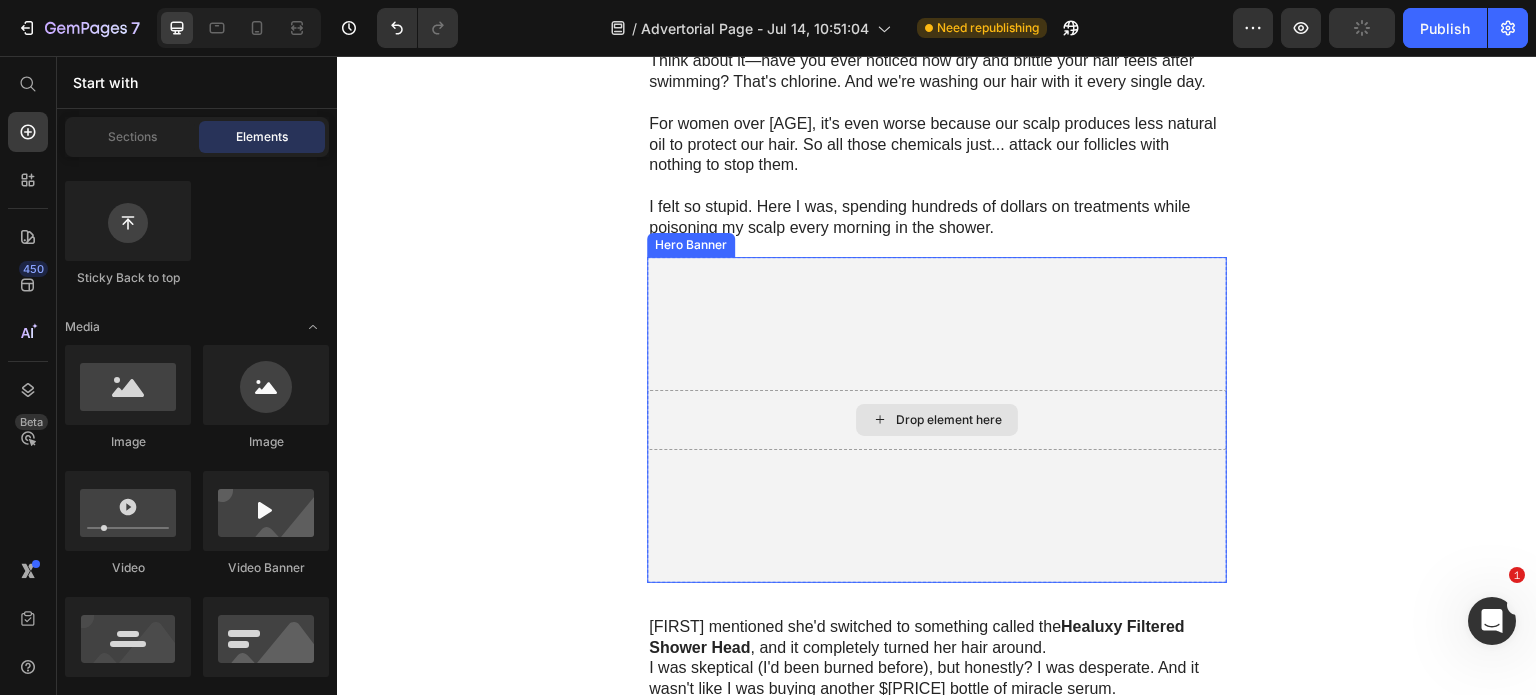 click on "Drop element here" at bounding box center (937, 420) 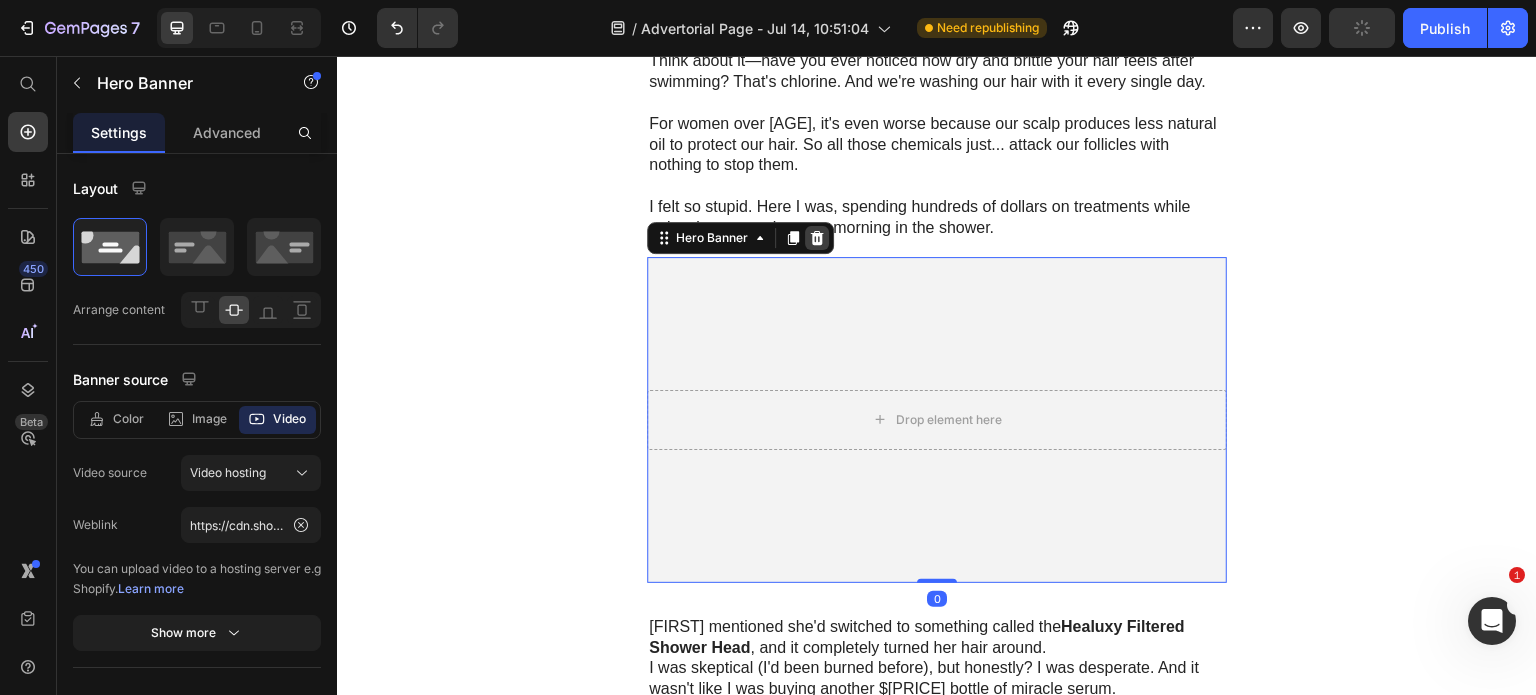 click 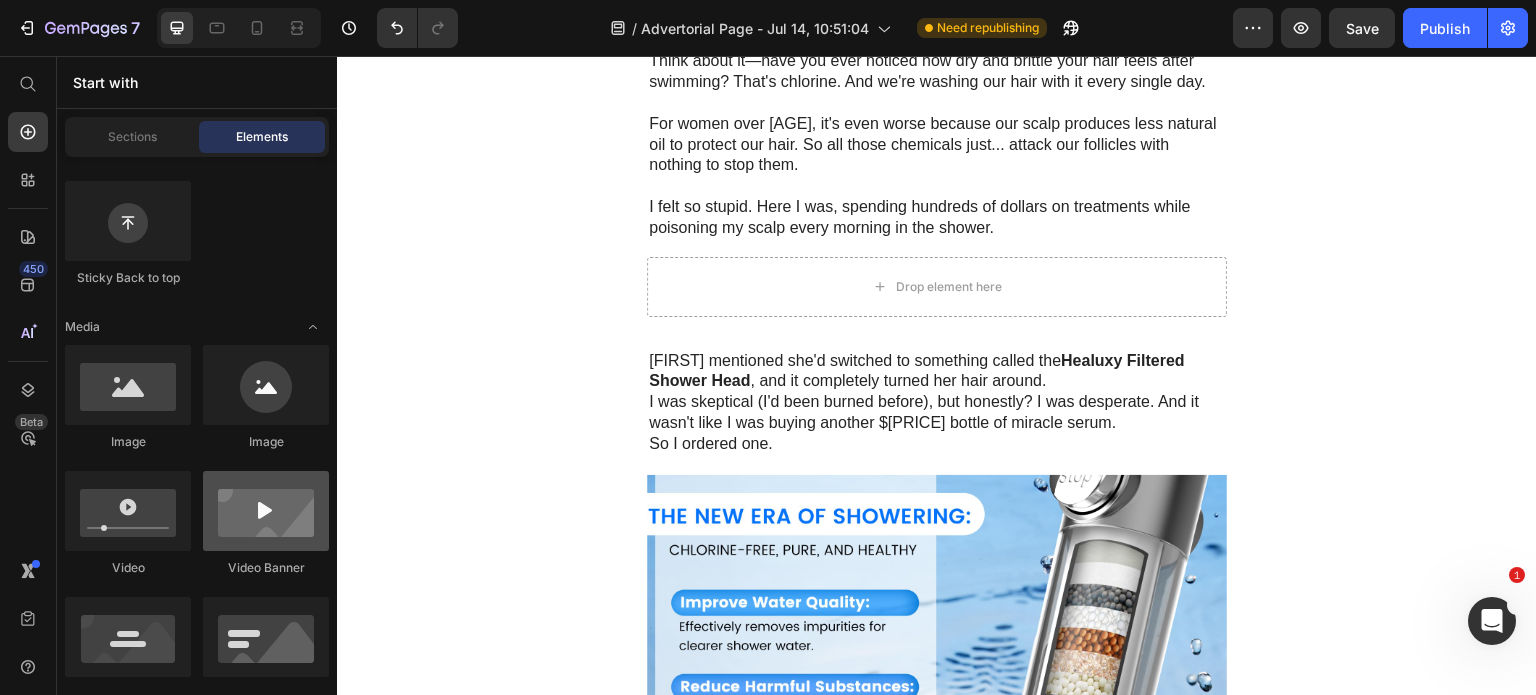 scroll, scrollTop: 700, scrollLeft: 0, axis: vertical 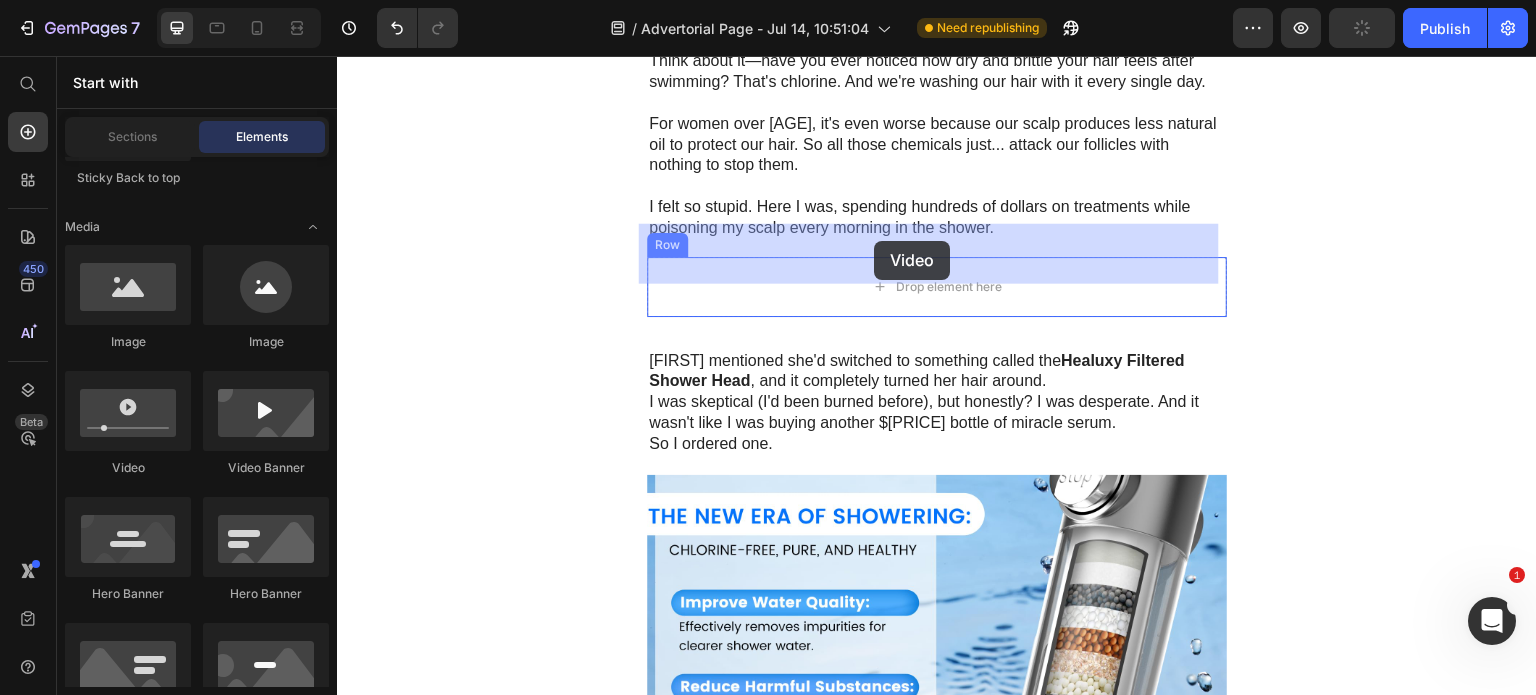 drag, startPoint x: 473, startPoint y: 475, endPoint x: 875, endPoint y: 241, distance: 465.14514 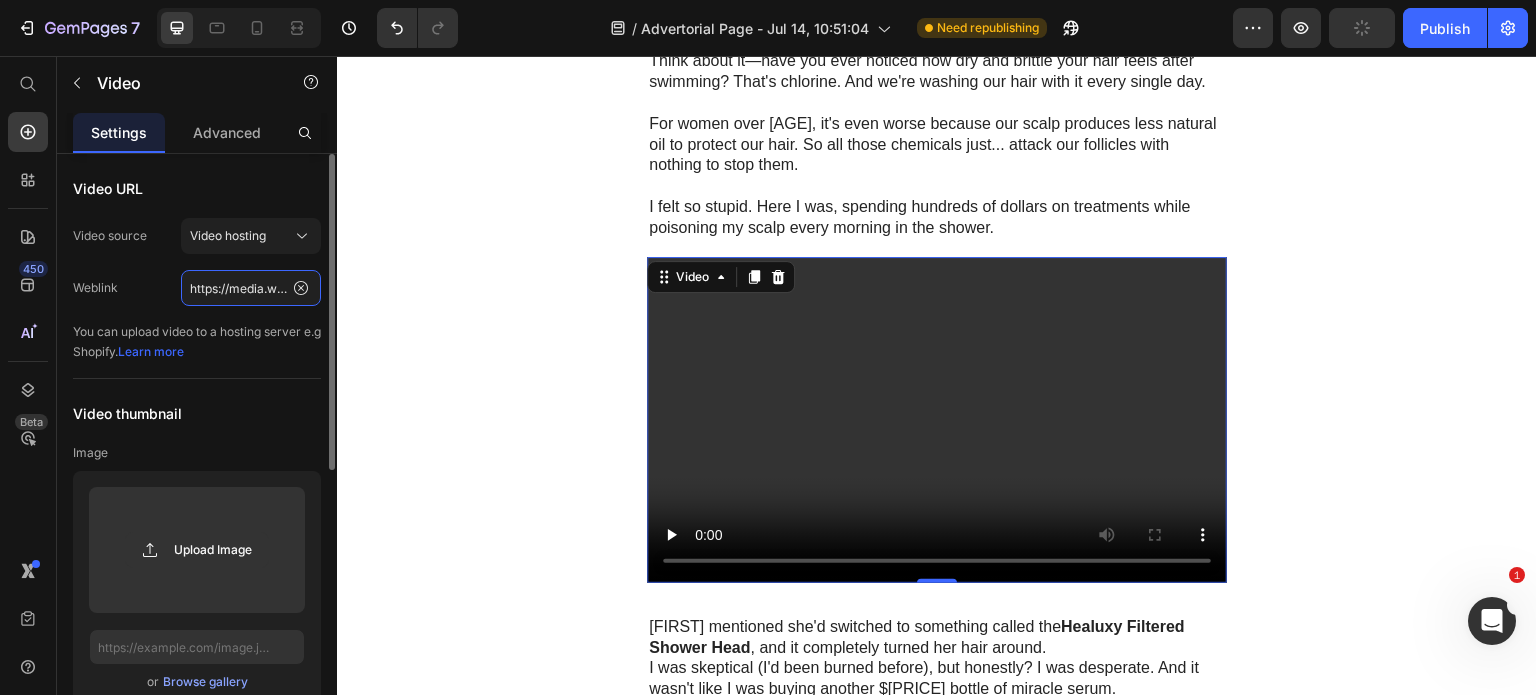 click on "https://media.w3.org/2010/05/sintel/trailer.mp4" 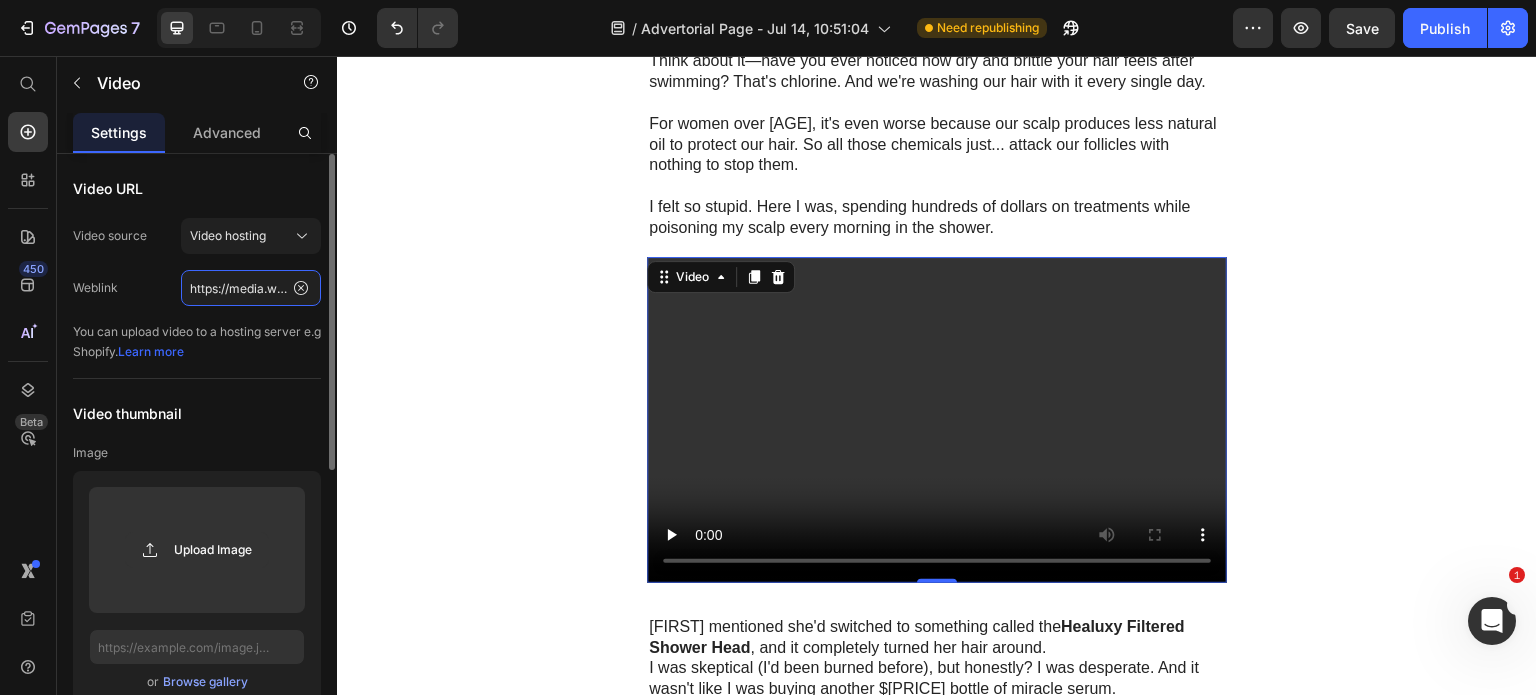 paste on "cdn.shopify.com/videos/c/o/v/972095f21d7844f5b3c2097e00a4bfda" 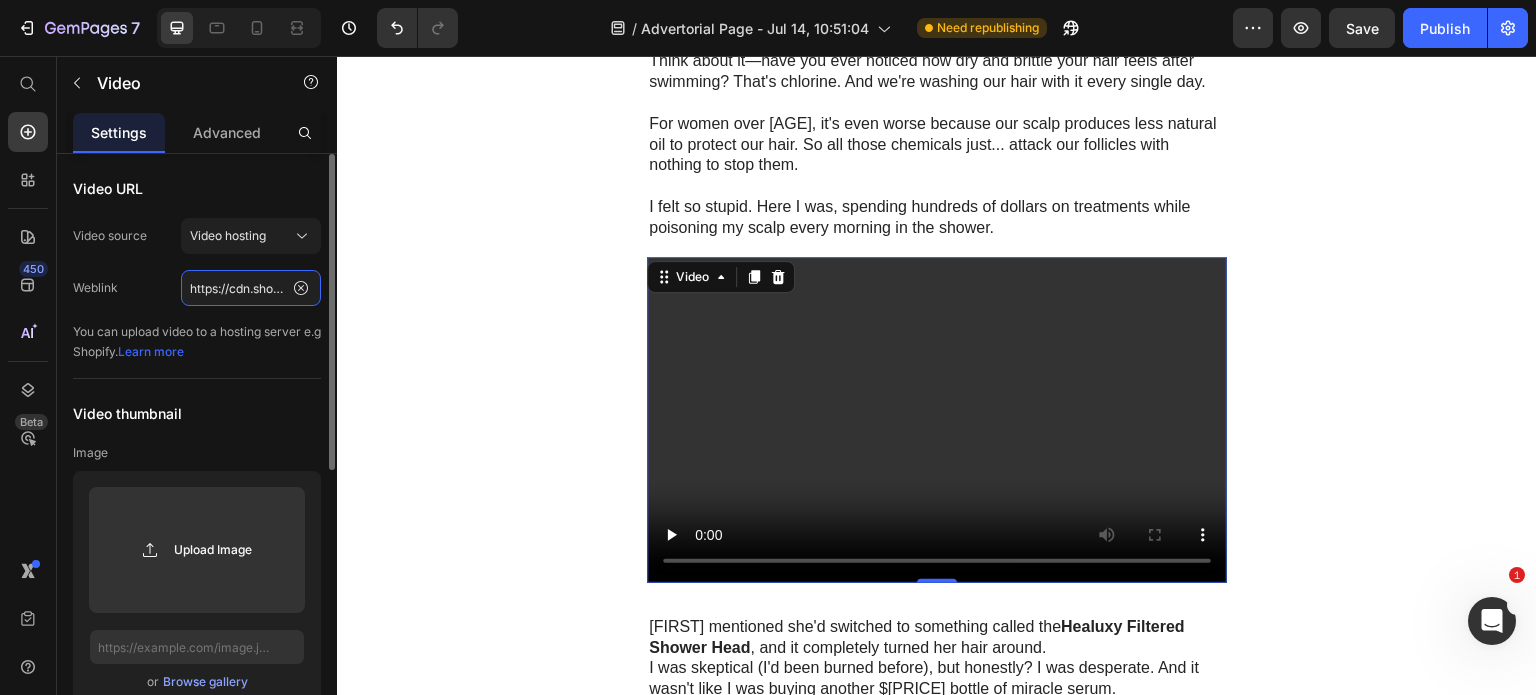 scroll, scrollTop: 0, scrollLeft: 365, axis: horizontal 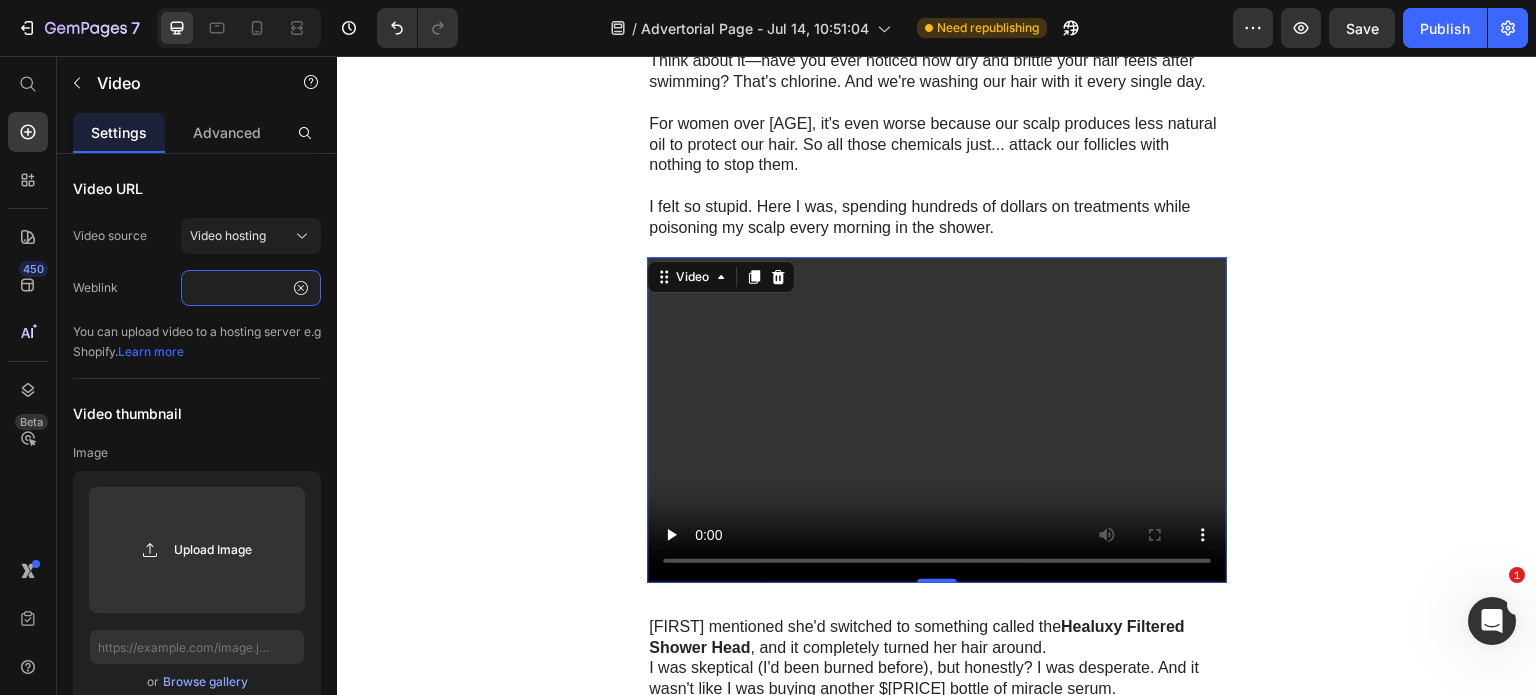 type on "https://cdn.shopify.com/videos/c/o/v/972095f21d7844f5b3c2097e00a4bfda.mp4" 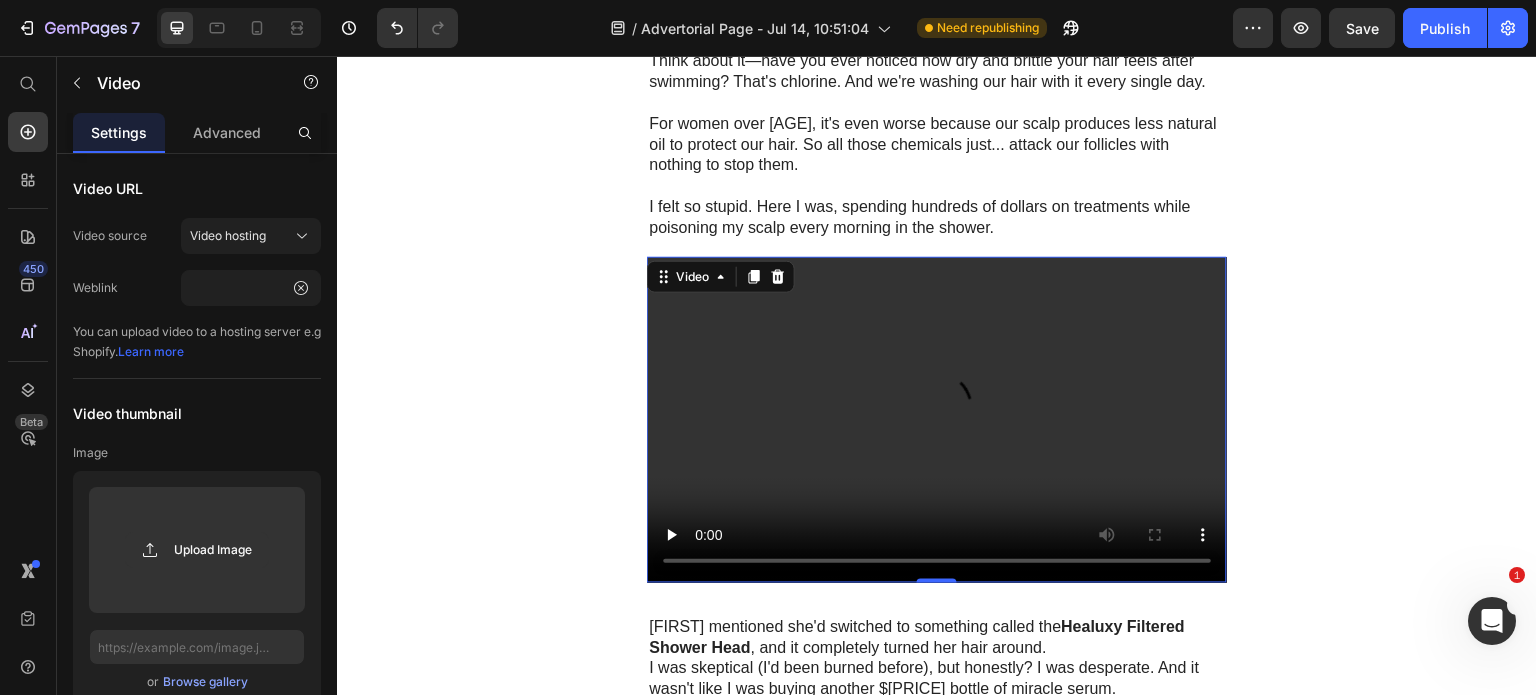 scroll, scrollTop: 0, scrollLeft: 0, axis: both 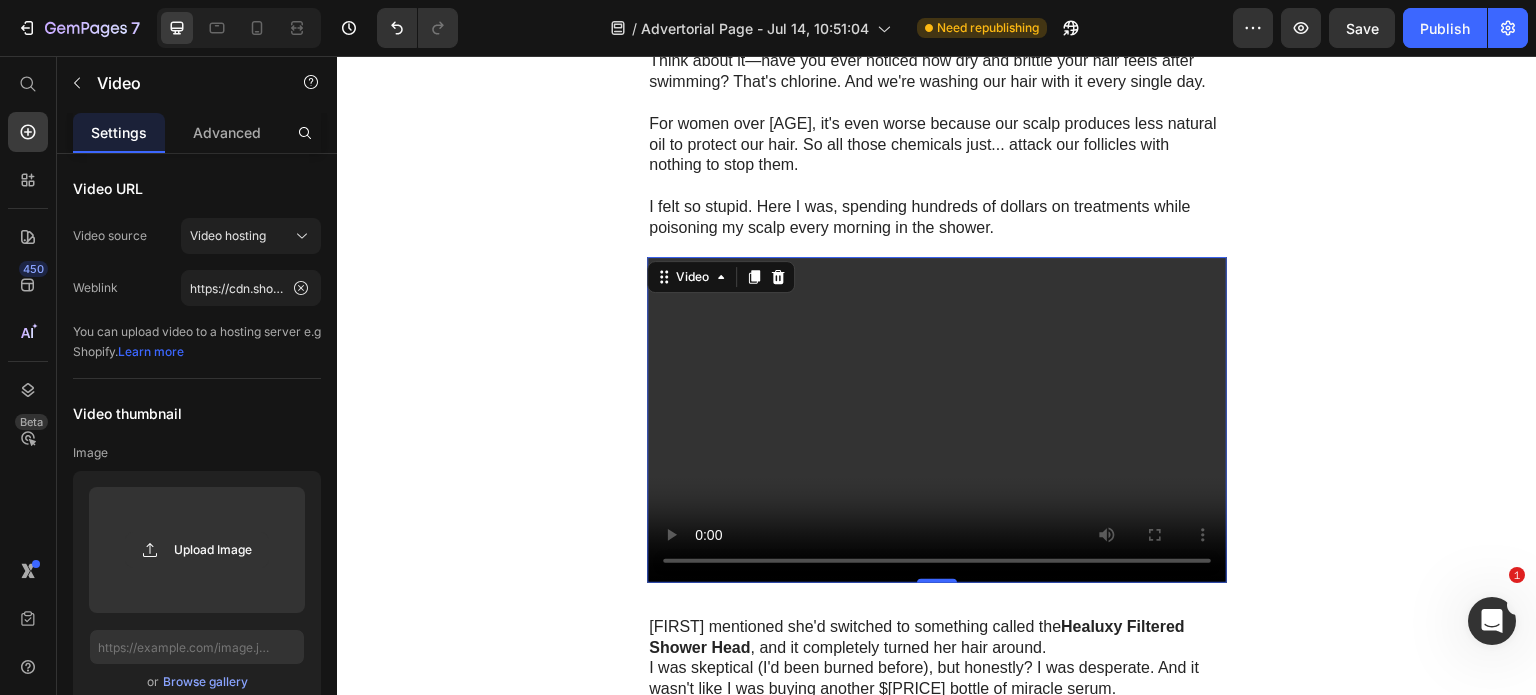 click on "Video   0" at bounding box center (937, 420) 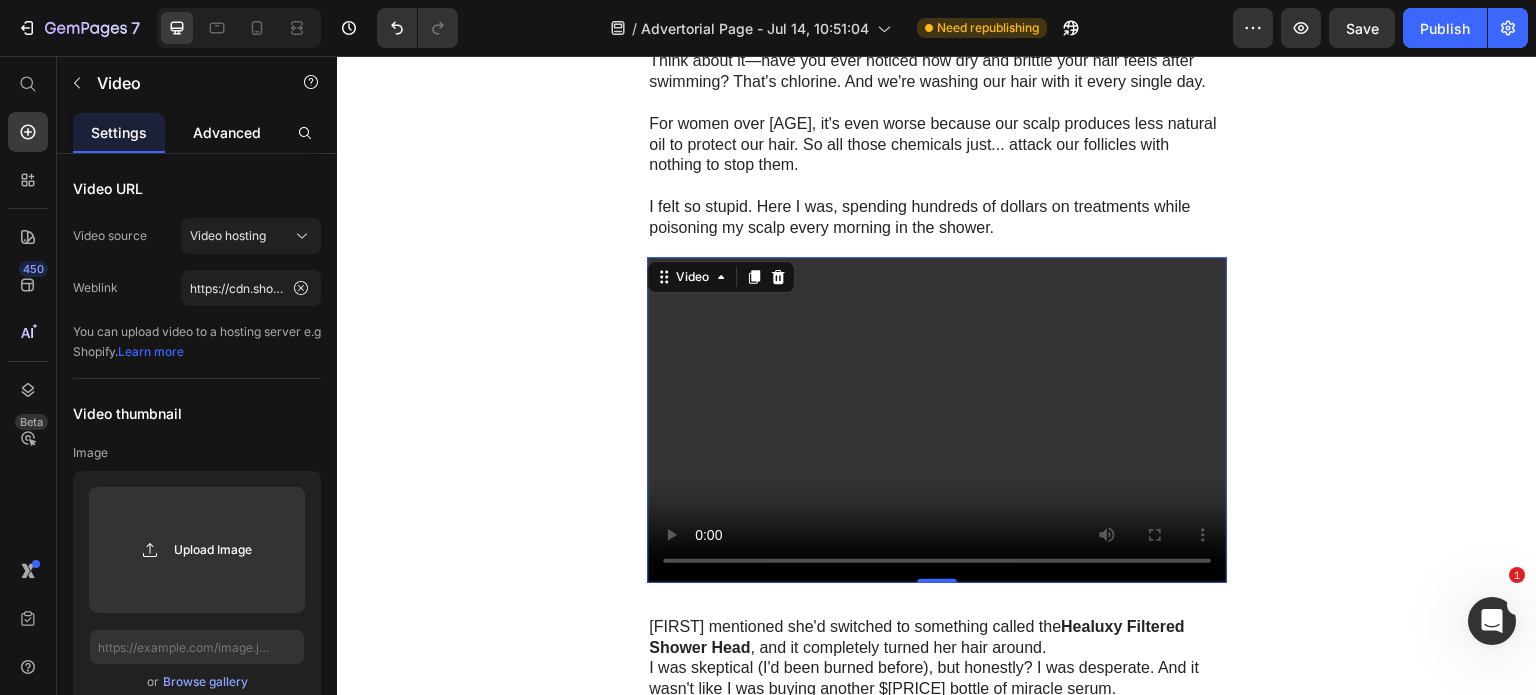 click on "Advanced" at bounding box center [227, 132] 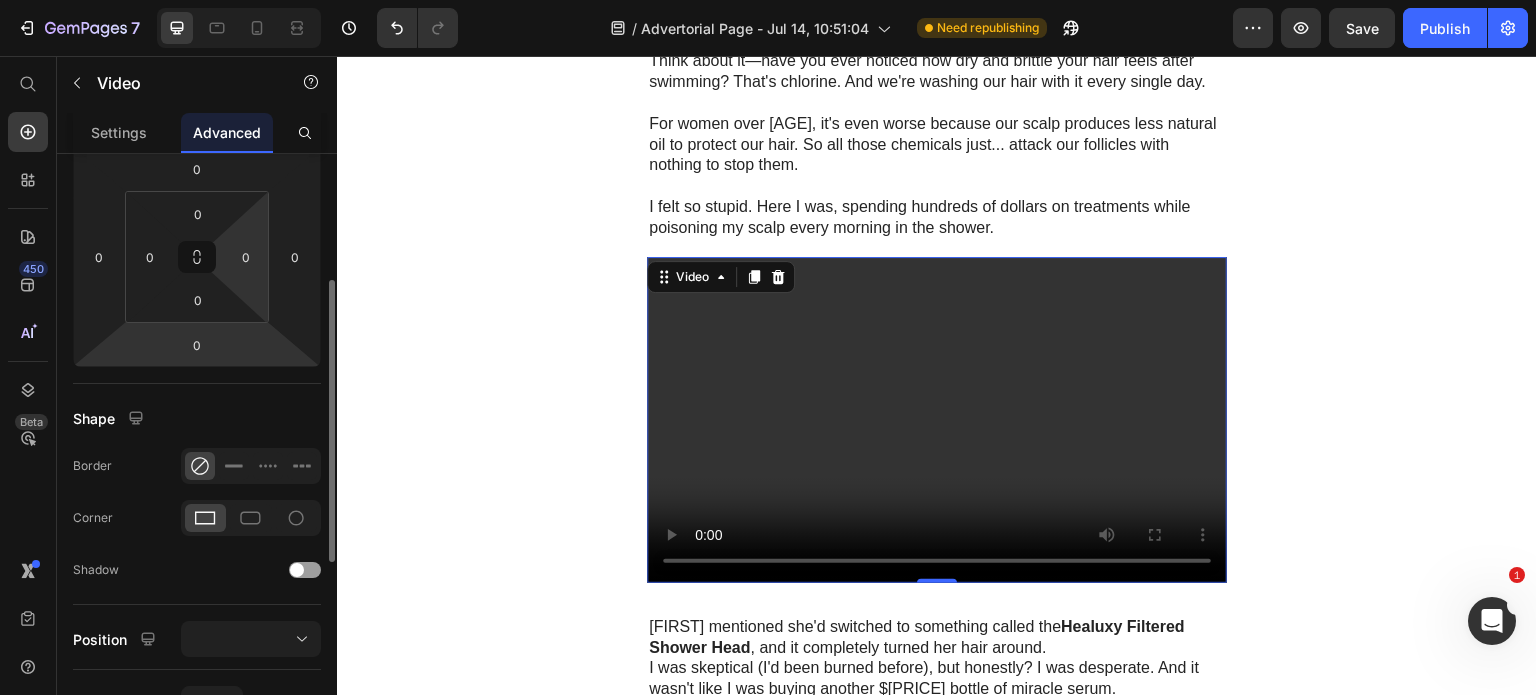 scroll, scrollTop: 0, scrollLeft: 0, axis: both 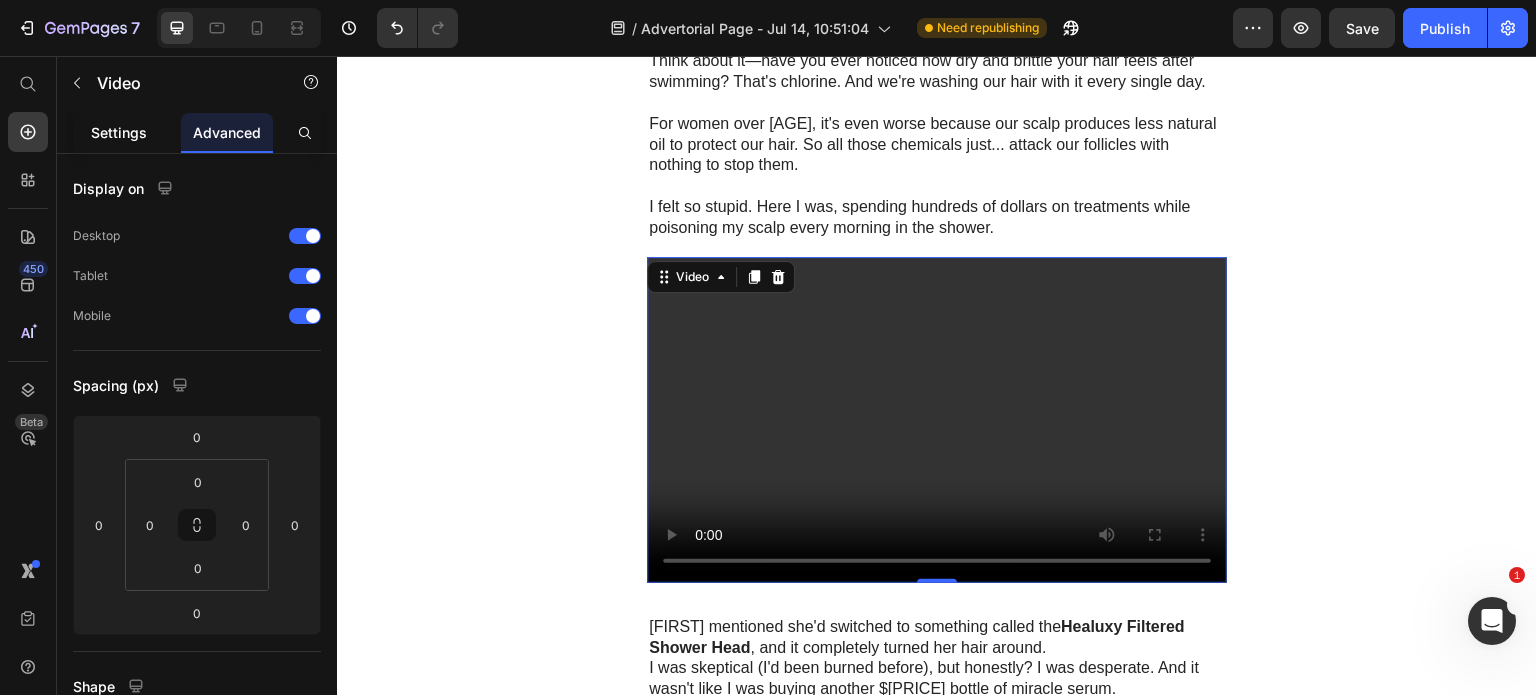 click on "Settings" at bounding box center (119, 132) 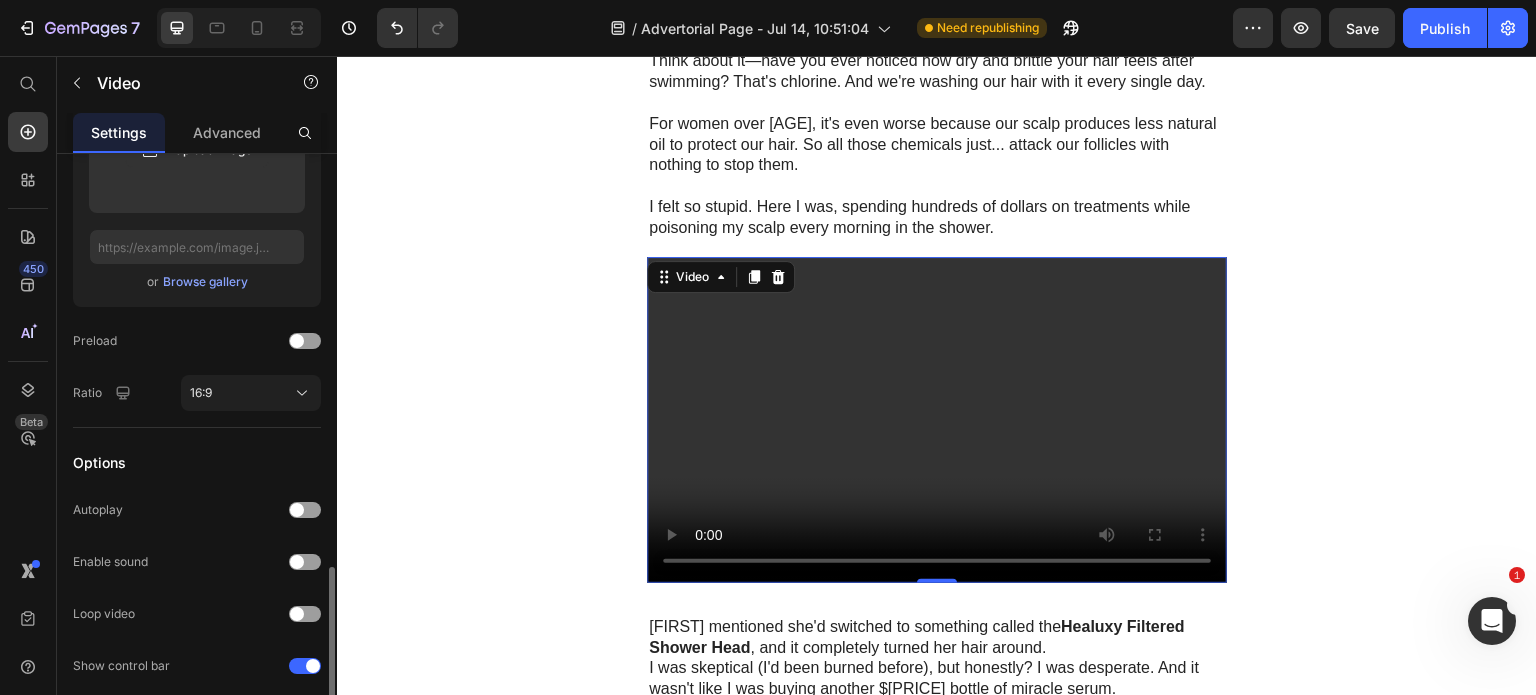 scroll, scrollTop: 531, scrollLeft: 0, axis: vertical 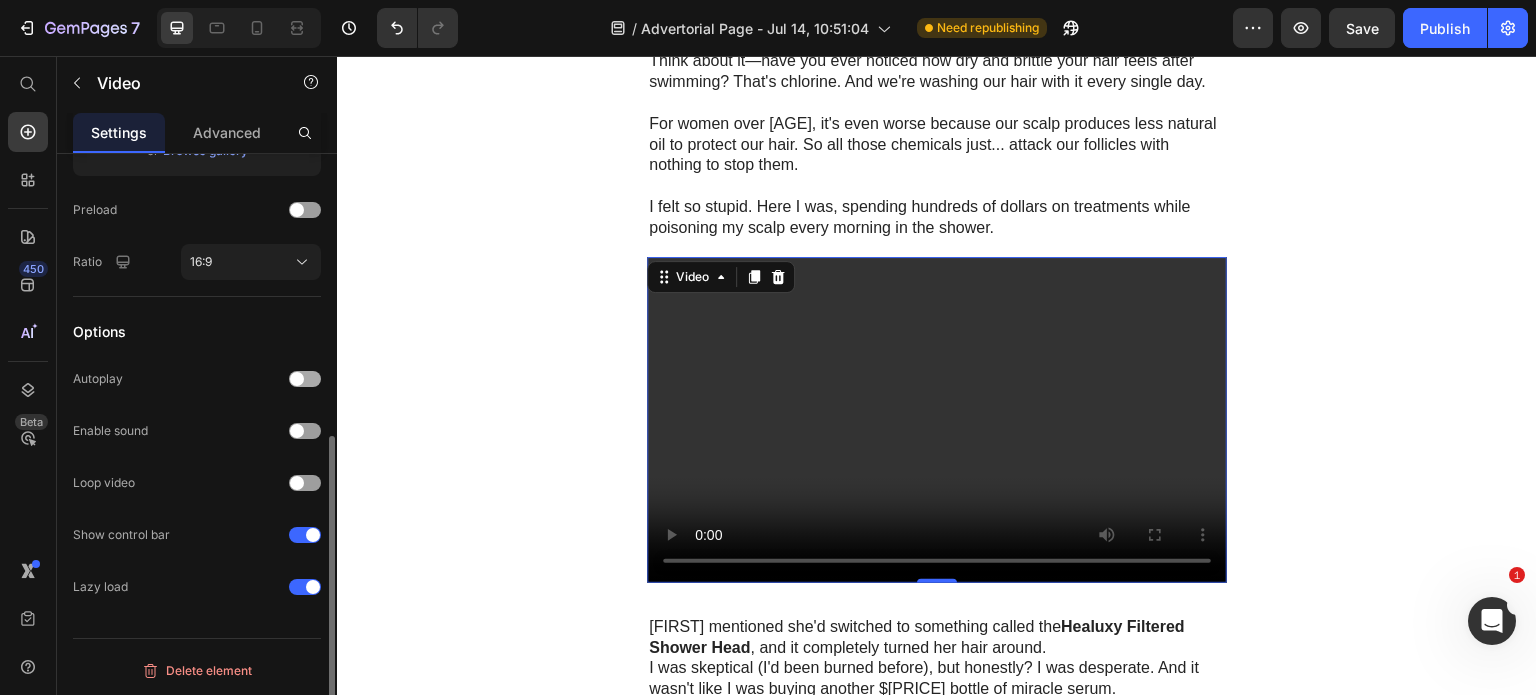 click at bounding box center (305, 379) 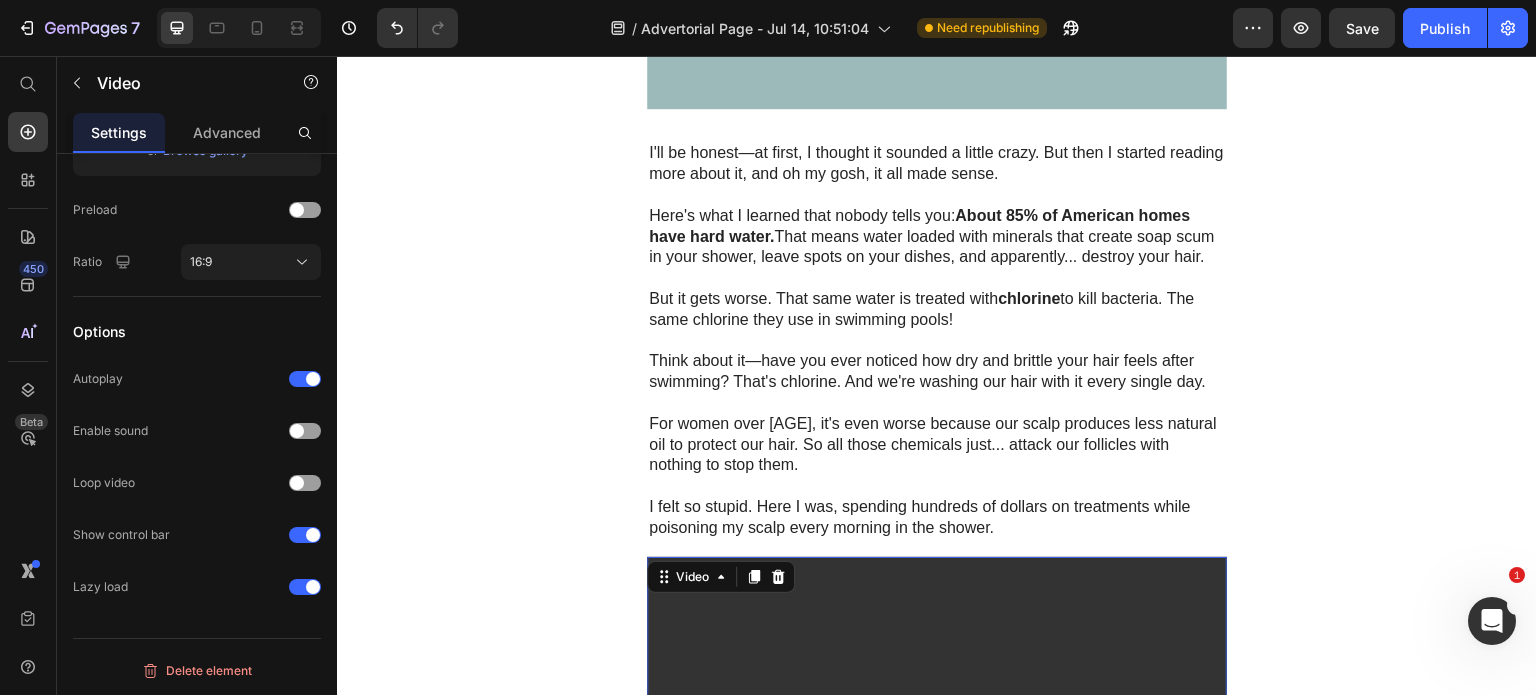 scroll, scrollTop: 3866, scrollLeft: 0, axis: vertical 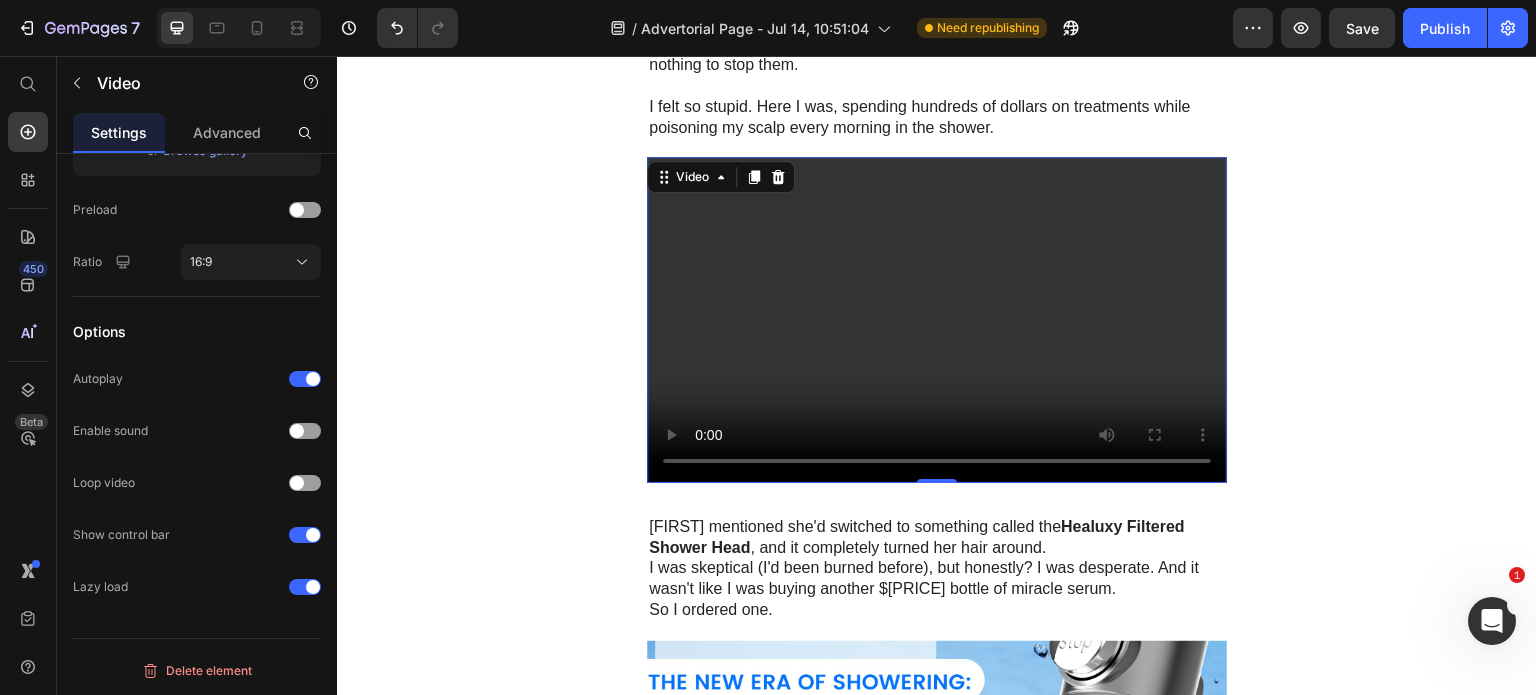 click on "Image Healuxy Heading Row Advertorial Text Block Video "I Thought My Beautiful Hair Was Gone Forever at 48... Until I Discovered What Was Really Stealing It" Heading The real culprit wasn't my hormones. It wasn't my age. It was something I never suspected... Heading By [NAME] Text Block November 6, 2023 Text Block Image I'm probably a lot like you. I'm 48, married for 20 years, and until recently, I never worried about my hair. It was thick, shiny—honestly, it was one of my best features. People used to compliment me on it all the time. But somewhere around my 46th birthday, things started... changing. At first, it was just a few extra strands on my pillow. No big deal, right? Then I started noticing more hair in my brush. Then clumps coming out in the shower. I'll never forget the morning I looked in the mirror and could actually see my scalp through my hair. I just stood there and cried. Text Block Image You know what's crazy? I blamed myself. Nothing worked. Text Block Image Wait, what? Chlorine ," at bounding box center [937, -1643] 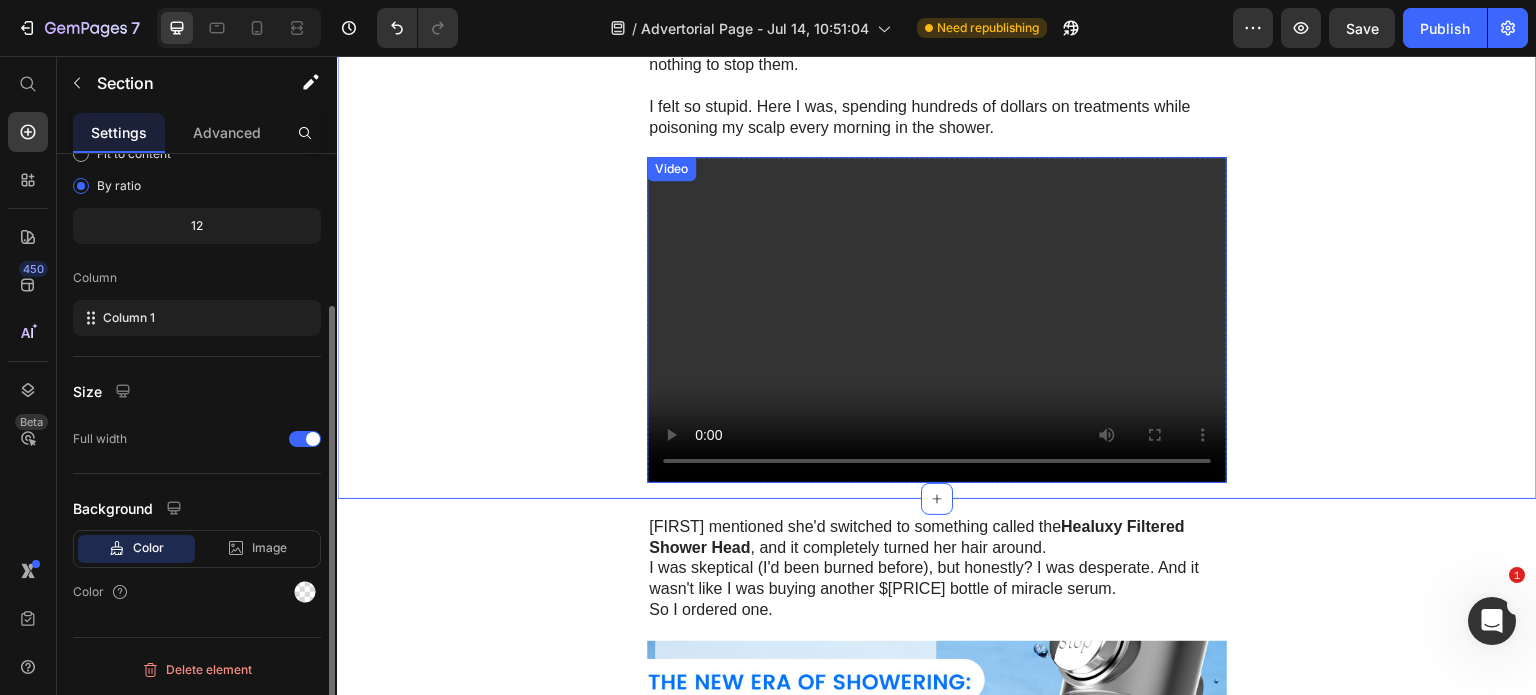 scroll, scrollTop: 0, scrollLeft: 0, axis: both 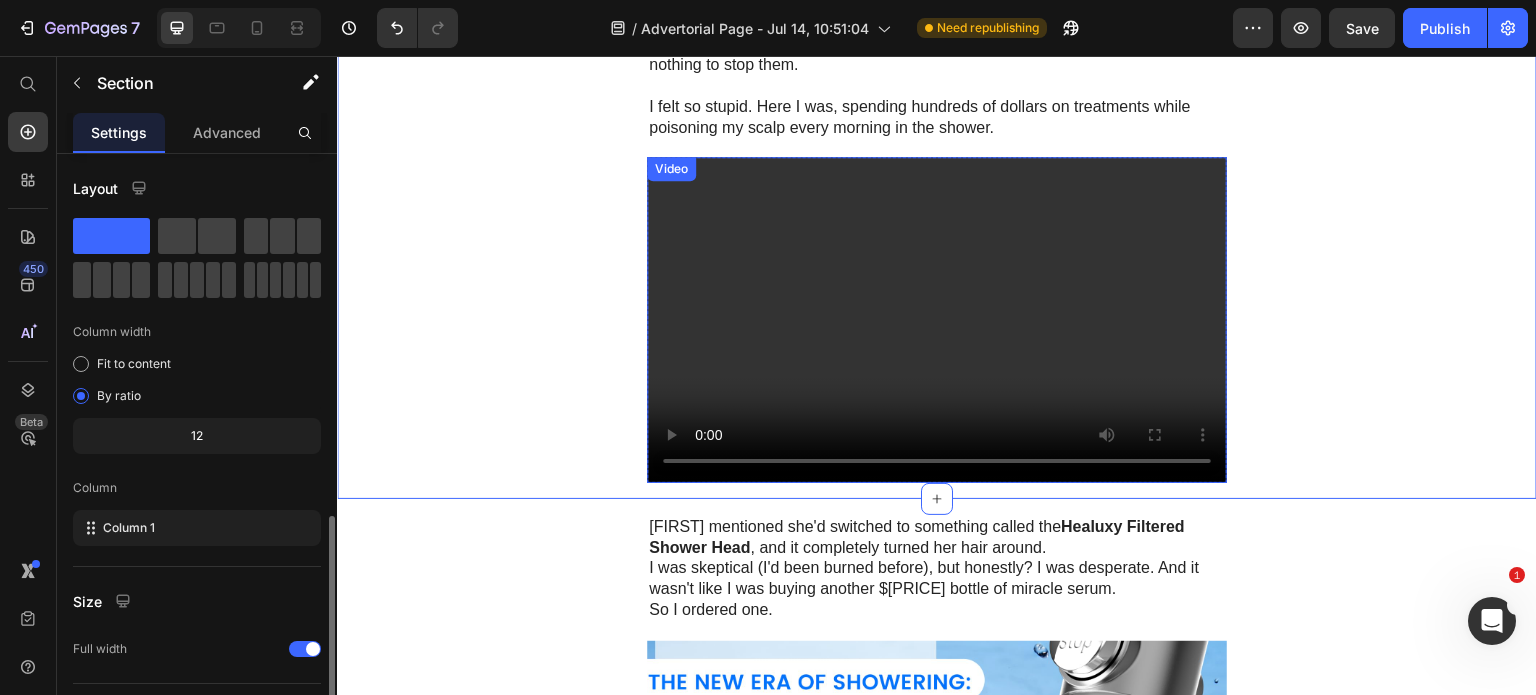 click at bounding box center [937, 320] 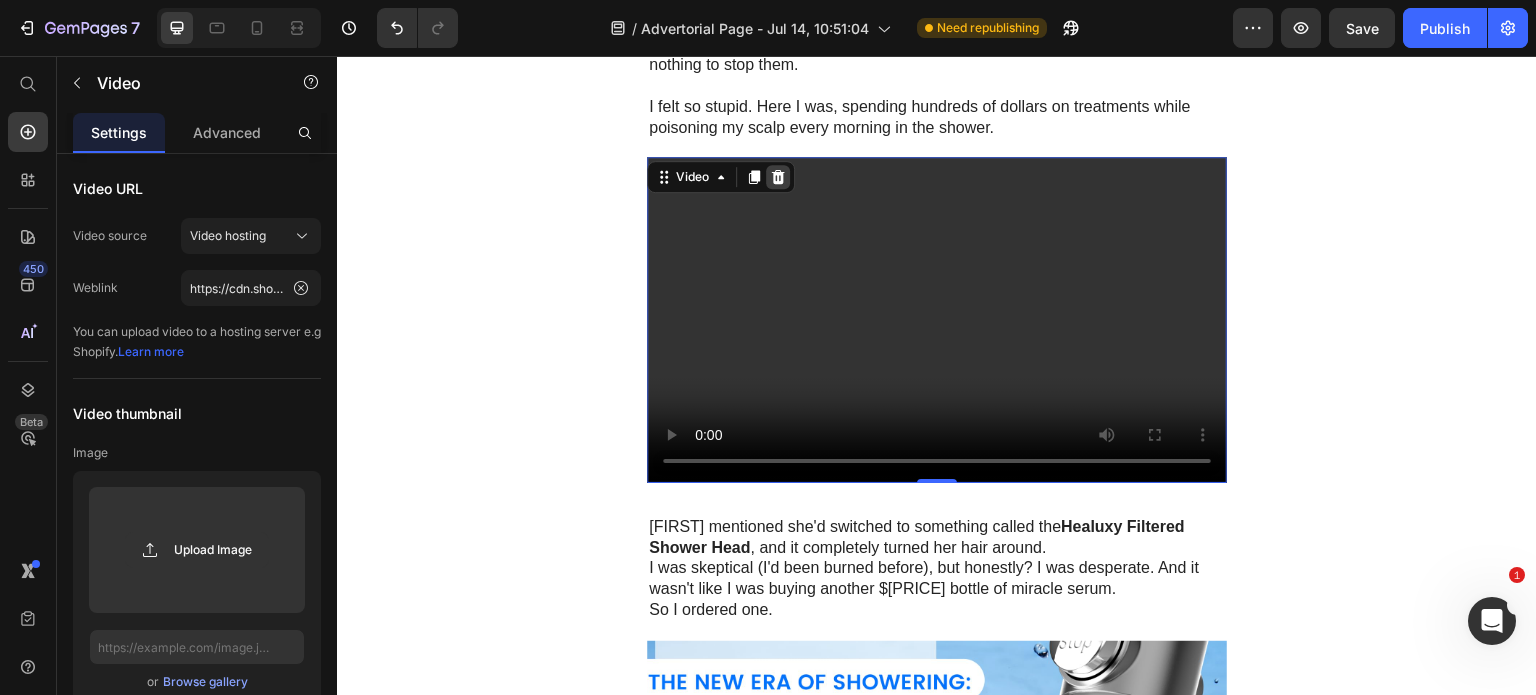 click 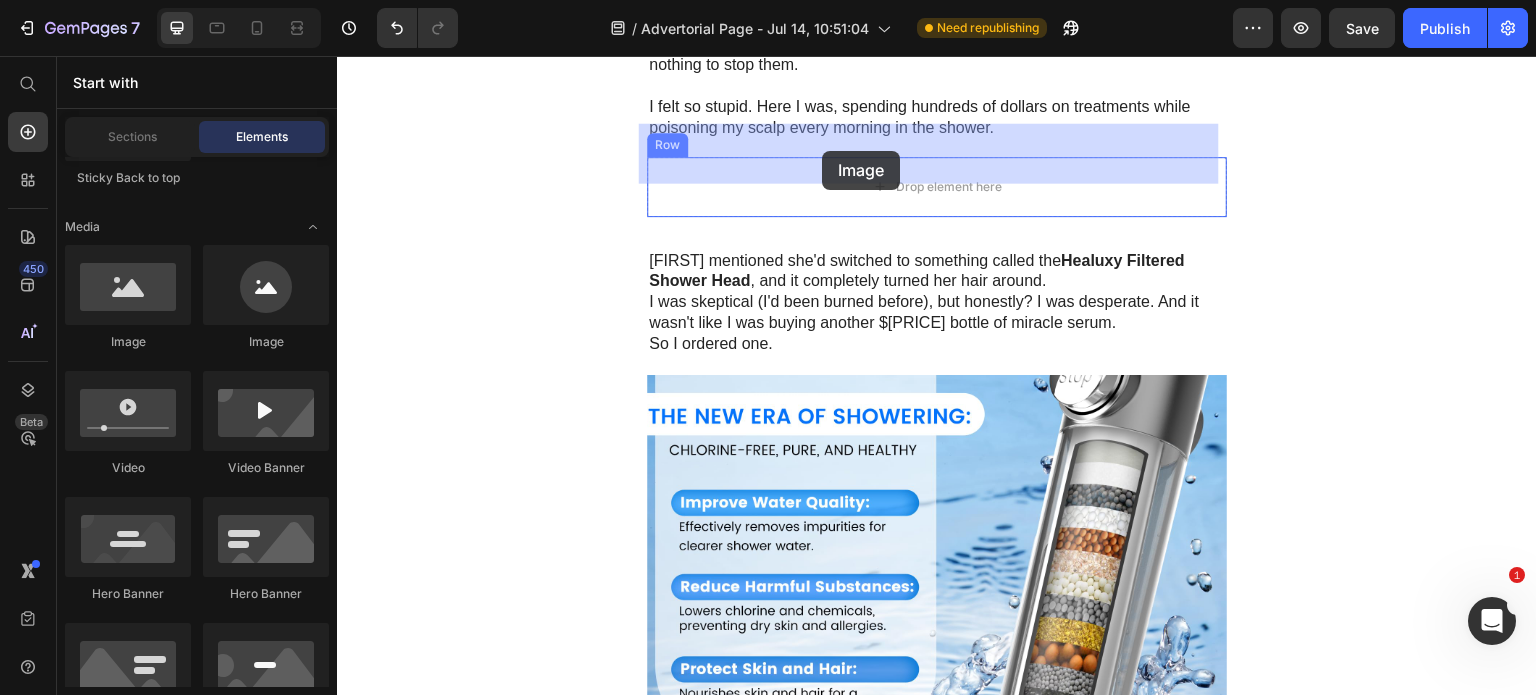 drag, startPoint x: 601, startPoint y: 195, endPoint x: 822, endPoint y: 151, distance: 225.33752 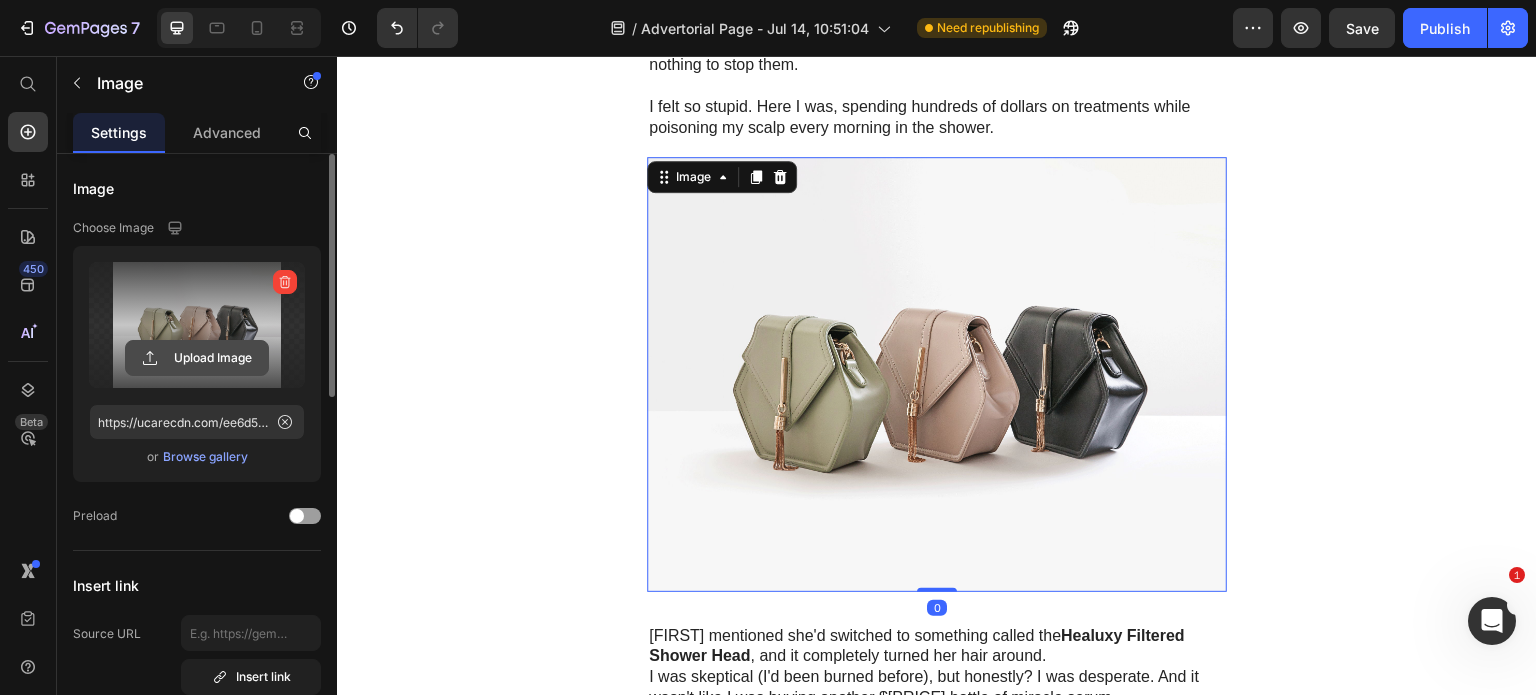 click 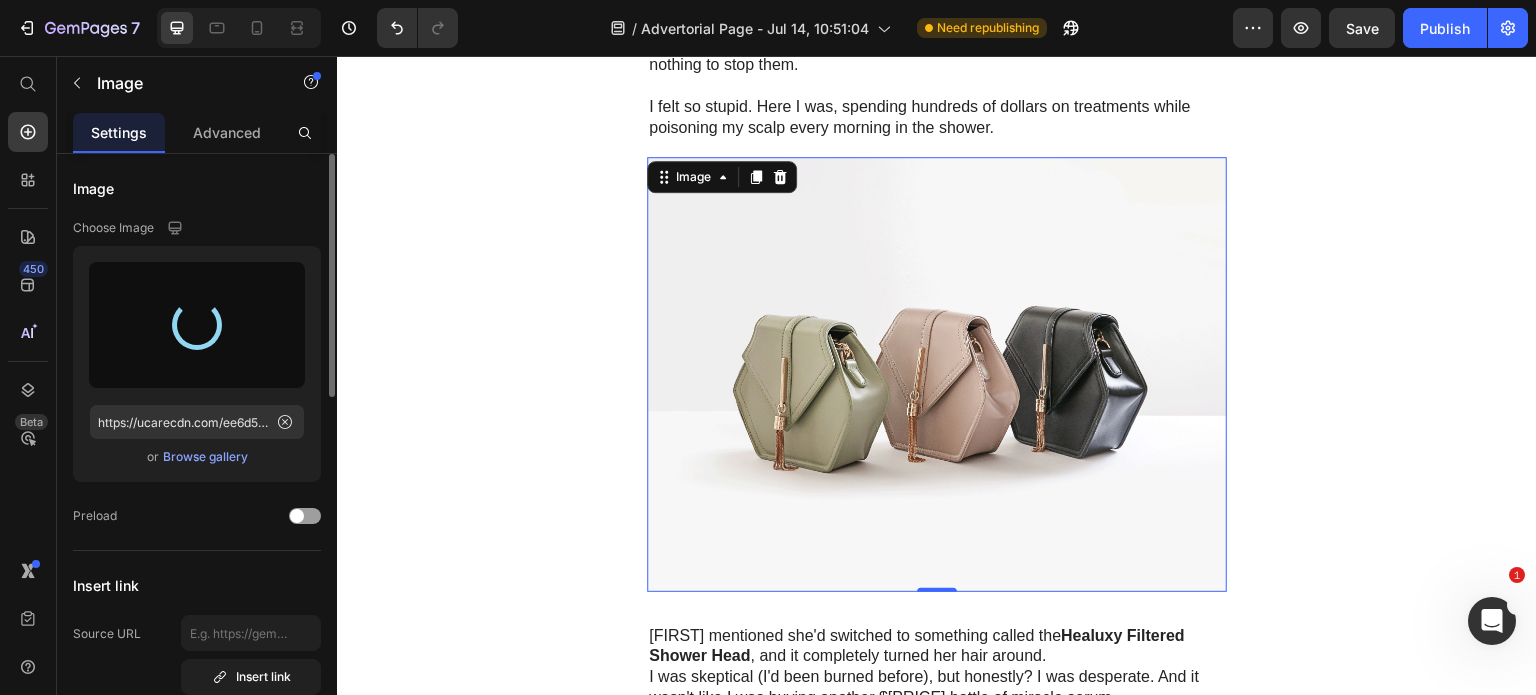 type on "https://cdn.shopify.com/s/files/1/0683/1085/9948/files/gempages_559150089486992365-5698a35e-5352-4b6d-8136-b17692cc9ffd.gif" 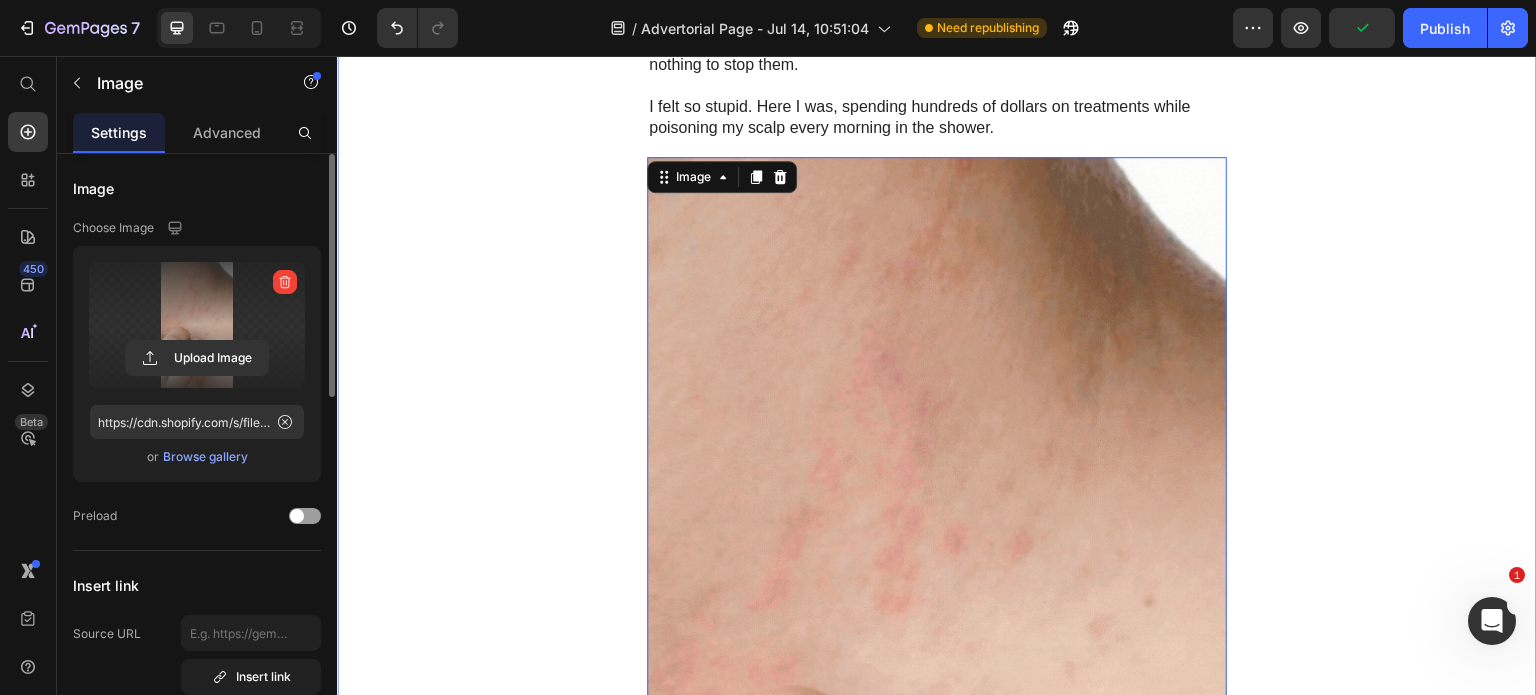 click on "Image Healuxy Heading Row Advertorial Text Block Video "I Thought My Beautiful Hair Was Gone Forever at 48... Until I Discovered What Was Really Stealing It" Heading The real culprit wasn't my hormones. It wasn't my age. It was something I never suspected... Heading By [NAME] Text Block November 6, 2023 Text Block Image I'm probably a lot like you. I'm 48, married for 20 years, and until recently, I never worried about my hair. It was thick, shiny—honestly, it was one of my best features. People used to compliment me on it all the time. But somewhere around my 46th birthday, things started... changing. At first, it was just a few extra strands on my pillow. No big deal, right? Then I started noticing more hair in my brush. Then clumps coming out in the shower. I'll never forget the morning I looked in the mirror and could actually see my scalp through my hair. I just stood there and cried. Text Block Image You know what's crazy? I blamed myself. Nothing worked. Text Block Image Wait, what? Chlorine ," at bounding box center [937, -1291] 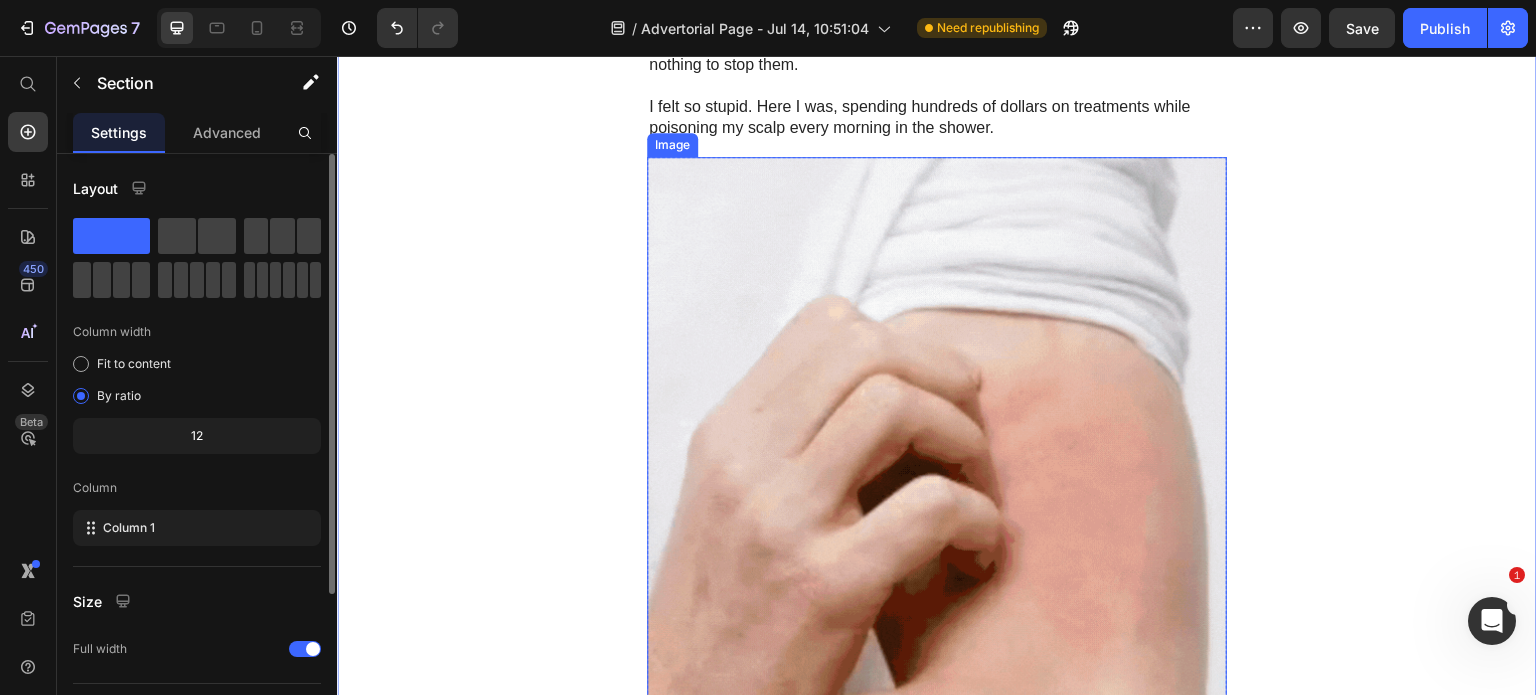click at bounding box center [937, 672] 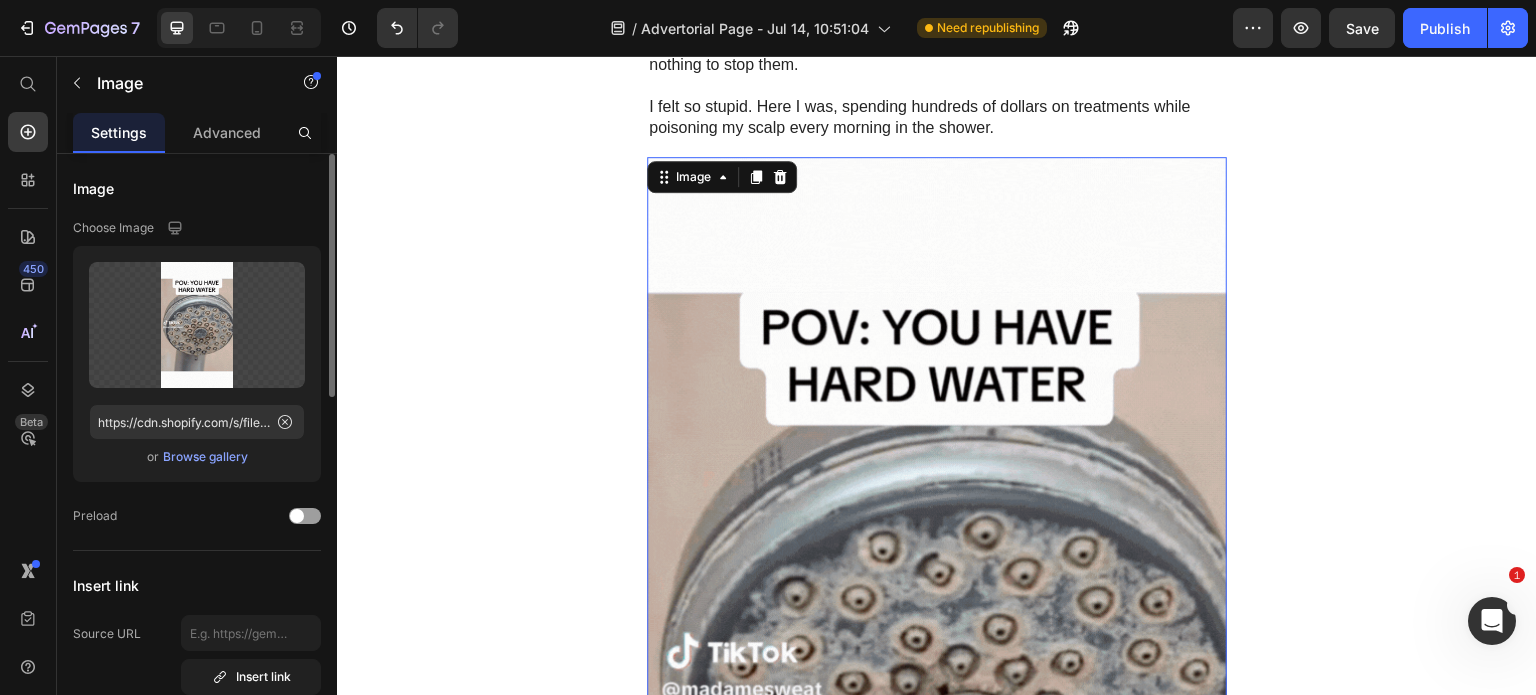 click at bounding box center (937, 672) 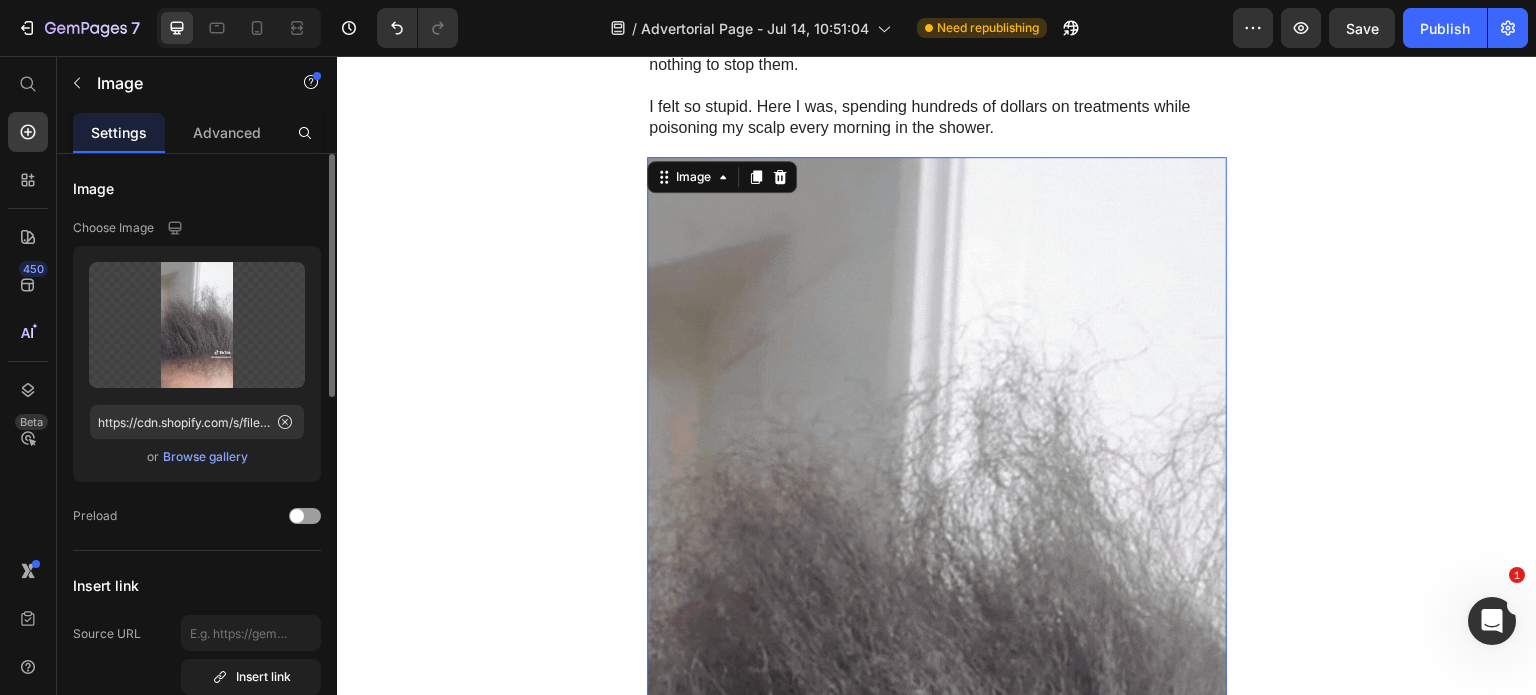 click at bounding box center (937, 672) 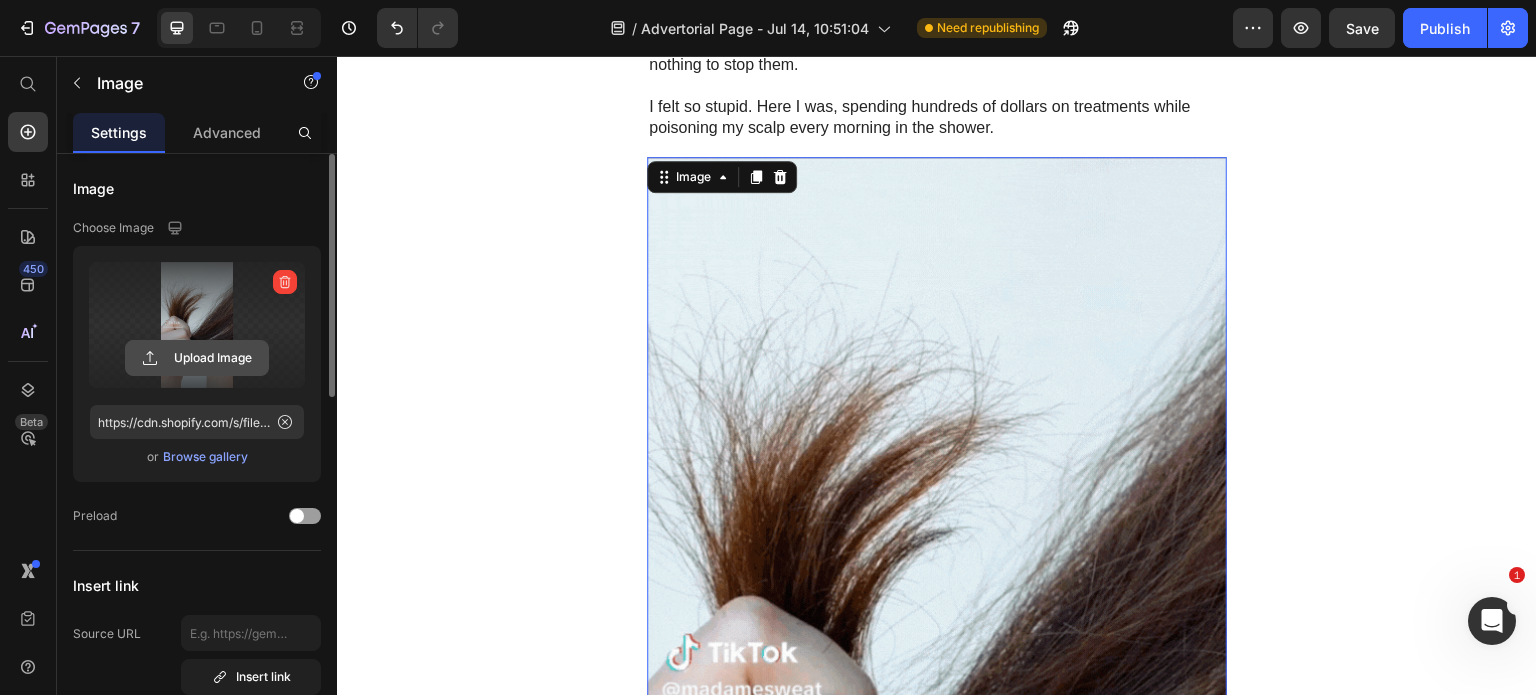 click 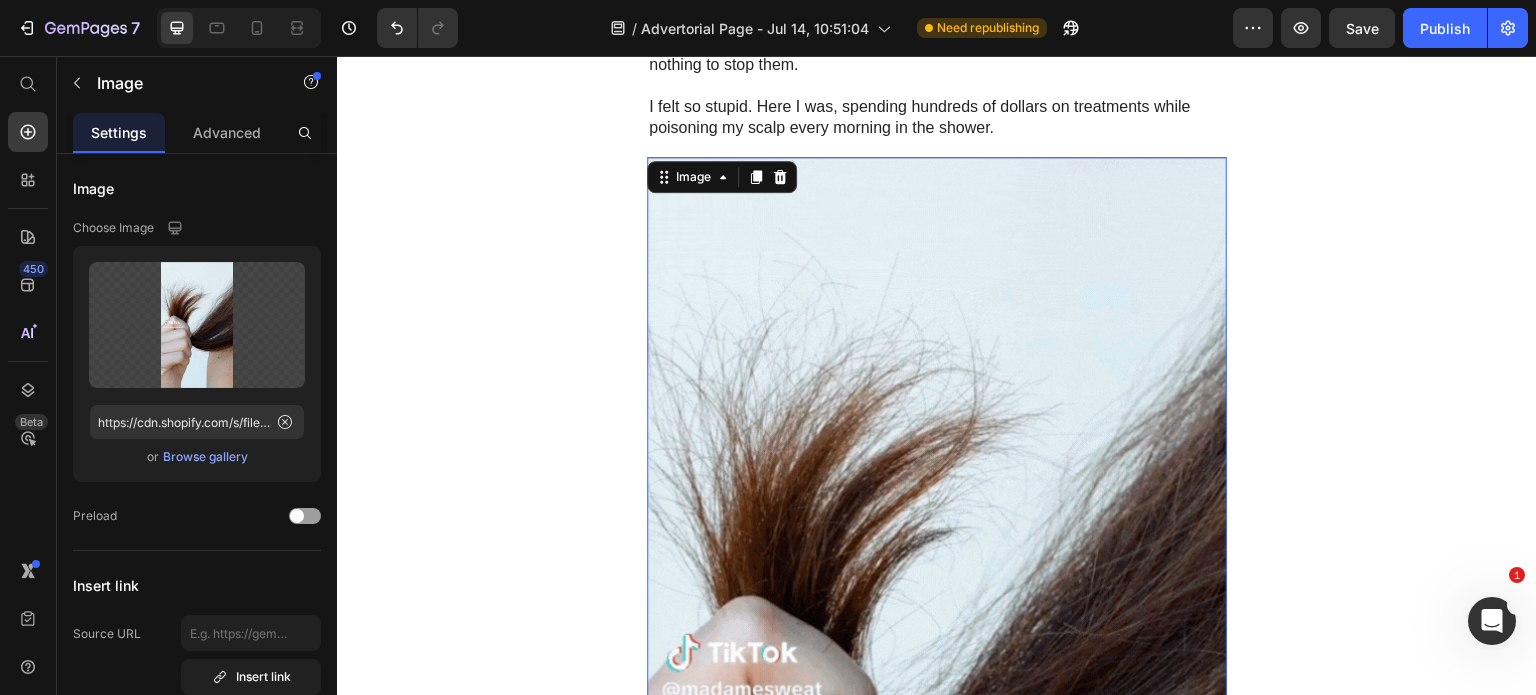 click at bounding box center (937, 672) 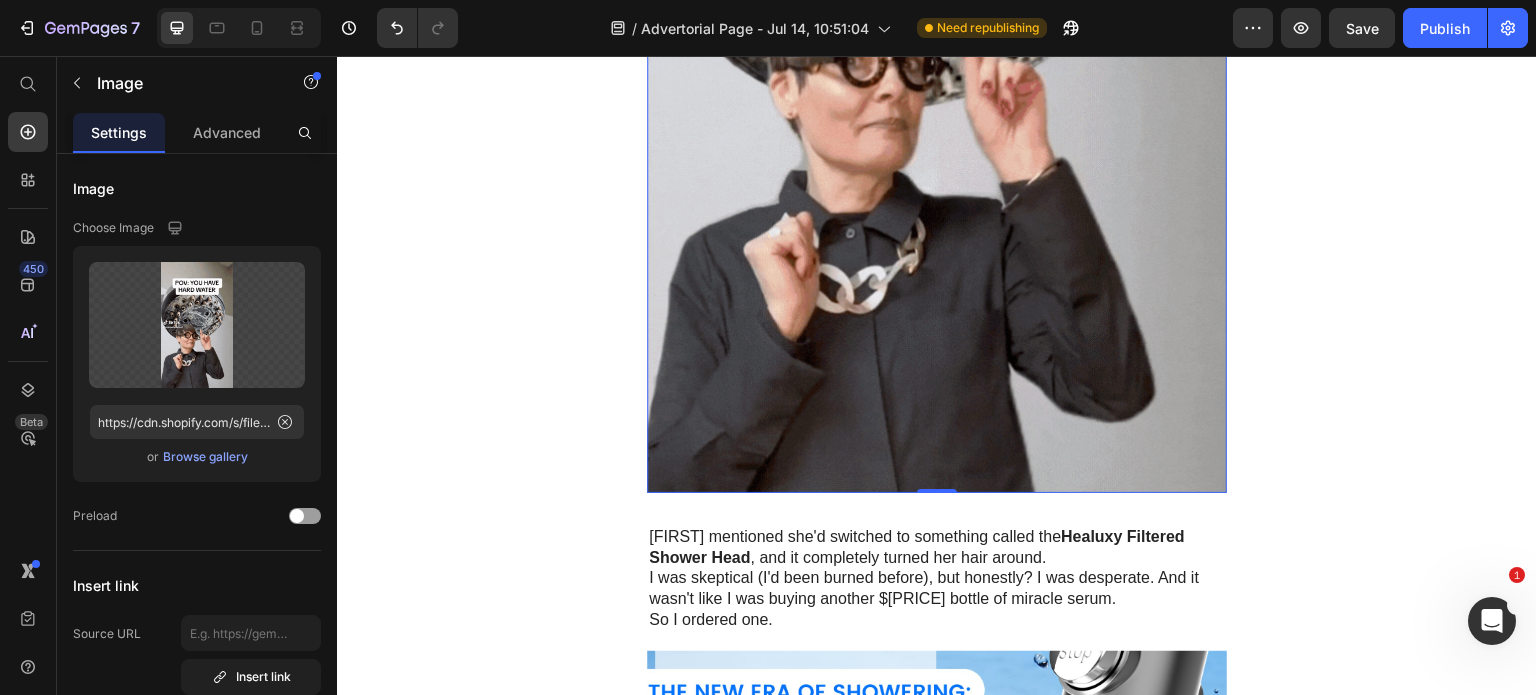 scroll, scrollTop: 4566, scrollLeft: 0, axis: vertical 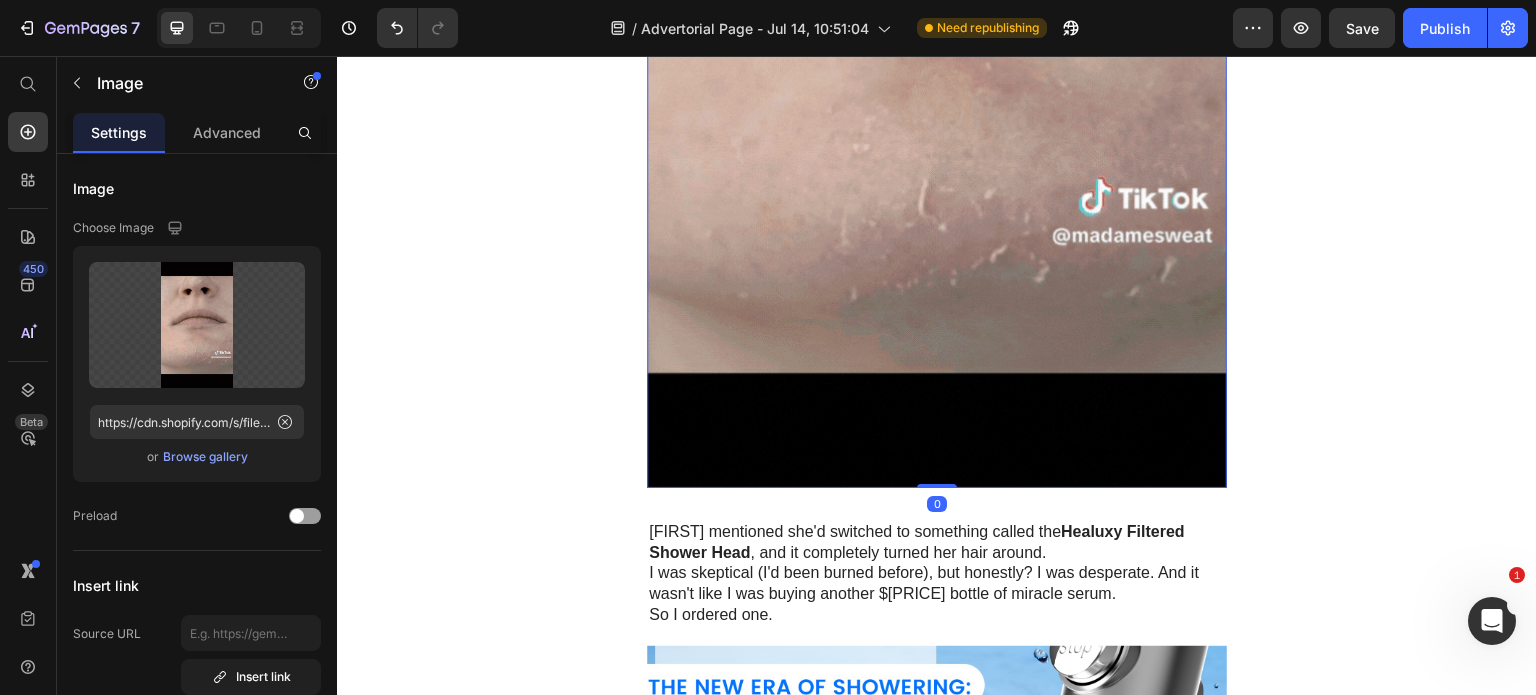 drag, startPoint x: 930, startPoint y: 453, endPoint x: 933, endPoint y: 388, distance: 65.06919 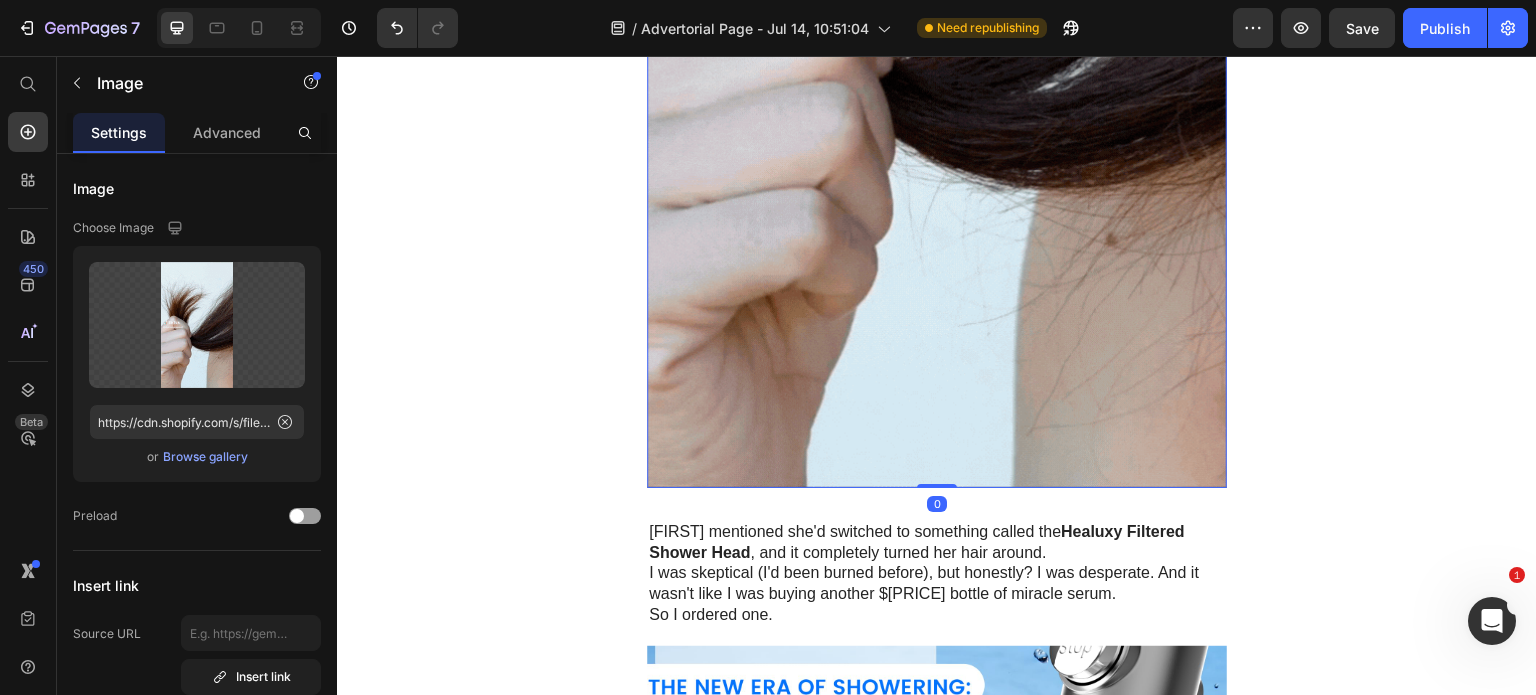 click on "Image   0" at bounding box center [937, -28] 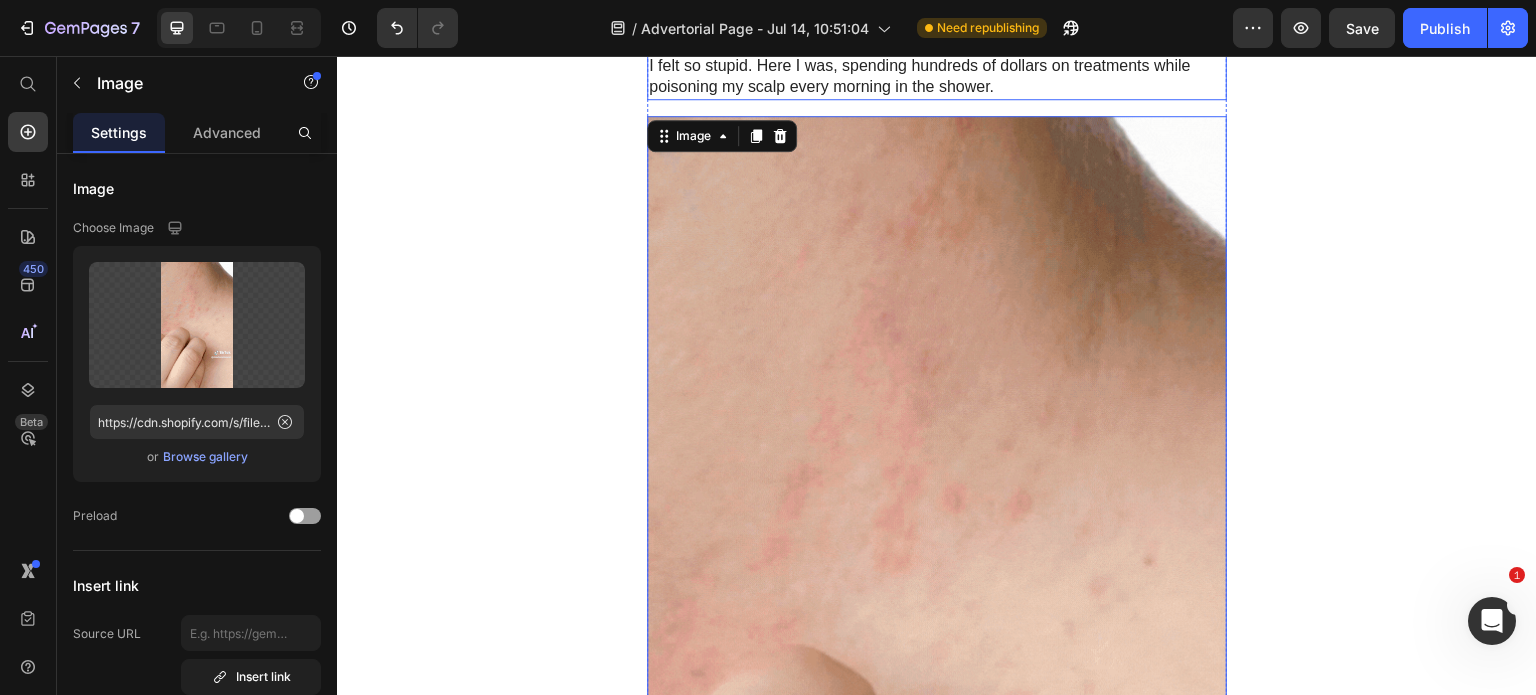 scroll, scrollTop: 3966, scrollLeft: 0, axis: vertical 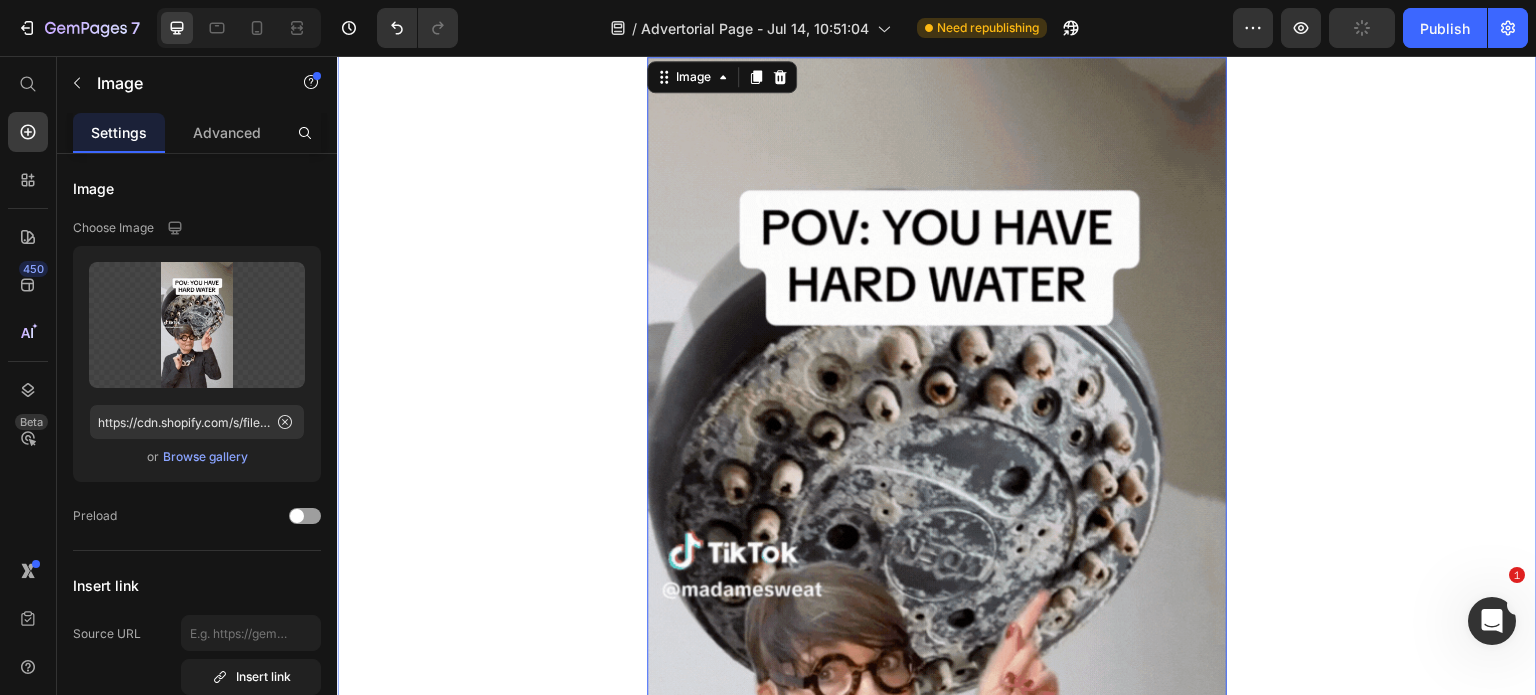 click on "Image Healuxy Heading Row Advertorial Text Block Video "I Thought My Beautiful Hair Was Gone Forever at 48... Until I Discovered What Was Really Stealing It" Heading The real culprit wasn't my hormones. It wasn't my age. It was something I never suspected... Heading By [NAME] Text Block November 6, 2023 Text Block Image I'm probably a lot like you. I'm 48, married for 20 years, and until recently, I never worried about my hair. It was thick, shiny—honestly, it was one of my best features. People used to compliment me on it all the time. But somewhere around my 46th birthday, things started... changing. At first, it was just a few extra strands on my pillow. No big deal, right? Then I started noticing more hair in my brush. Then clumps coming out in the shower. I'll never forget the morning I looked in the mirror and could actually see my scalp through my hair. I just stood there and cried. Text Block Image You know what's crazy? I blamed myself. Nothing worked. Text Block Image Wait, what? Chlorine ," at bounding box center (937, -1391) 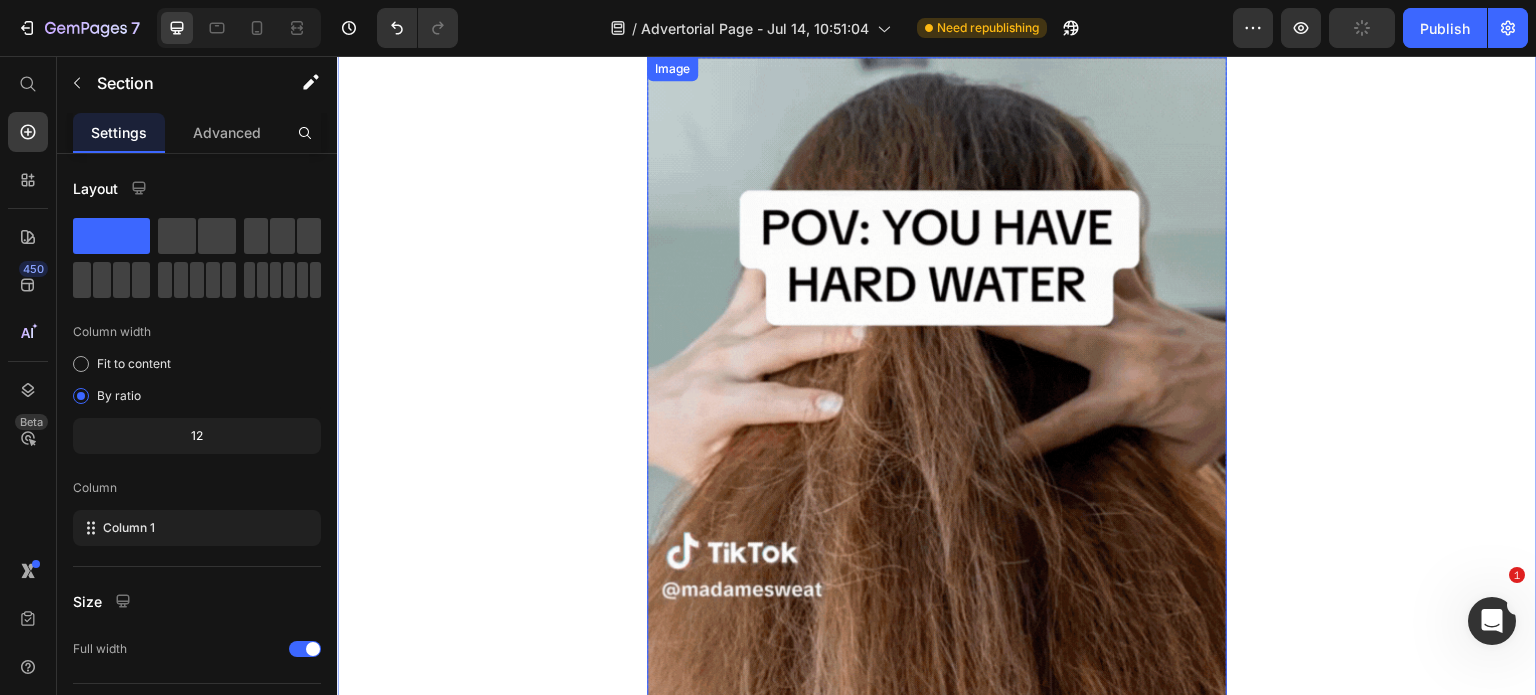click at bounding box center [937, 572] 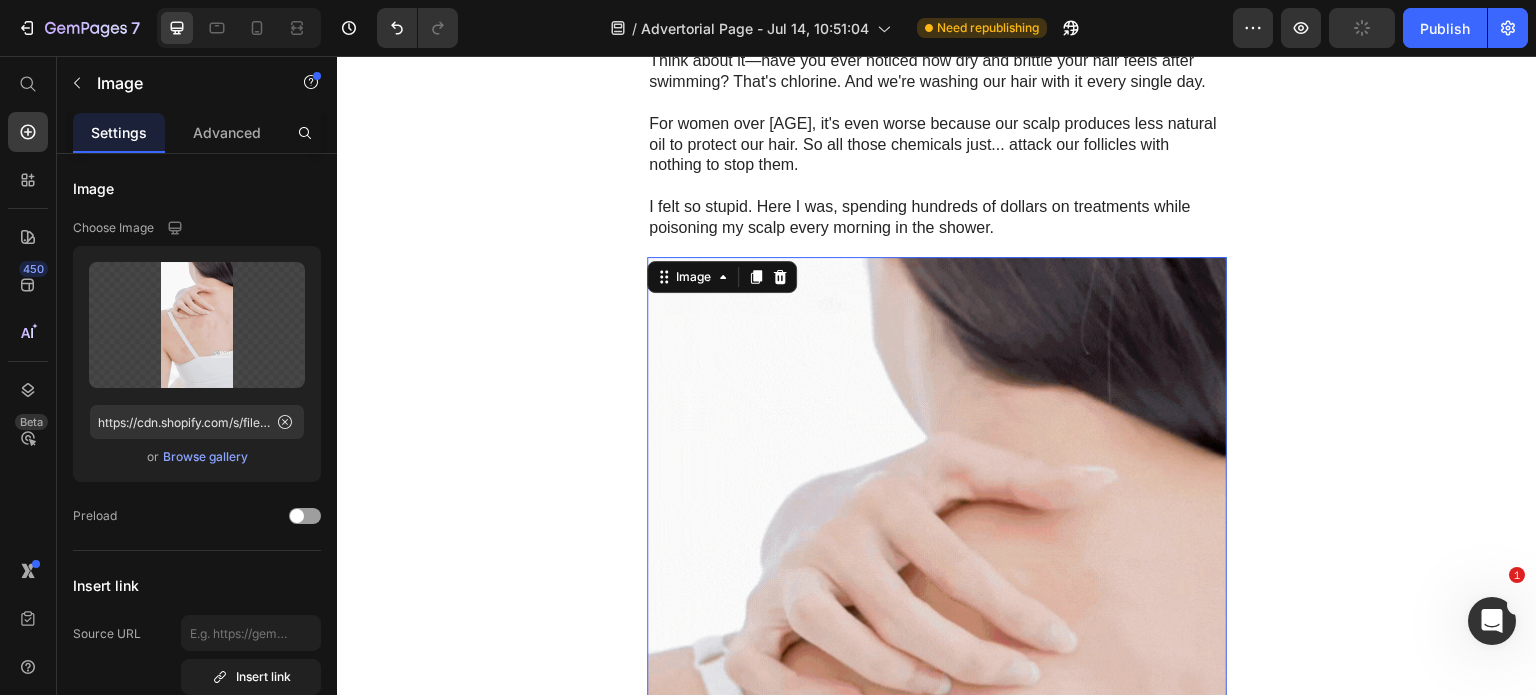 scroll, scrollTop: 3666, scrollLeft: 0, axis: vertical 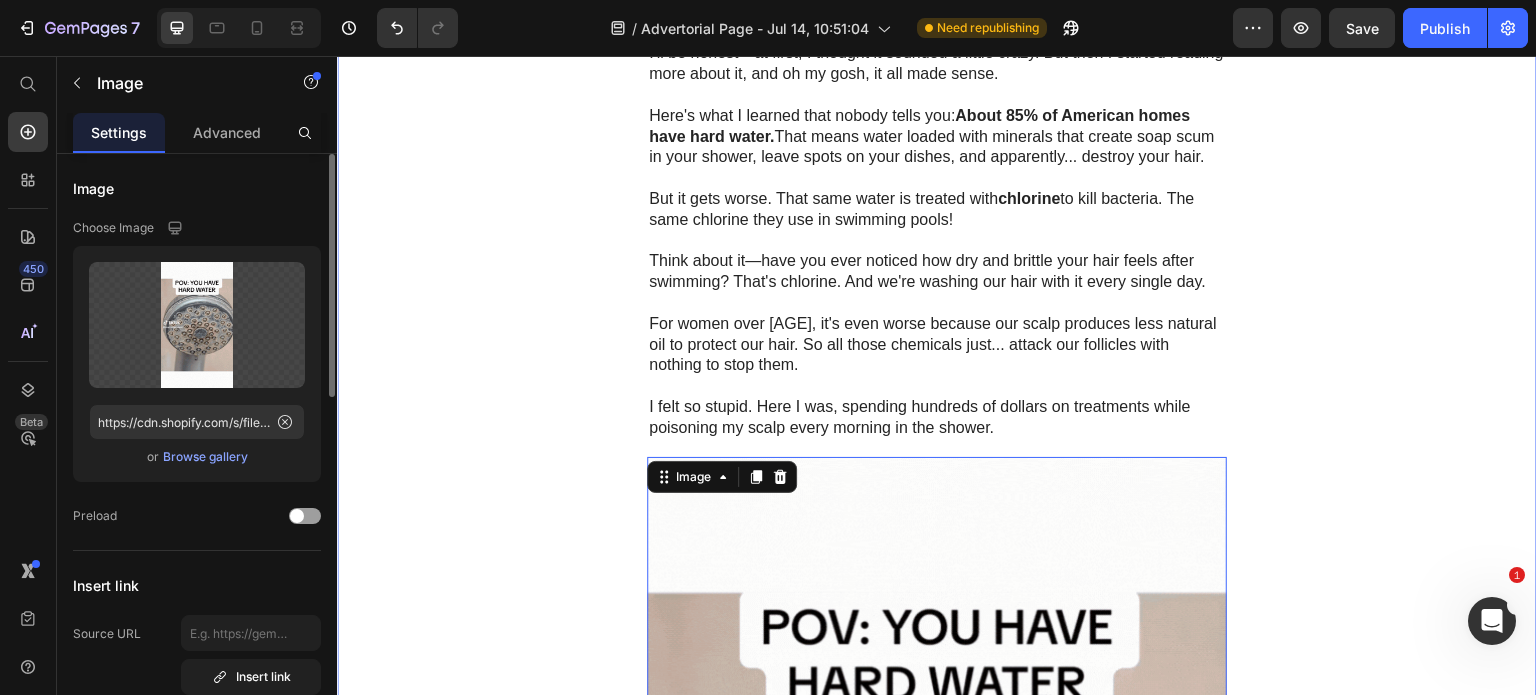 click on "Image Healuxy Heading Row Advertorial Text Block Video "I Thought My Beautiful Hair Was Gone Forever at 48... Until I Discovered What Was Really Stealing It" Heading The real culprit wasn't my hormones. It wasn't my age. It was something I never suspected... Heading By [NAME] Text Block November 6, 2023 Text Block Image I'm probably a lot like you. I'm 48, married for 20 years, and until recently, I never worried about my hair. It was thick, shiny—honestly, it was one of my best features. People used to compliment me on it all the time. But somewhere around my 46th birthday, things started... changing. At first, it was just a few extra strands on my pillow. No big deal, right? Then I started noticing more hair in my brush. Then clumps coming out in the shower. I'll never forget the morning I looked in the mirror and could actually see my scalp through my hair. I just stood there and cried. Text Block Image You know what's crazy? I blamed myself. Nothing worked. Text Block Image Wait, what? Chlorine ," at bounding box center (937, -991) 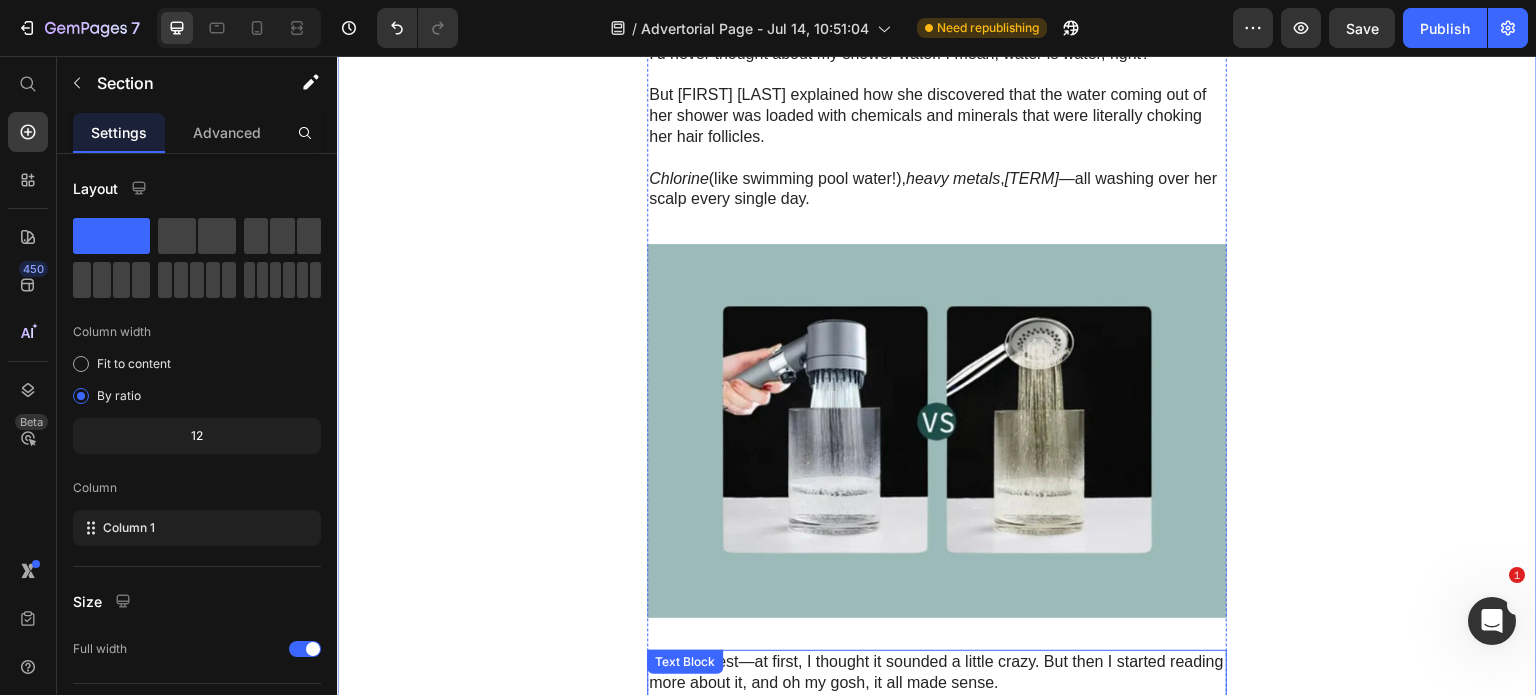 scroll, scrollTop: 3066, scrollLeft: 0, axis: vertical 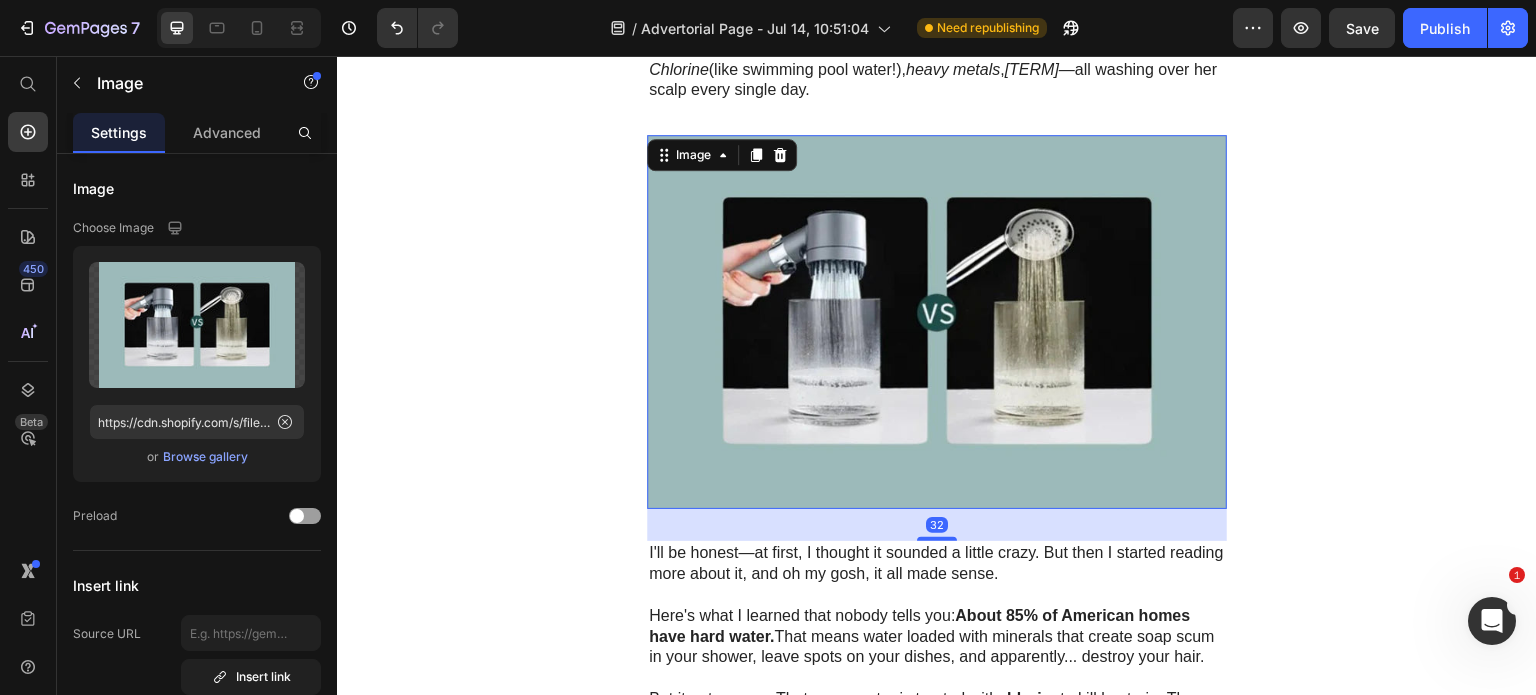 click at bounding box center (937, 322) 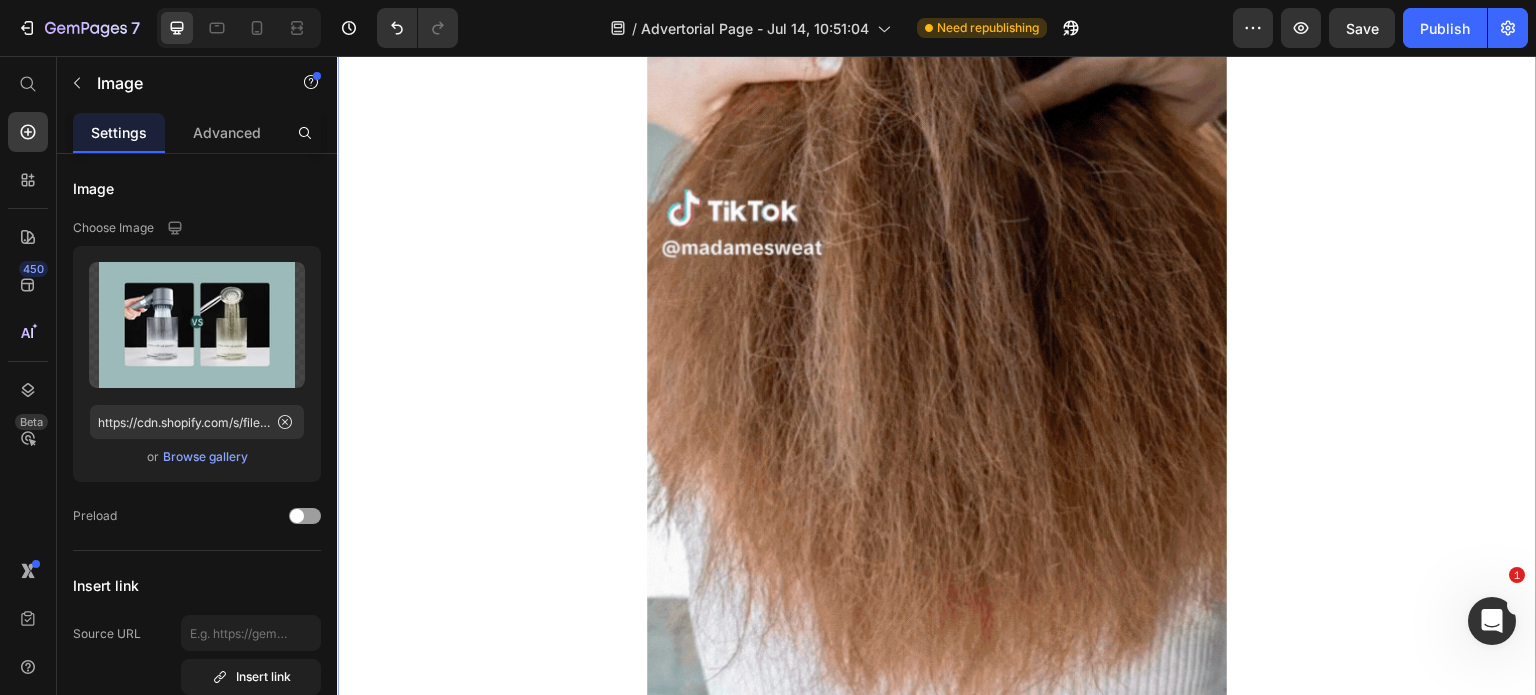 scroll, scrollTop: 4466, scrollLeft: 0, axis: vertical 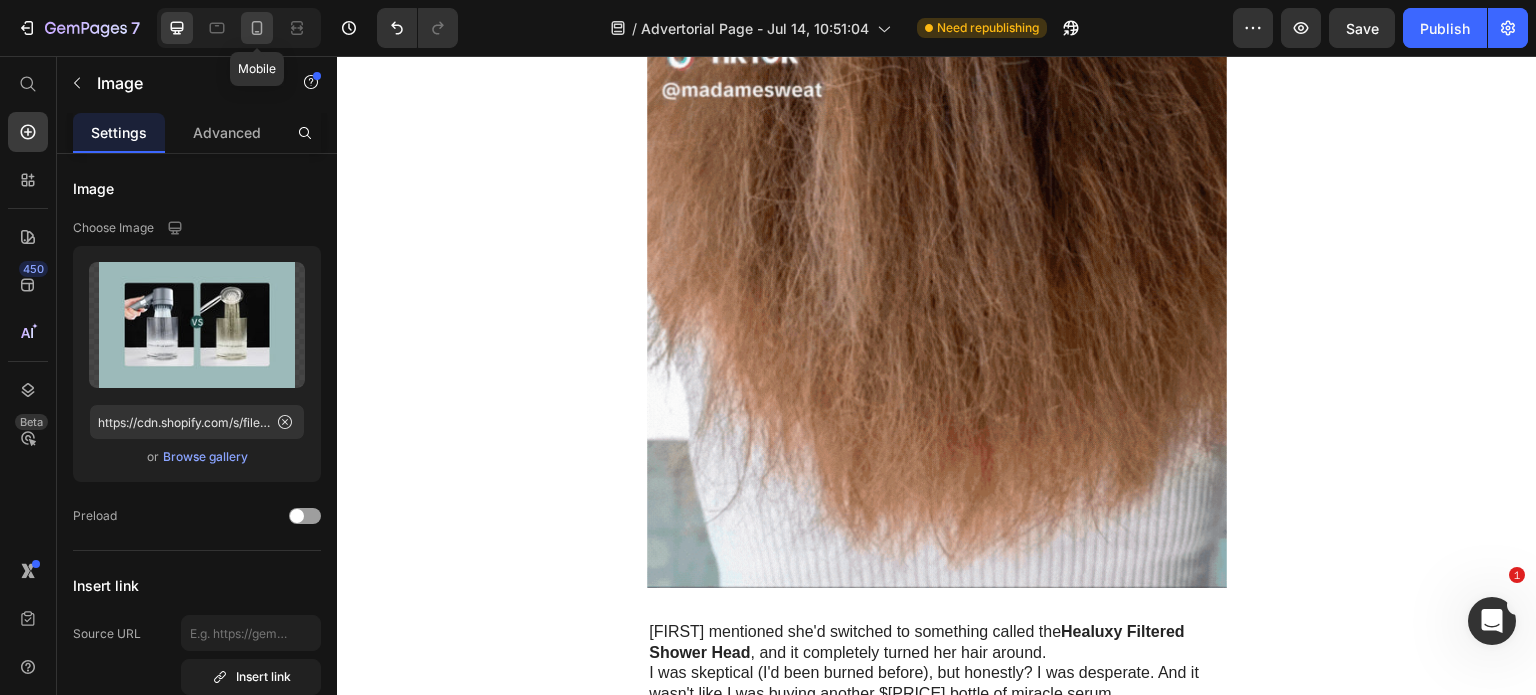 click 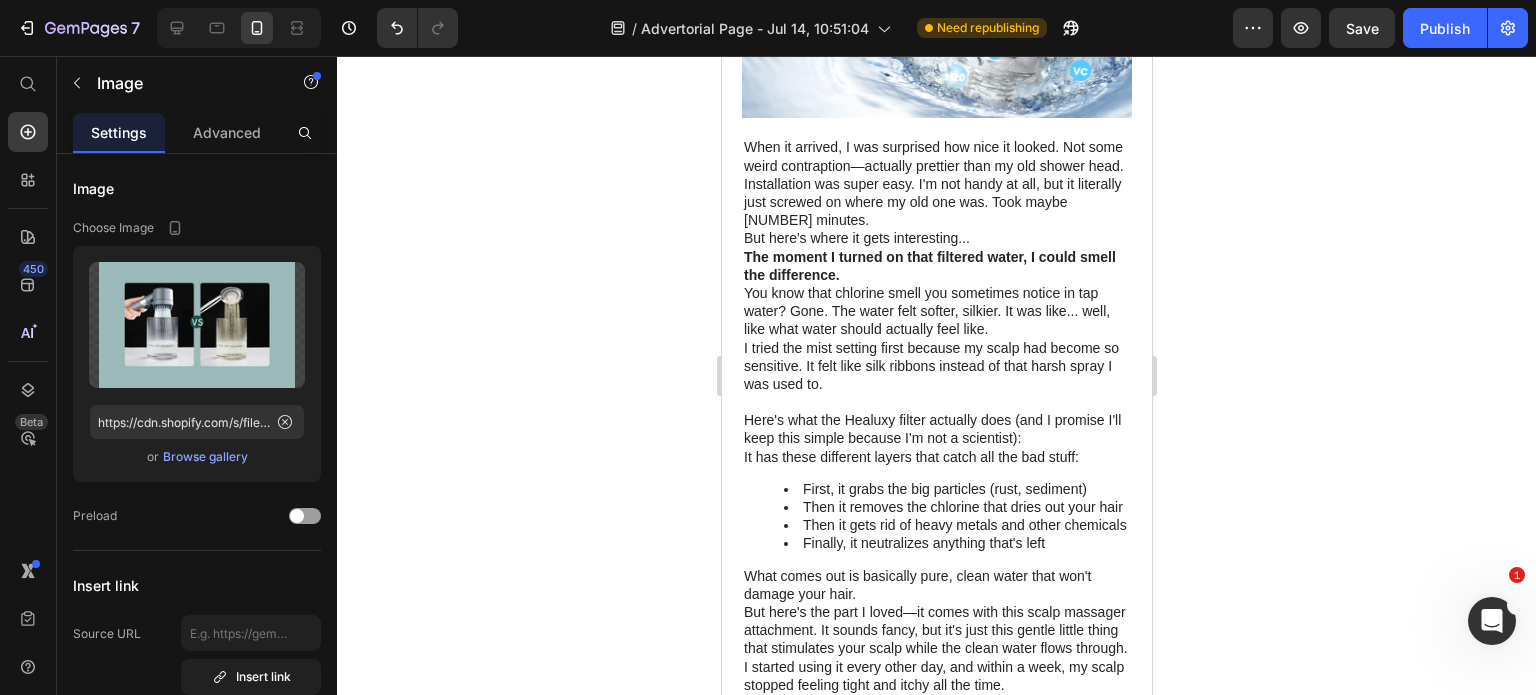 scroll, scrollTop: 4351, scrollLeft: 0, axis: vertical 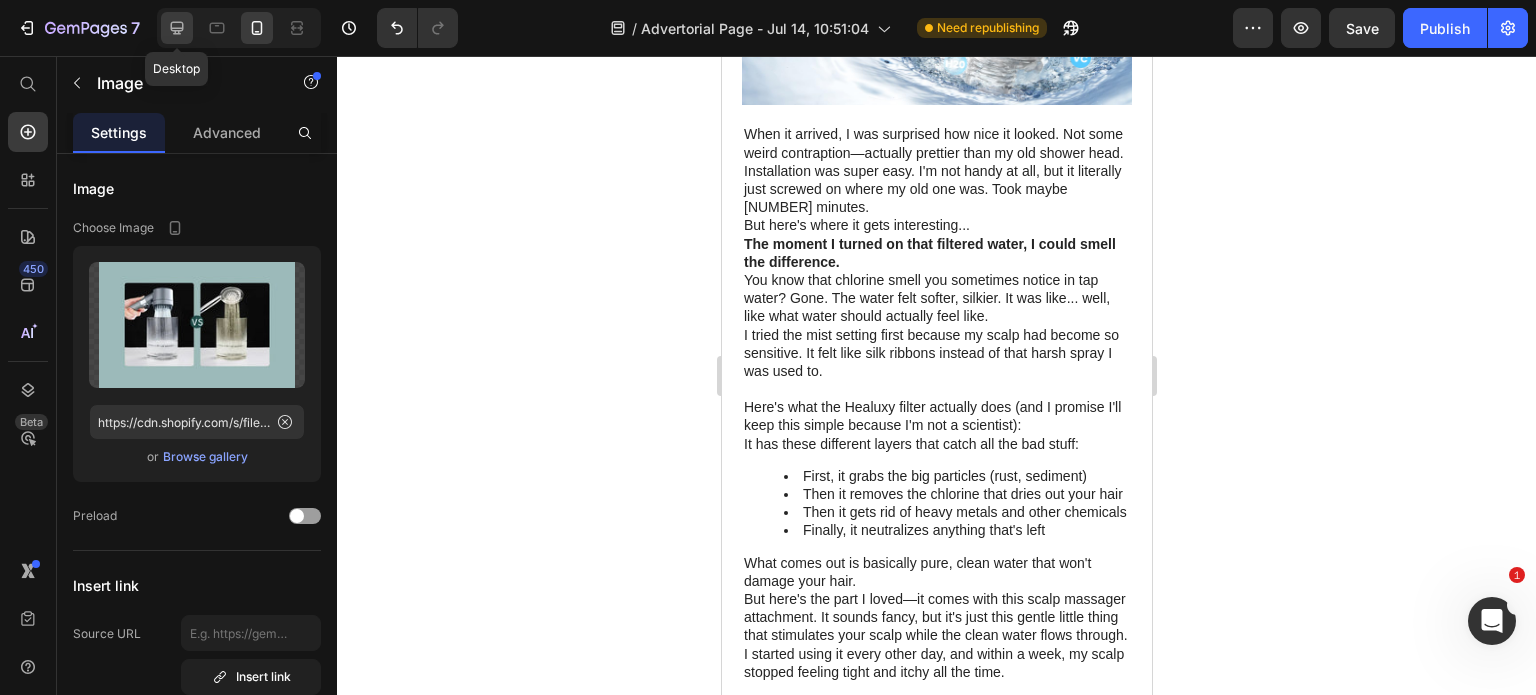 click 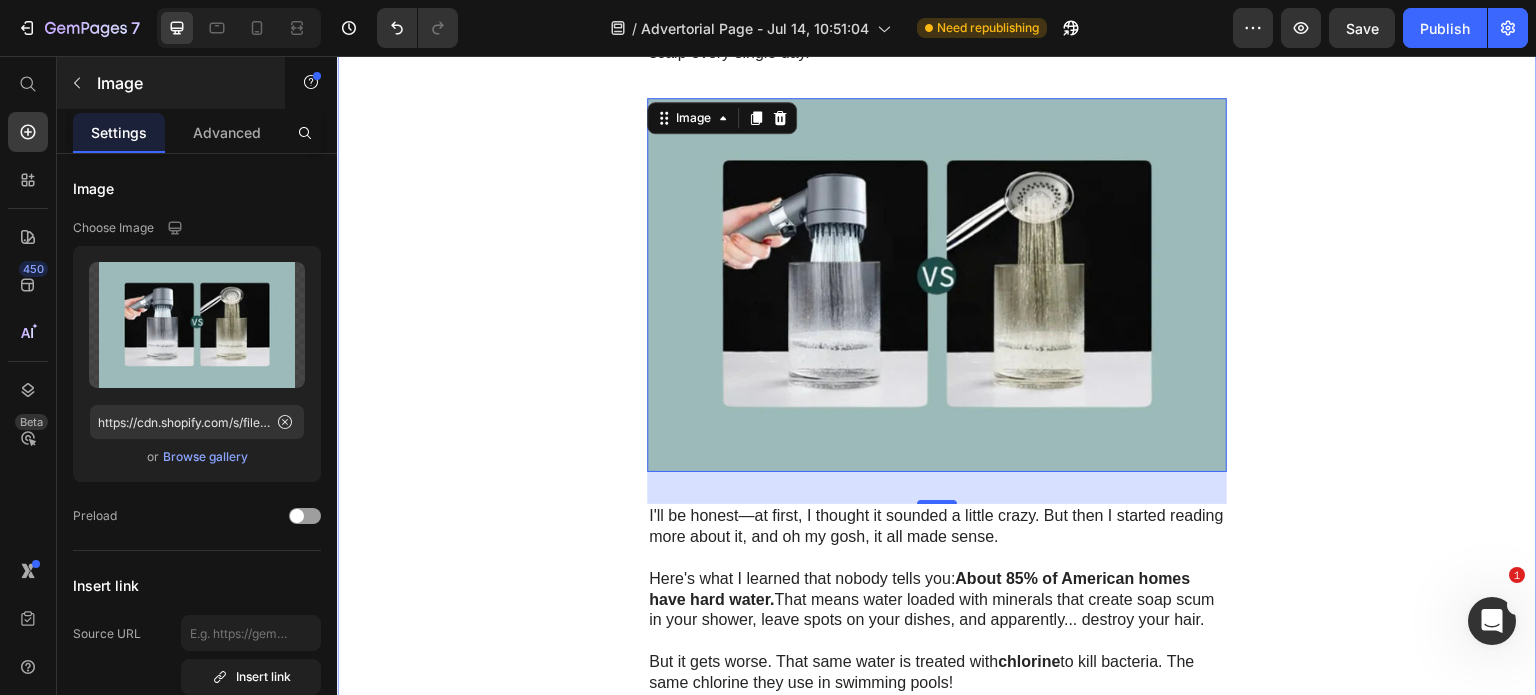 scroll, scrollTop: 3043, scrollLeft: 0, axis: vertical 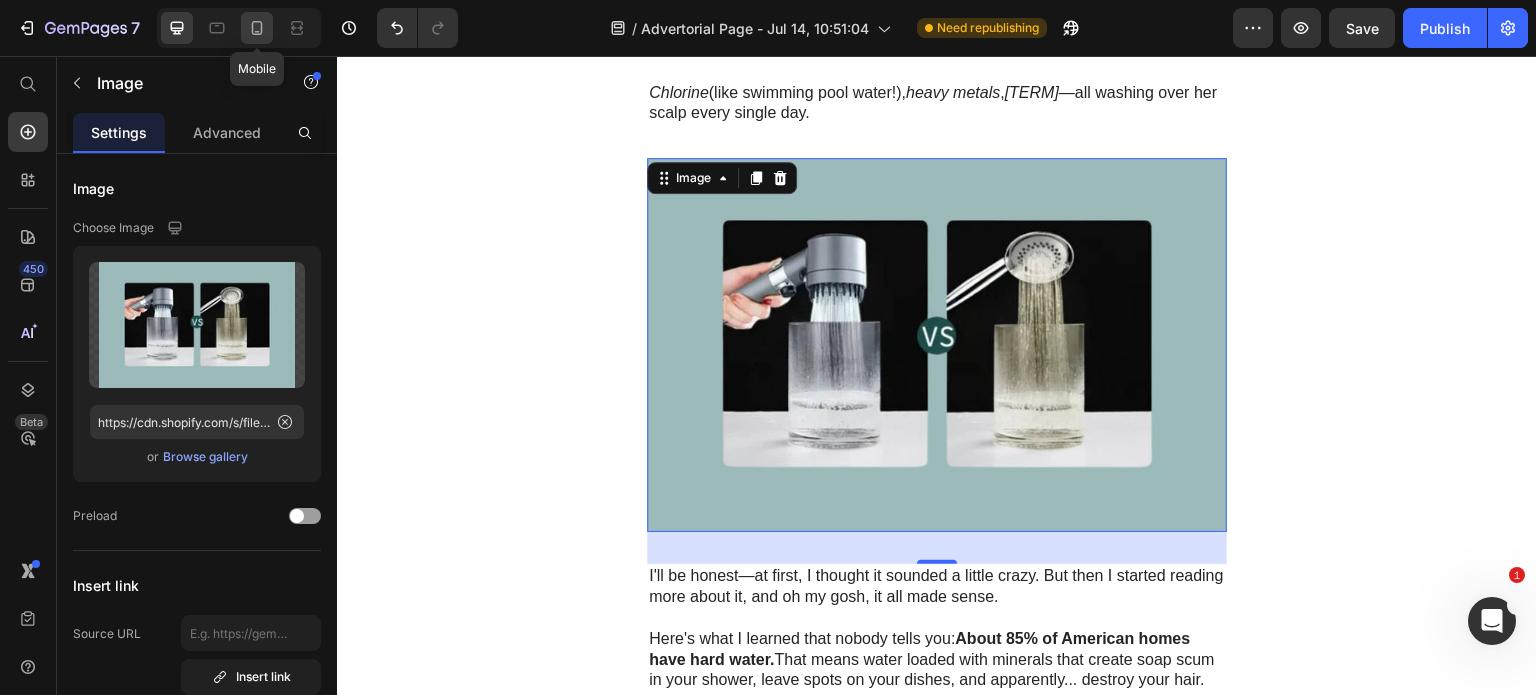 click 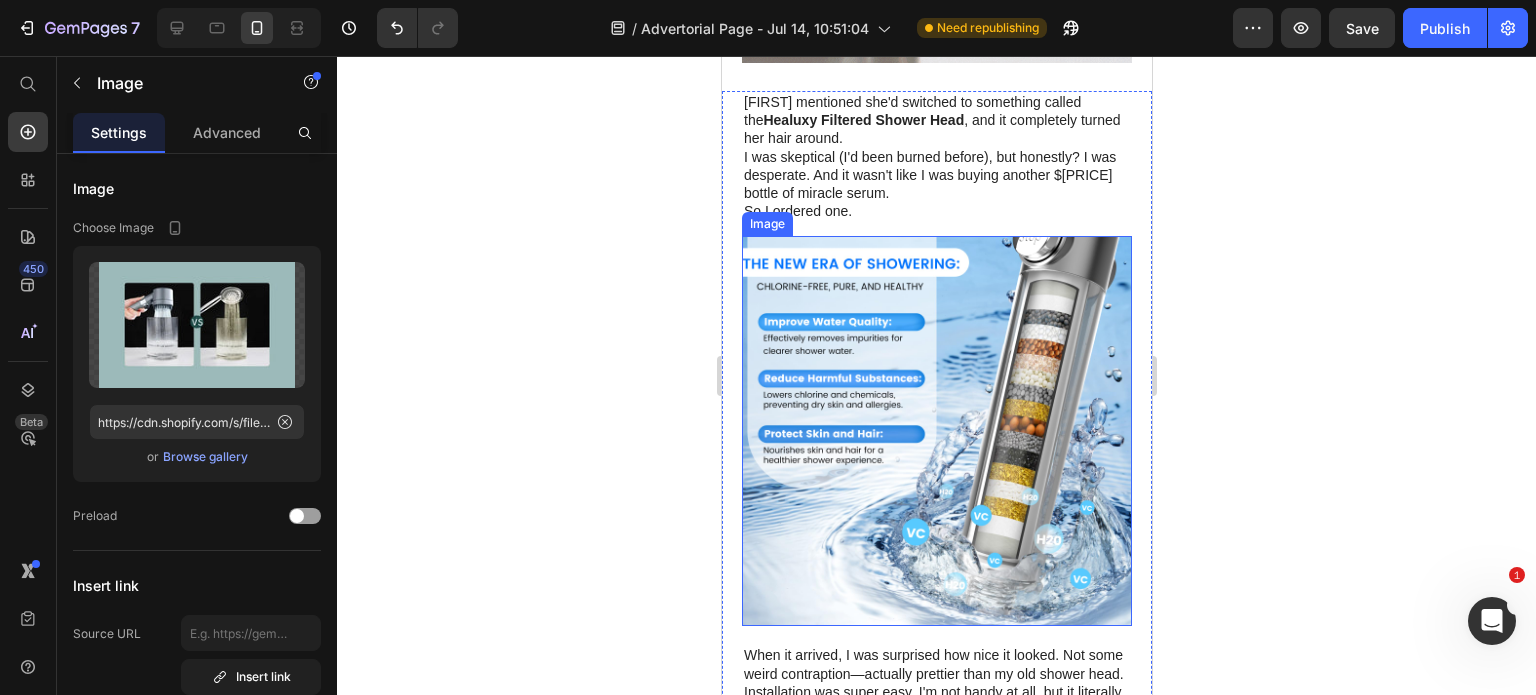 scroll, scrollTop: 3851, scrollLeft: 0, axis: vertical 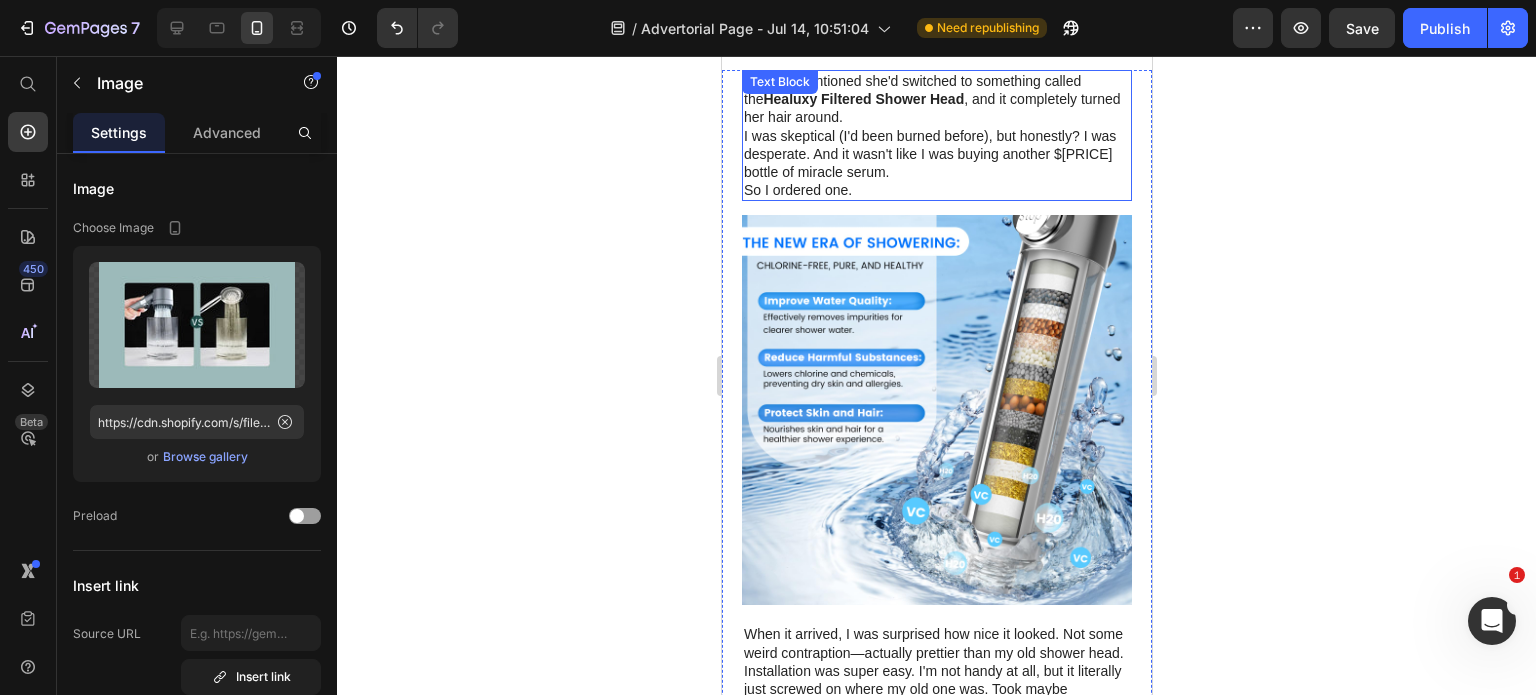 click on "Healuxy Filtered Shower Head" at bounding box center [862, 99] 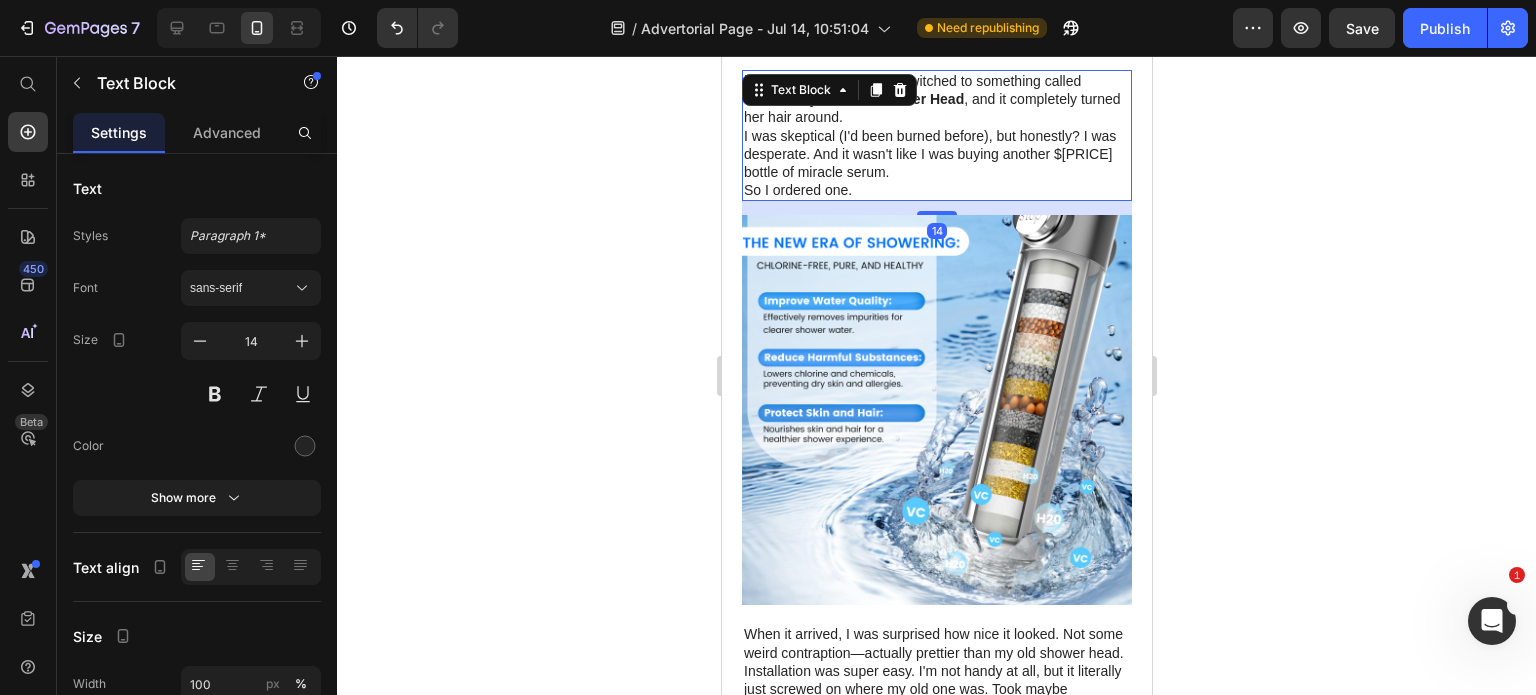 click on "[PERSON] mentioned she'd switched to something called the Healuxy Filtered Shower Head , and it completely turned her hair around." at bounding box center (936, 99) 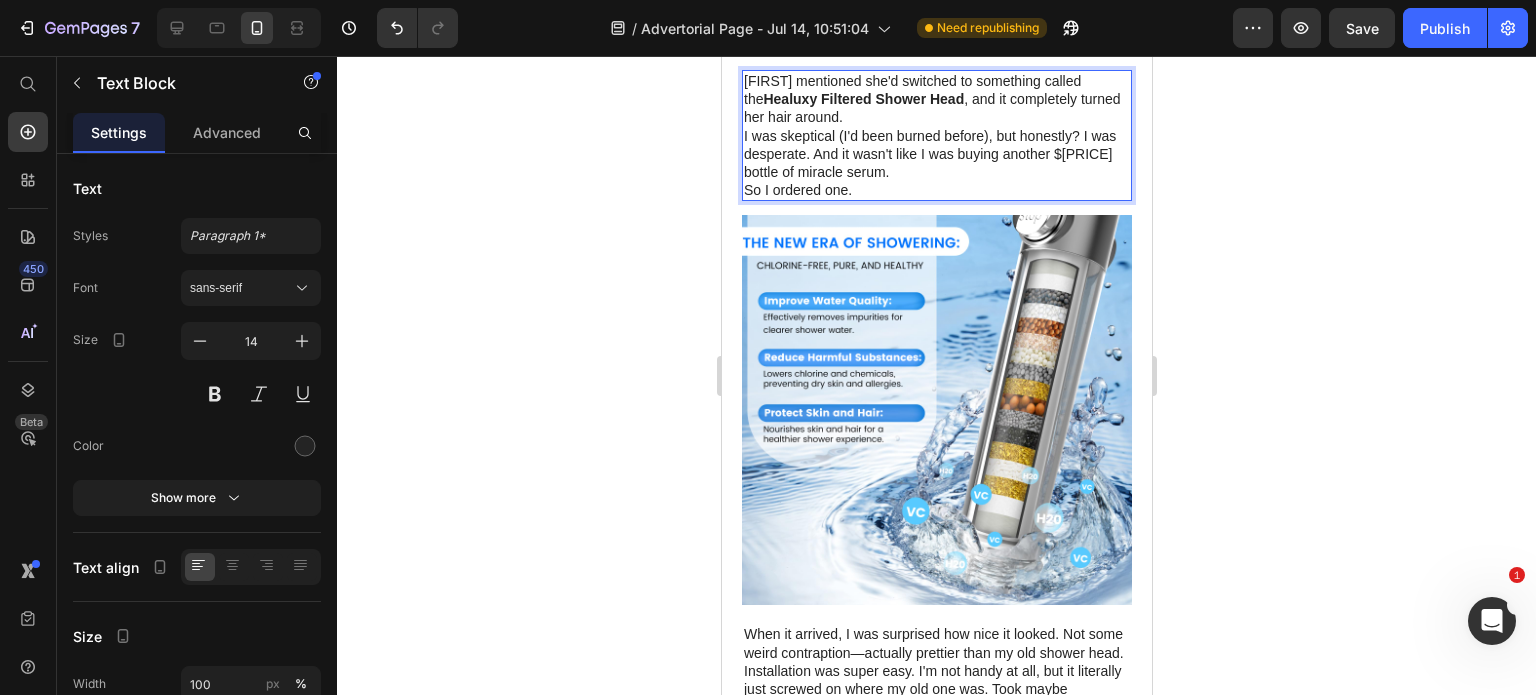 click on "[PERSON] mentioned she'd switched to something called the Healuxy Filtered Shower Head , and it completely turned her hair around." at bounding box center (936, 99) 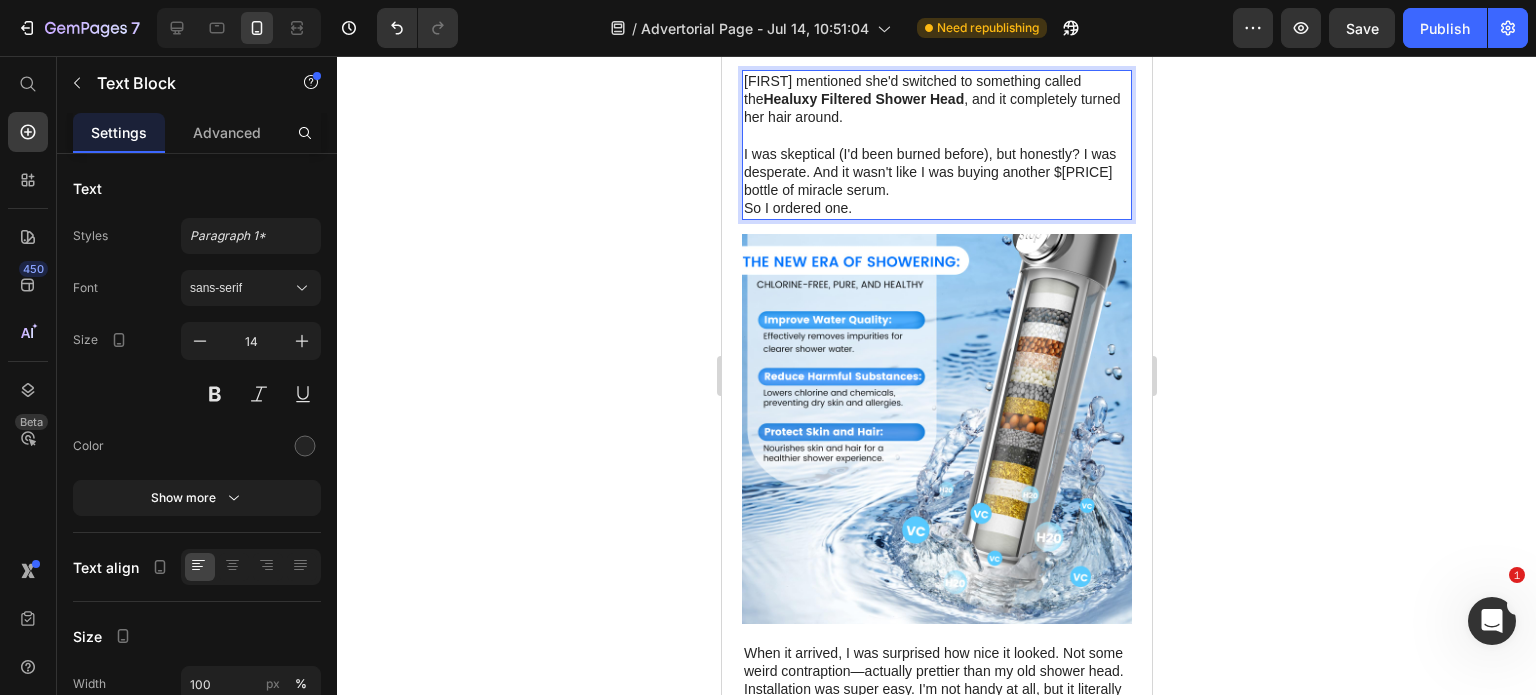click on "I was skeptical (I'd been burned before), but honestly? I was desperate. And it wasn't like I was buying another $[PRICE] bottle of miracle serum." at bounding box center (936, 172) 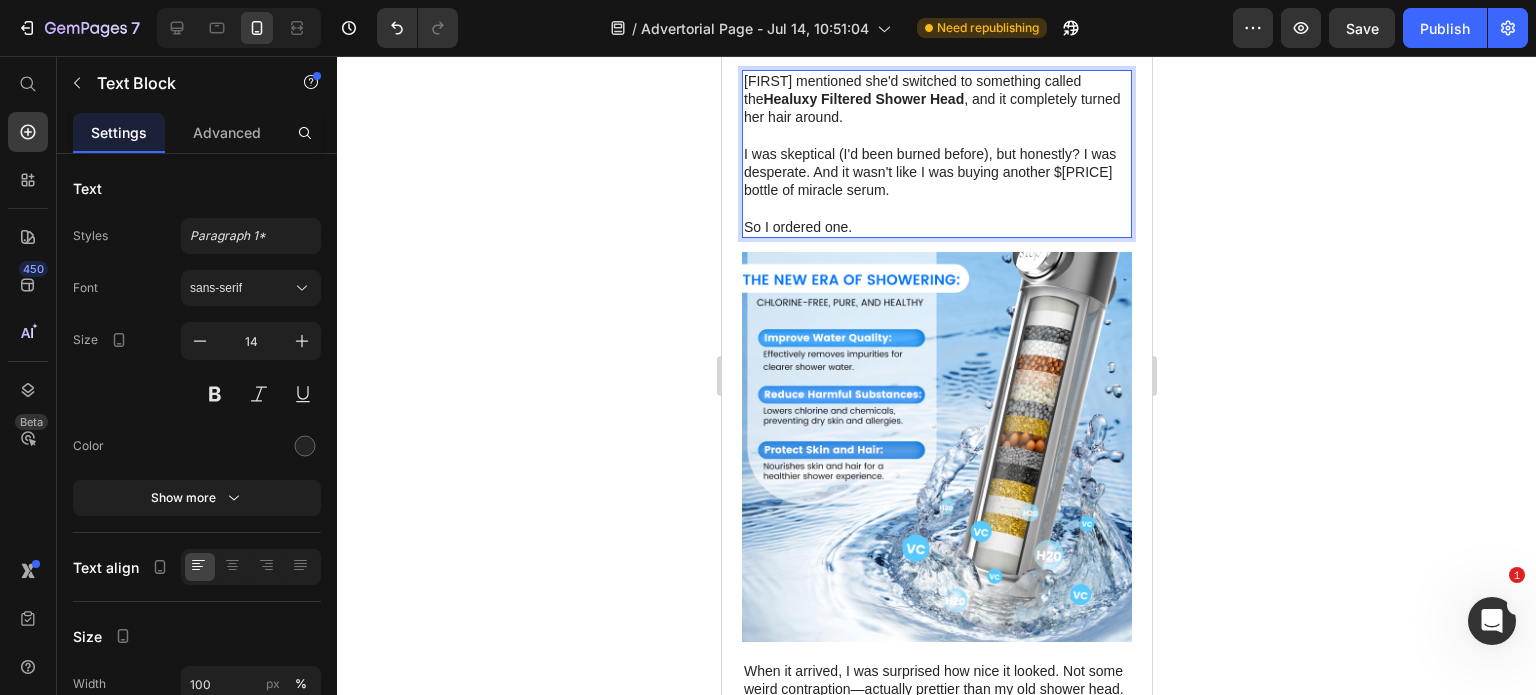 click on "I was skeptical (I'd been burned before), but honestly? I was desperate. And it wasn't like I was buying another $[PRICE] bottle of miracle serum." at bounding box center [936, 172] 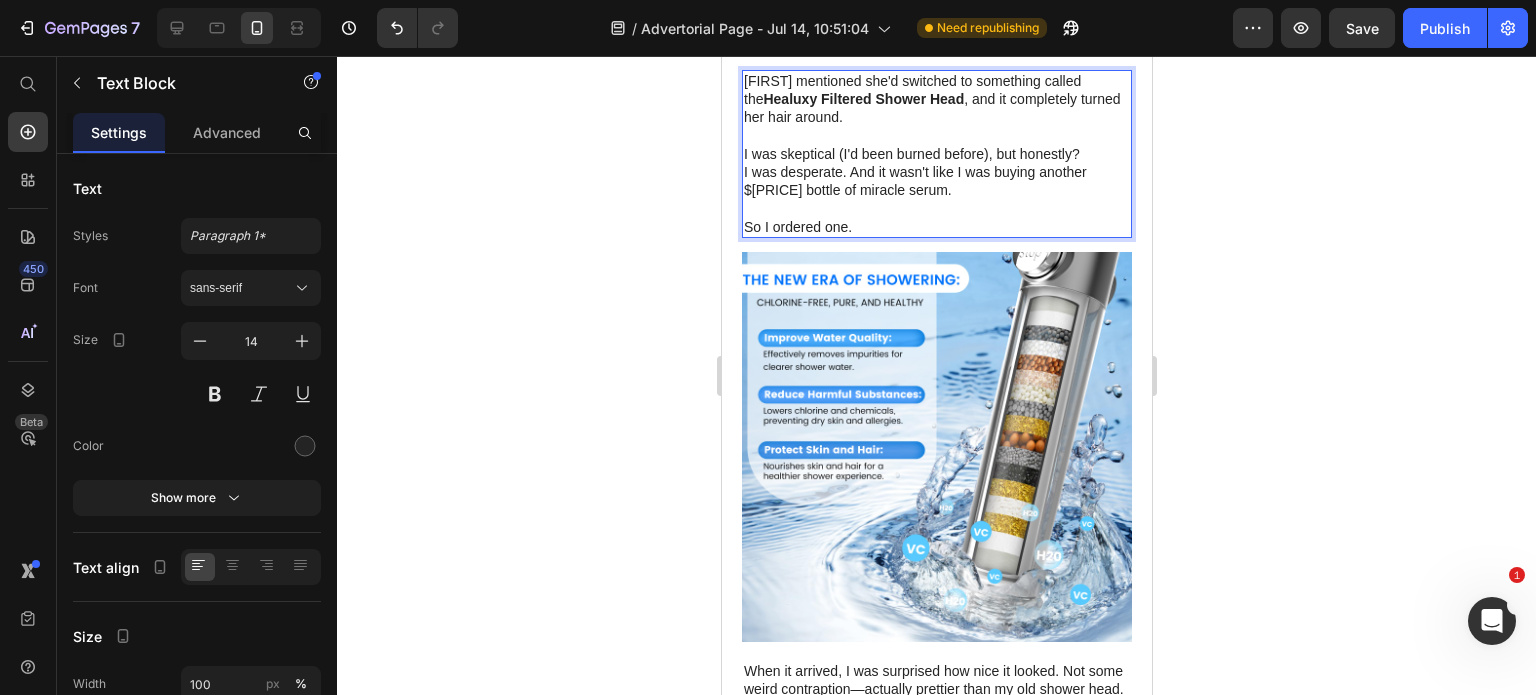 click on "I was skeptical (I'd been burned before), but honestly?" at bounding box center (936, 154) 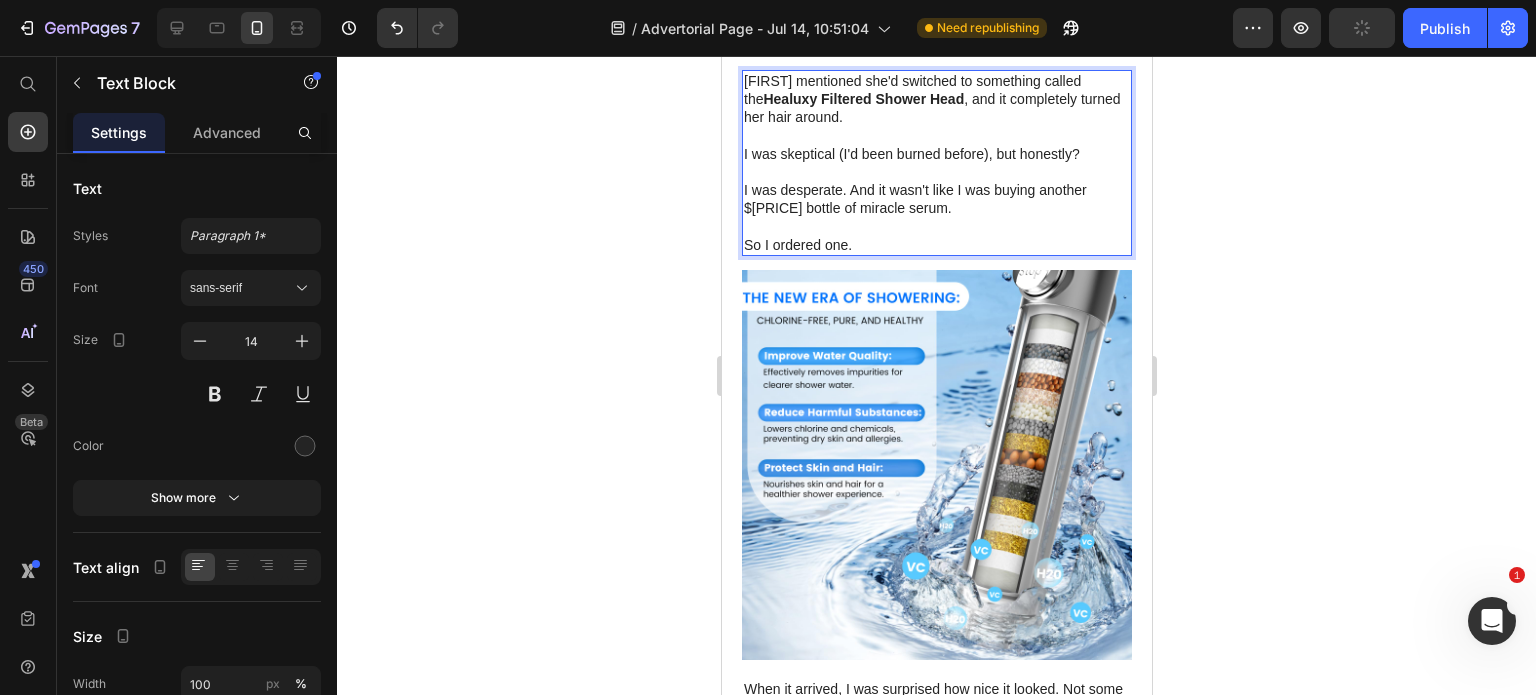 click on "I was desperate. And it wasn't like I was buying another $[PRICE] bottle of miracle serum." at bounding box center (936, 199) 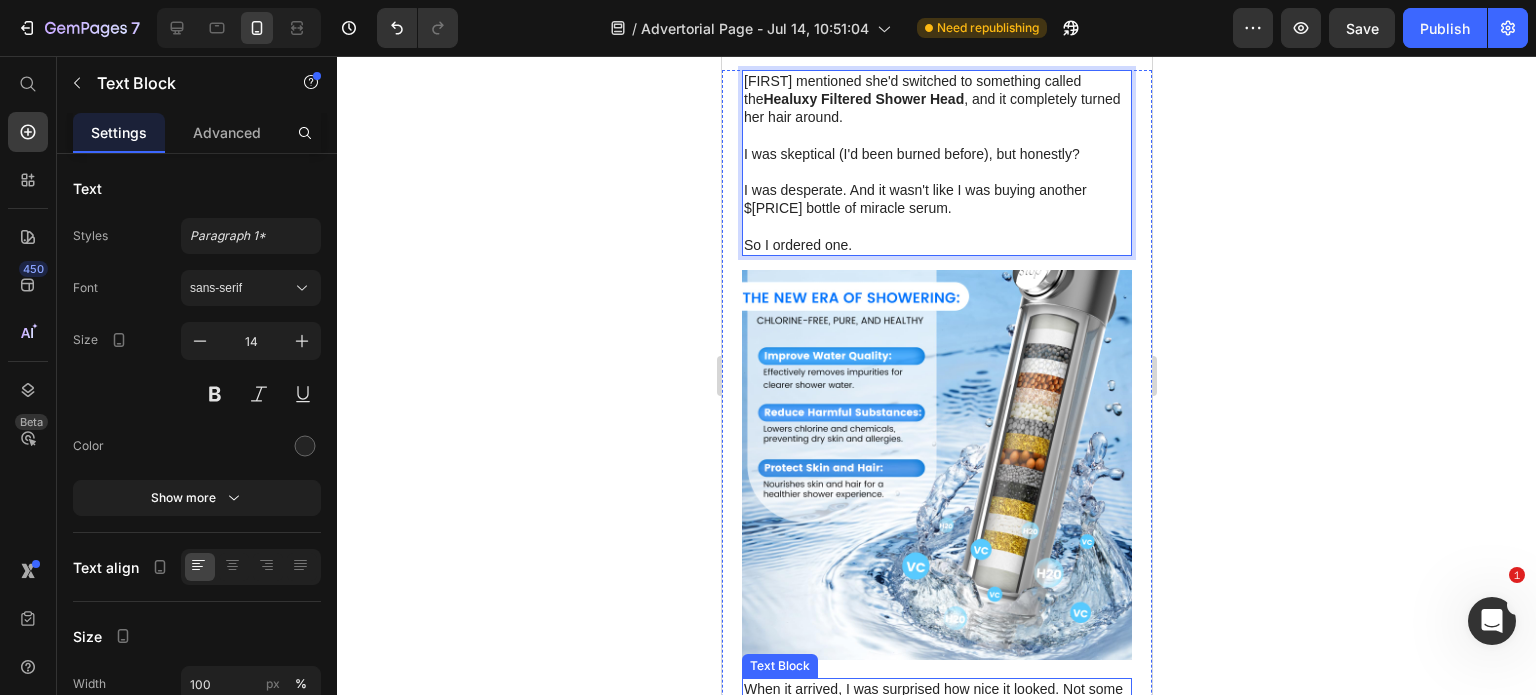 scroll, scrollTop: 4151, scrollLeft: 0, axis: vertical 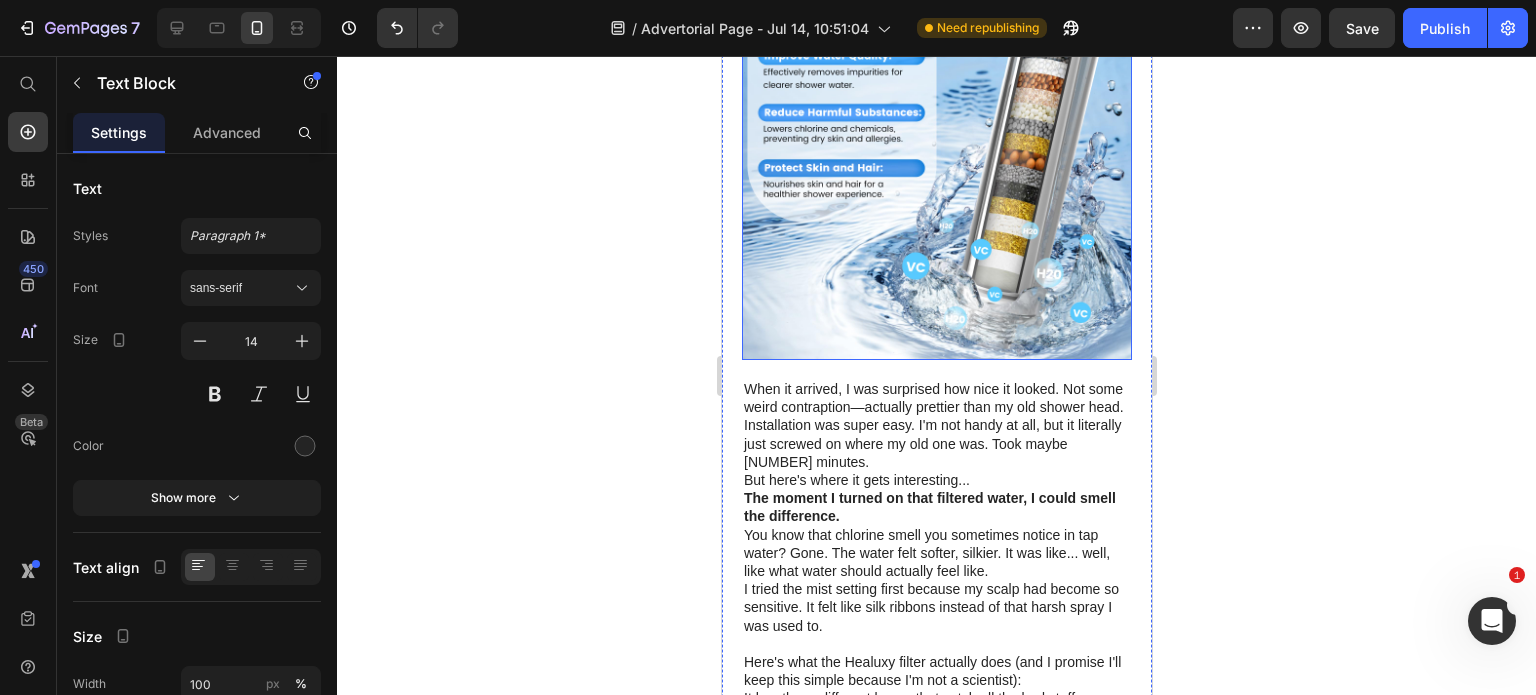 click at bounding box center [936, 165] 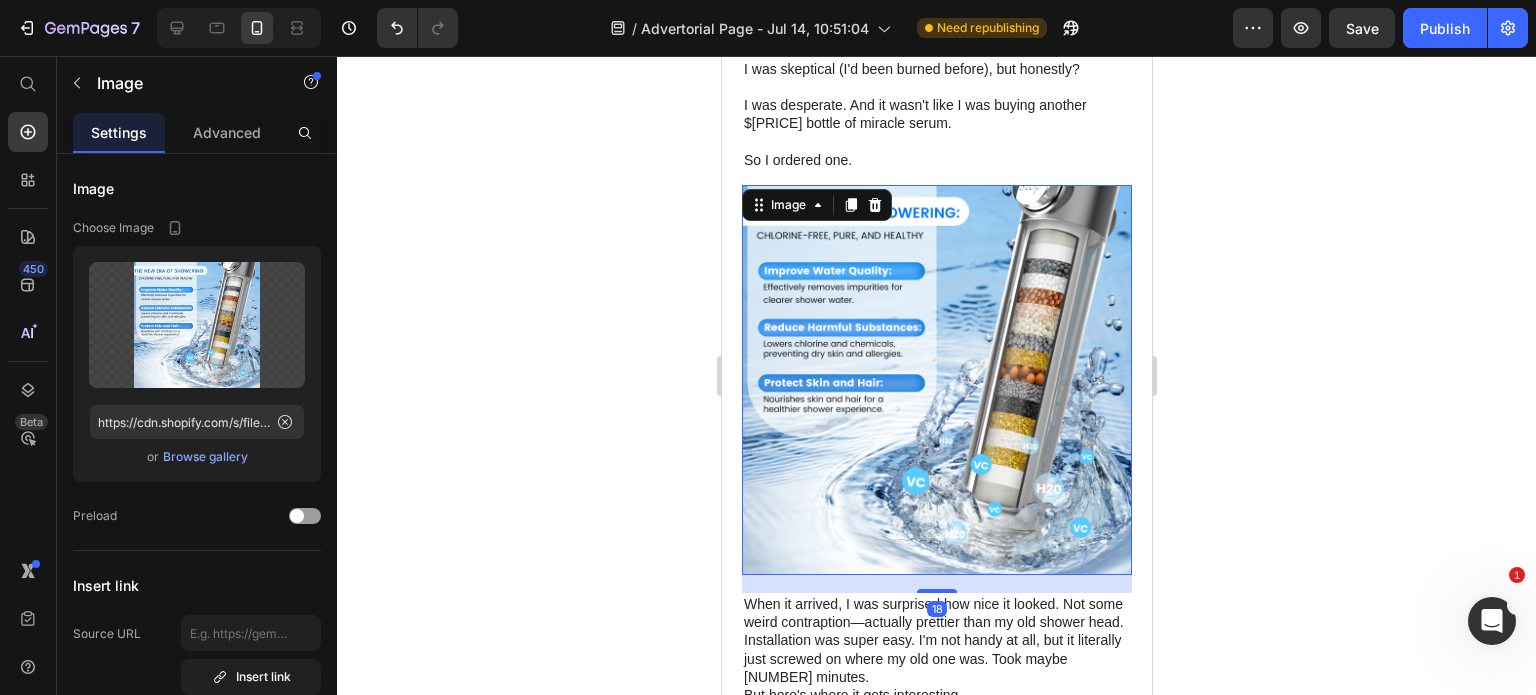 scroll, scrollTop: 3851, scrollLeft: 0, axis: vertical 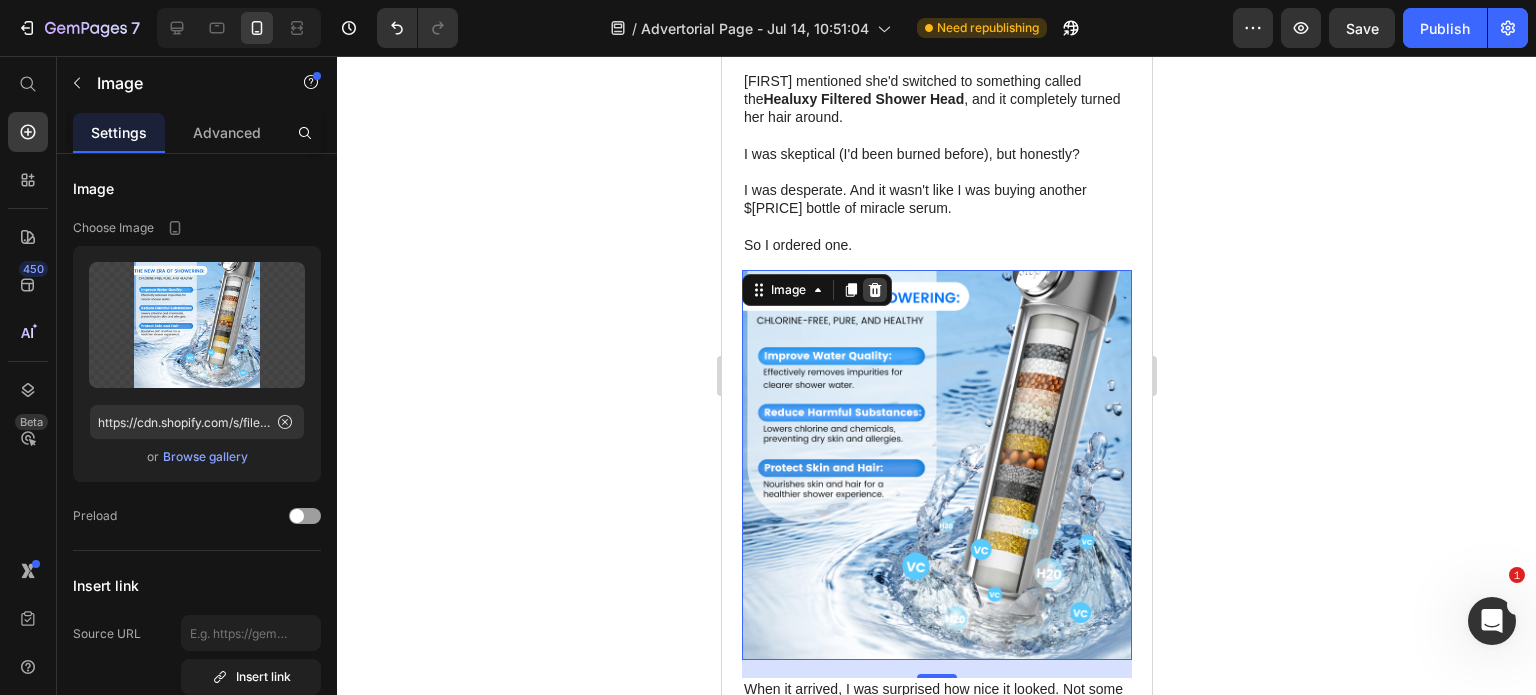 click at bounding box center (874, 290) 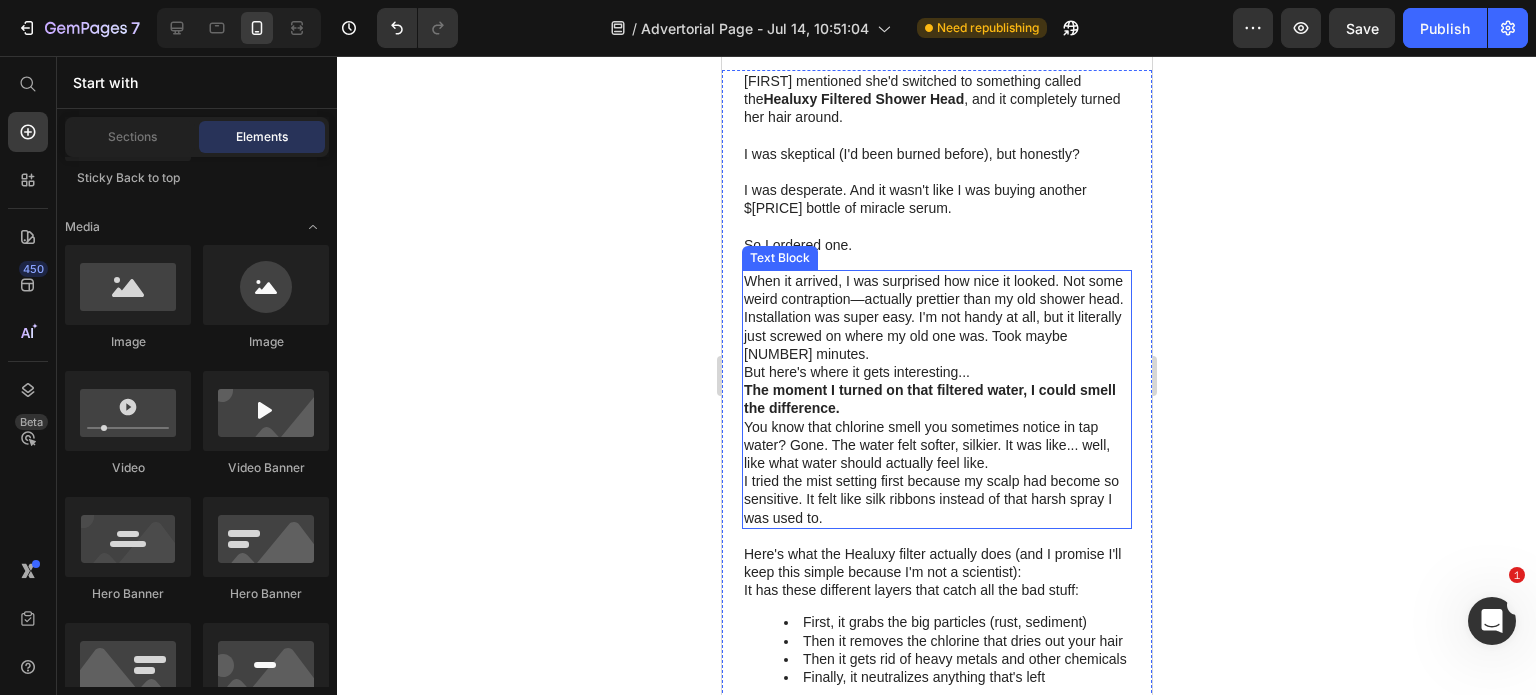 click on "When it arrived, I was surprised how nice it looked. Not some weird contraption—actually prettier than my old shower head." at bounding box center (936, 290) 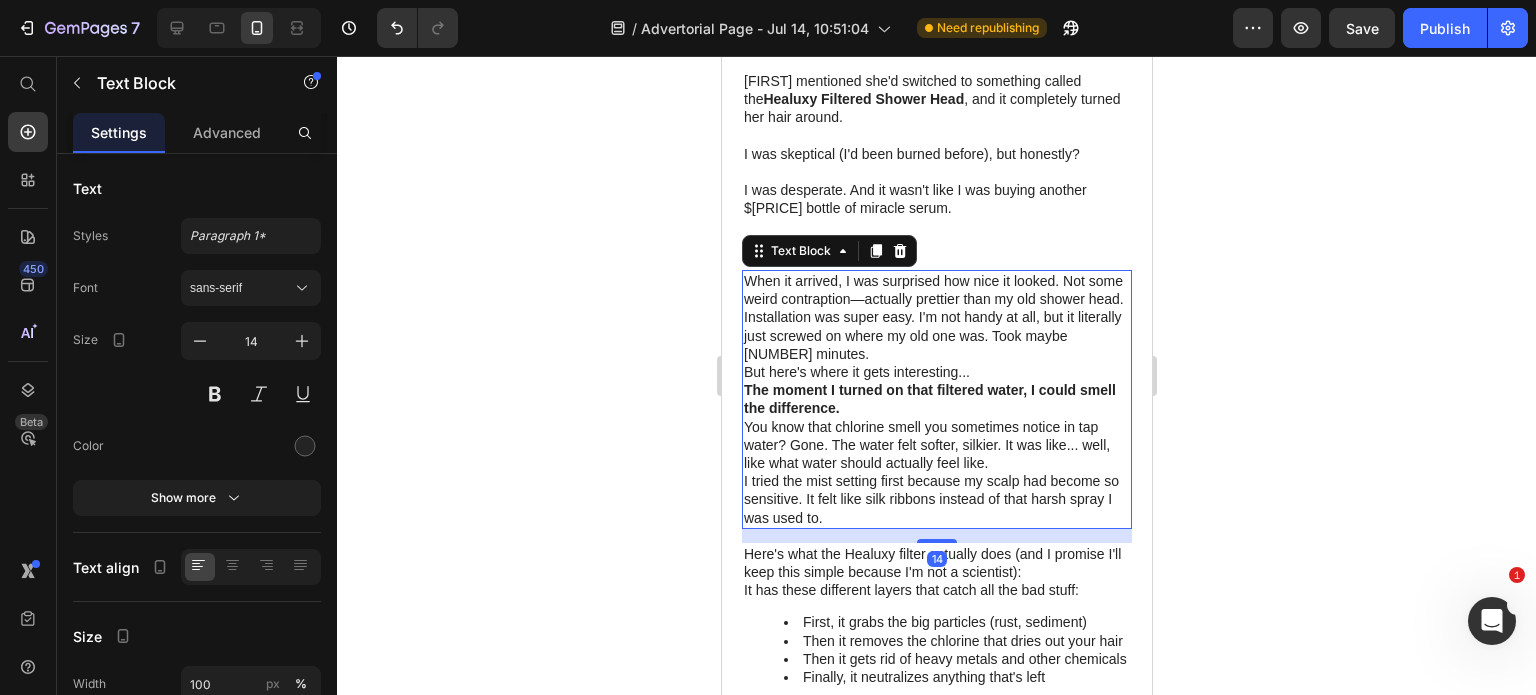 click on "When it arrived, I was surprised how nice it looked. Not some weird contraption—actually prettier than my old shower head." at bounding box center (936, 290) 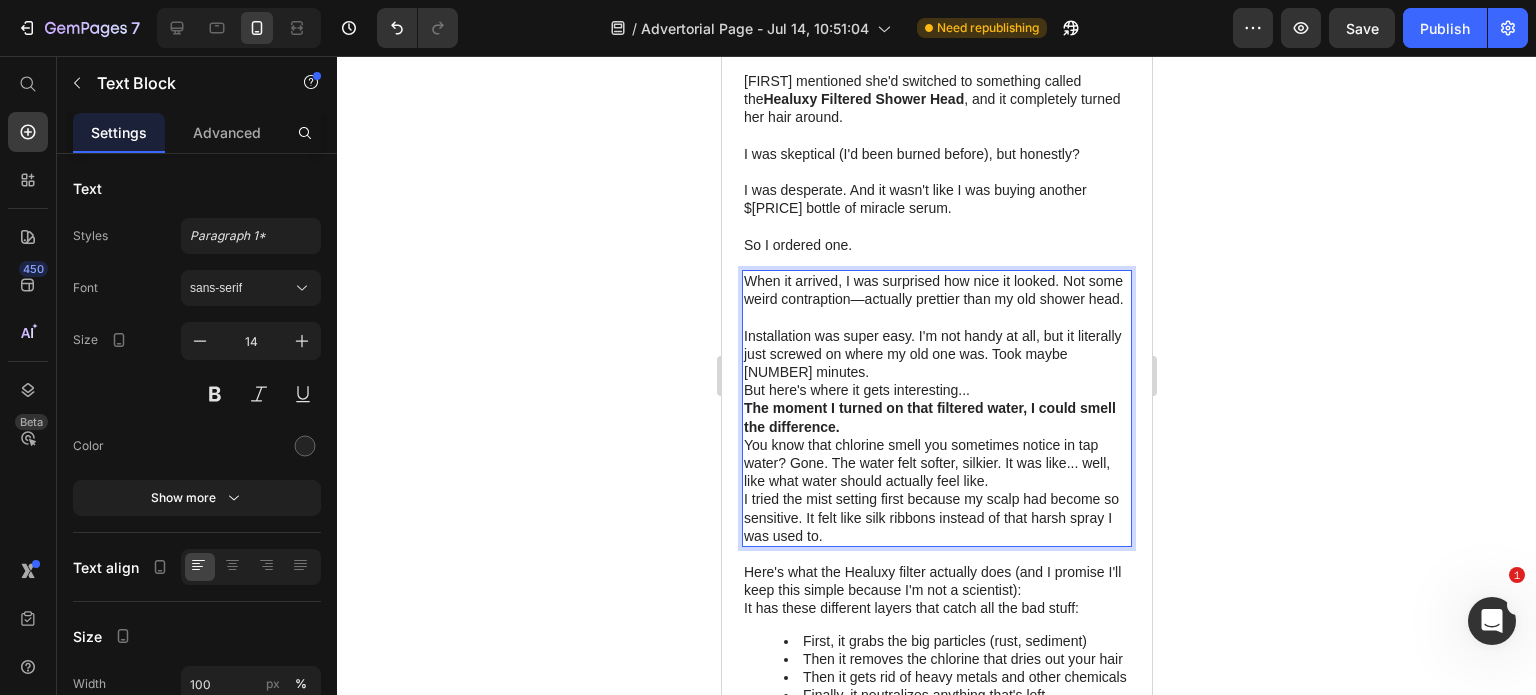 click on "Installation was super easy. I'm not handy at all, but it literally just screwed on where my old one was. Took maybe [NUMBER] minutes." at bounding box center [936, 354] 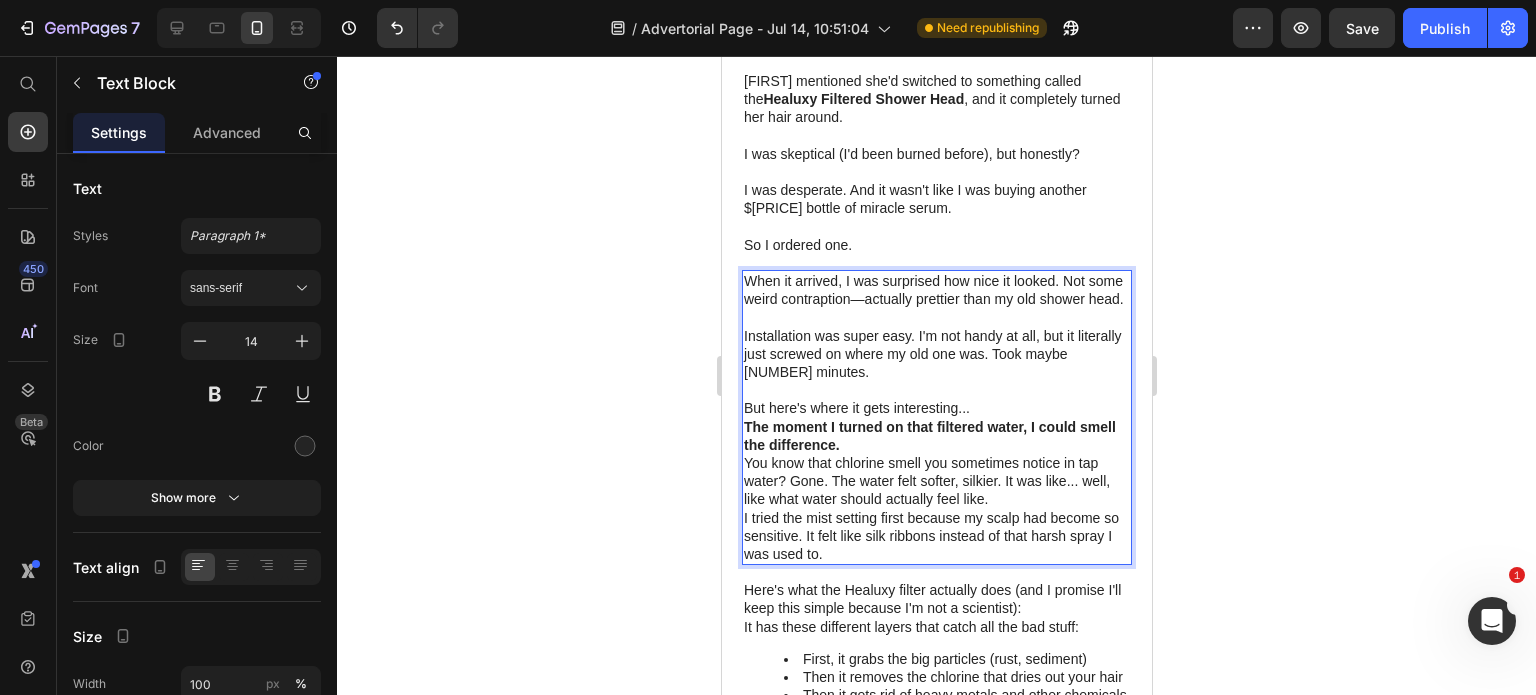 click on "The moment I turned on that filtered water, I could smell the difference." at bounding box center (936, 436) 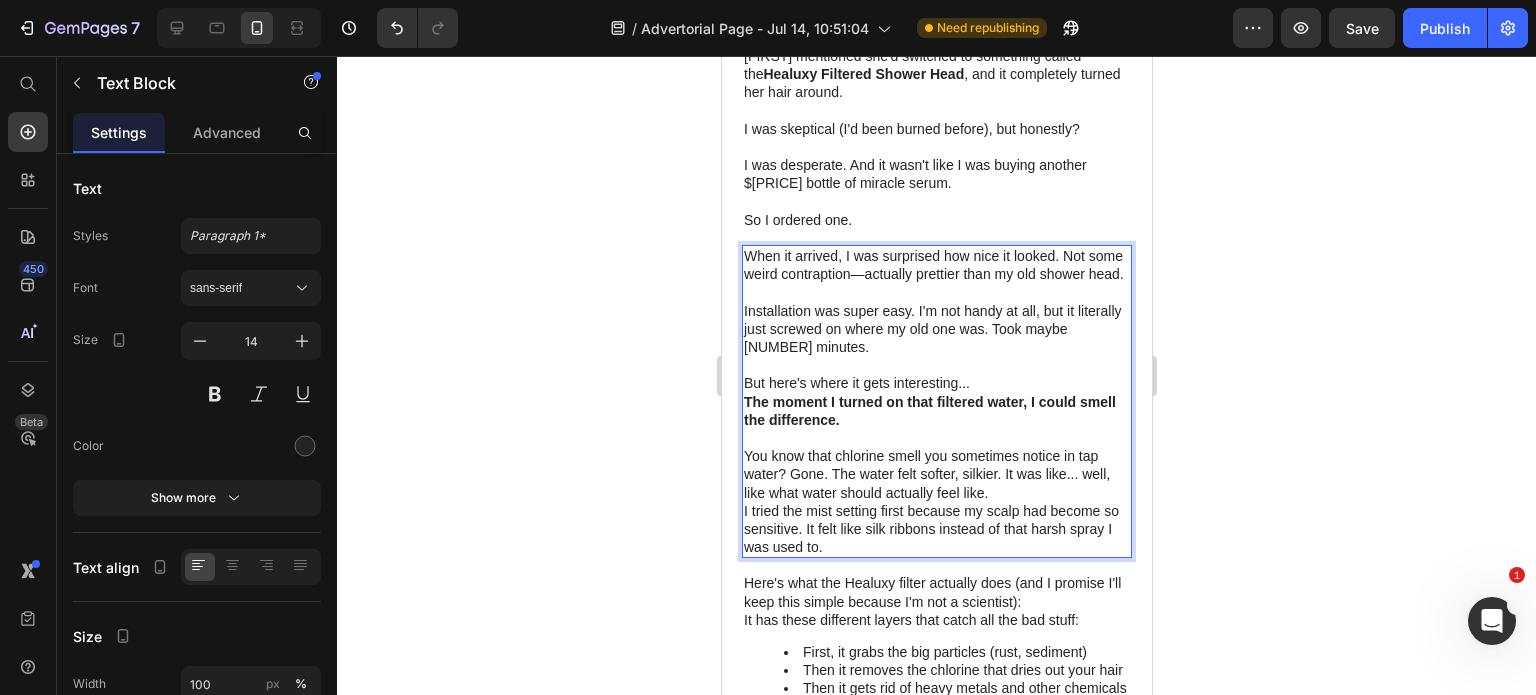 scroll, scrollTop: 3951, scrollLeft: 0, axis: vertical 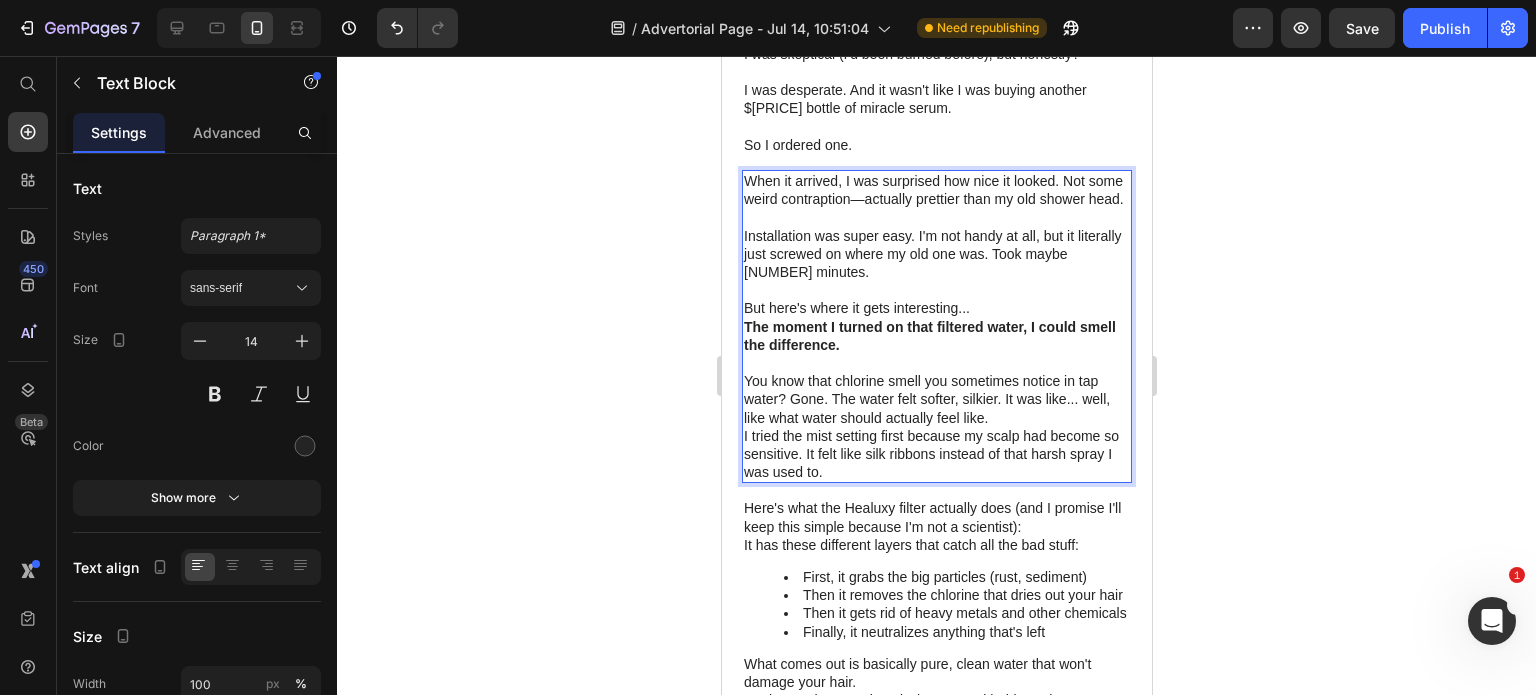 click on "You know that chlorine smell you sometimes notice in tap water? Gone. The water felt softer, silkier. It was like... well, like what water should actually feel like." at bounding box center [936, 399] 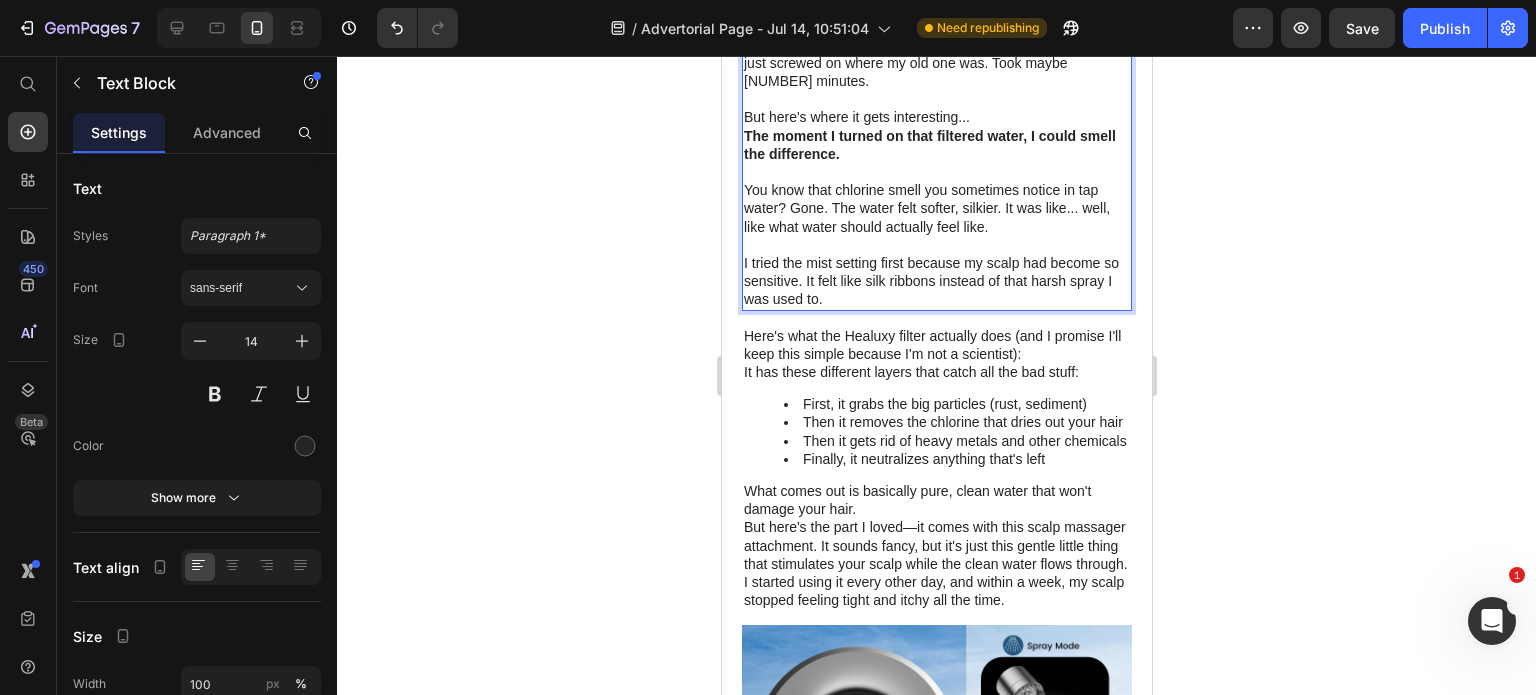 scroll, scrollTop: 4251, scrollLeft: 0, axis: vertical 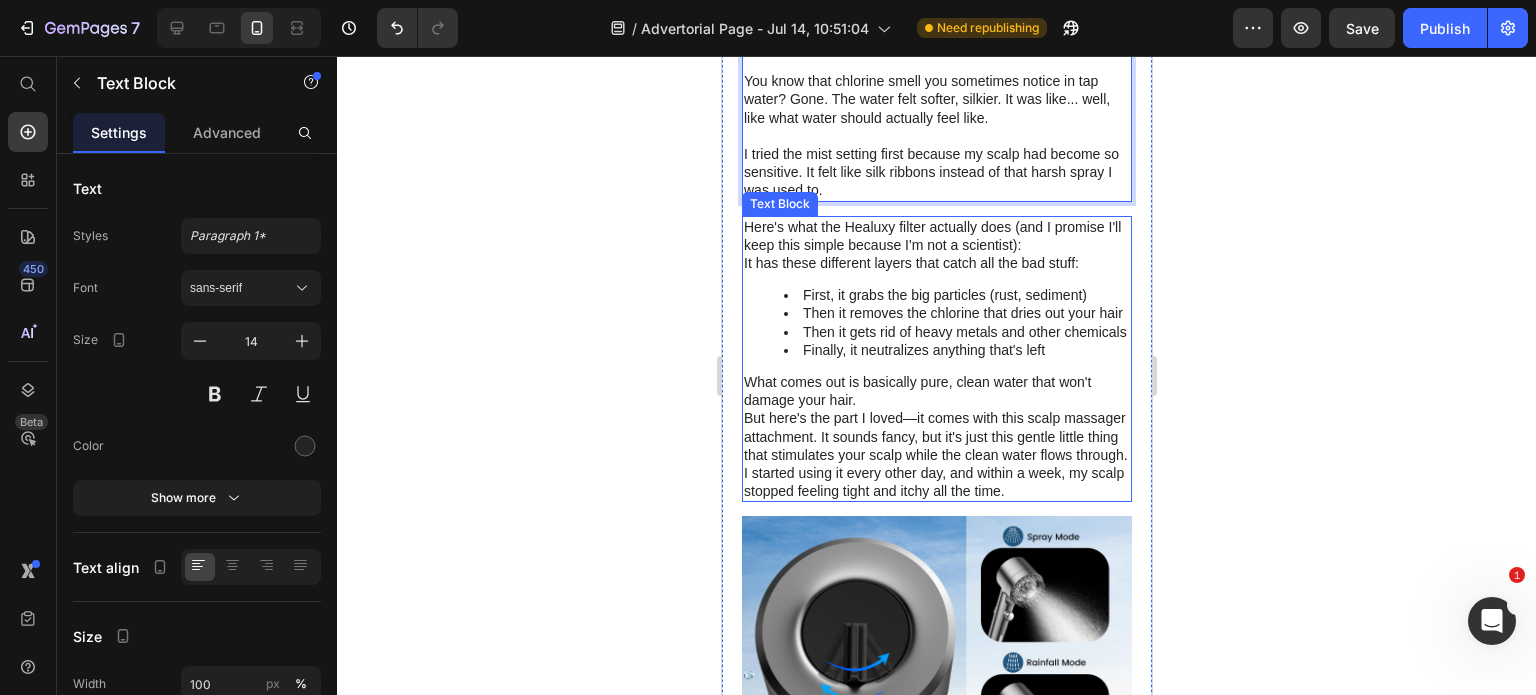 click on "Then it gets rid of heavy metals and other chemicals" at bounding box center [956, 332] 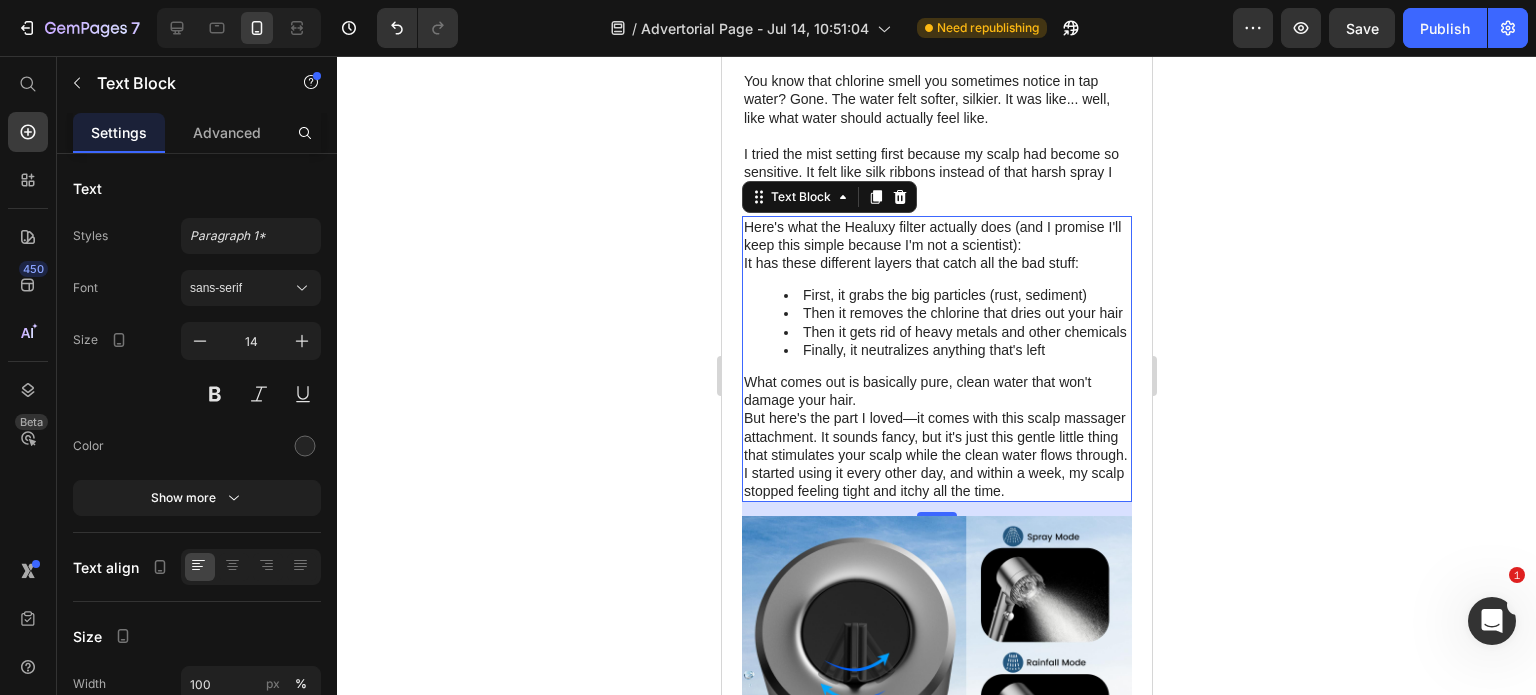 click on "Here's what the Healuxy filter actually does (and I promise I'll keep this simple because I'm not a scientist):" at bounding box center (936, 236) 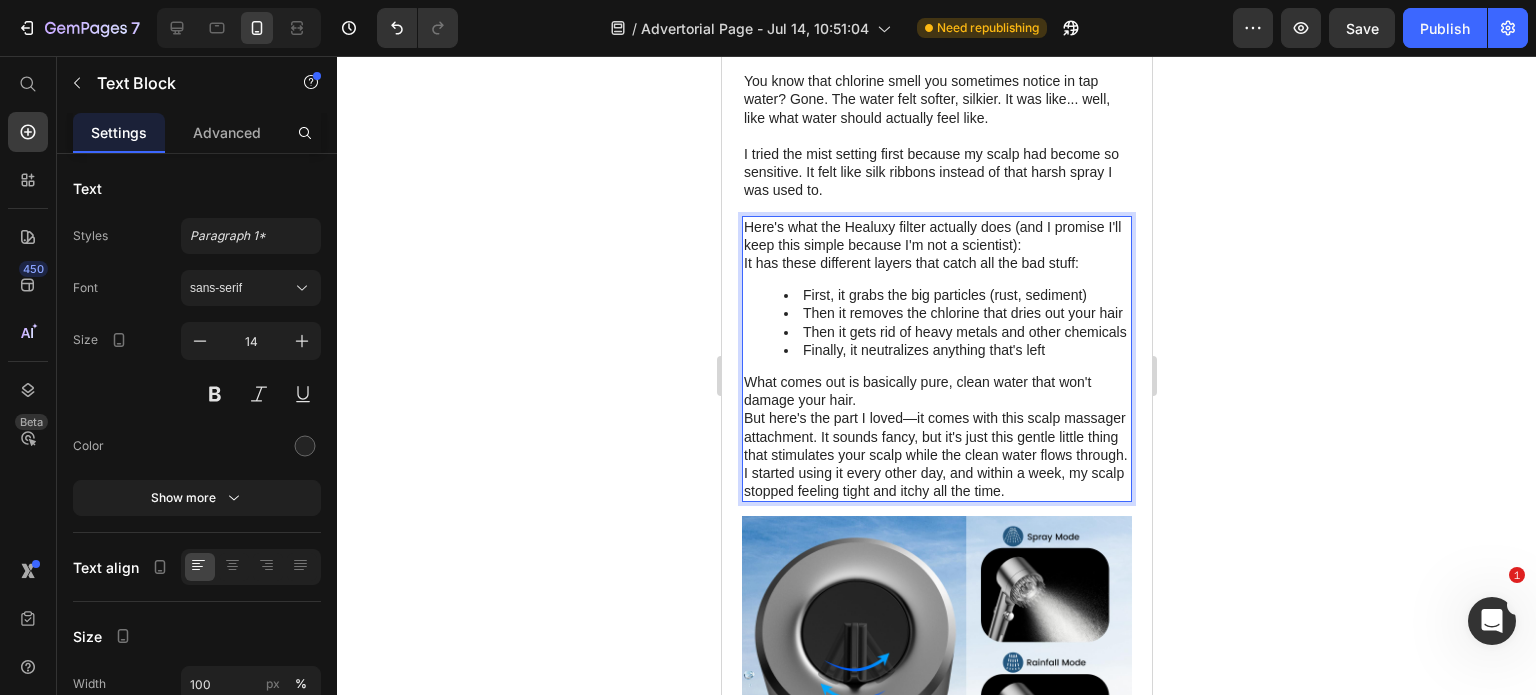 click on "Finally, it neutralizes anything that's left" at bounding box center [956, 350] 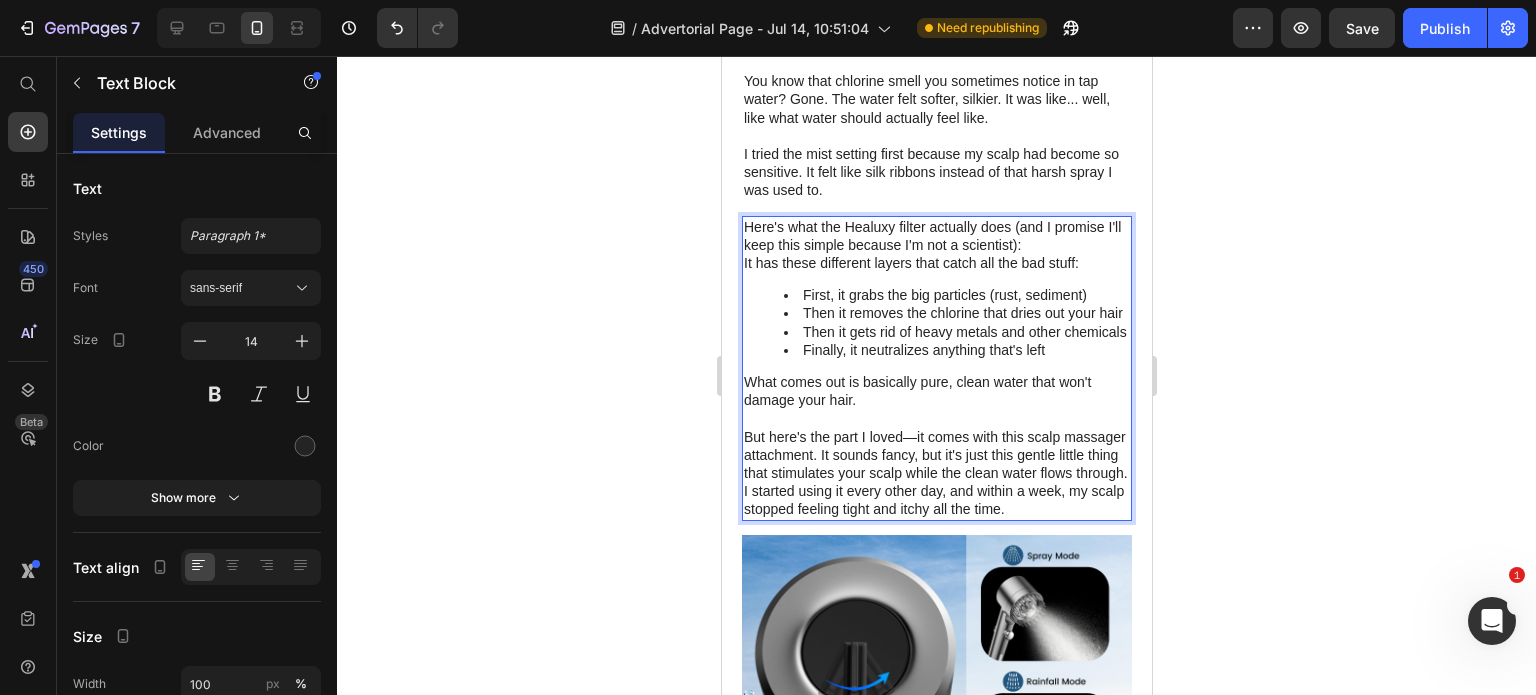 click on "But here's the part I loved—it comes with this scalp massager attachment. It sounds fancy, but it's just this gentle little thing that stimulates your scalp while the clean water flows through." at bounding box center [936, 455] 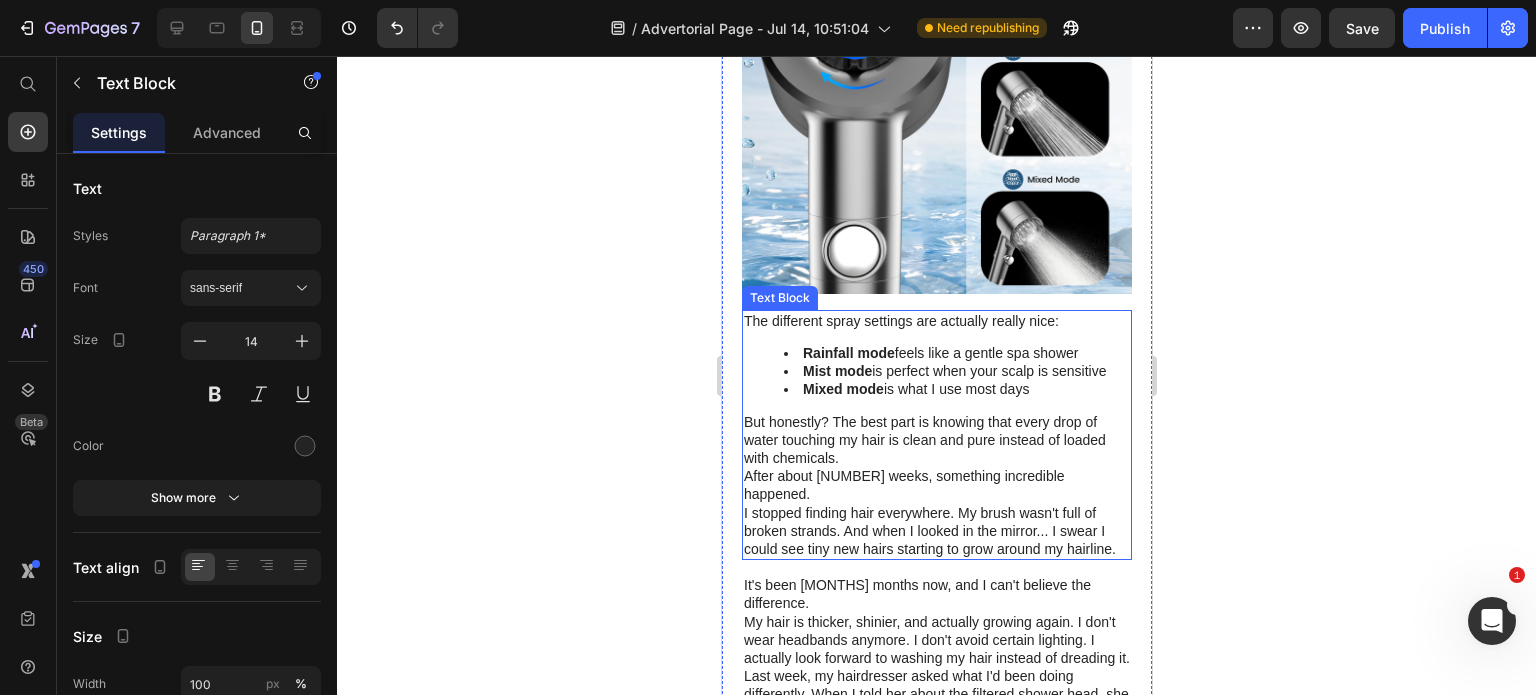 scroll, scrollTop: 4951, scrollLeft: 0, axis: vertical 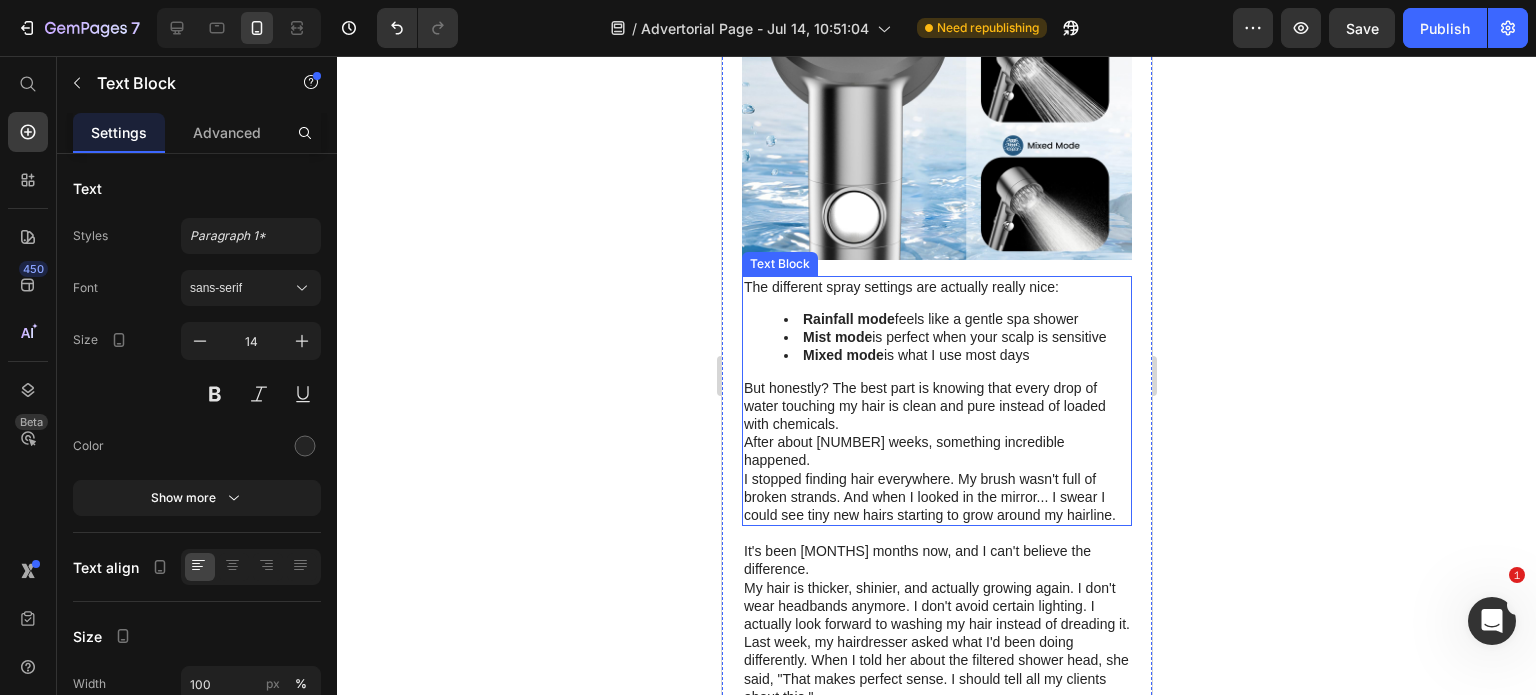 click on "But honestly? The best part is knowing that every drop of water touching my hair is clean and pure instead of loaded with chemicals." at bounding box center [936, 406] 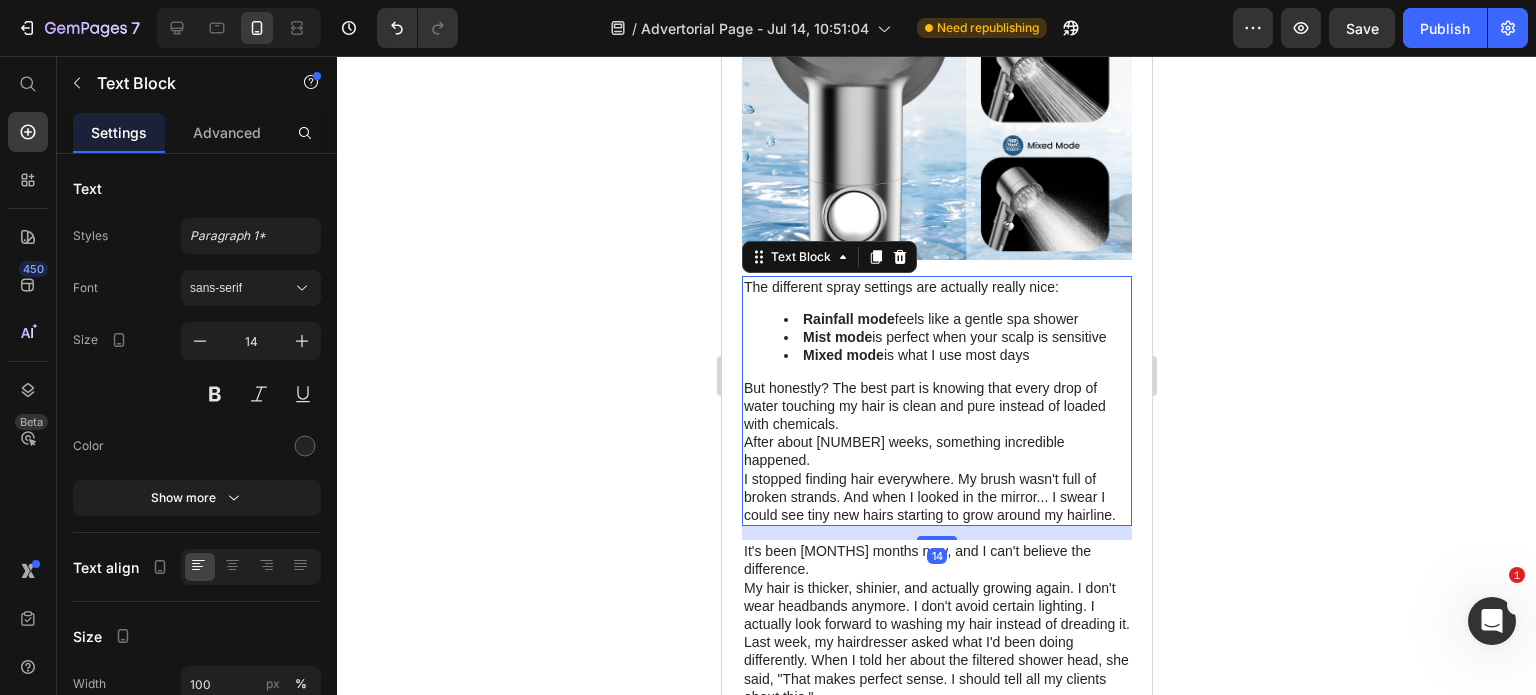 click on "But honestly? The best part is knowing that every drop of water touching my hair is clean and pure instead of loaded with chemicals." at bounding box center (936, 406) 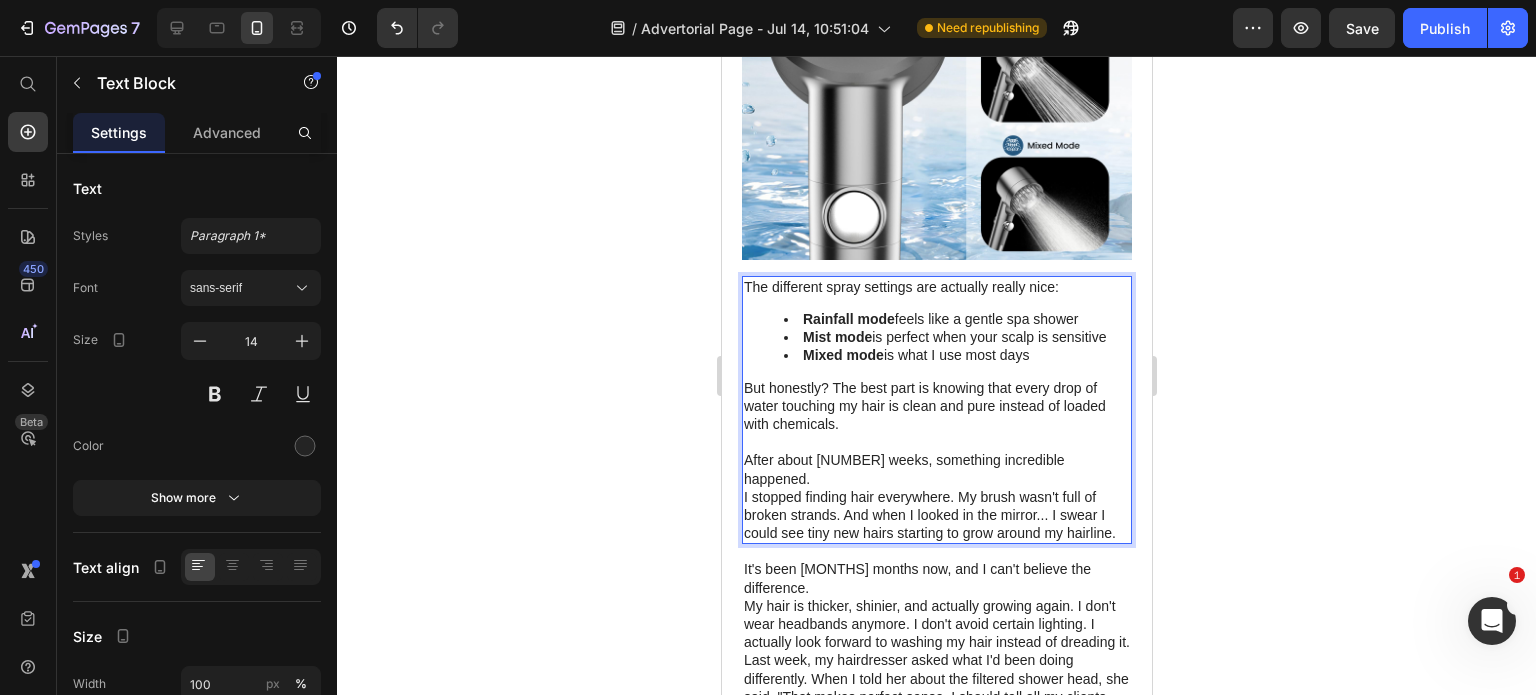click on "I stopped finding hair everywhere. My brush wasn't full of broken strands. And when I looked in the mirror... I swear I could see tiny new hairs starting to grow around my hairline." at bounding box center (936, 515) 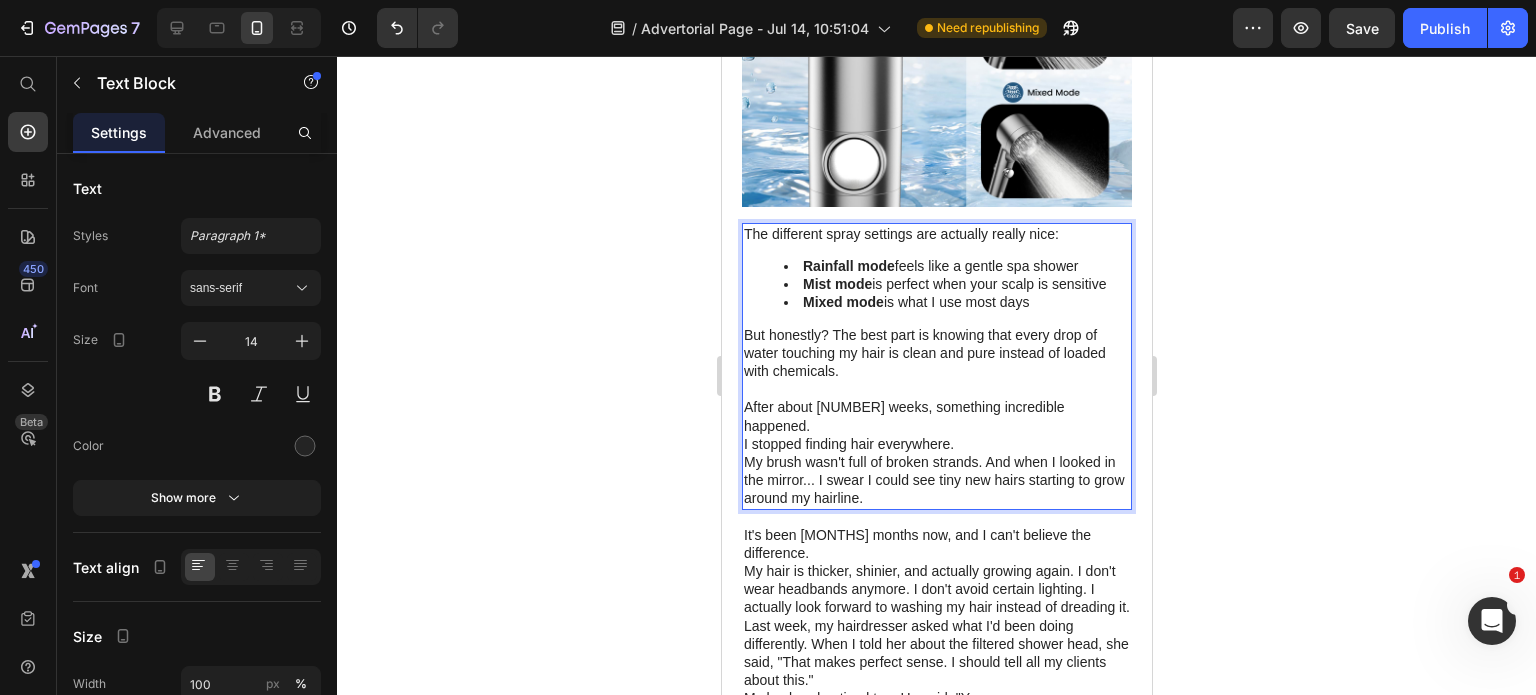 scroll, scrollTop: 5051, scrollLeft: 0, axis: vertical 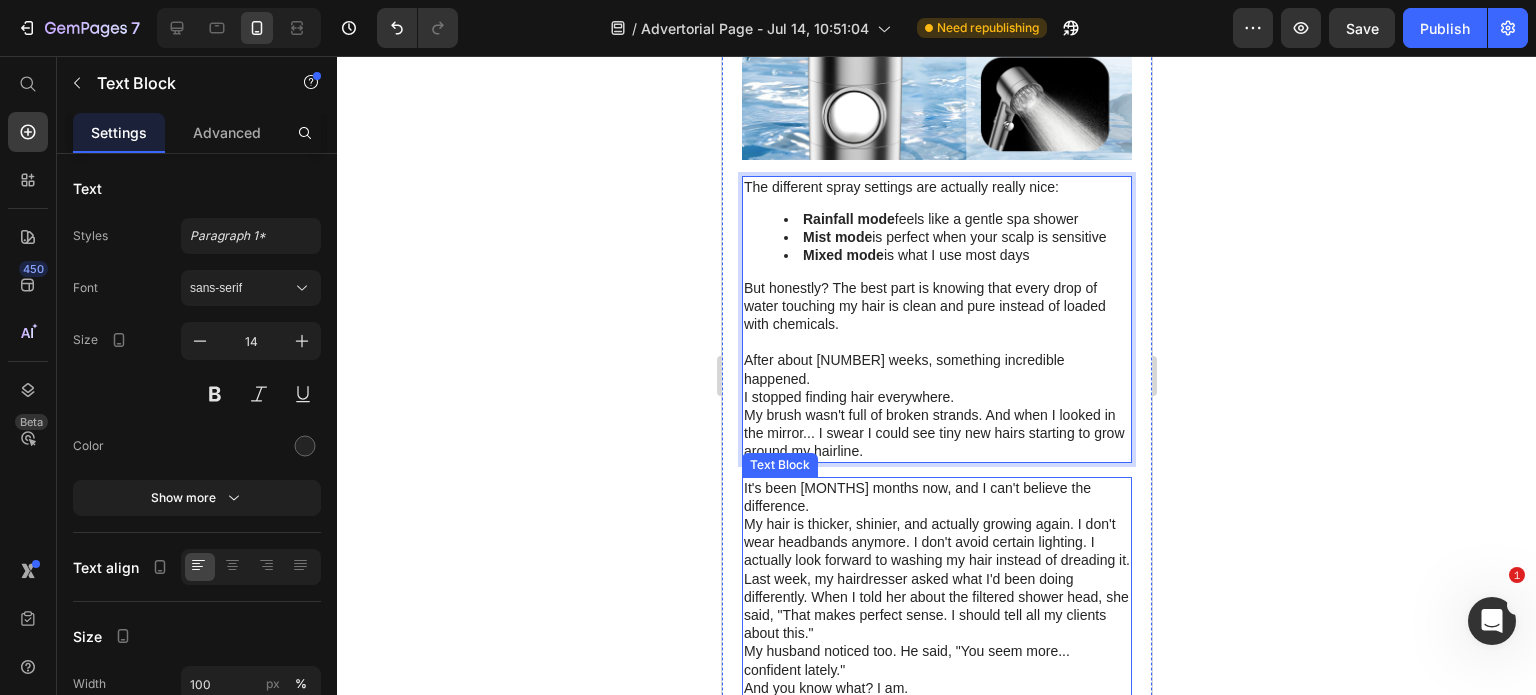 click on "It's been [MONTHS] months now, and I can't believe the difference." at bounding box center [936, 497] 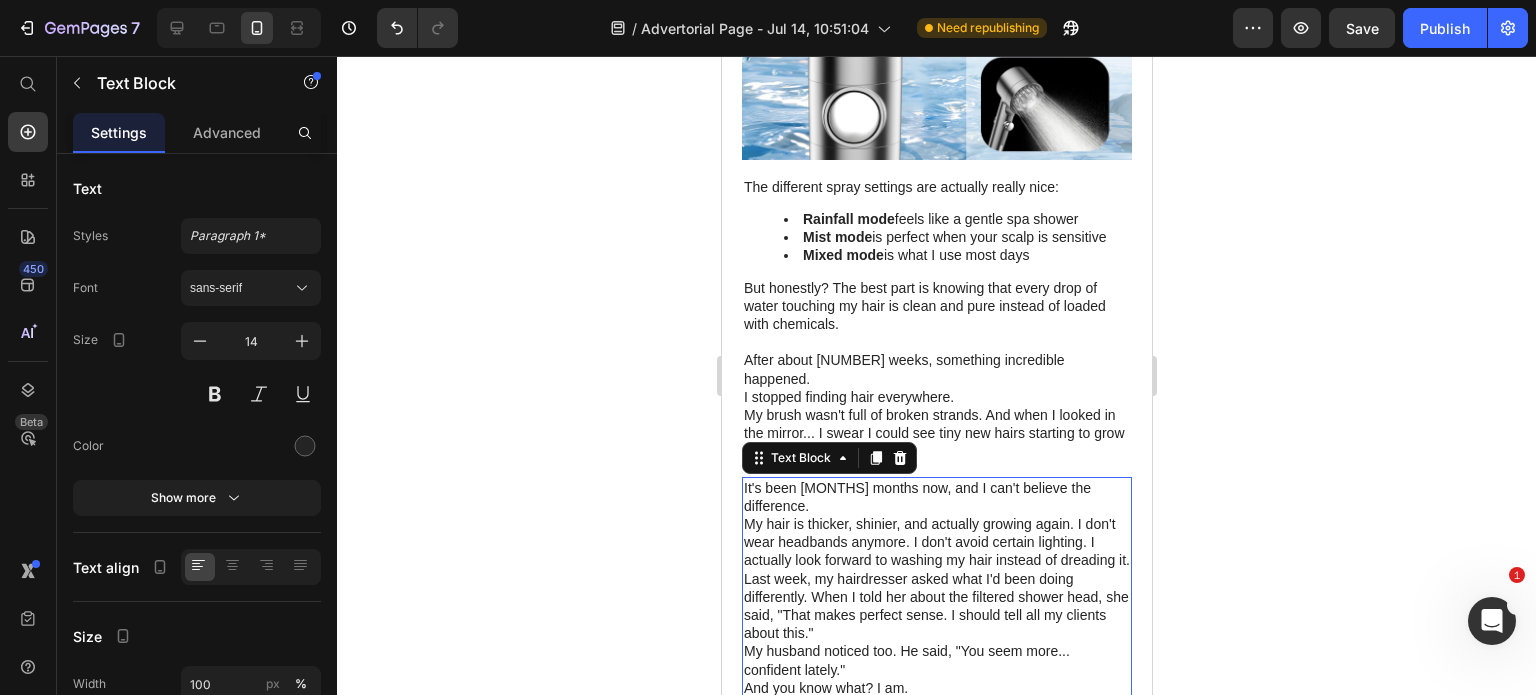 click on "It's been [MONTHS] months now, and I can't believe the difference." at bounding box center (936, 497) 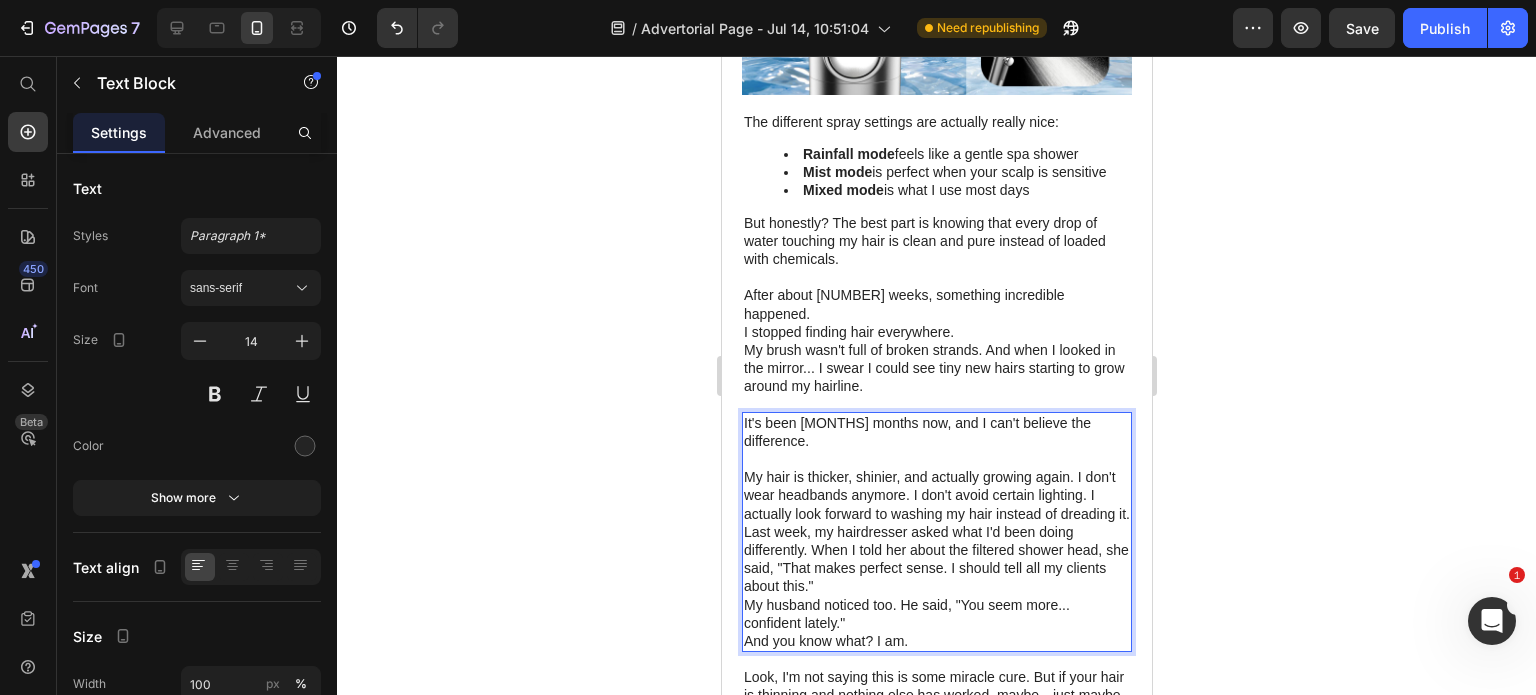 scroll, scrollTop: 5151, scrollLeft: 0, axis: vertical 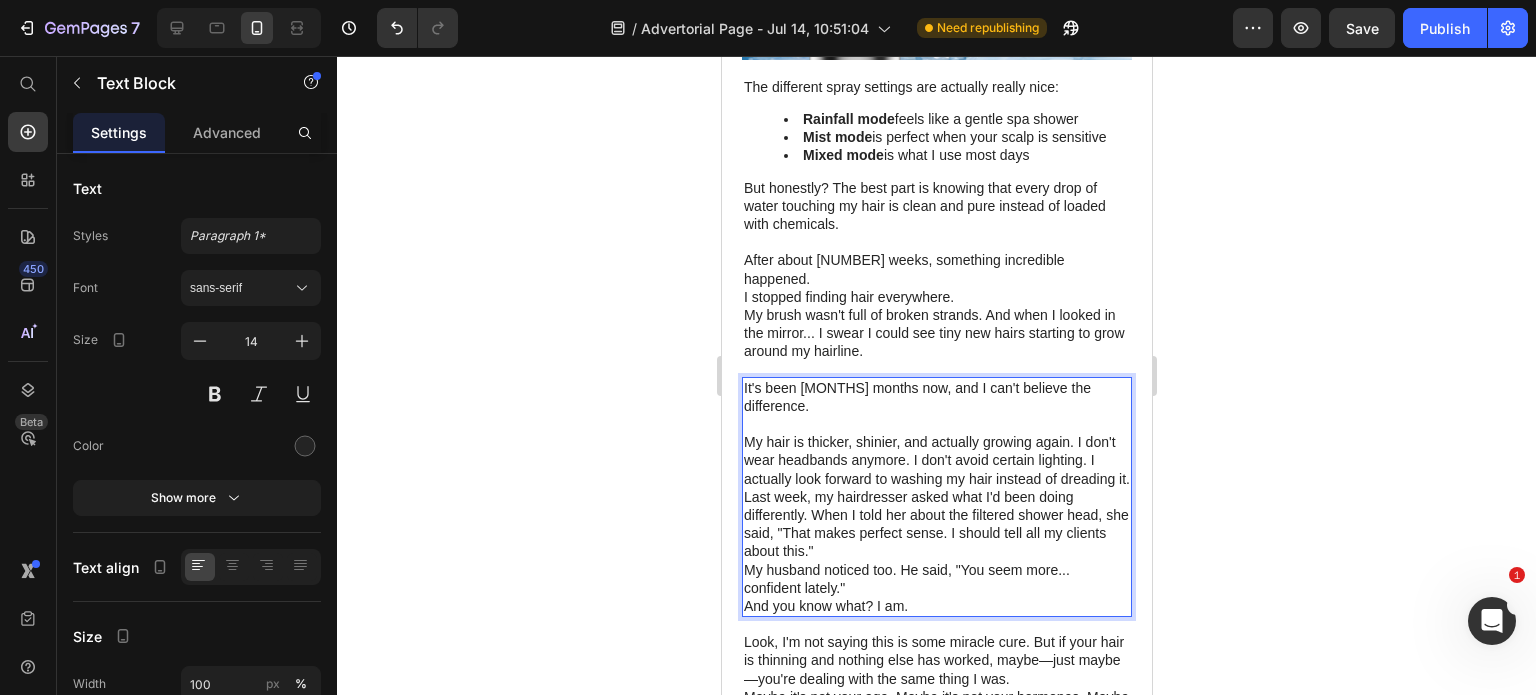 click on "My hair is thicker, shinier, and actually growing again. I don't wear headbands anymore. I don't avoid certain lighting. I actually look forward to washing my hair instead of dreading it." at bounding box center (936, 460) 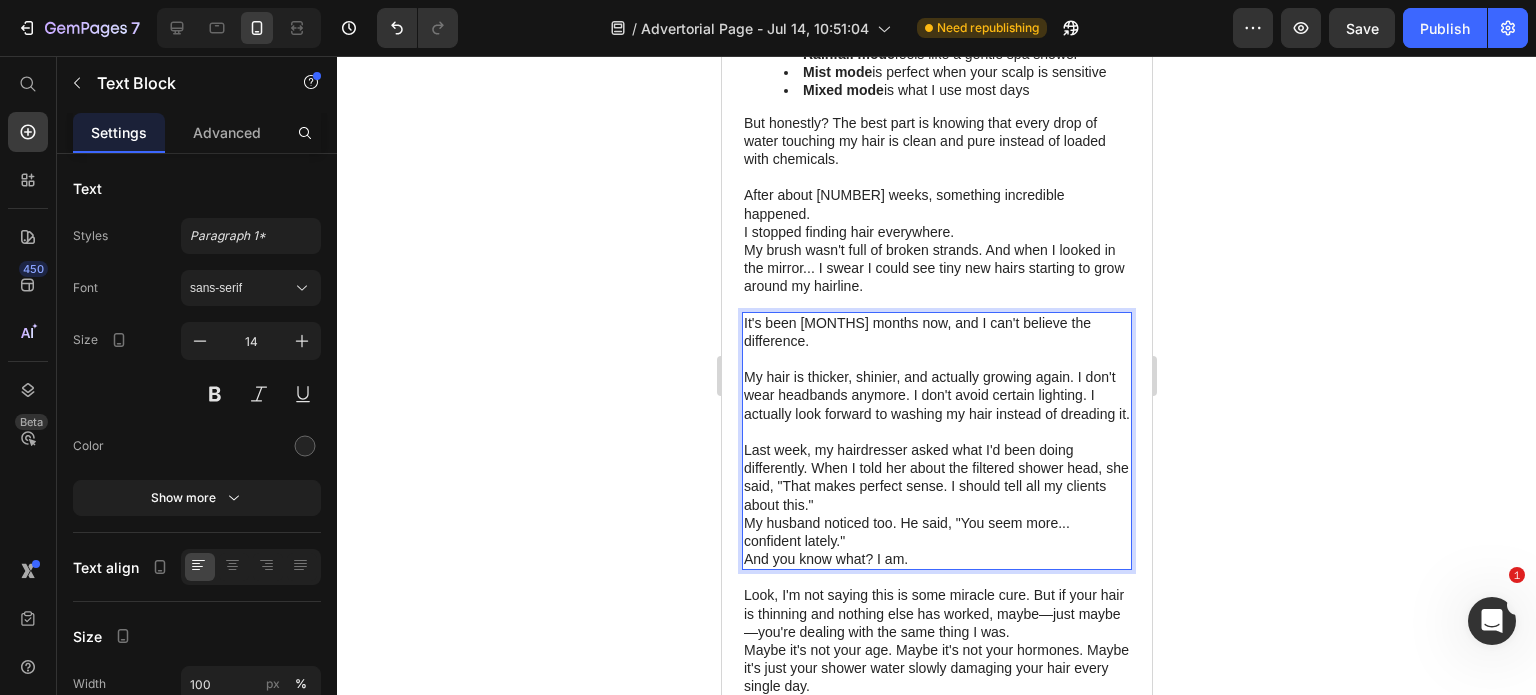 scroll, scrollTop: 5251, scrollLeft: 0, axis: vertical 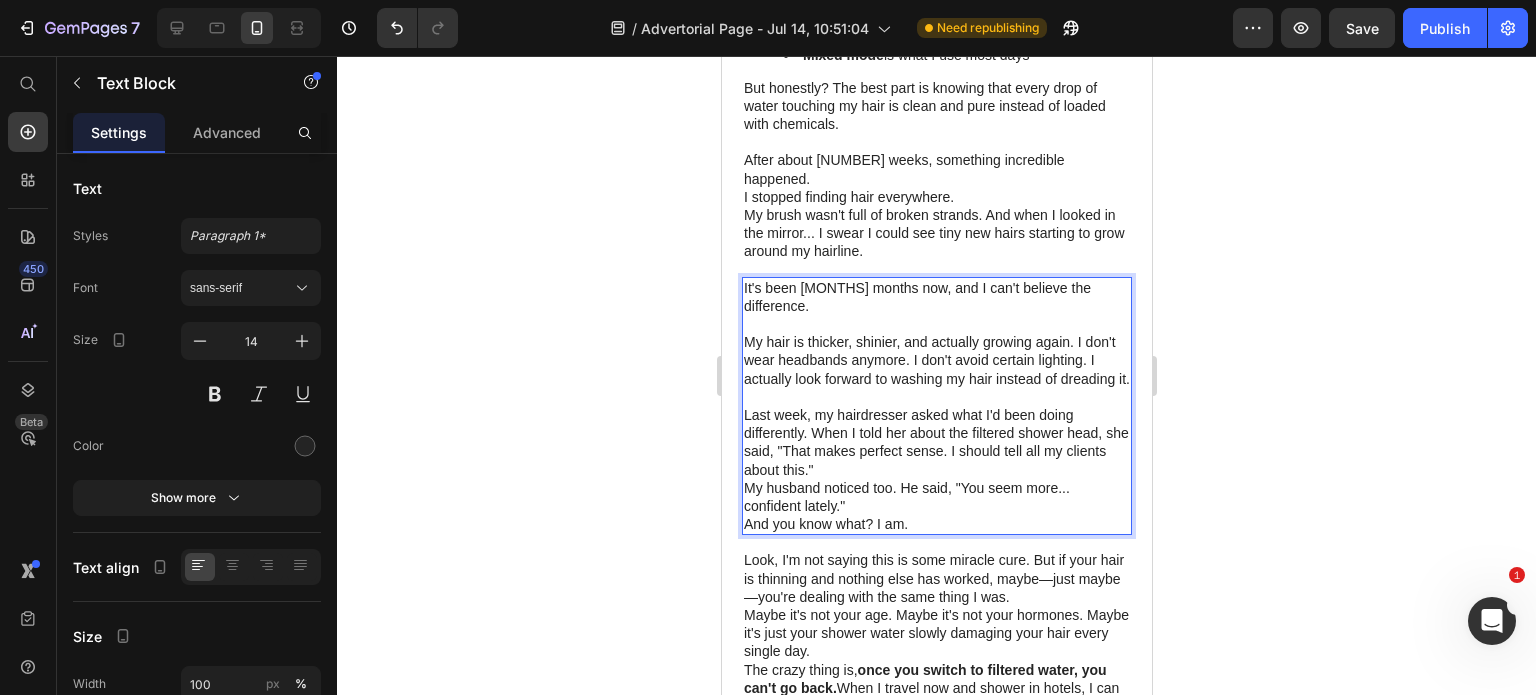 click on "Last week, my hairdresser asked what I'd been doing differently. When I told her about the filtered shower head, she said, "That makes perfect sense. I should tell all my clients about this."" at bounding box center [936, 442] 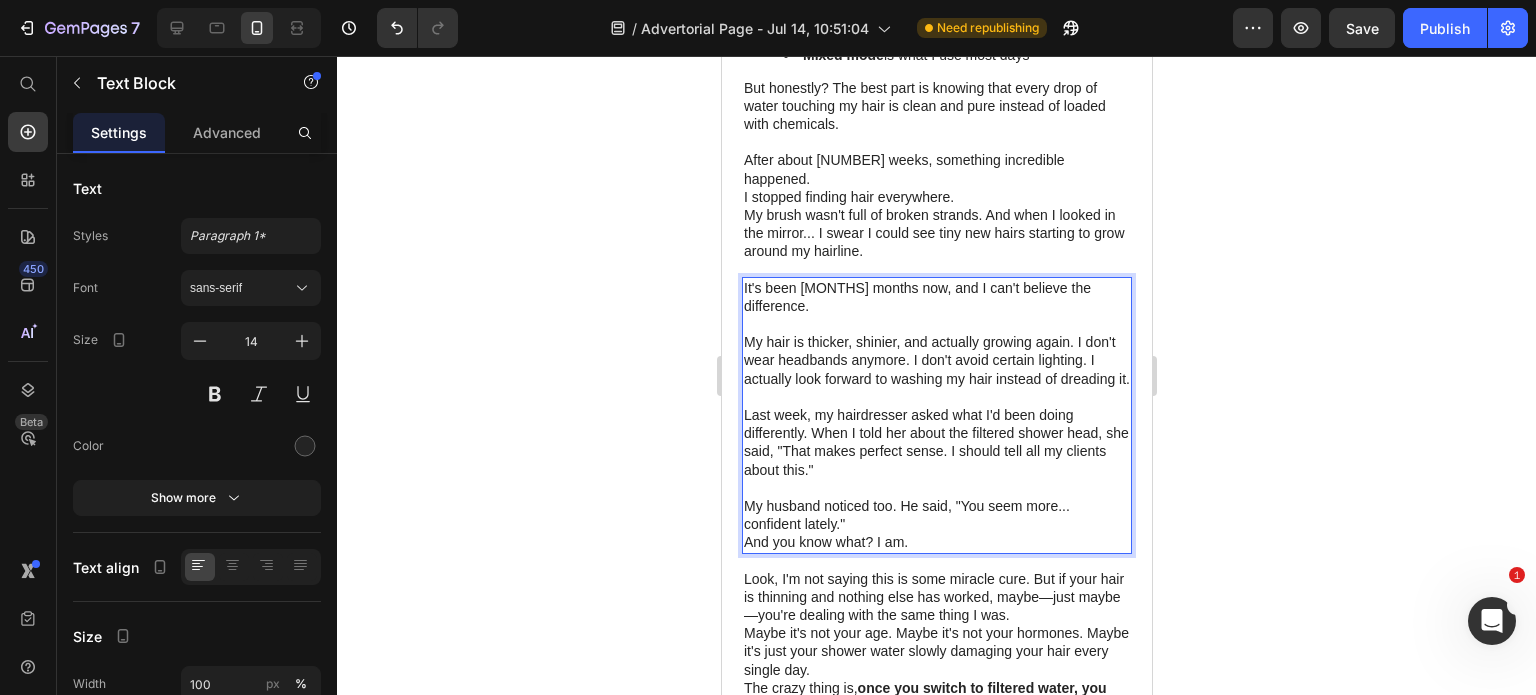 click on "My husband noticed too. He said, "You seem more... confident lately."" at bounding box center (936, 515) 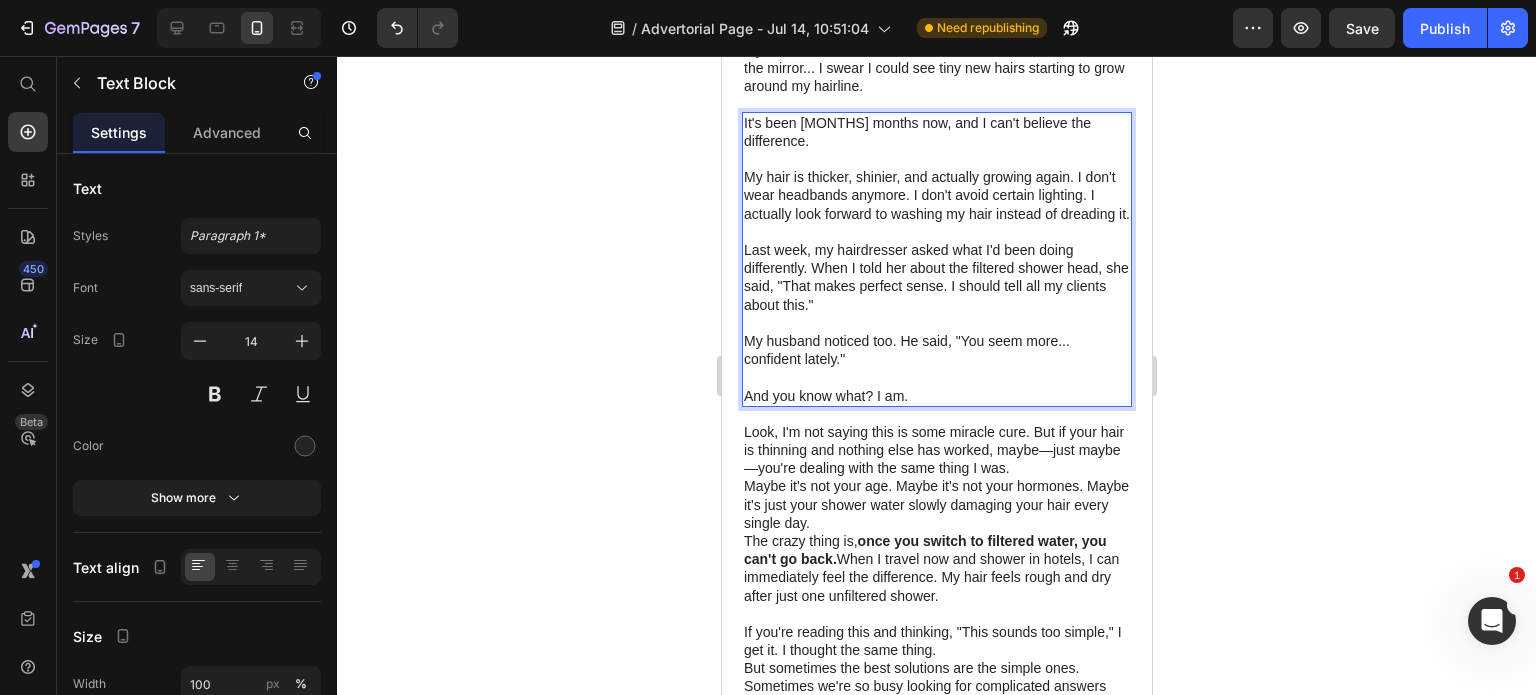 scroll, scrollTop: 5451, scrollLeft: 0, axis: vertical 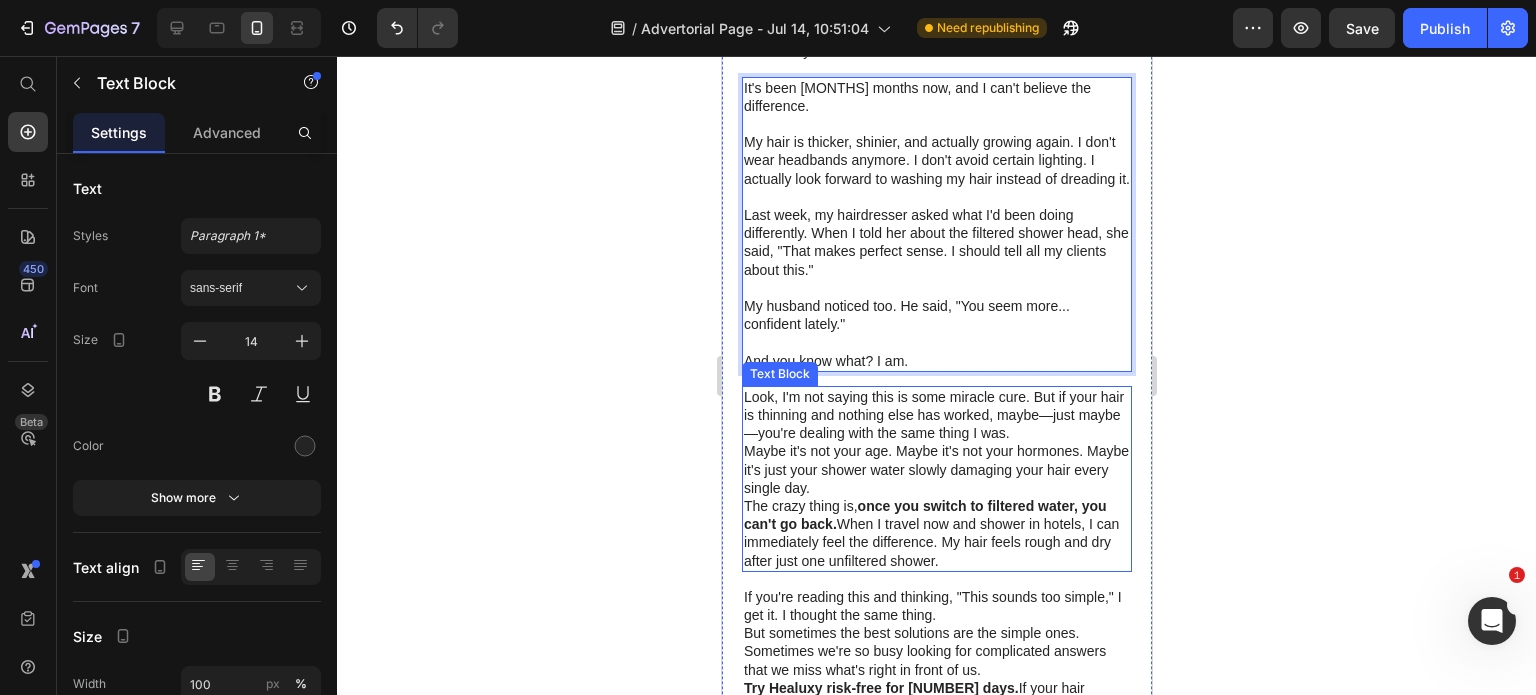 click on "Look, I'm not saying this is some miracle cure. But if your hair is thinning and nothing else has worked, maybe—just maybe—you're dealing with the same thing I was." at bounding box center [936, 415] 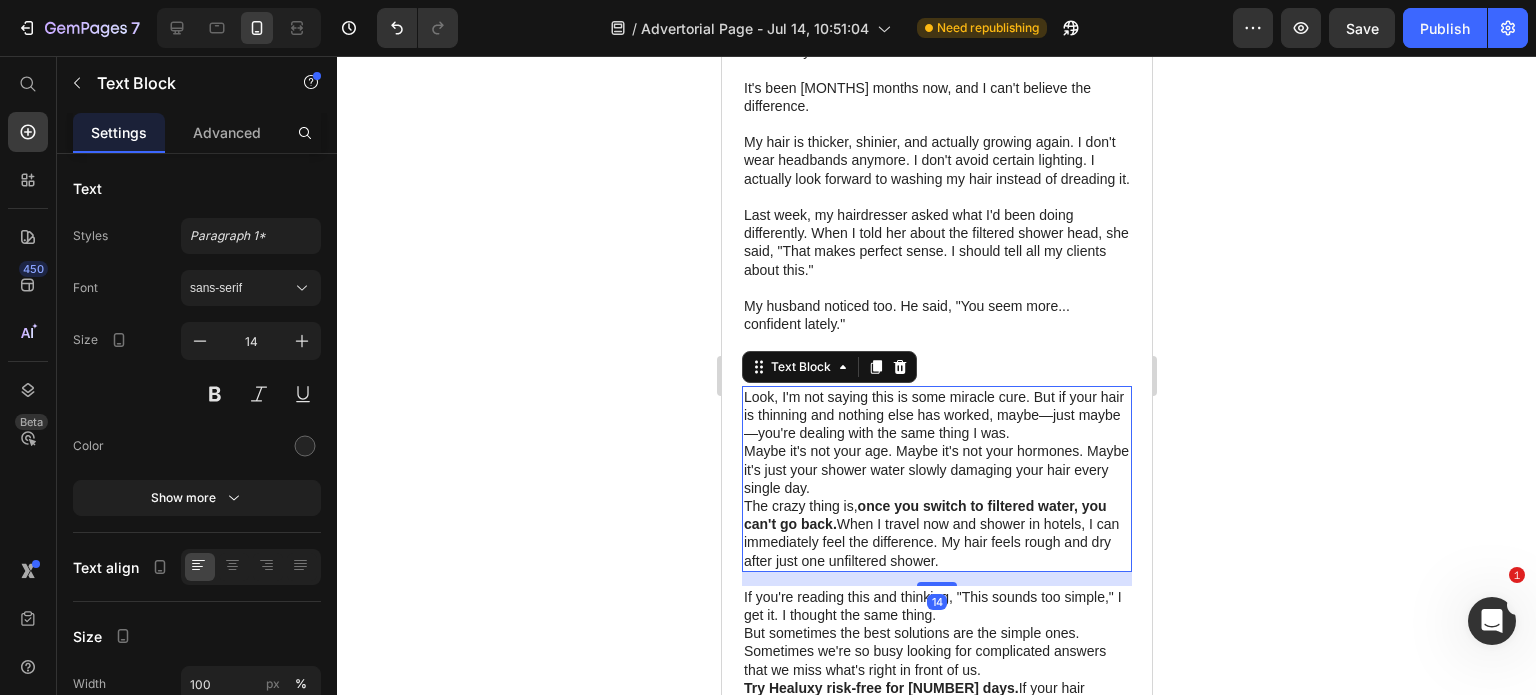 click on "Look, I'm not saying this is some miracle cure. But if your hair is thinning and nothing else has worked, maybe—just maybe—you're dealing with the same thing I was." at bounding box center [936, 415] 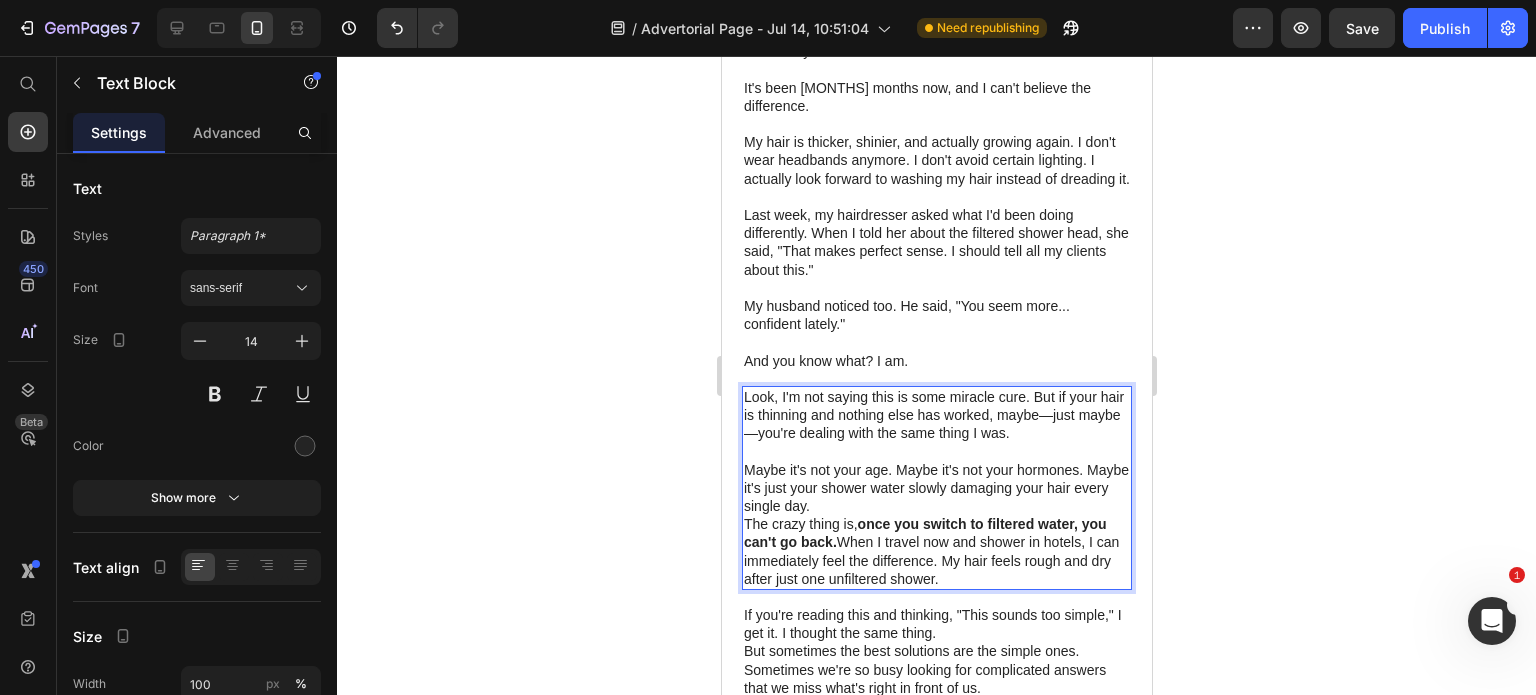 click on "Maybe it's not your age. Maybe it's not your hormones. Maybe it's just your shower water slowly damaging your hair every single day." at bounding box center [936, 488] 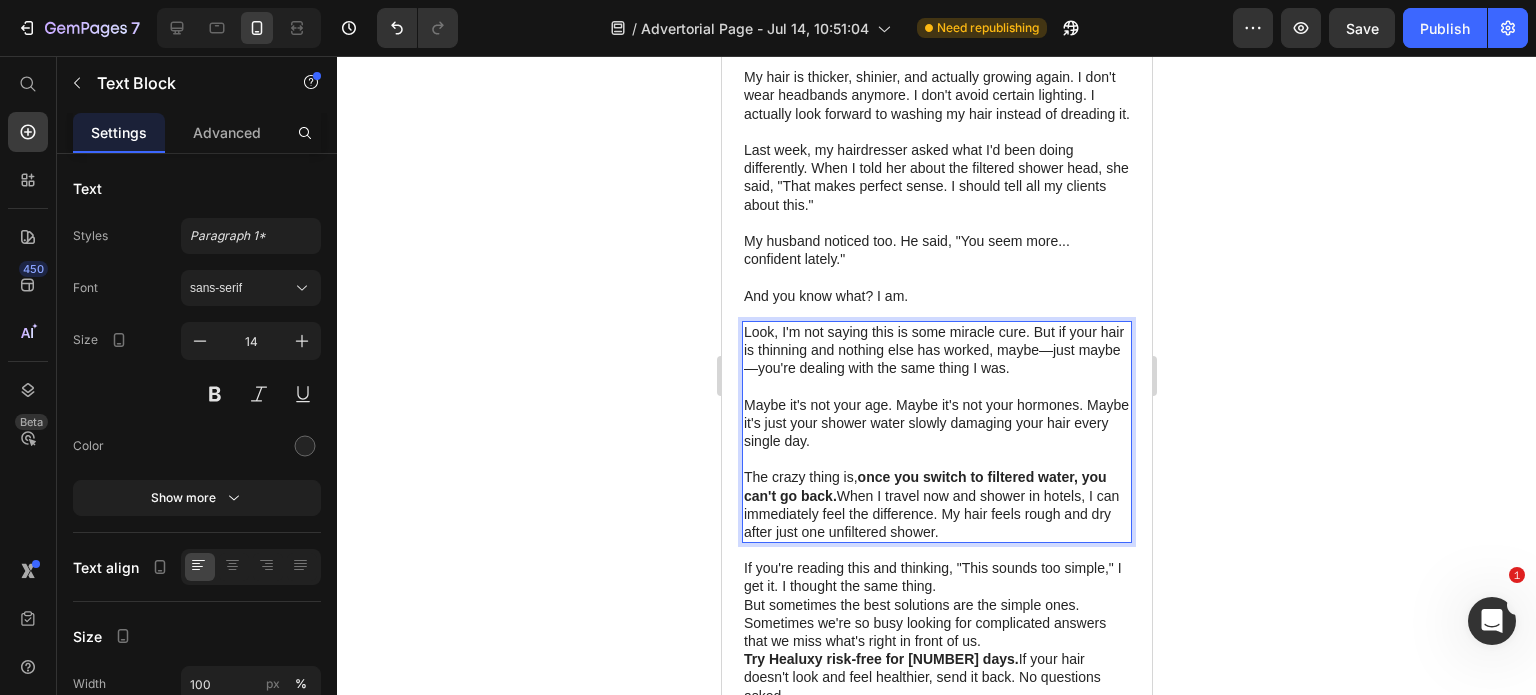 scroll, scrollTop: 5551, scrollLeft: 0, axis: vertical 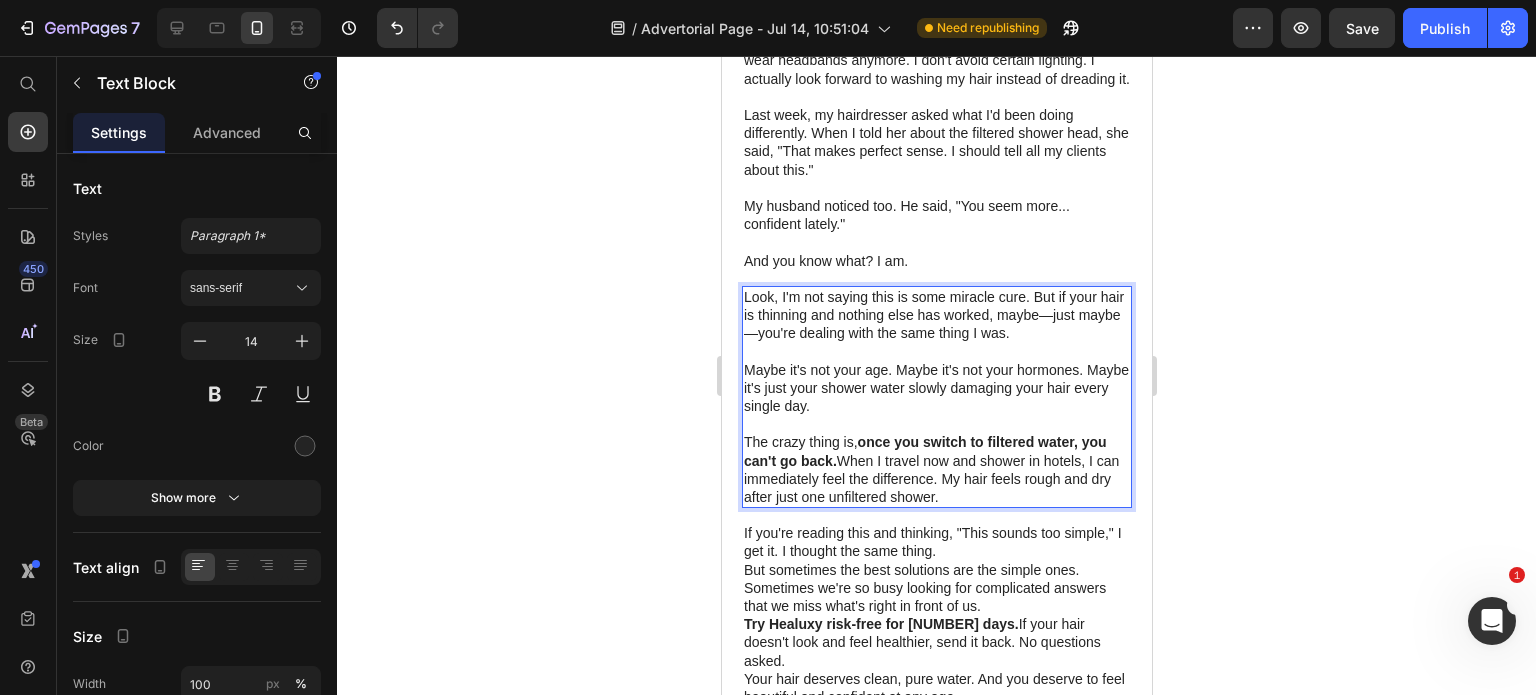 click on "The crazy thing is, once you switch to filtered water, you can't go back. When I travel now and shower in hotels, I can immediately feel the difference. My hair feels rough and dry after just one unfiltered shower." at bounding box center (936, 469) 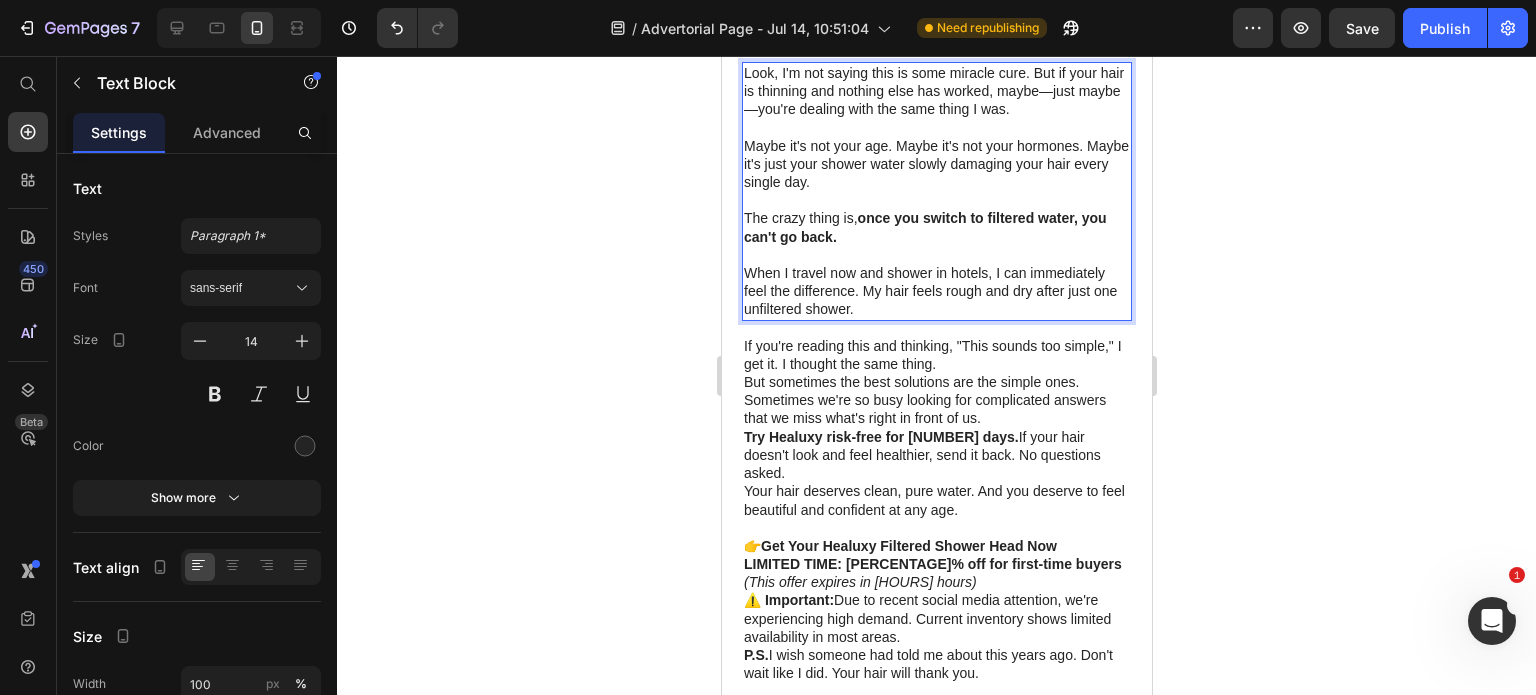 scroll, scrollTop: 5851, scrollLeft: 0, axis: vertical 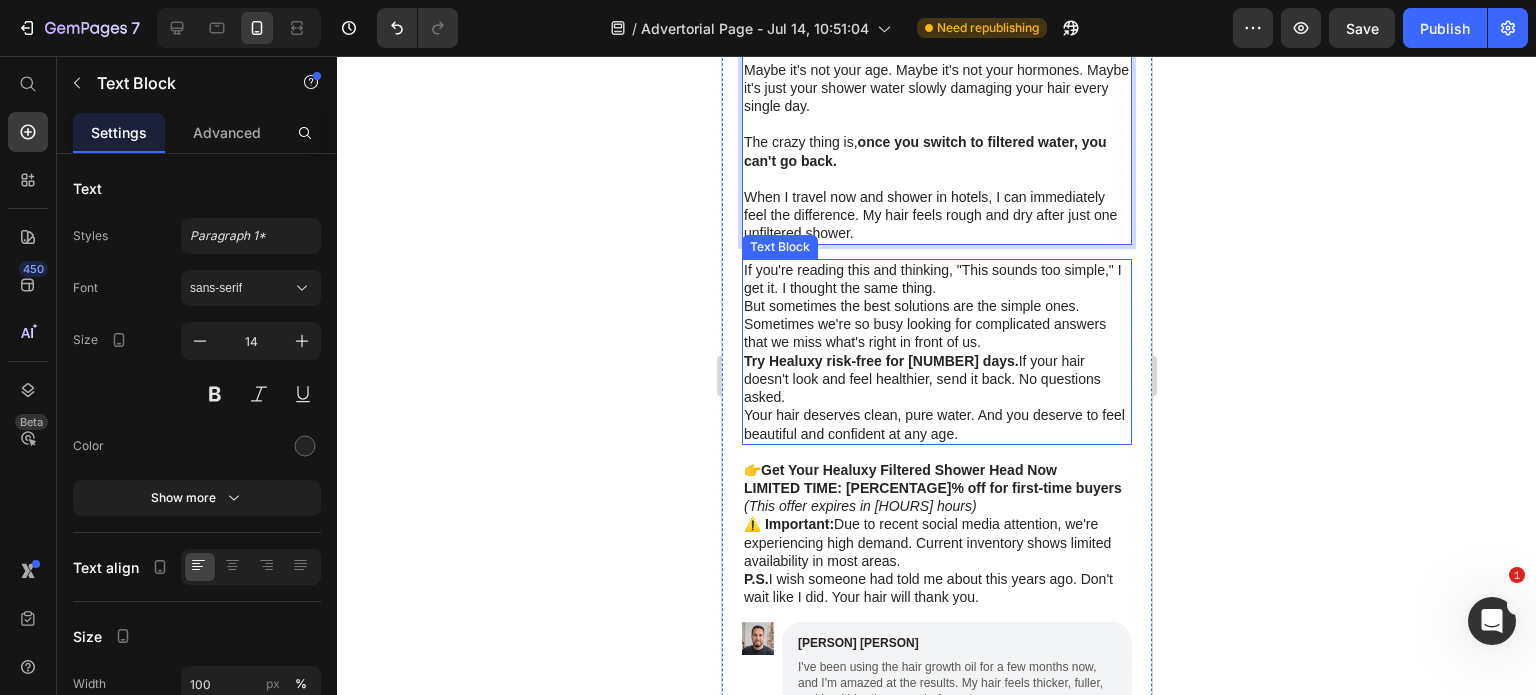 click on "If you're reading this and thinking, "This sounds too simple," I get it. I thought the same thing." at bounding box center [936, 279] 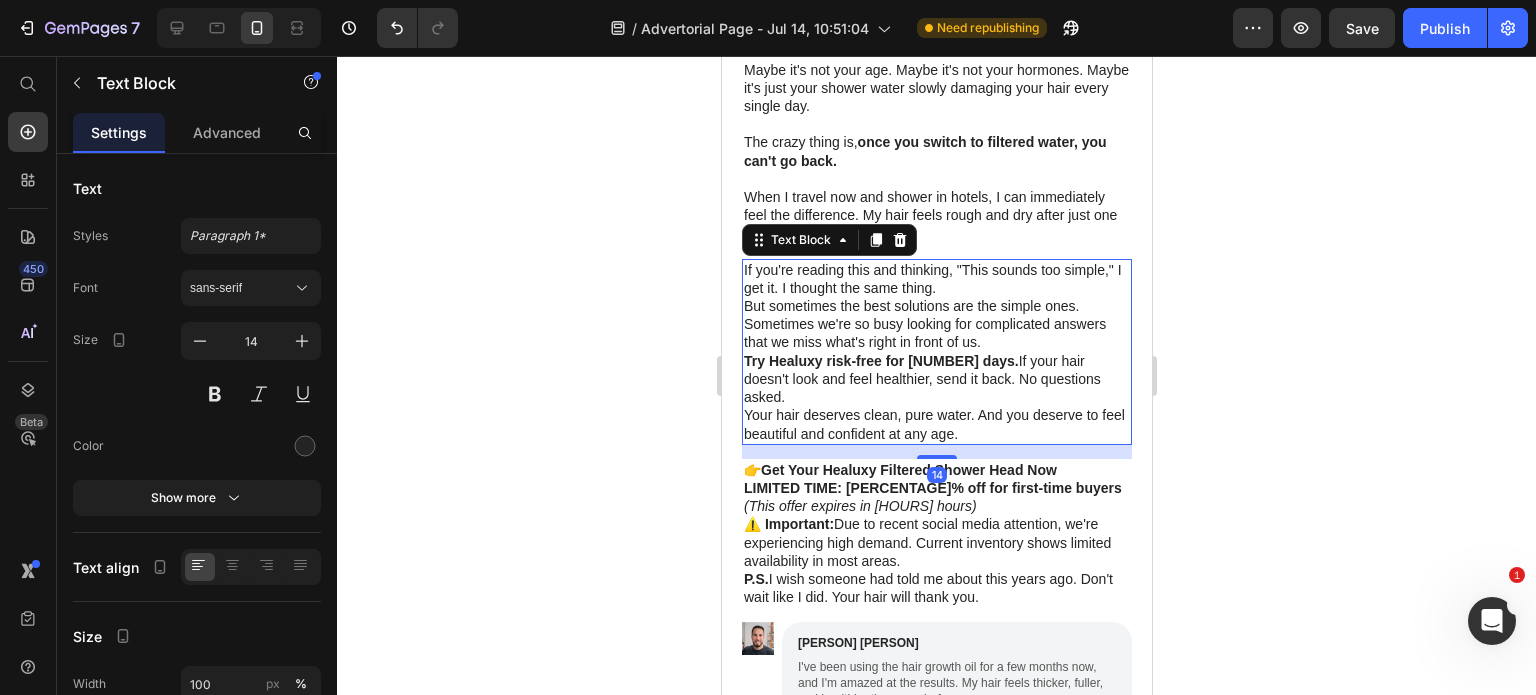 click on "If you're reading this and thinking, "This sounds too simple," I get it. I thought the same thing." at bounding box center (936, 279) 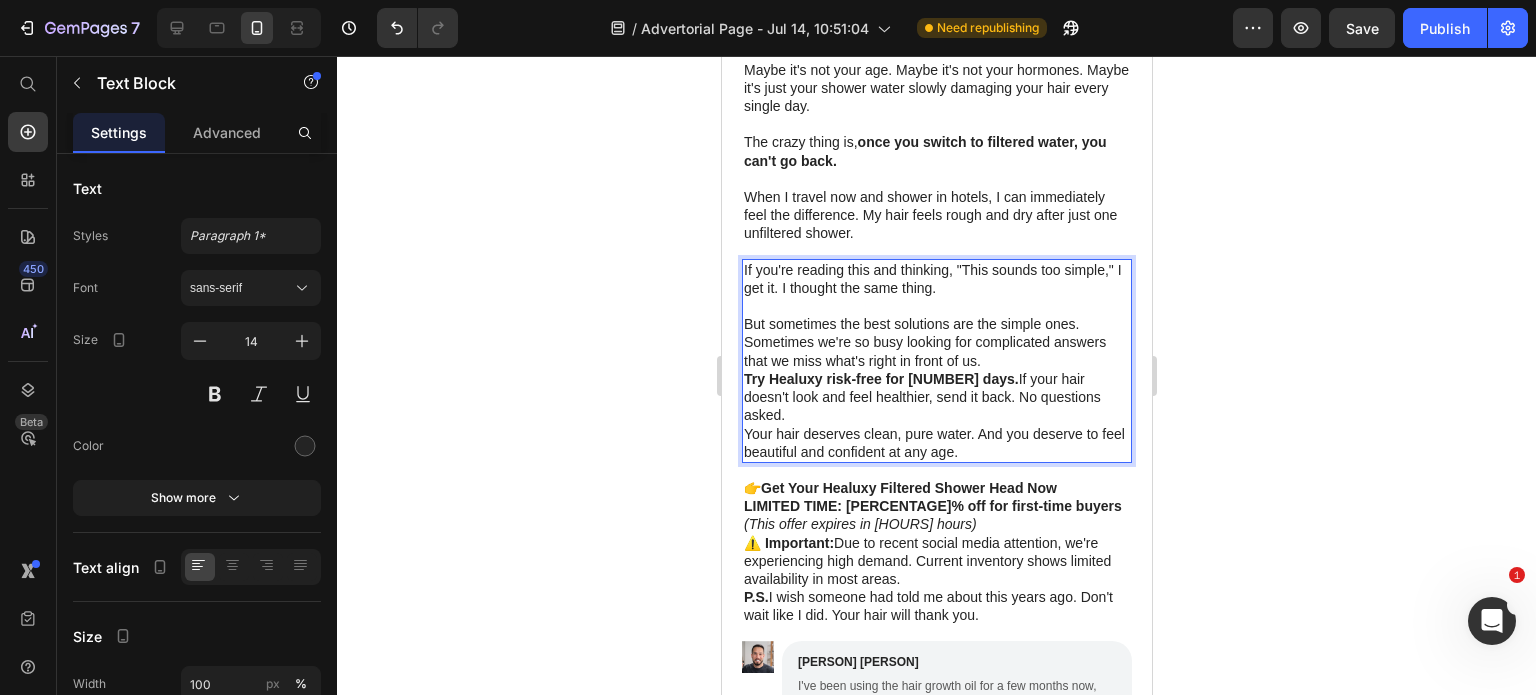 click on "But sometimes the best solutions are the simple ones. Sometimes we're so busy looking for complicated answers that we miss what's right in front of us." at bounding box center [936, 342] 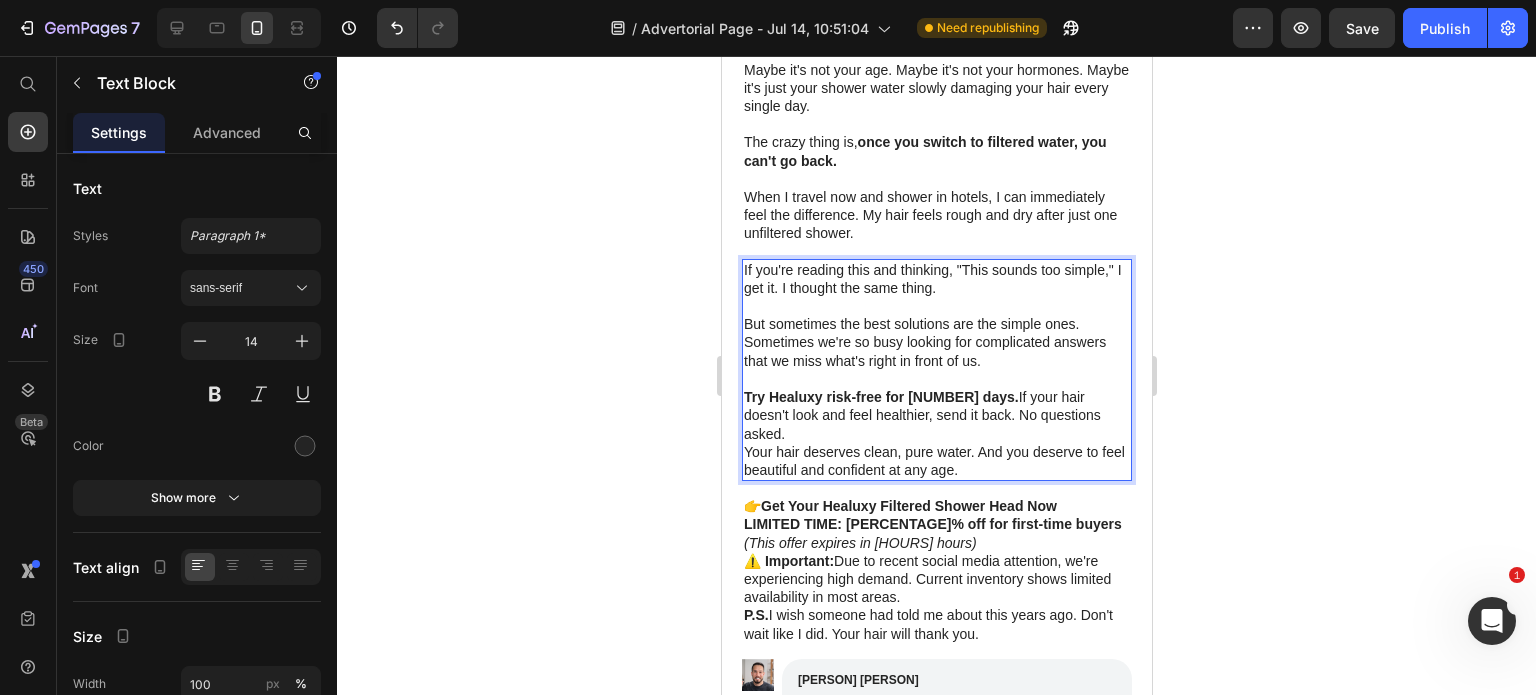 click on "Try Healuxy risk-free for [NUMBER] days. If your hair doesn't look and feel healthier, send it back. No questions asked." at bounding box center (936, 415) 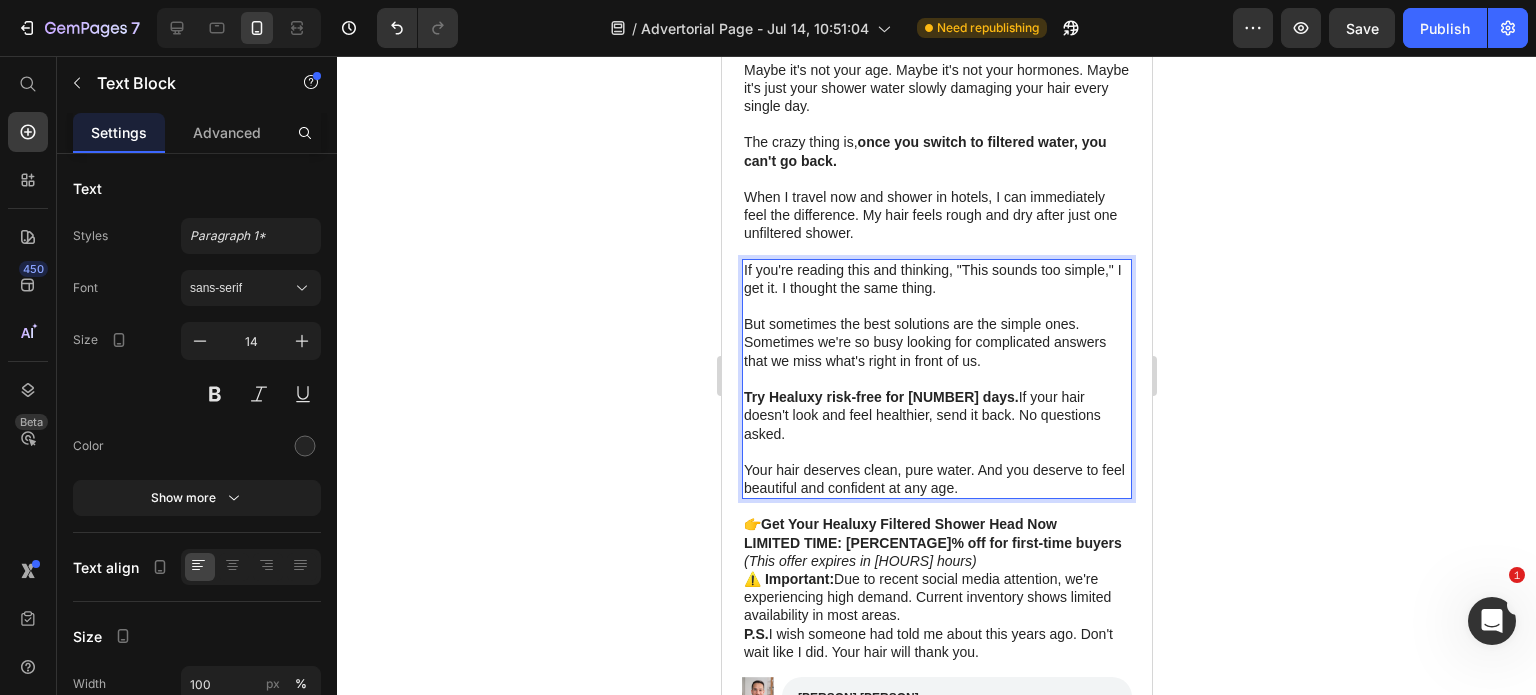 scroll, scrollTop: 5951, scrollLeft: 0, axis: vertical 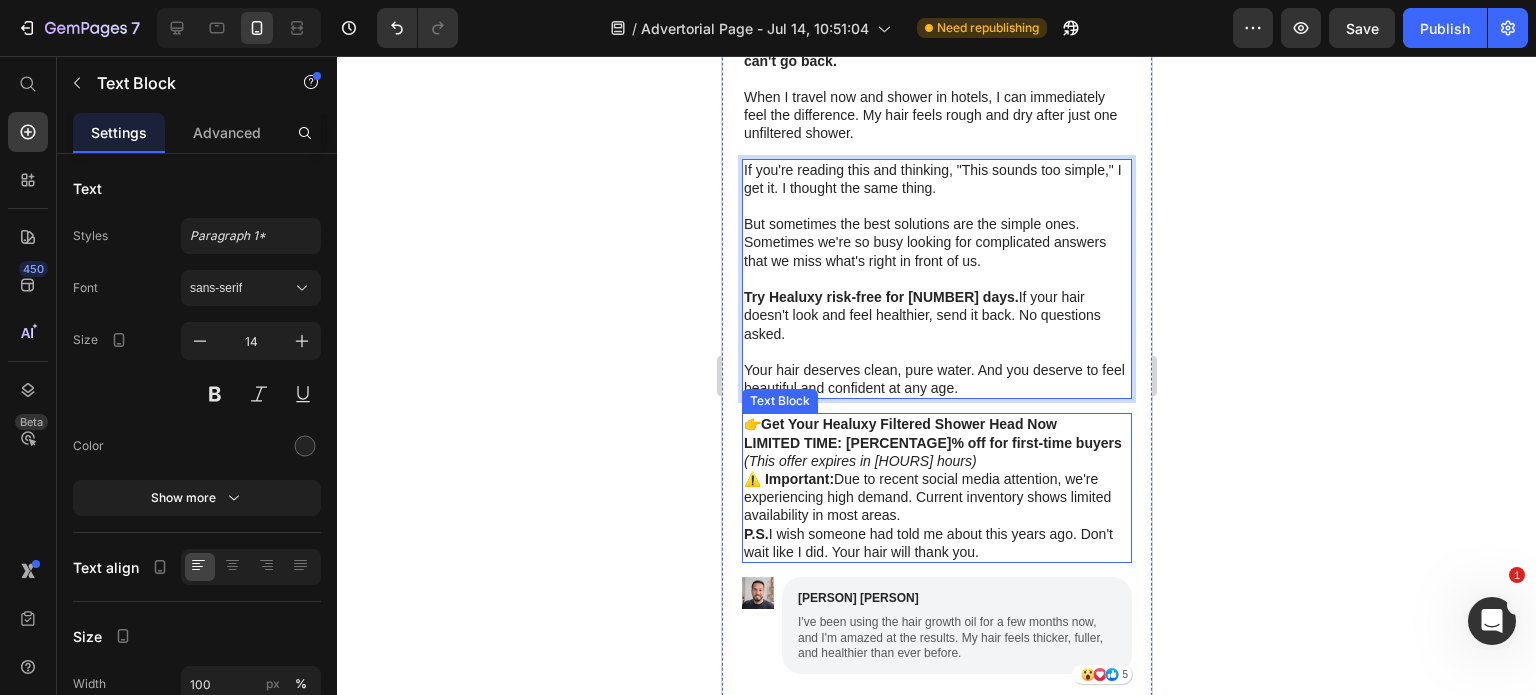 click on "LIMITED TIME: [PERCENT]% off for first-time buyers (This offer expires in [HOURS] hours)" at bounding box center [936, 452] 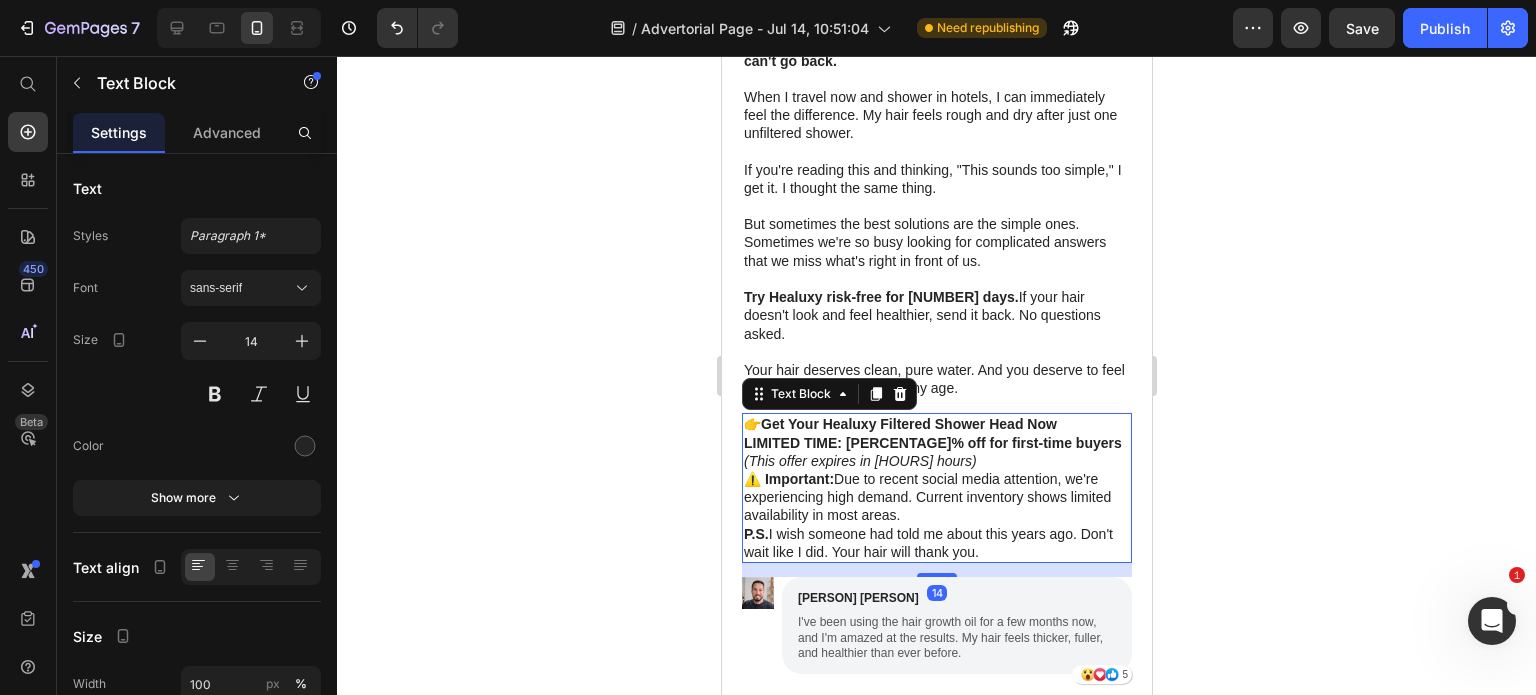 click on "LIMITED TIME: [PERCENT]% off for first-time buyers (This offer expires in [HOURS] hours)" at bounding box center (936, 452) 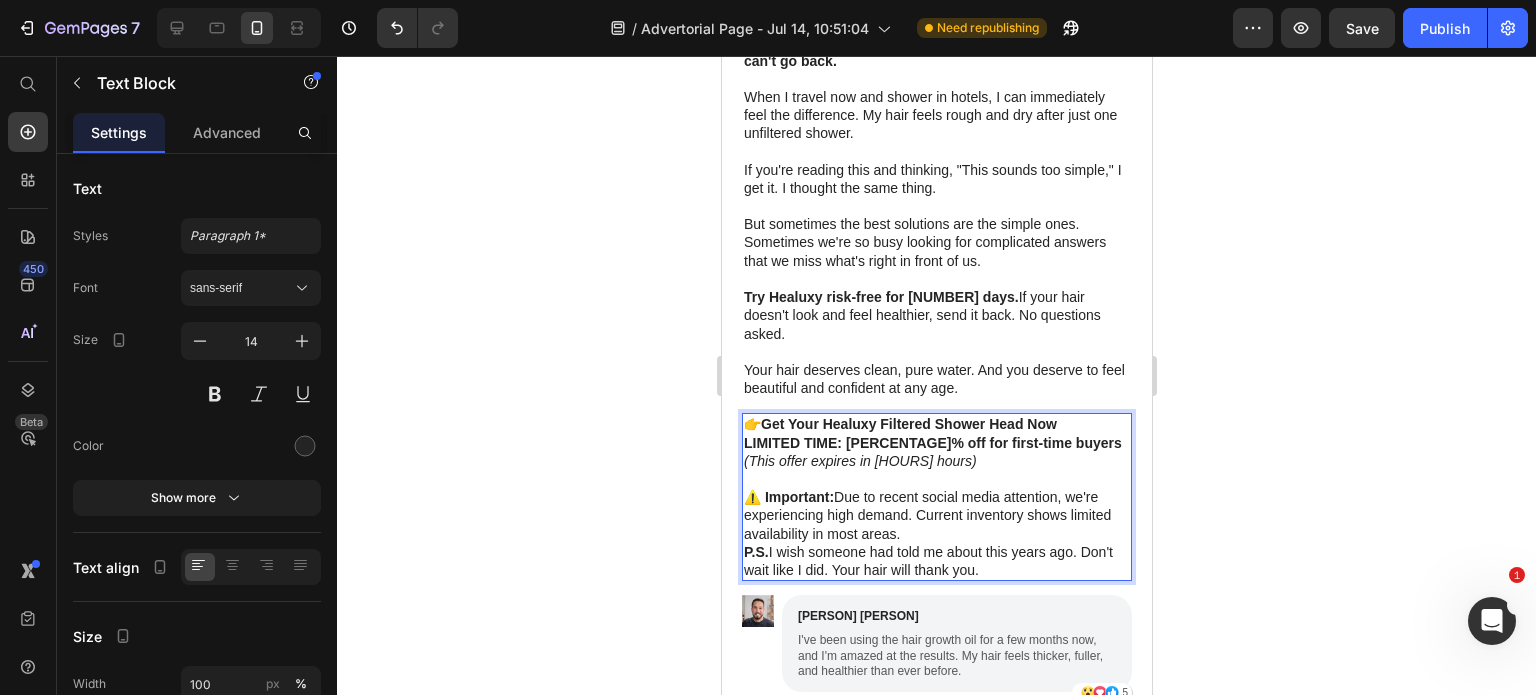 click on "LIMITED TIME: [PERCENTAGE]% off for first-time buyers" at bounding box center [932, 443] 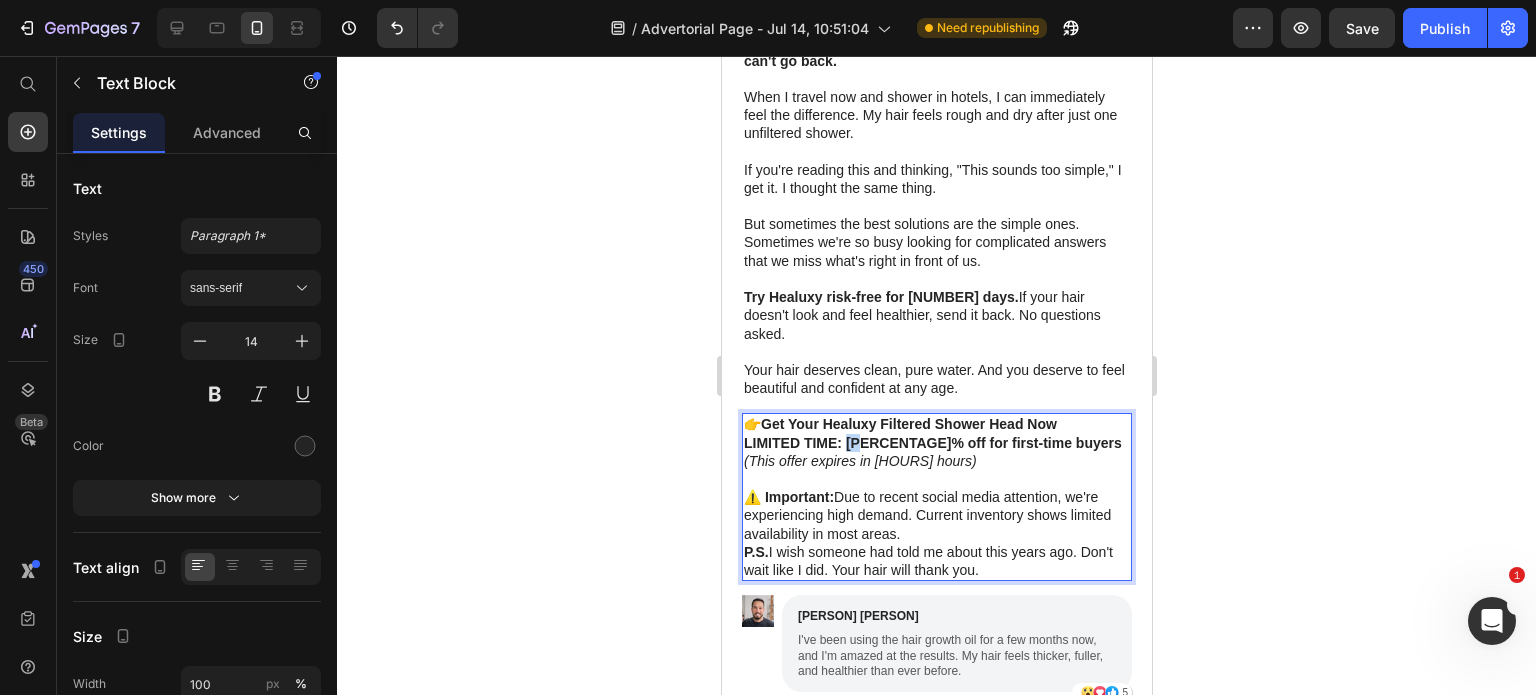 click on "LIMITED TIME: [PERCENTAGE]% off for first-time buyers" at bounding box center (932, 443) 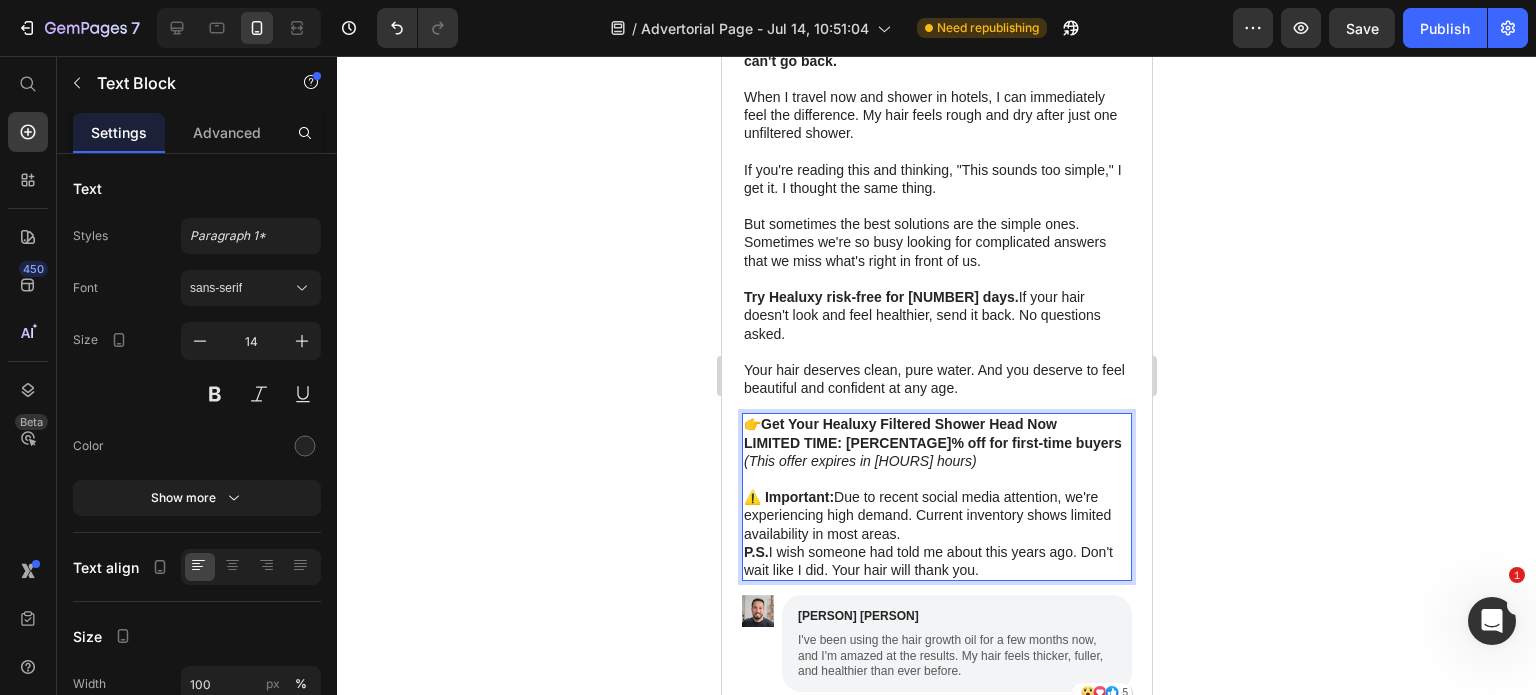 click on "LIMITED TIME: [PERCENTAGE]% off for first-time buyers   (This offer expires in [NUMBER] hours)" at bounding box center (936, 452) 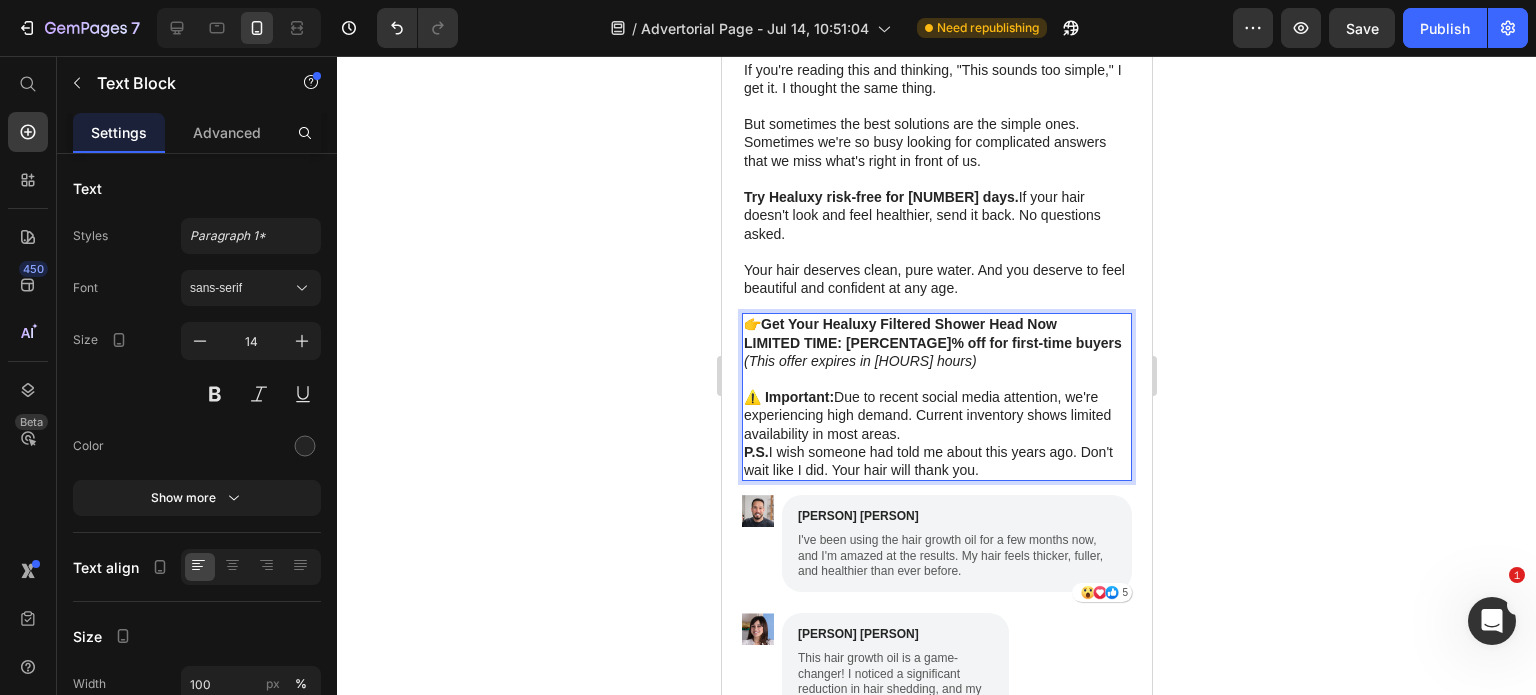 click on "⚠️ Important:  Due to recent social media attention, we're experiencing high demand. Current inventory shows limited availability in most areas." at bounding box center (936, 415) 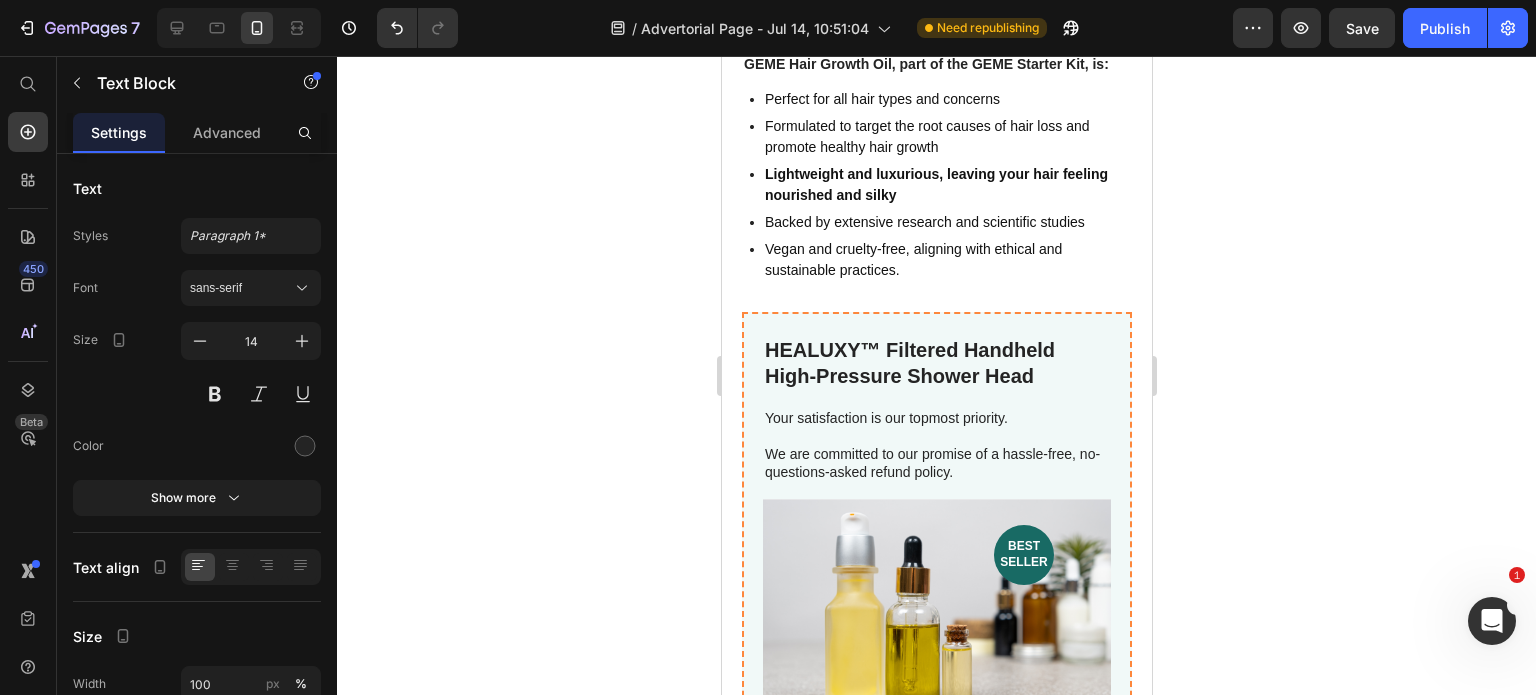 scroll, scrollTop: 7251, scrollLeft: 0, axis: vertical 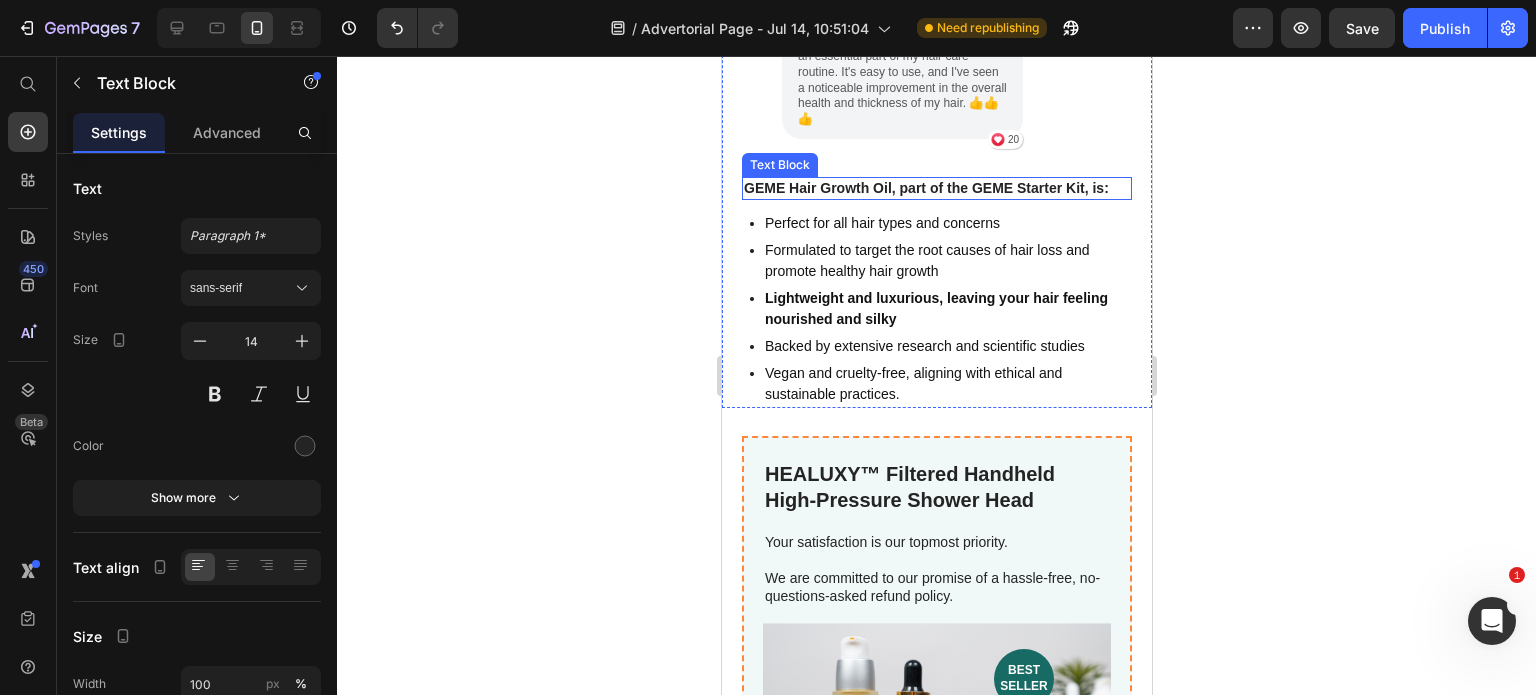 click on "GEME Hair Growth Oil, part of the GEME Starter Kit, is:" at bounding box center (925, 188) 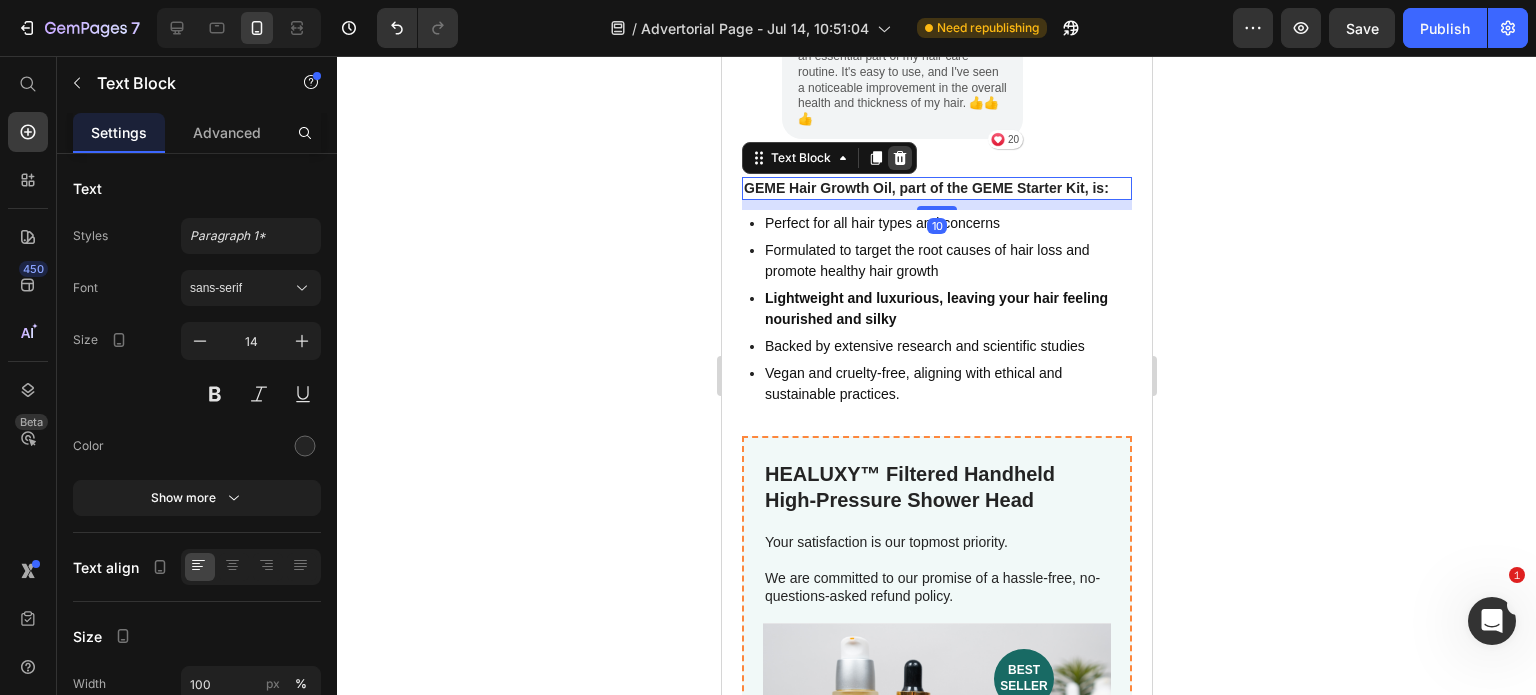 click 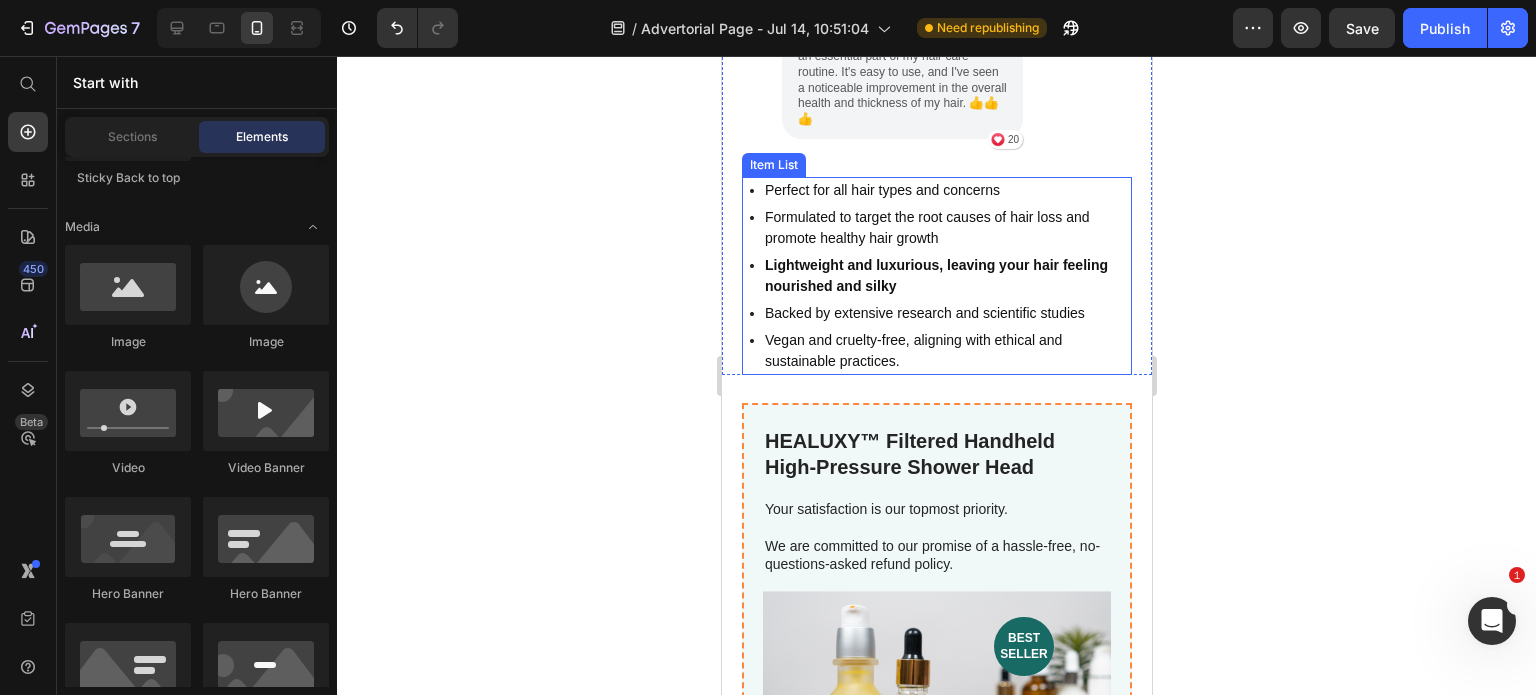 click on "Perfect for all hair types and concerns" at bounding box center [940, 190] 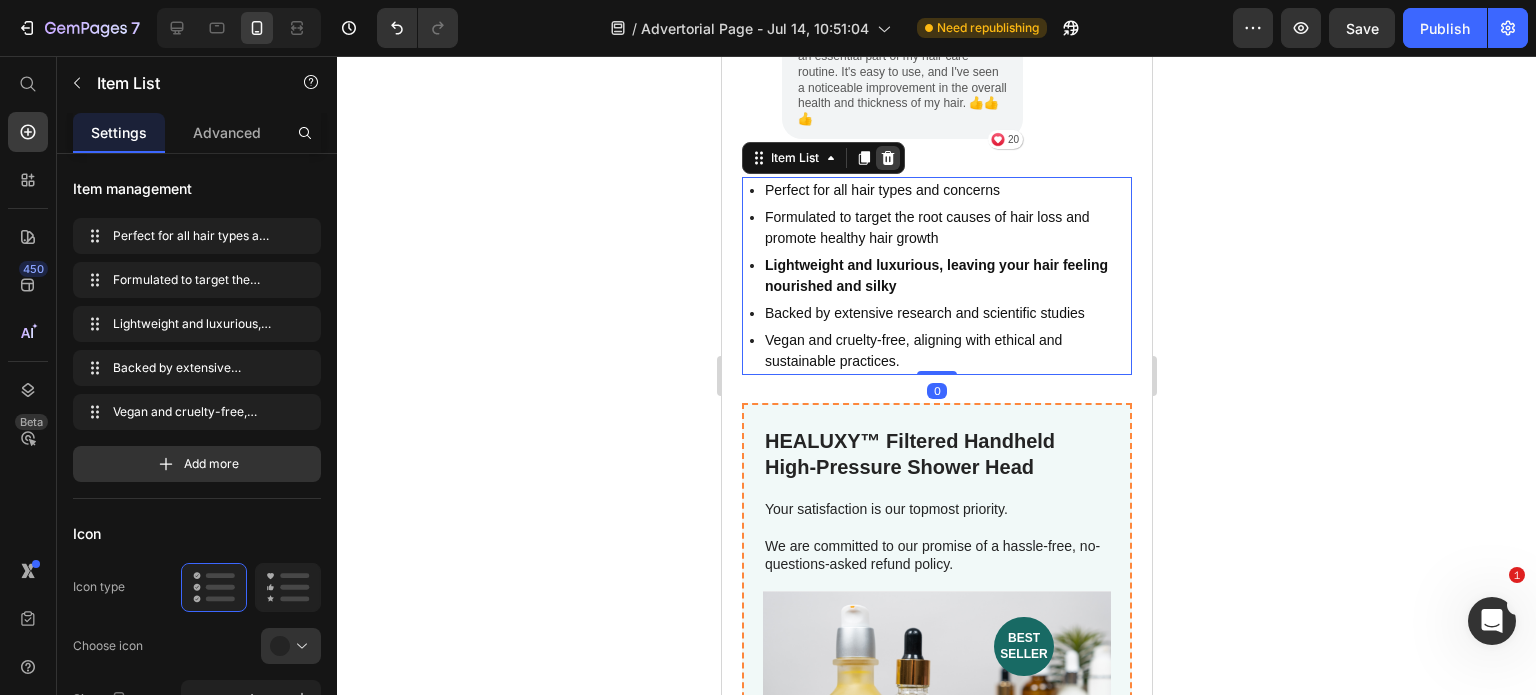 click 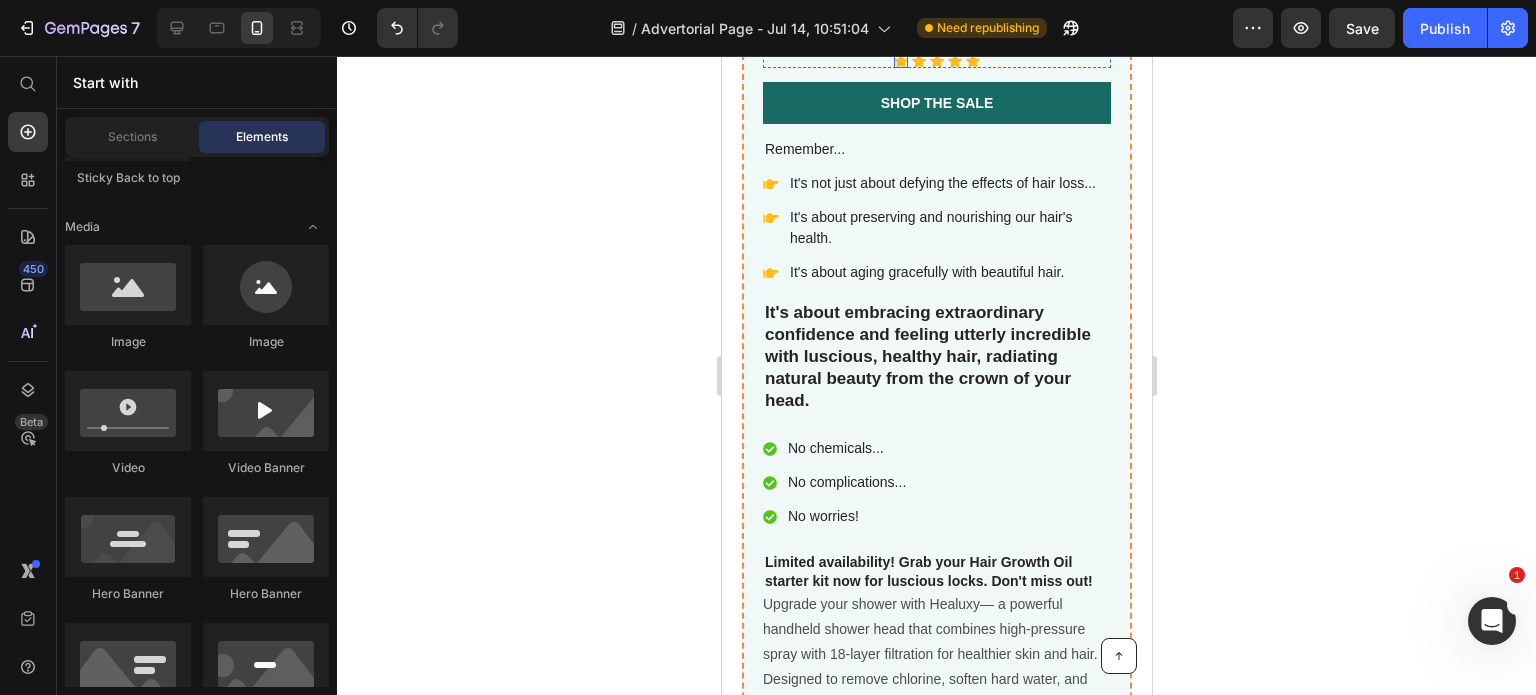 scroll, scrollTop: 7551, scrollLeft: 0, axis: vertical 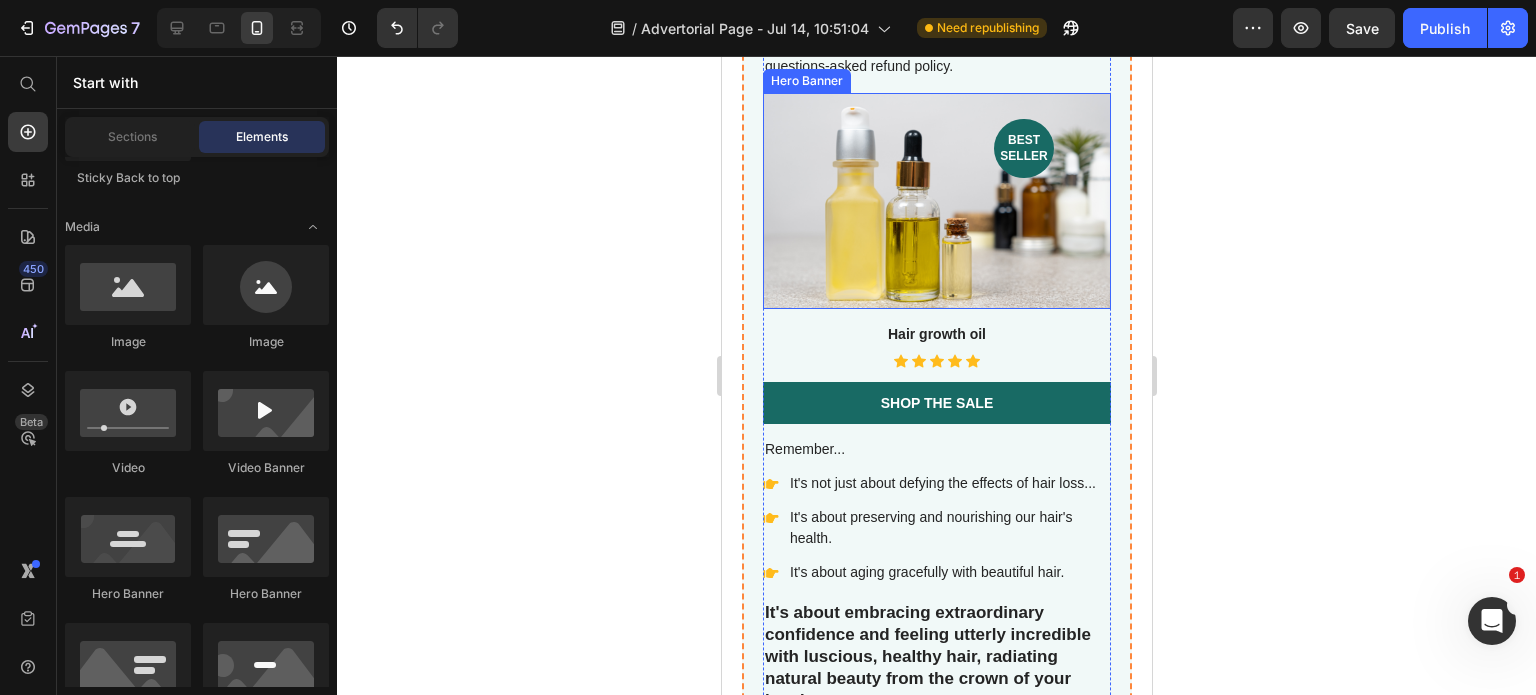 click at bounding box center [936, 201] 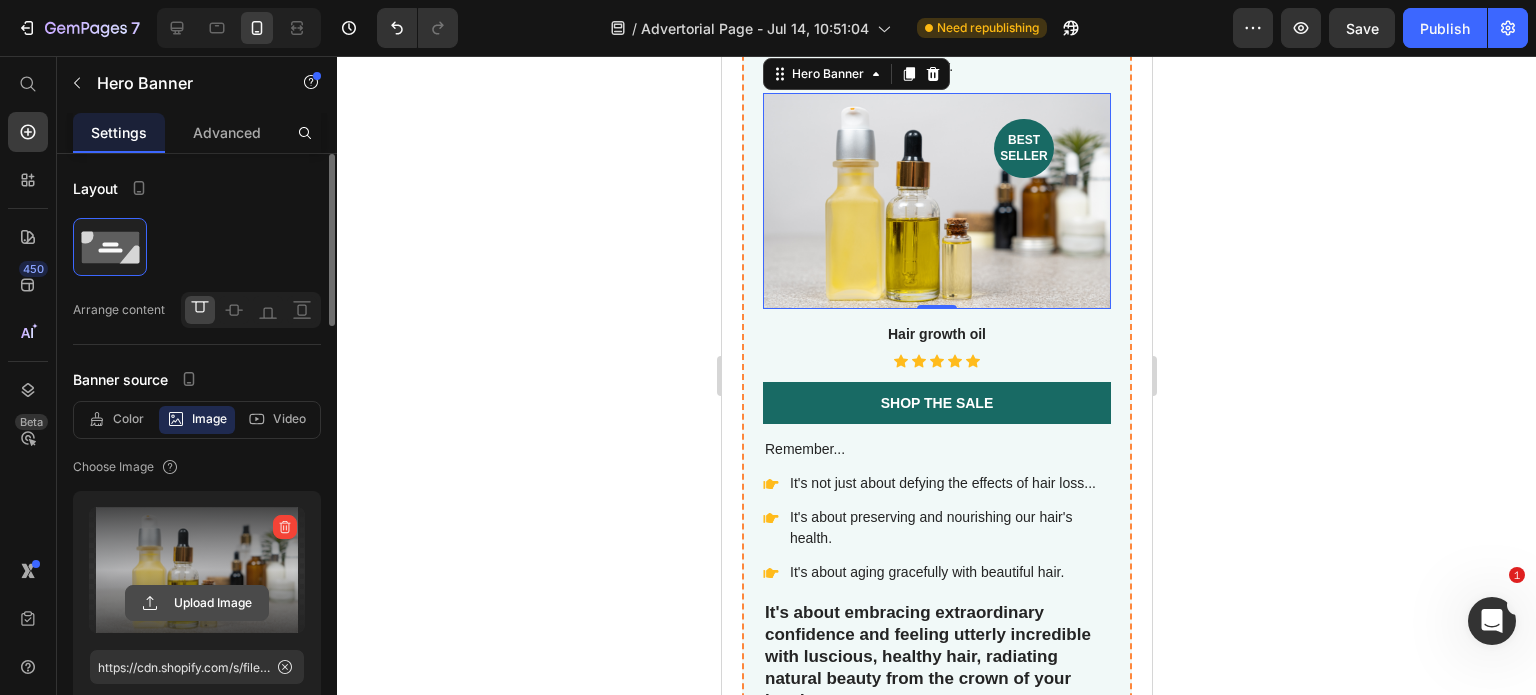 click 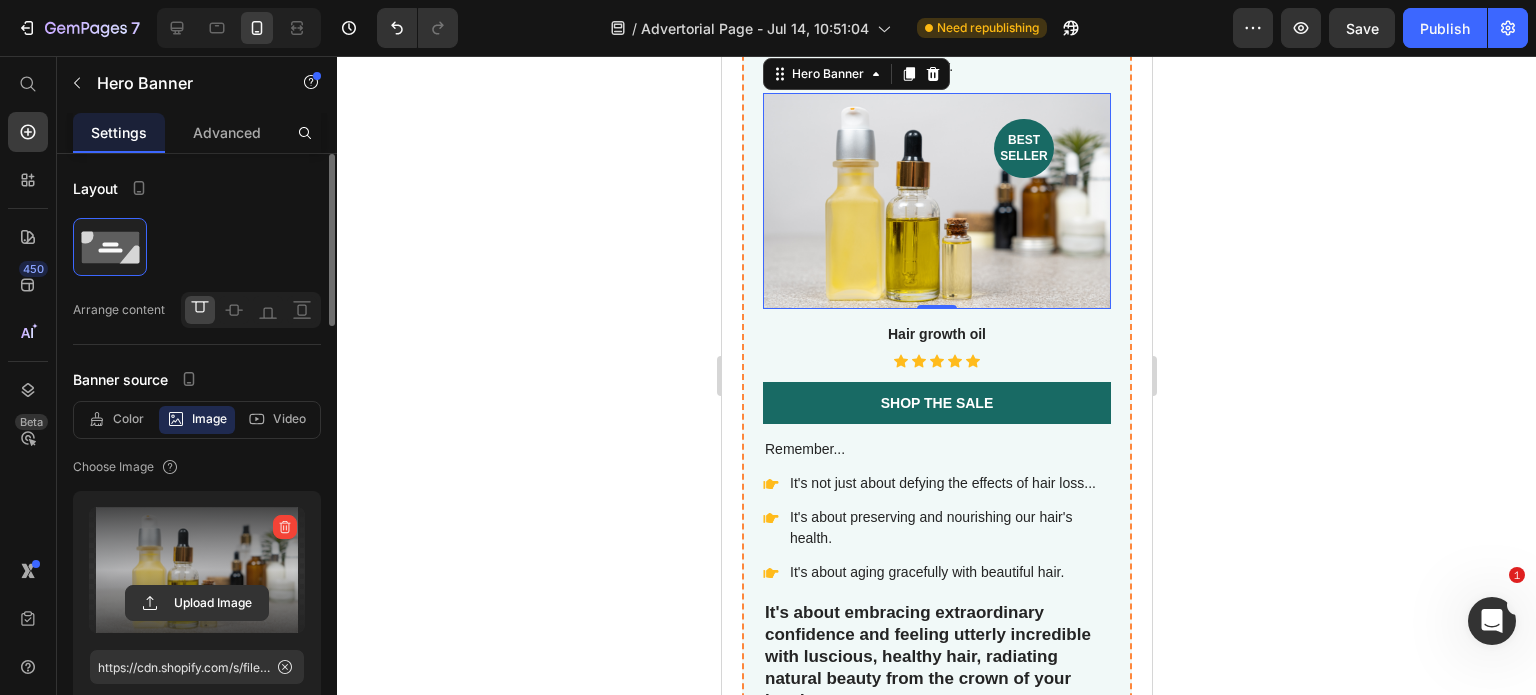 scroll, scrollTop: 200, scrollLeft: 0, axis: vertical 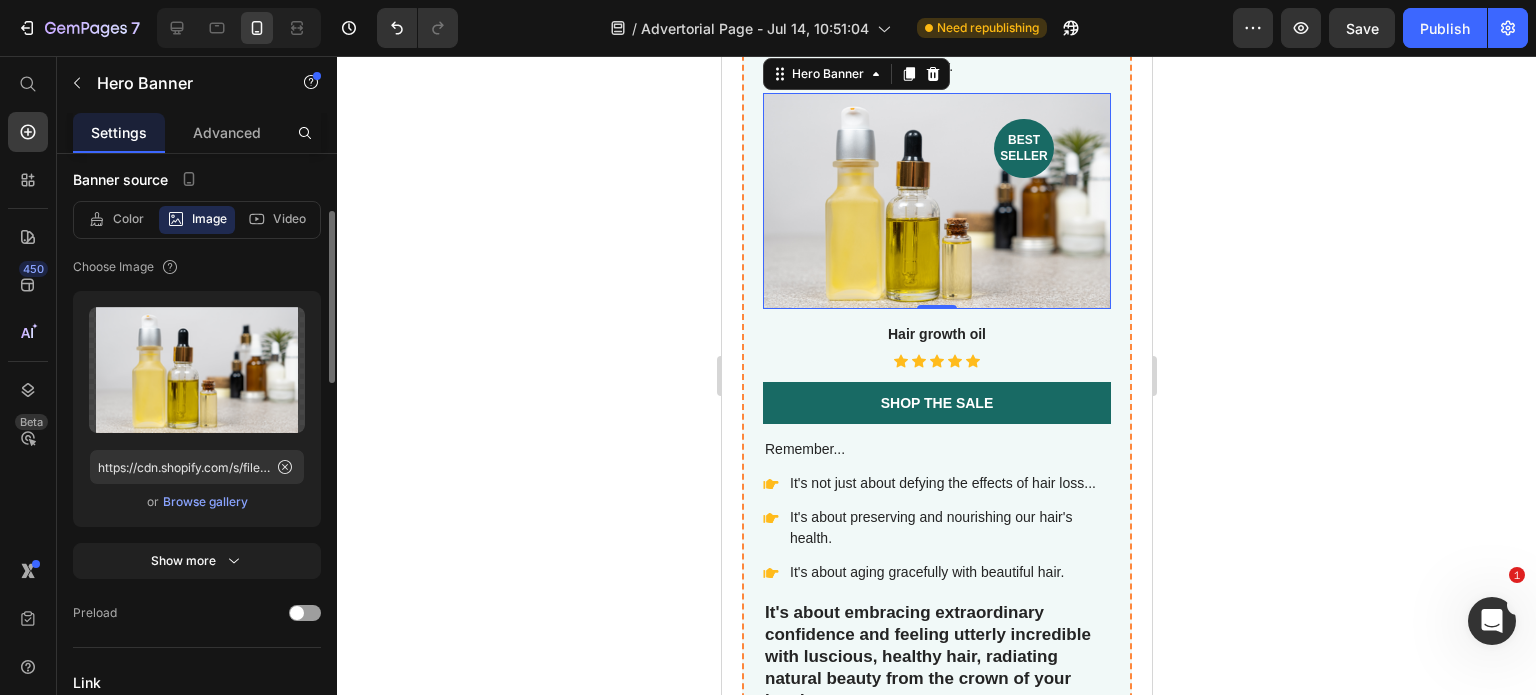 click on "Browse gallery" at bounding box center [205, 502] 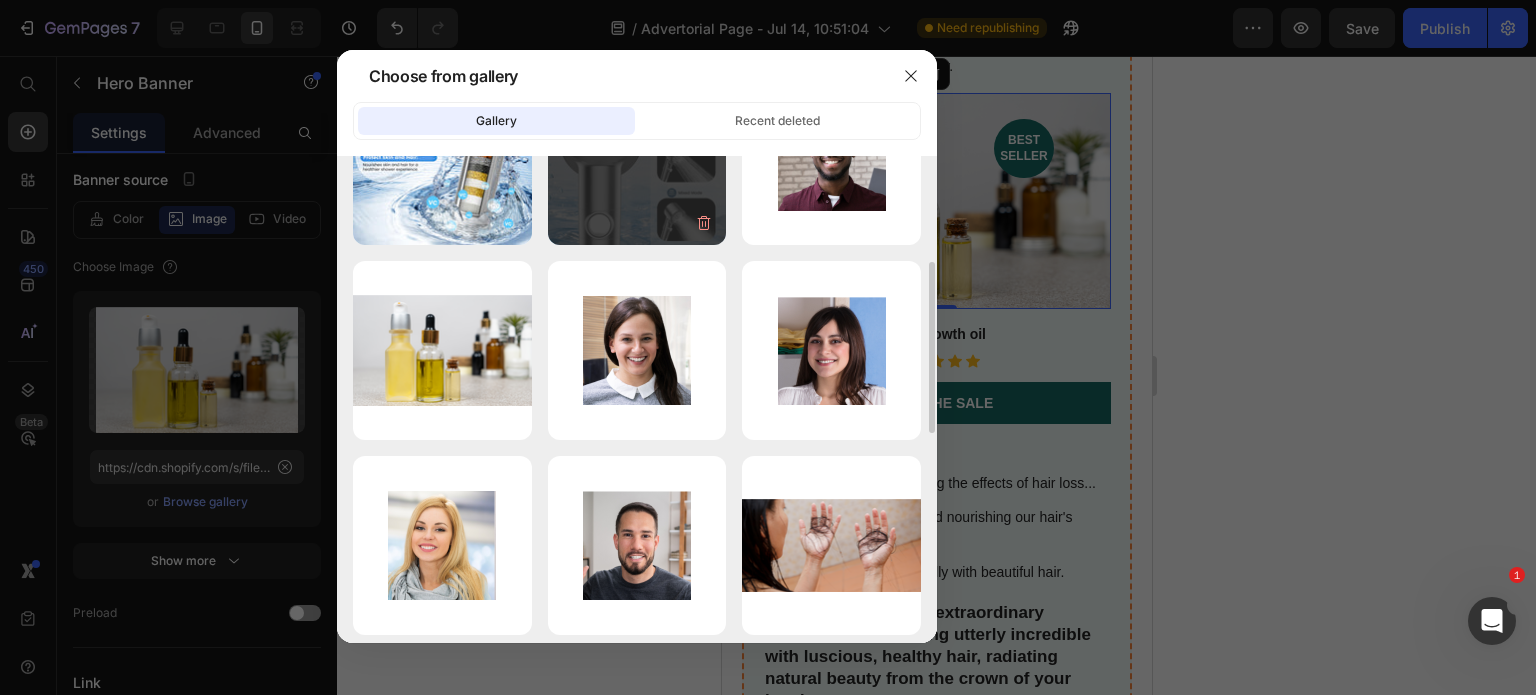 scroll, scrollTop: 0, scrollLeft: 0, axis: both 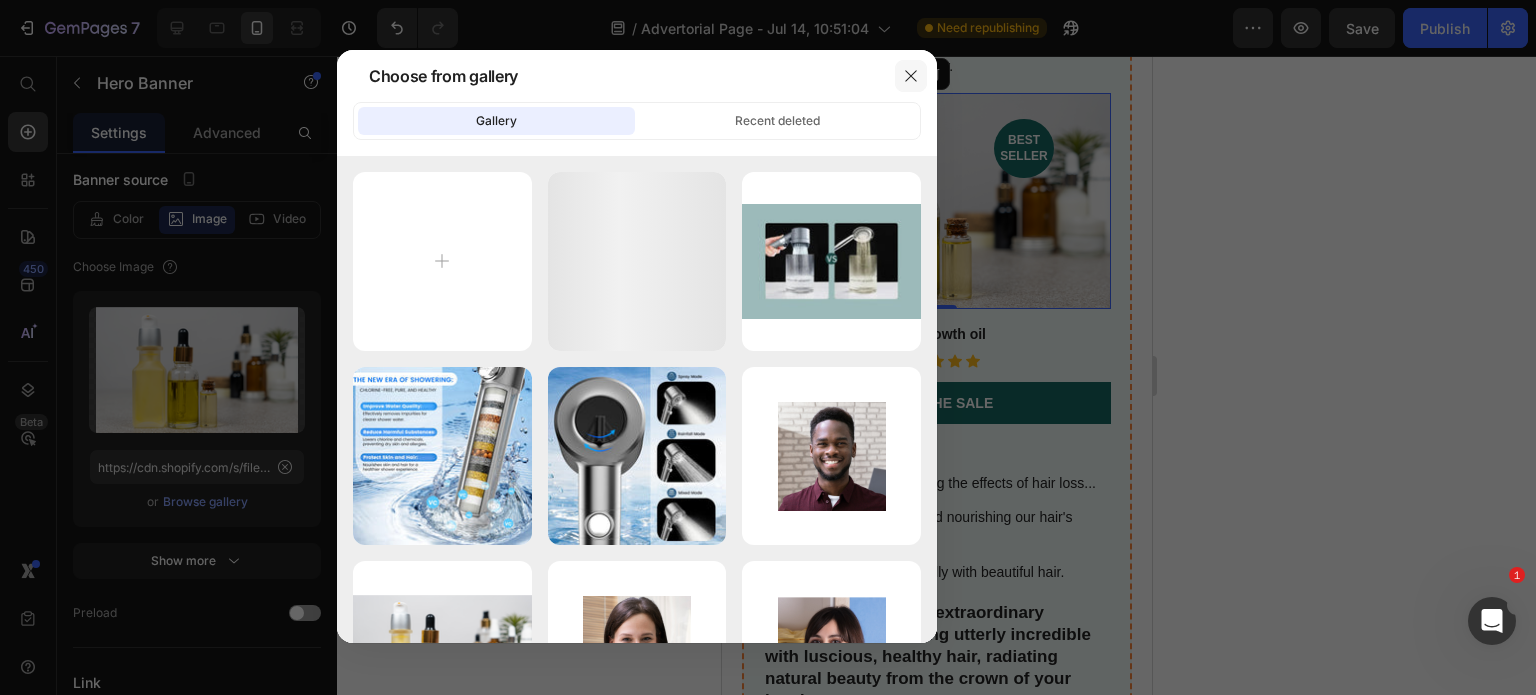 click at bounding box center [911, 76] 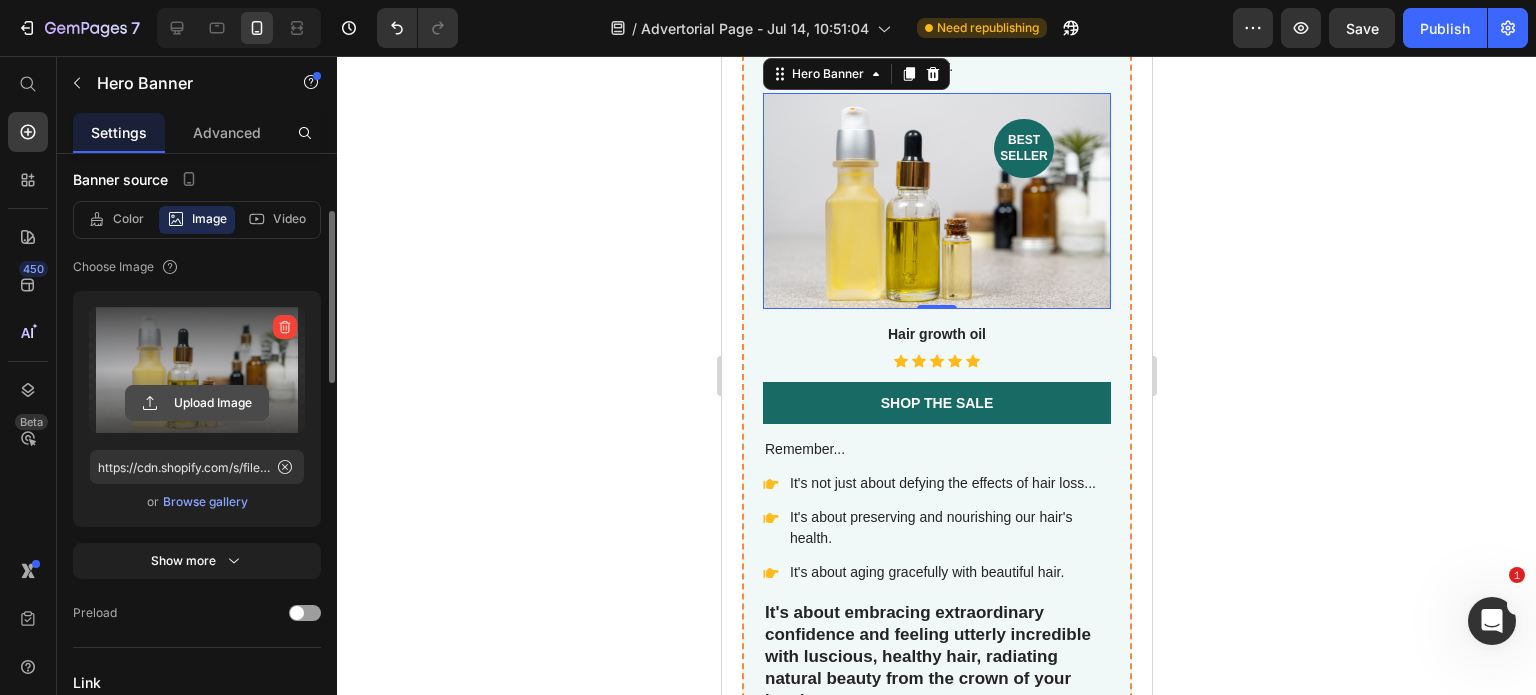 click 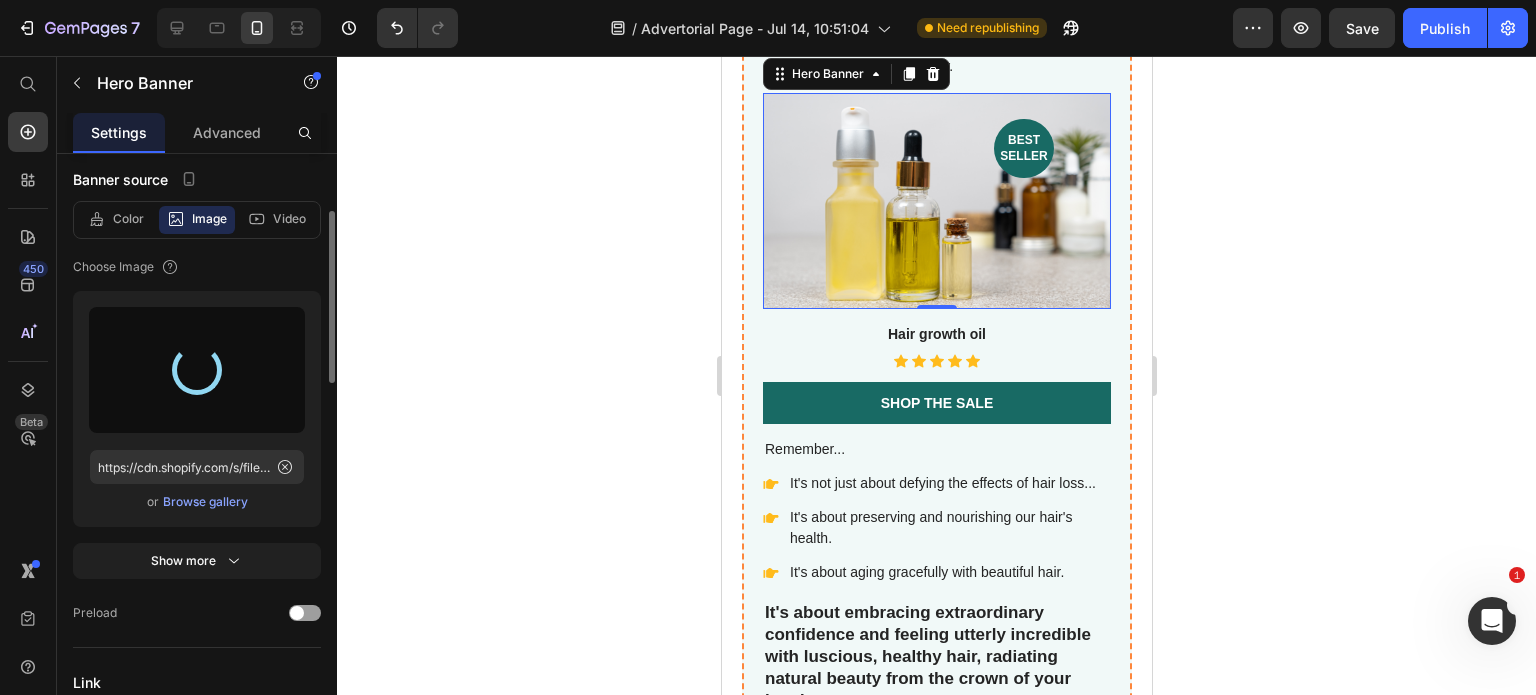 type on "https://cdn.shopify.com/s/files/1/0683/1085/9948/files/gempages_559150089486992365-a938d1ca-3636-40f7-88aa-abc25542c9c7.jpg" 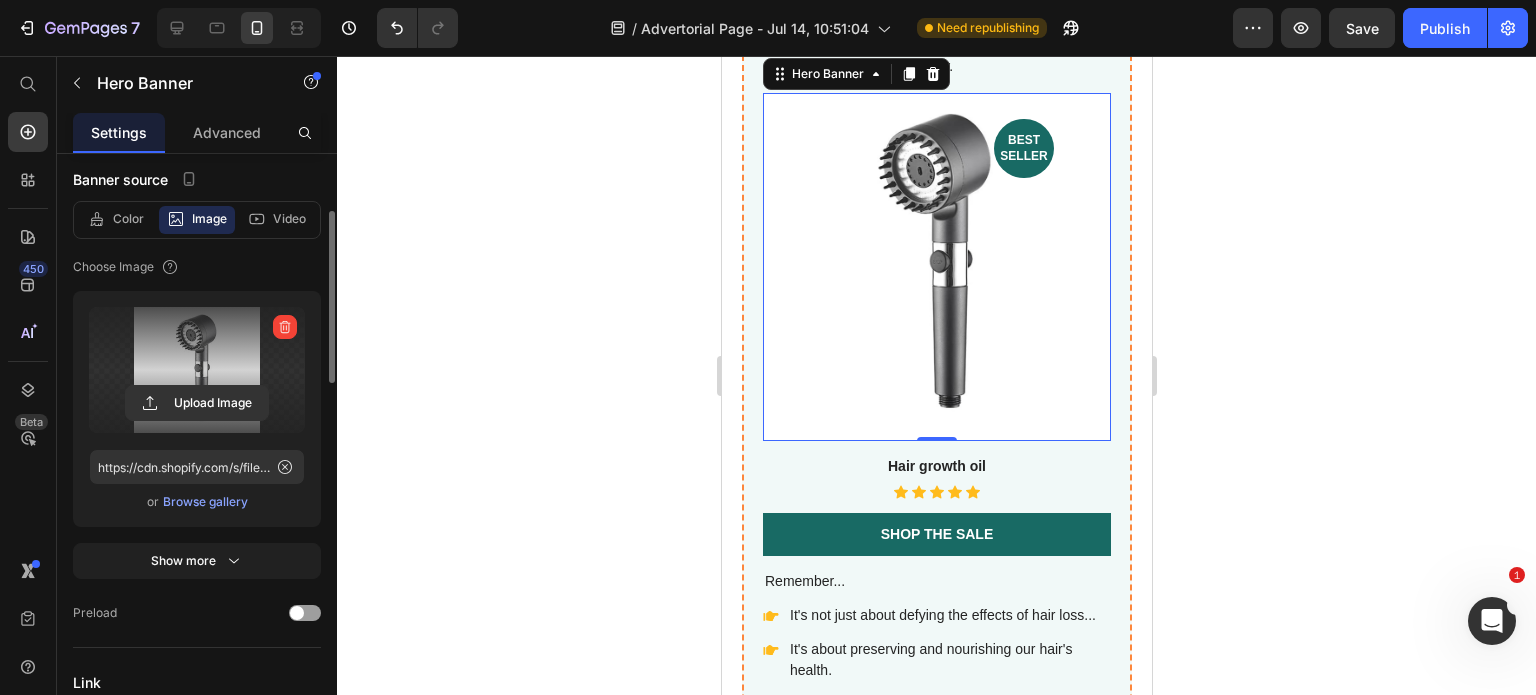 click 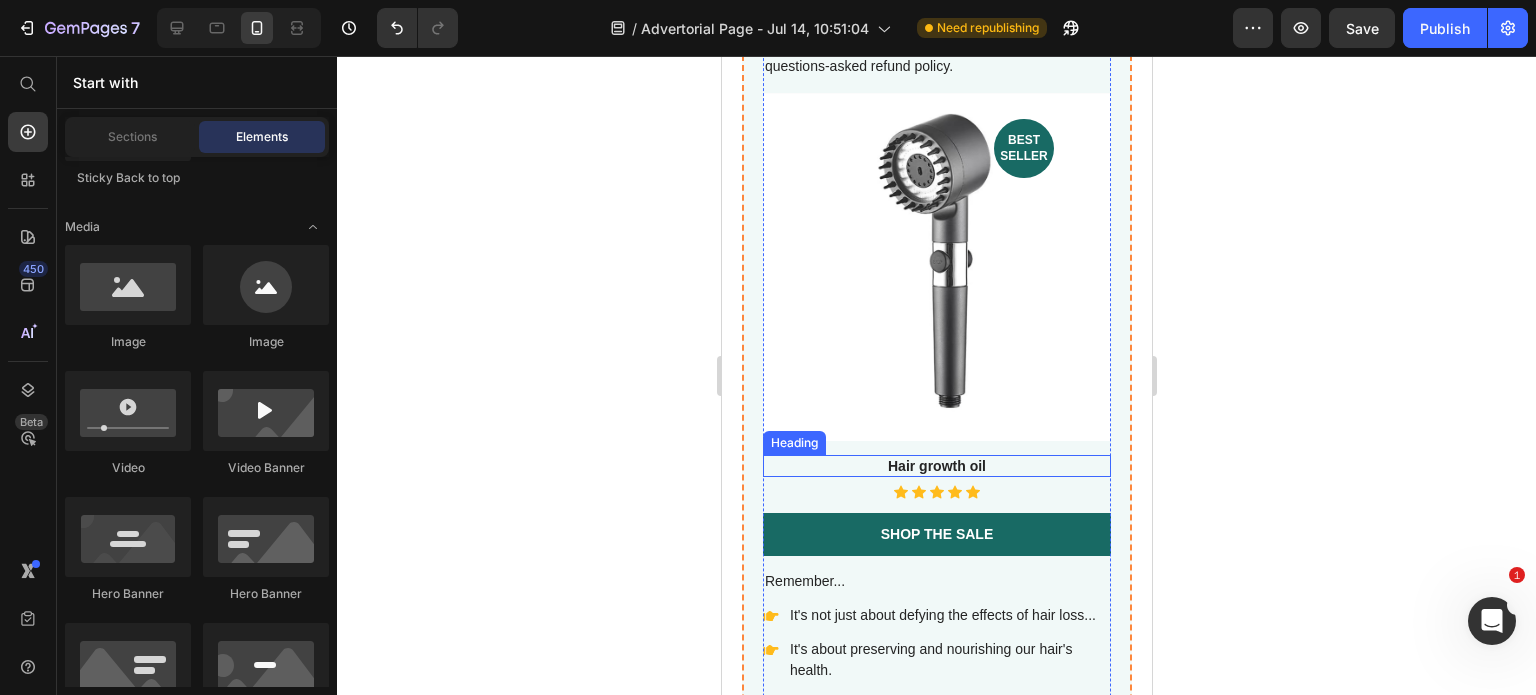 click on "Hair growth oil" at bounding box center (936, 466) 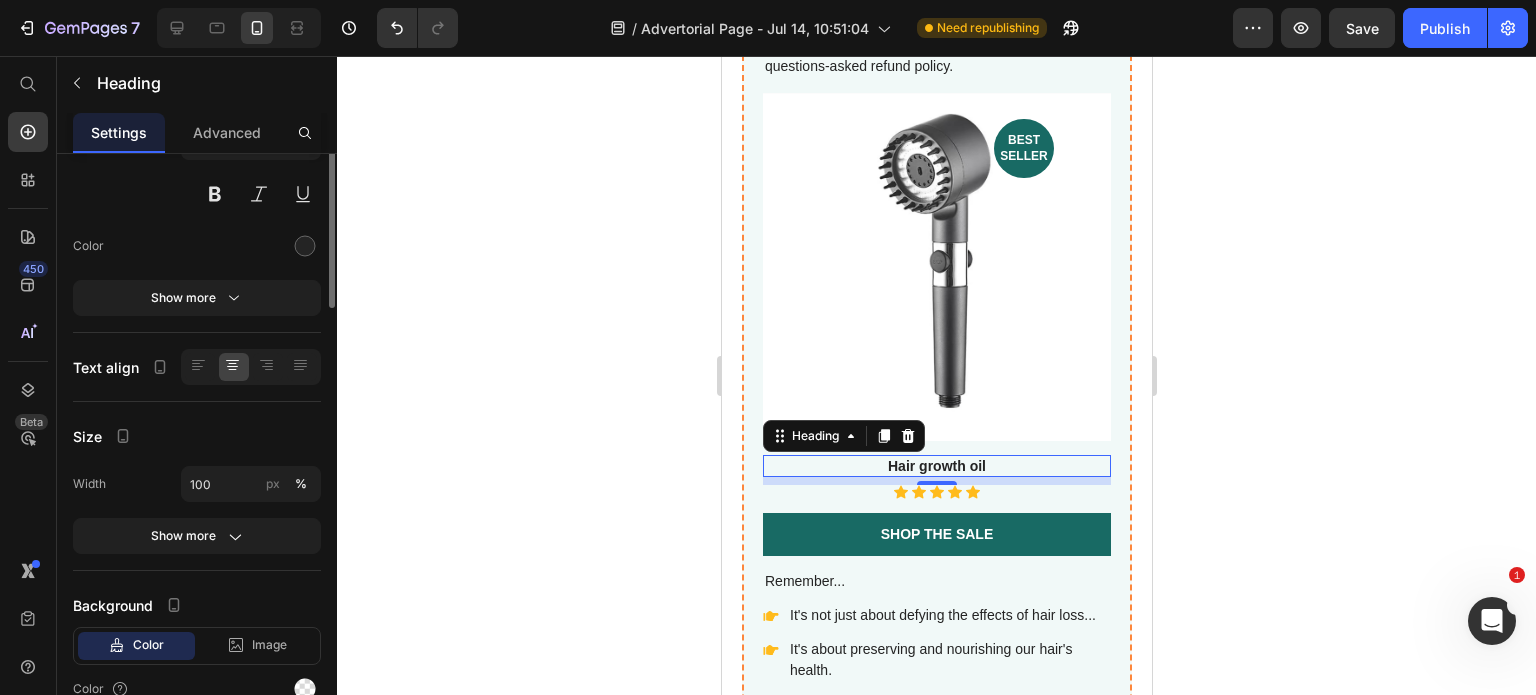 scroll, scrollTop: 0, scrollLeft: 0, axis: both 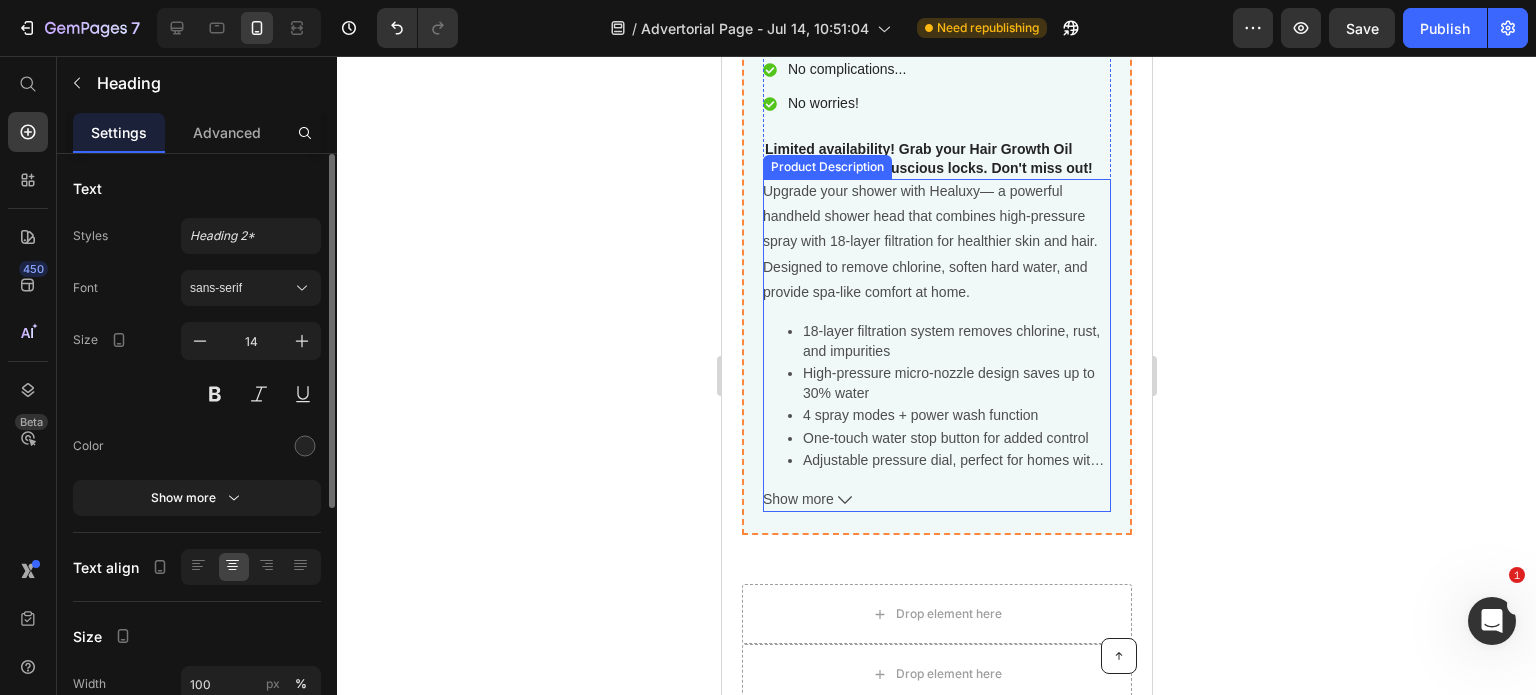 click 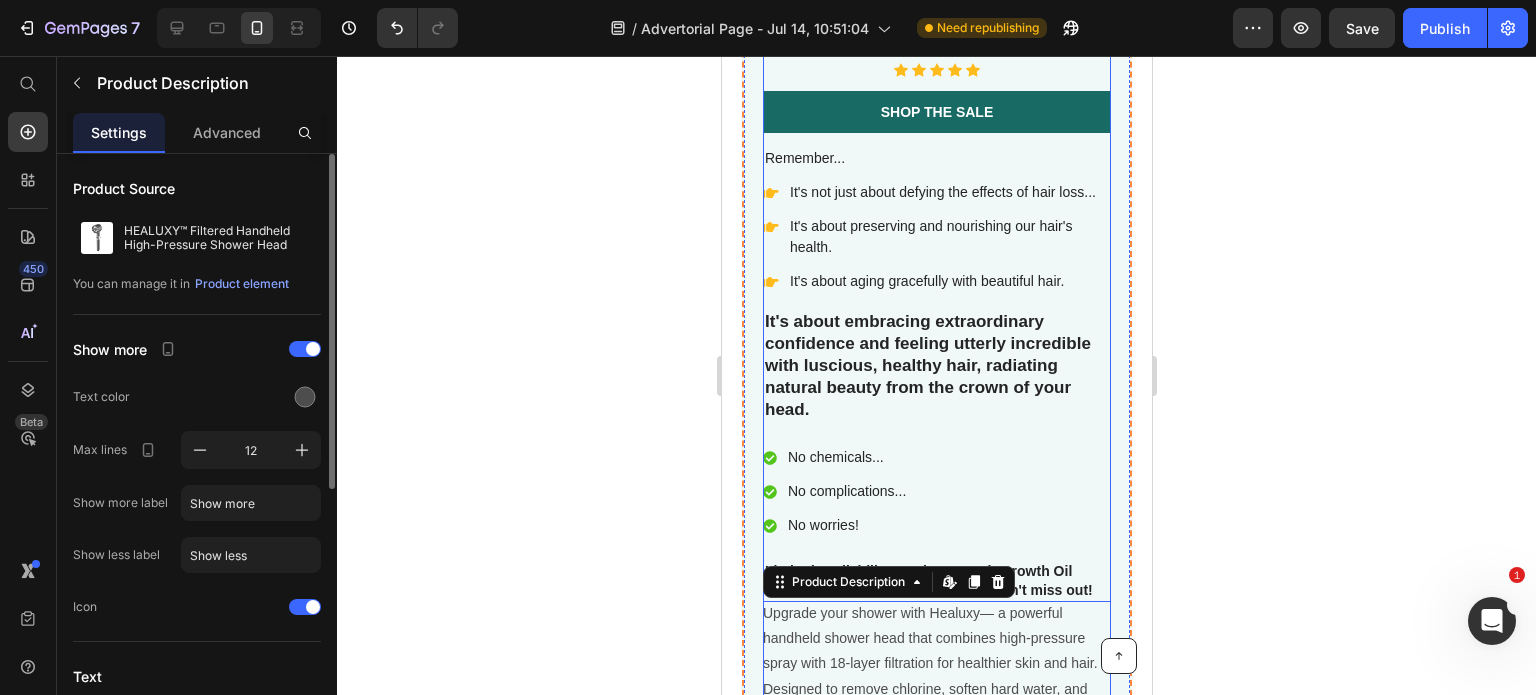 scroll, scrollTop: 8051, scrollLeft: 0, axis: vertical 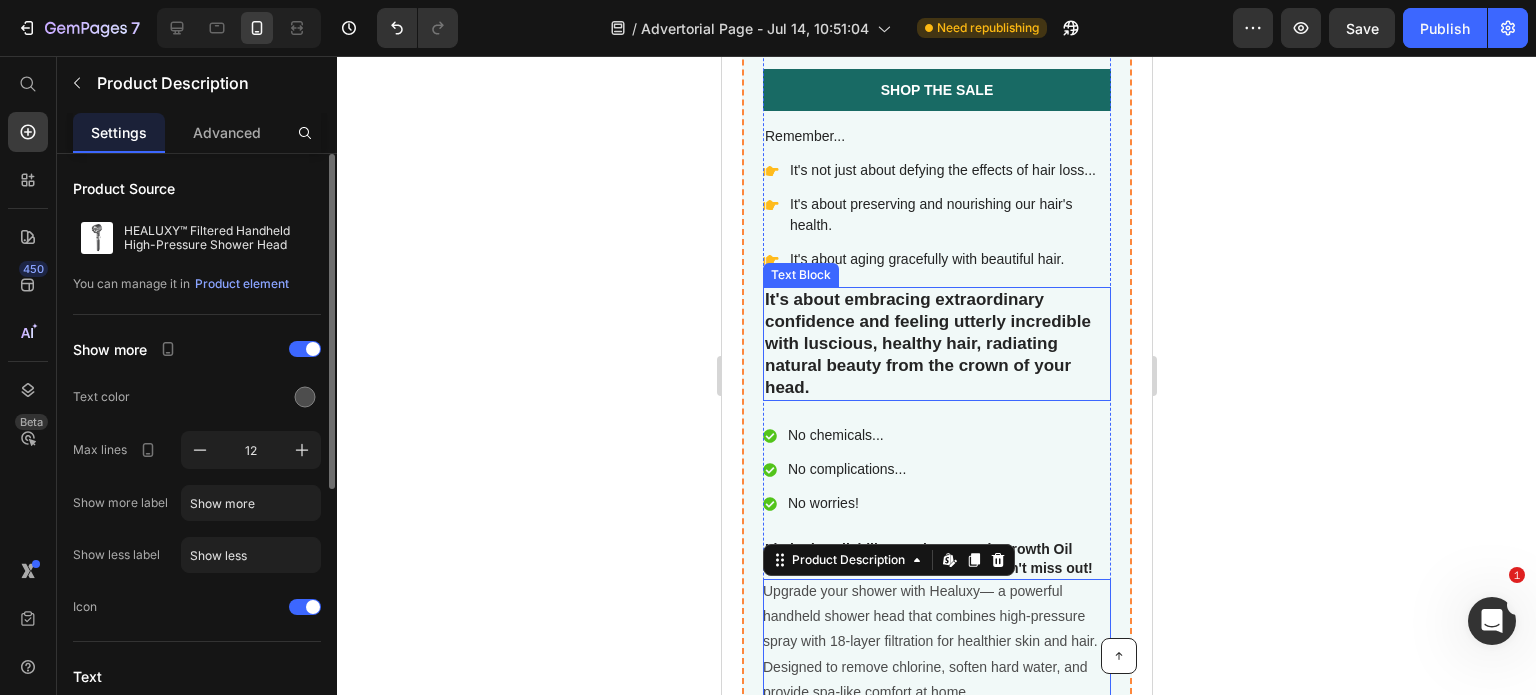 click on "It's about embracing extraordinary confidence and feeling utterly incredible with luscious, healthy hair, radiating natural beauty from the crown of your head." at bounding box center [936, 344] 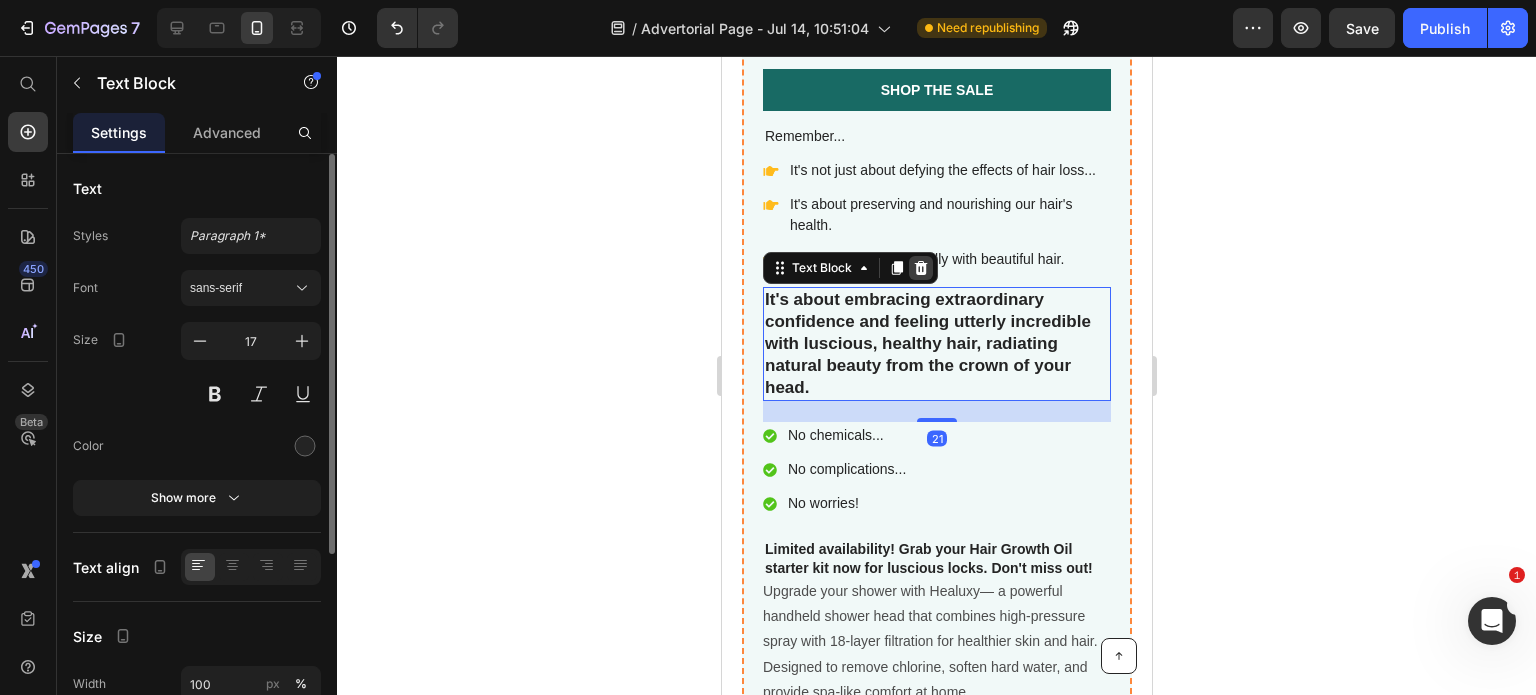 click 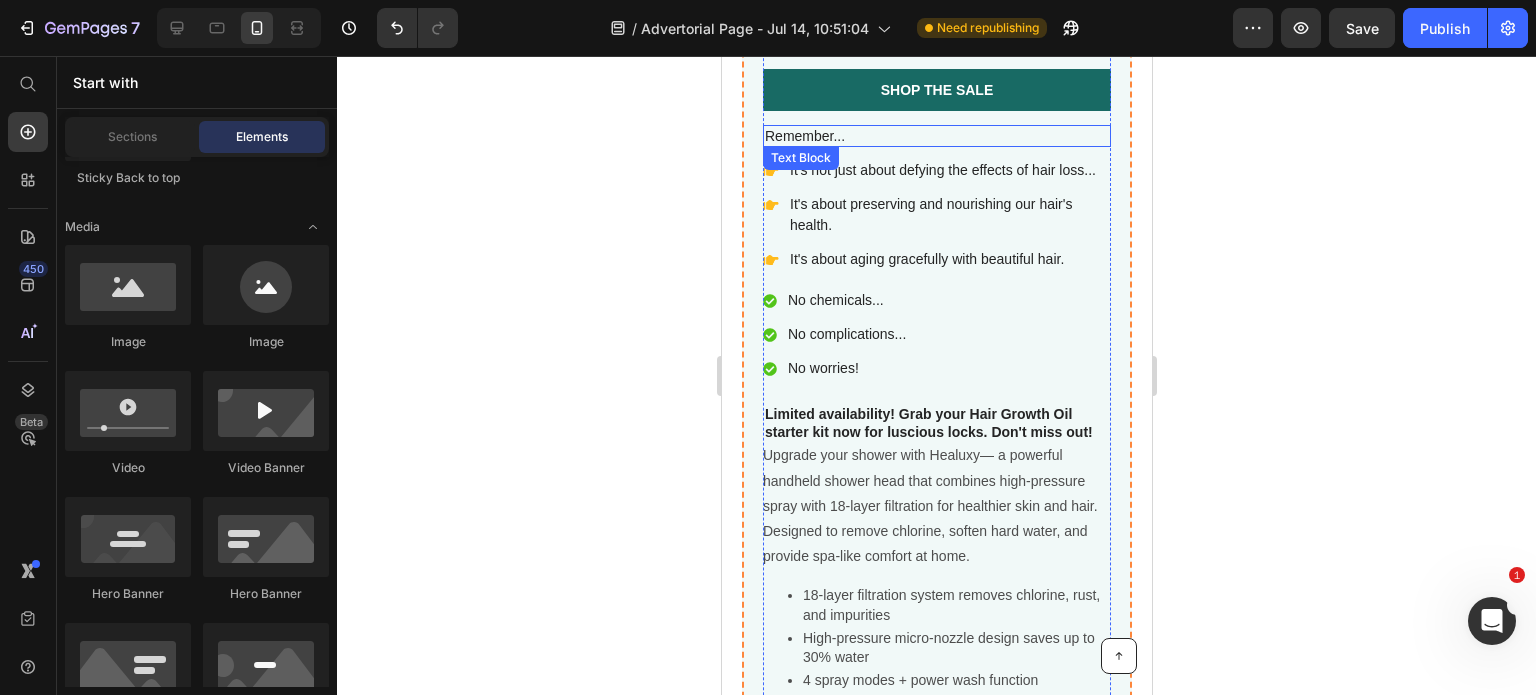 click on "Remember..." at bounding box center [936, 136] 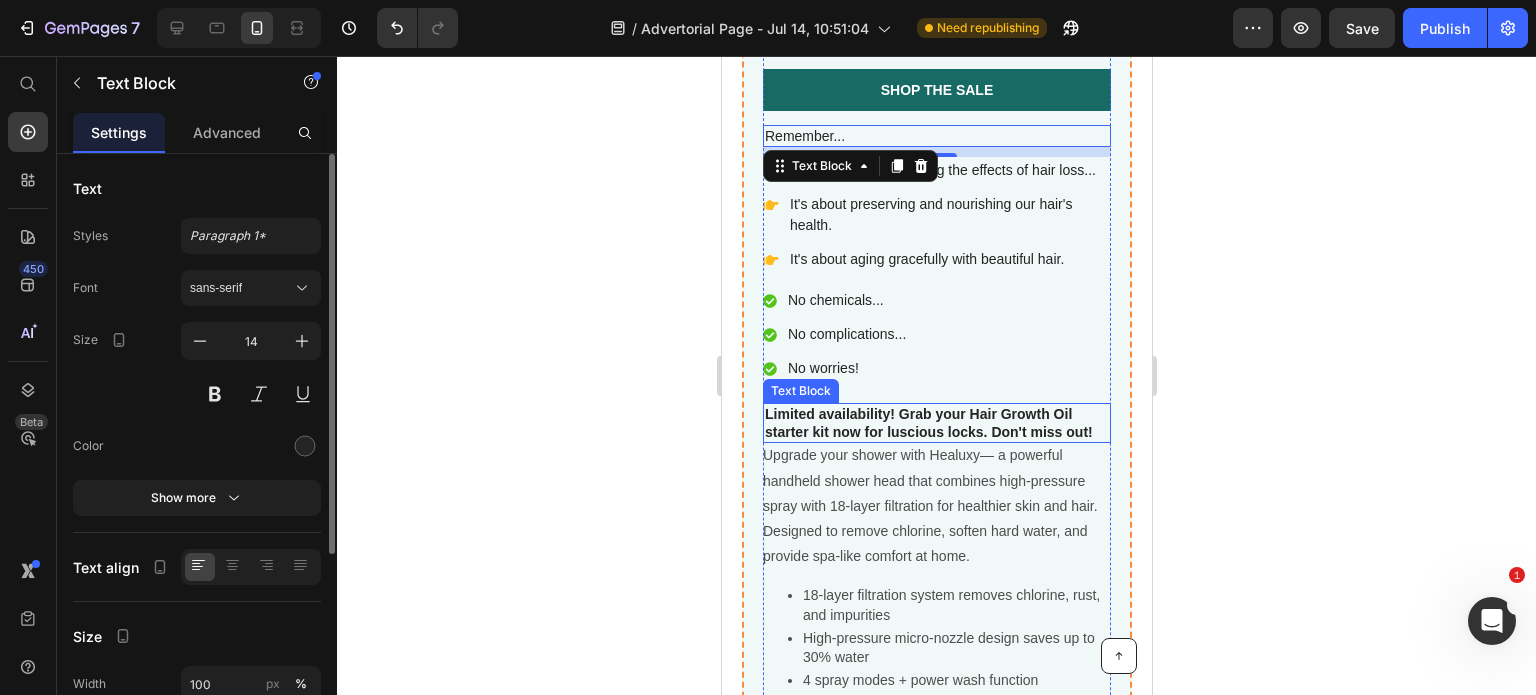 click on "Limited availability! Grab your Hair Growth Oil starter kit now for luscious locks. Don't miss out!" at bounding box center [936, 423] 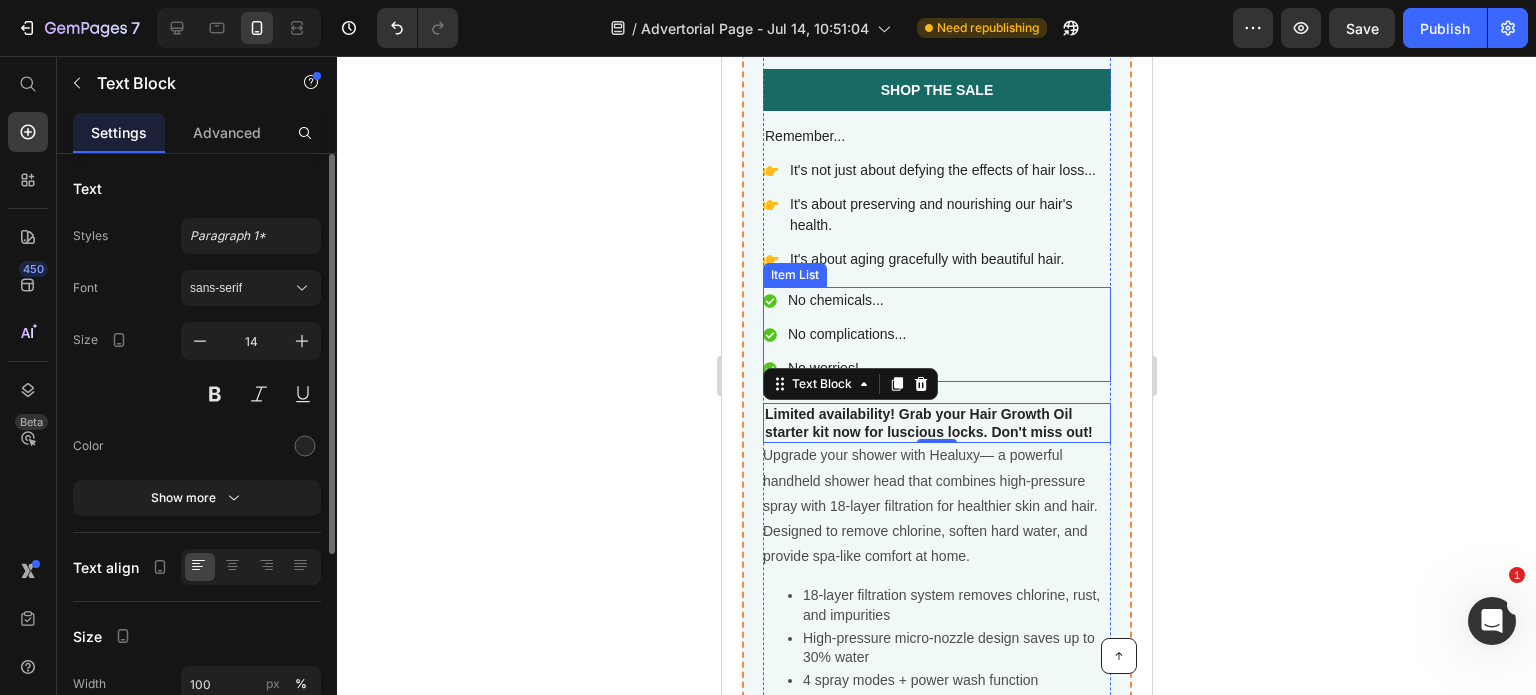 click on "No chemicals..." at bounding box center [846, 300] 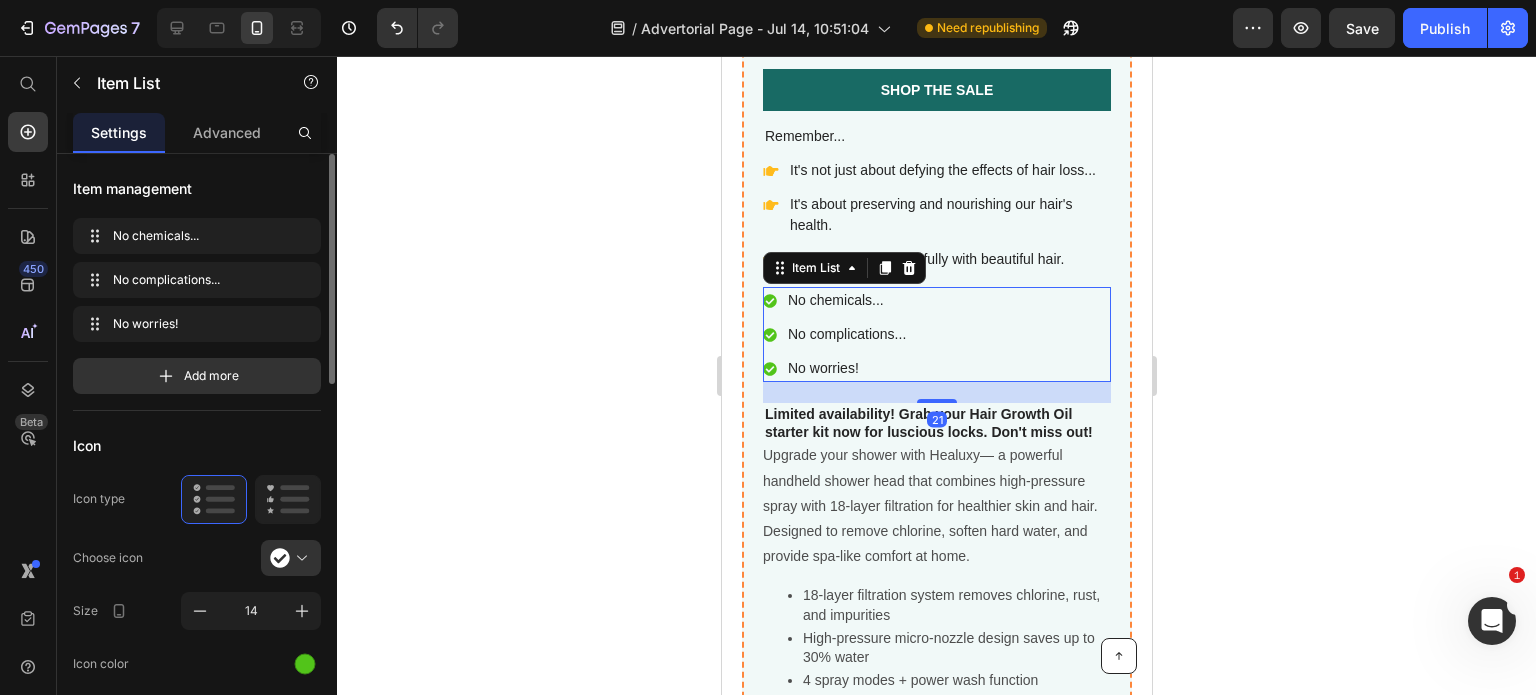 click on "No chemicals... No complications... No worries!" at bounding box center [936, 334] 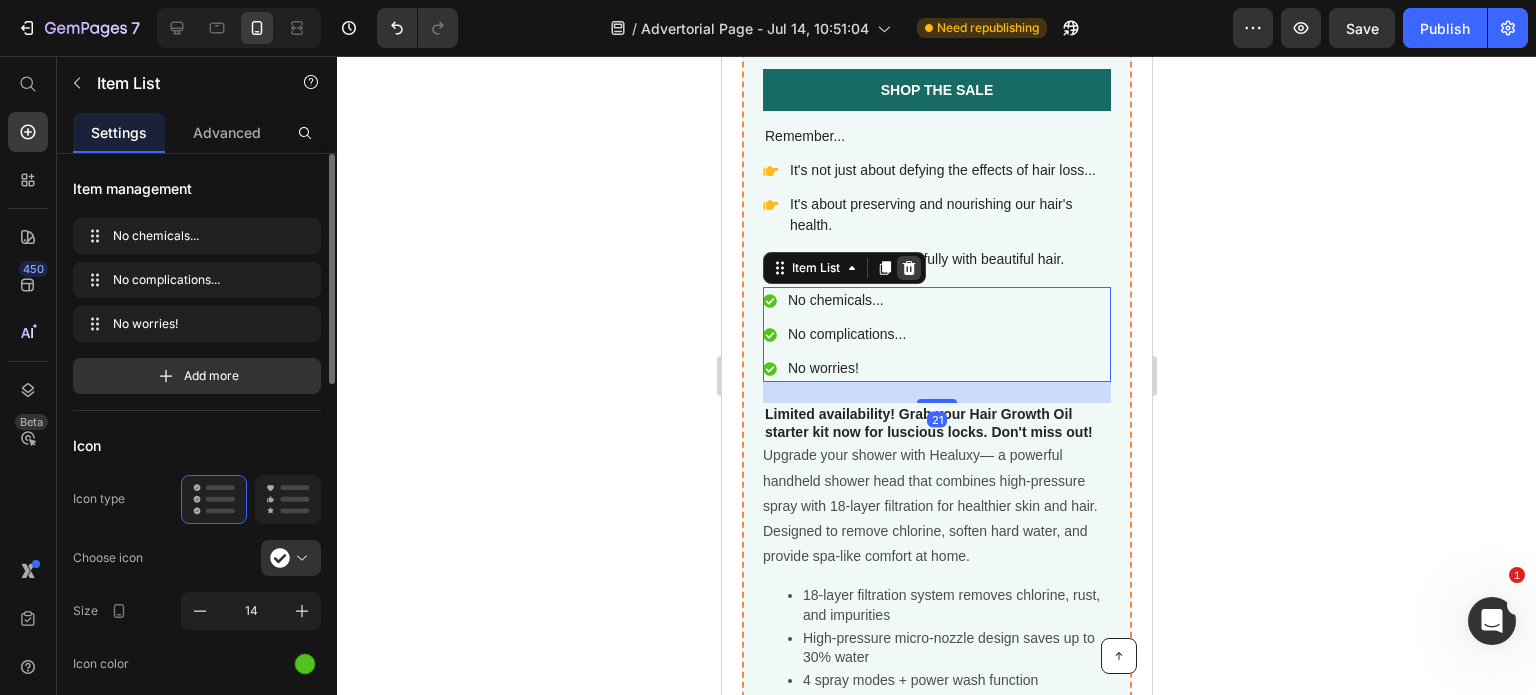 click 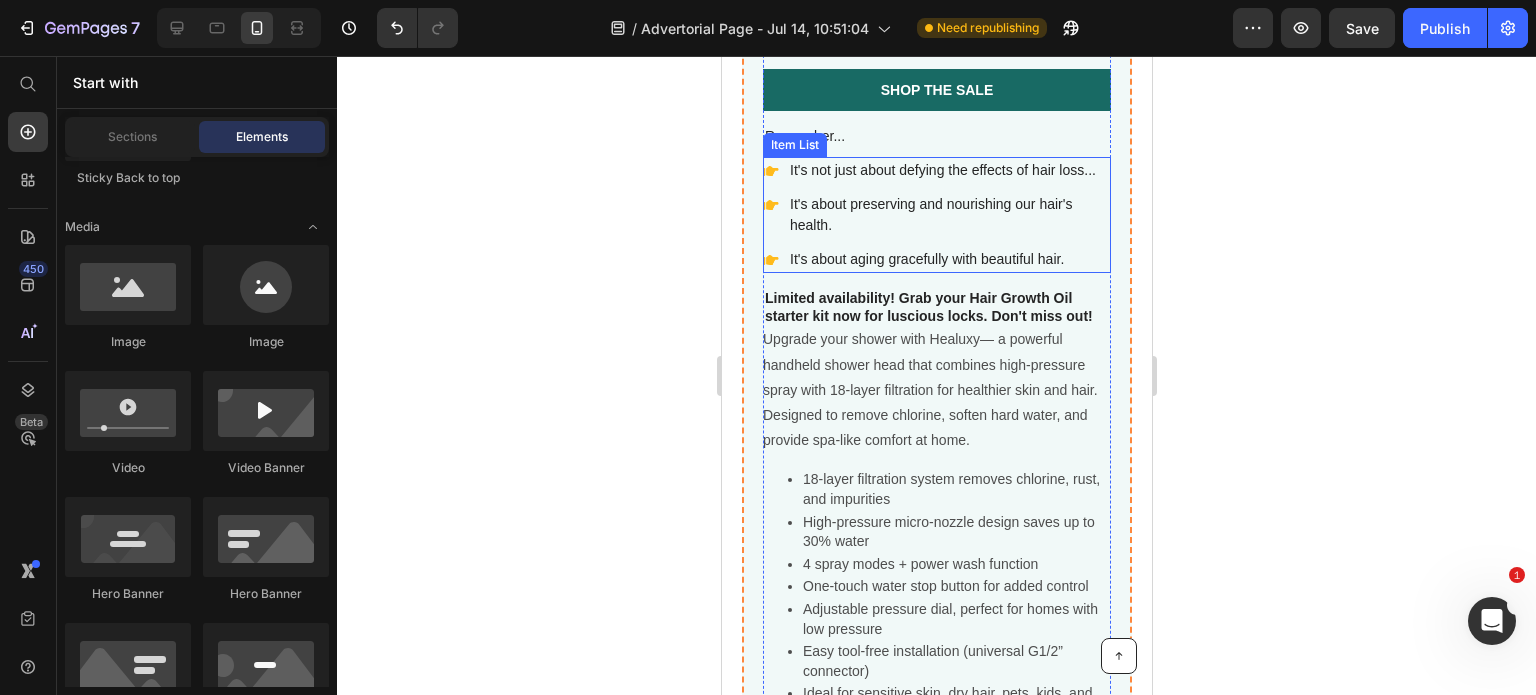 click on "It's not just about defying the effects of hair loss..." at bounding box center (948, 170) 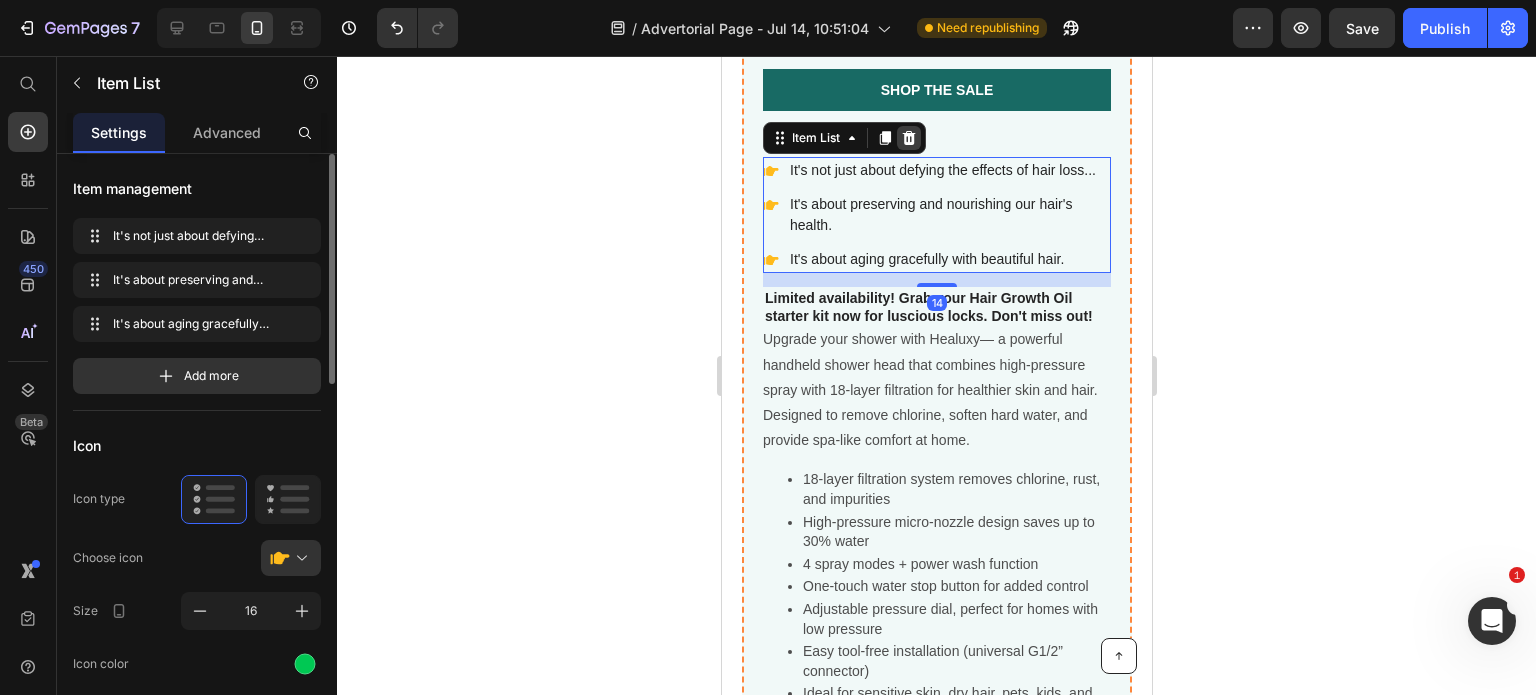 click 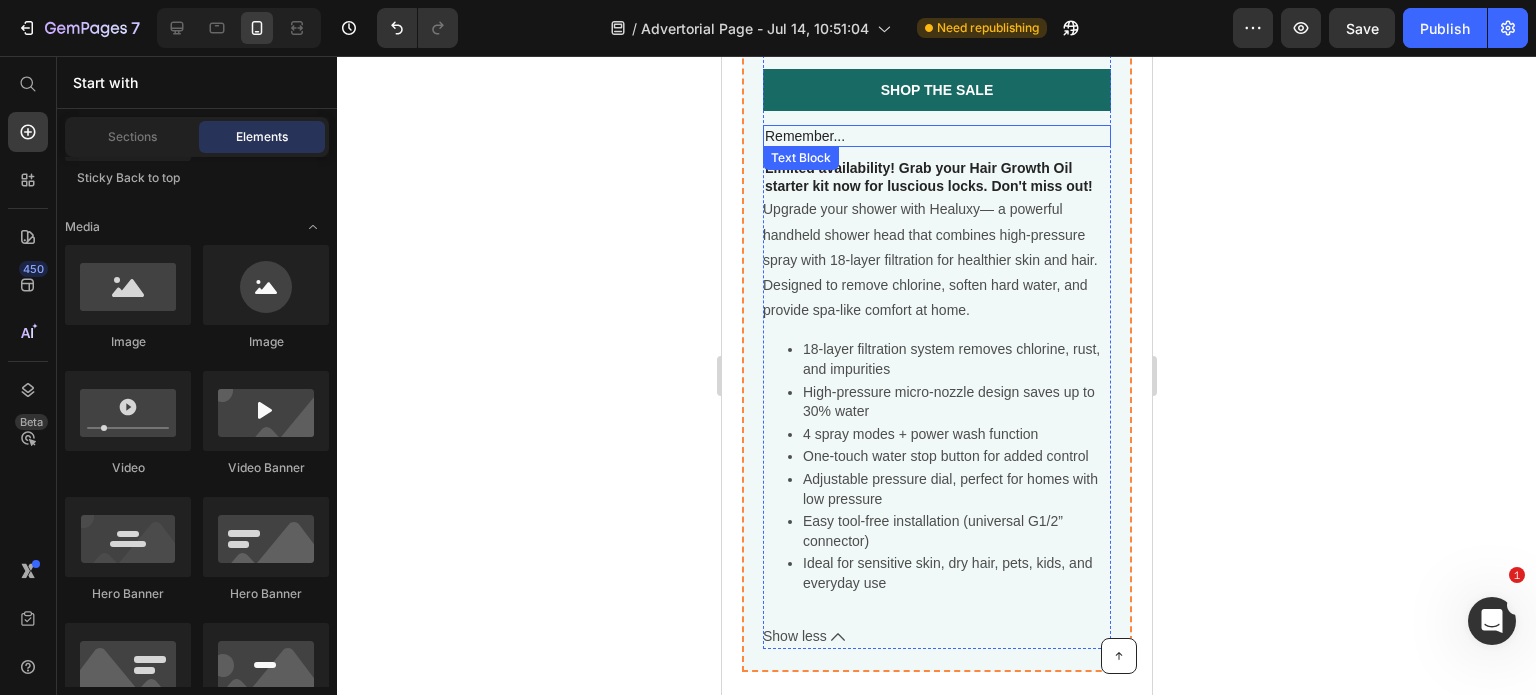click on "Remember..." at bounding box center [936, 136] 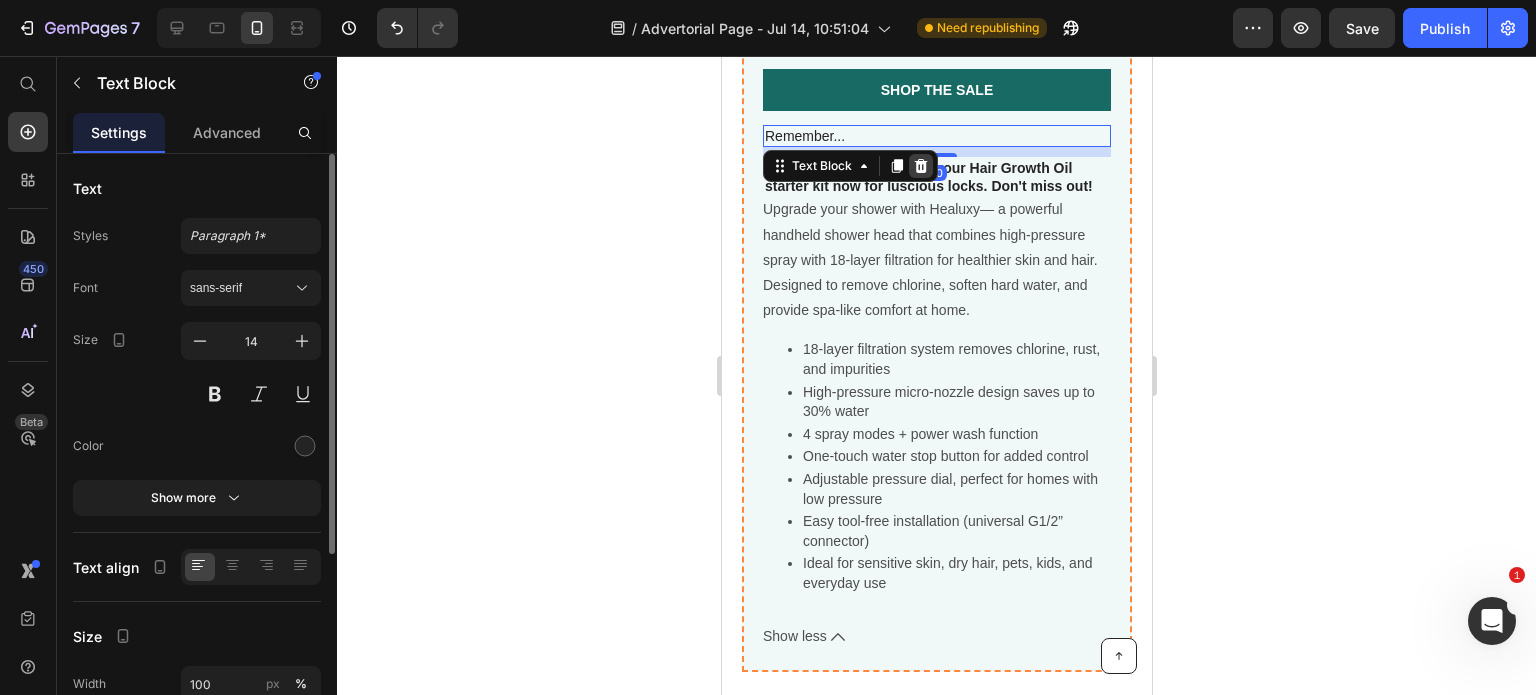 click 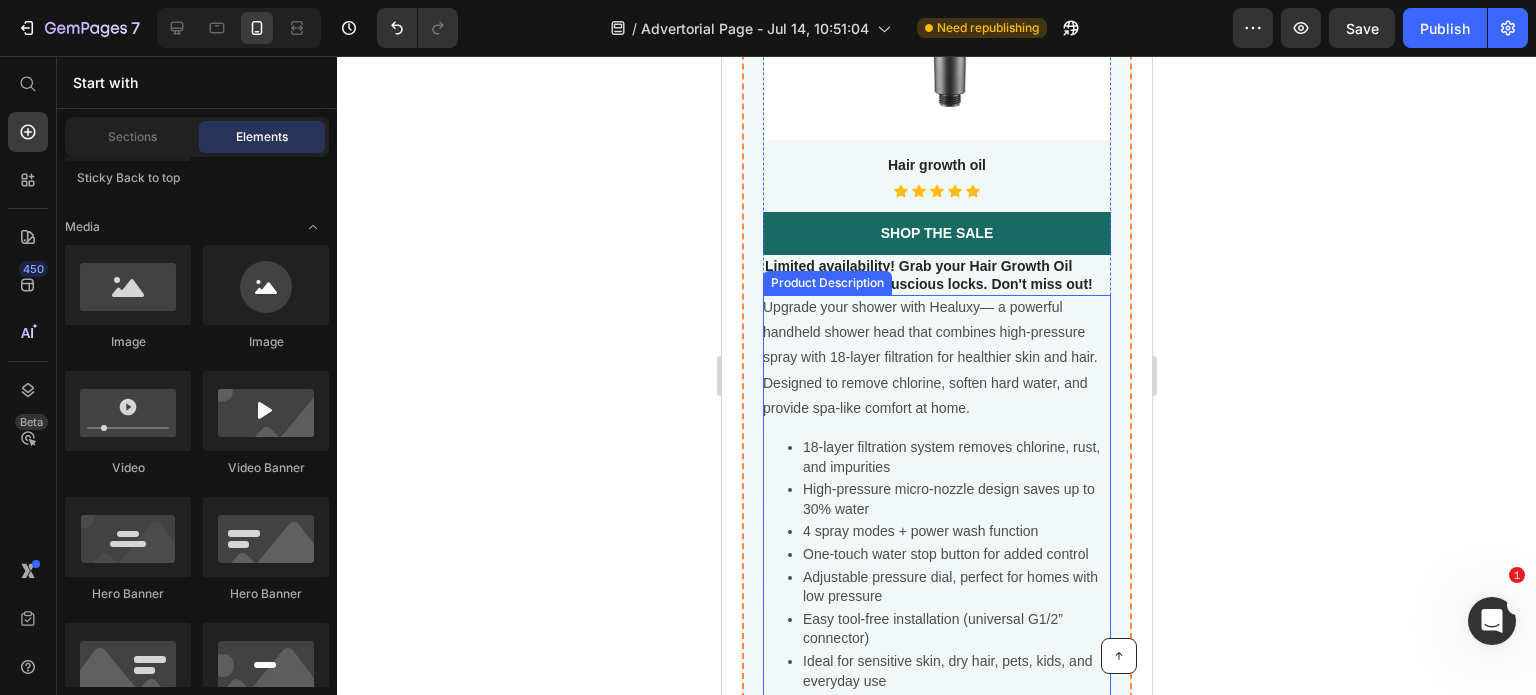 scroll, scrollTop: 7951, scrollLeft: 0, axis: vertical 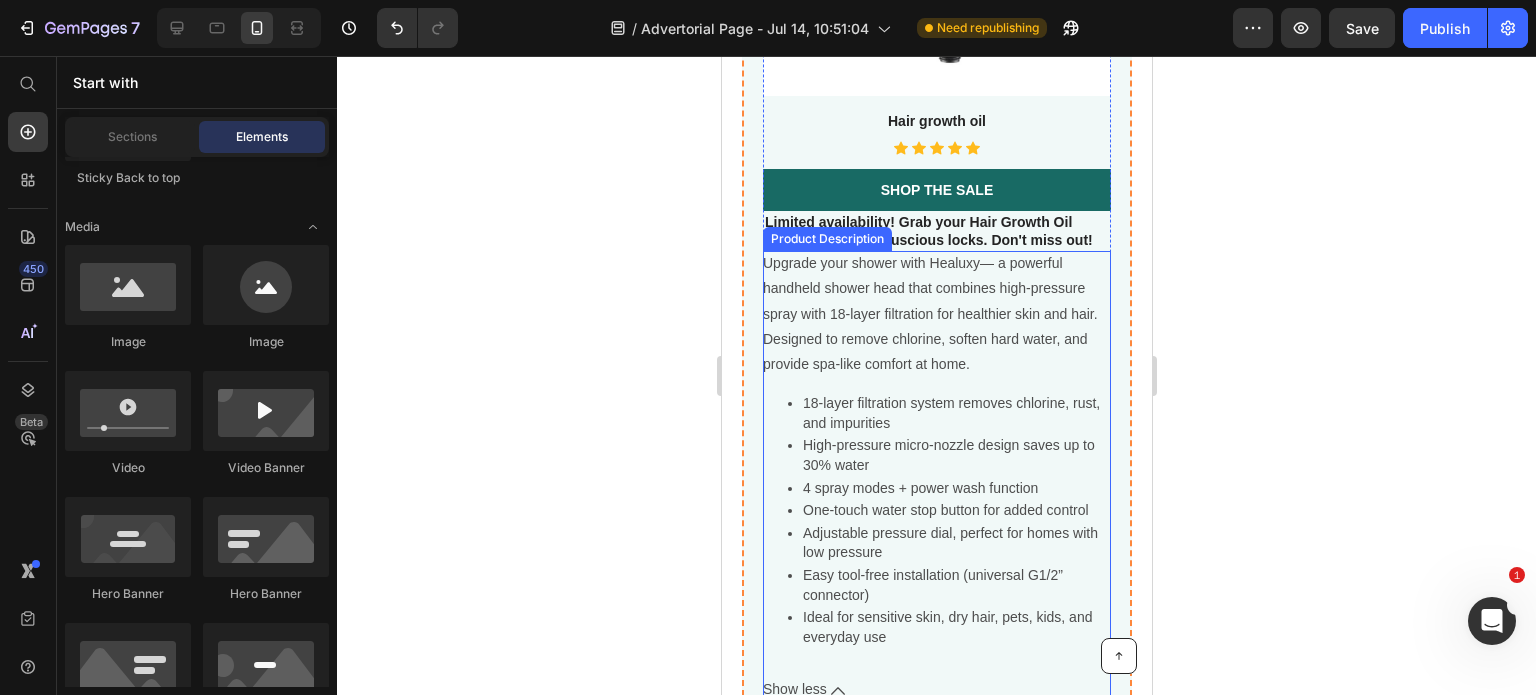 click on "Upgrade your shower with Healuxy— a powerful handheld shower head that combines high-pressure spray with 18-layer filtration for healthier skin and hair. Designed to remove chlorine, soften hard water, and provide spa-like comfort at home." at bounding box center [929, 313] 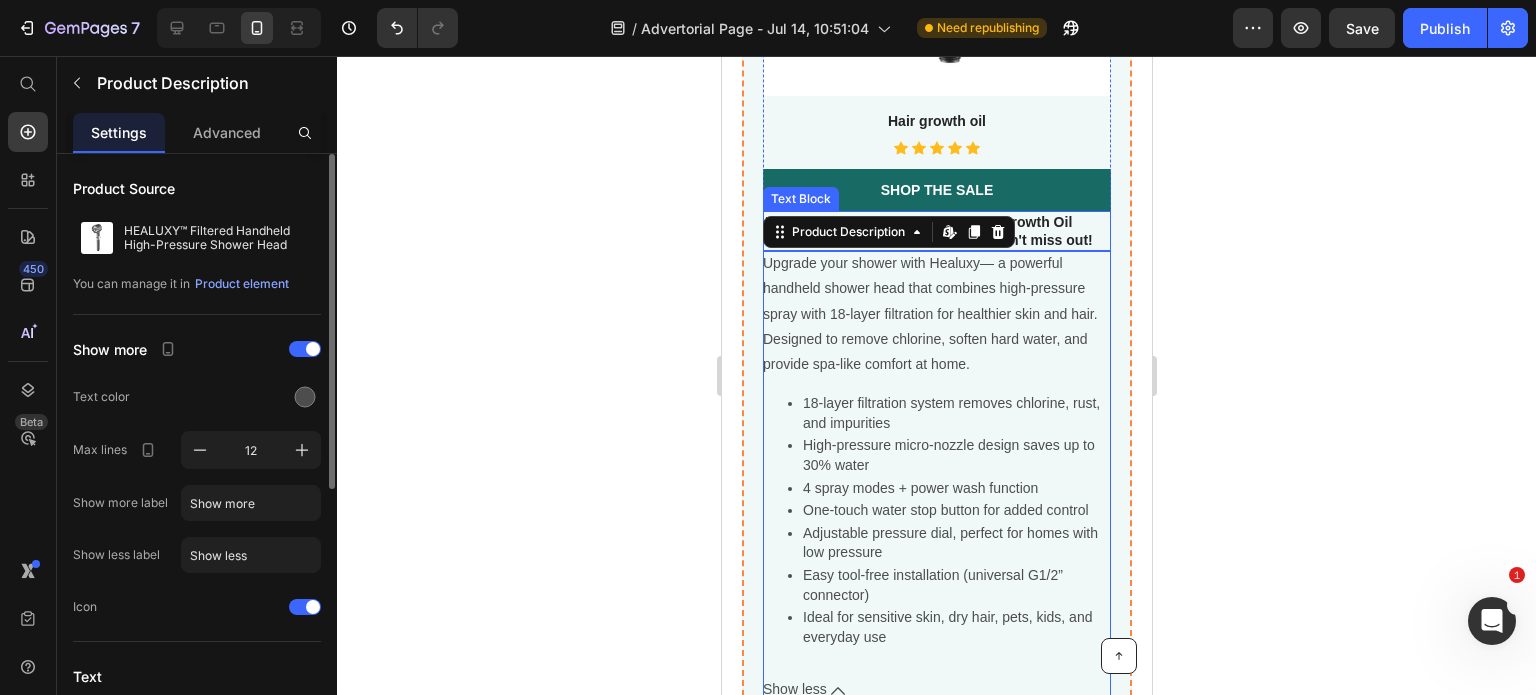 click on "Limited availability! Grab your Hair Growth Oil starter kit now for luscious locks. Don't miss out!" at bounding box center (936, 231) 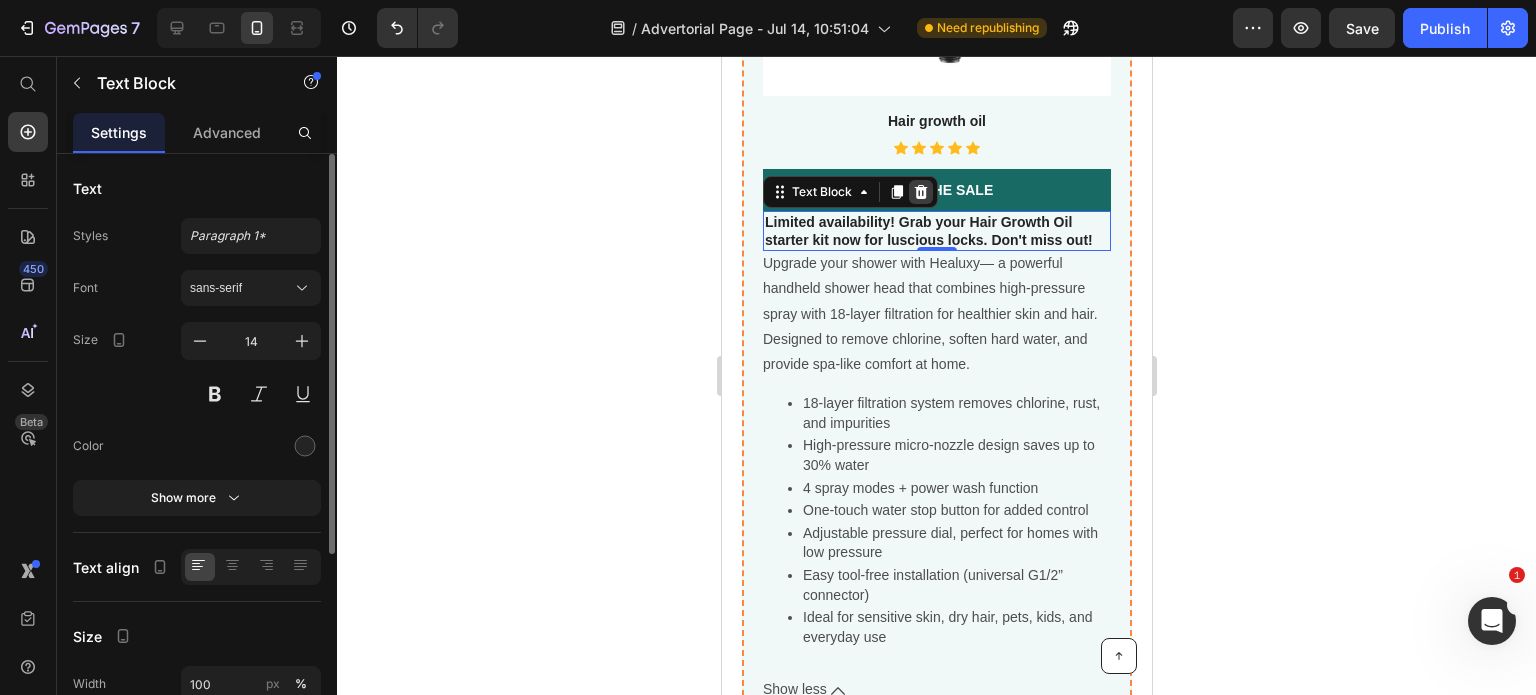 click 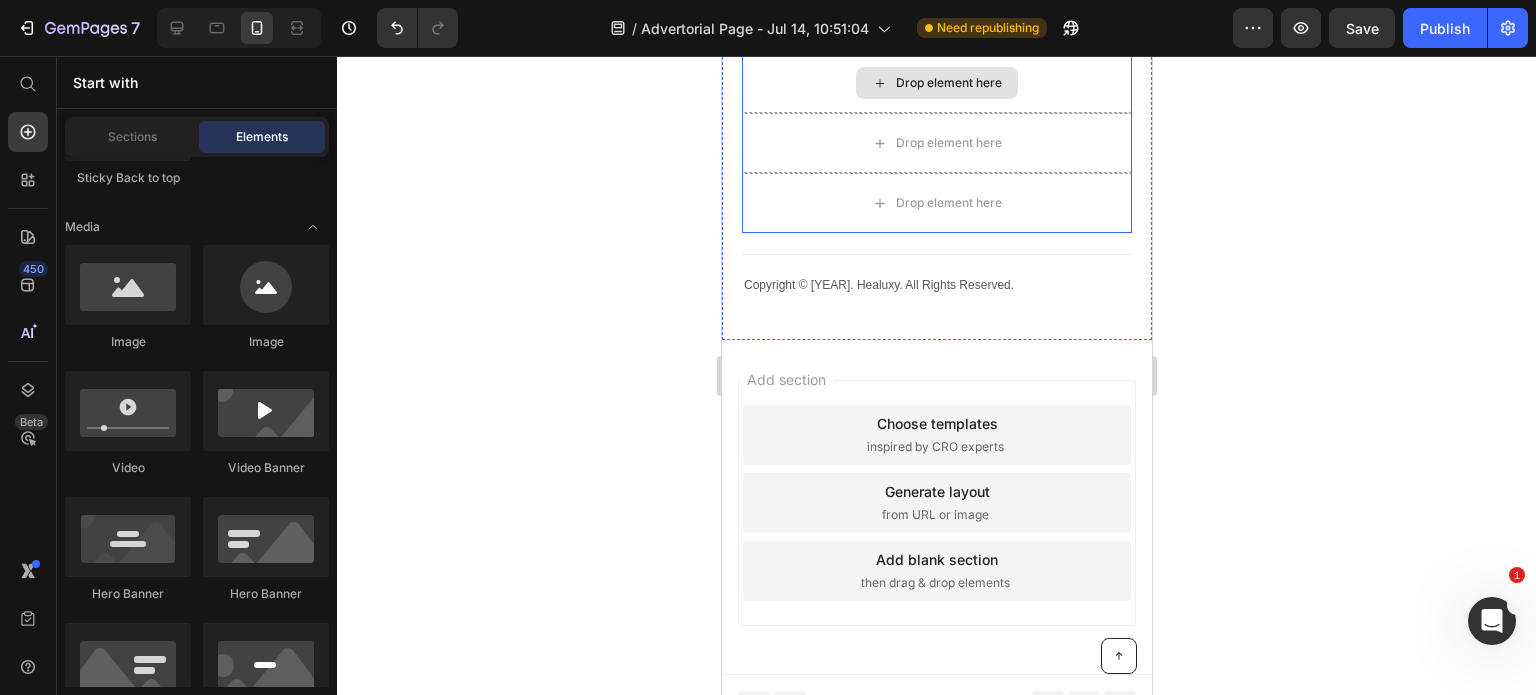 scroll, scrollTop: 8232, scrollLeft: 0, axis: vertical 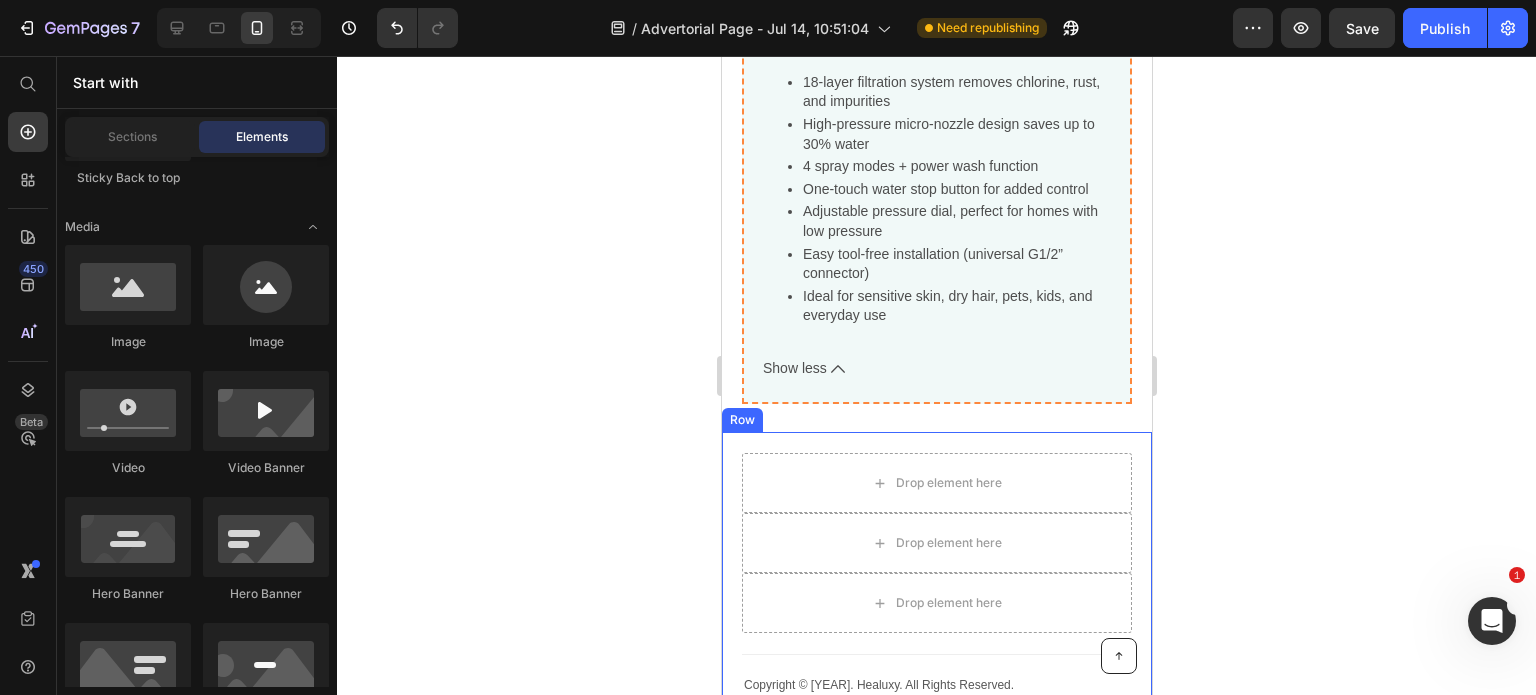 click on "Copyright © [YEAR]. Healuxy. All Rights Reserved. Text Block
Drop element here
Drop element here
Drop element here Row                Title Line Row" at bounding box center [936, 586] 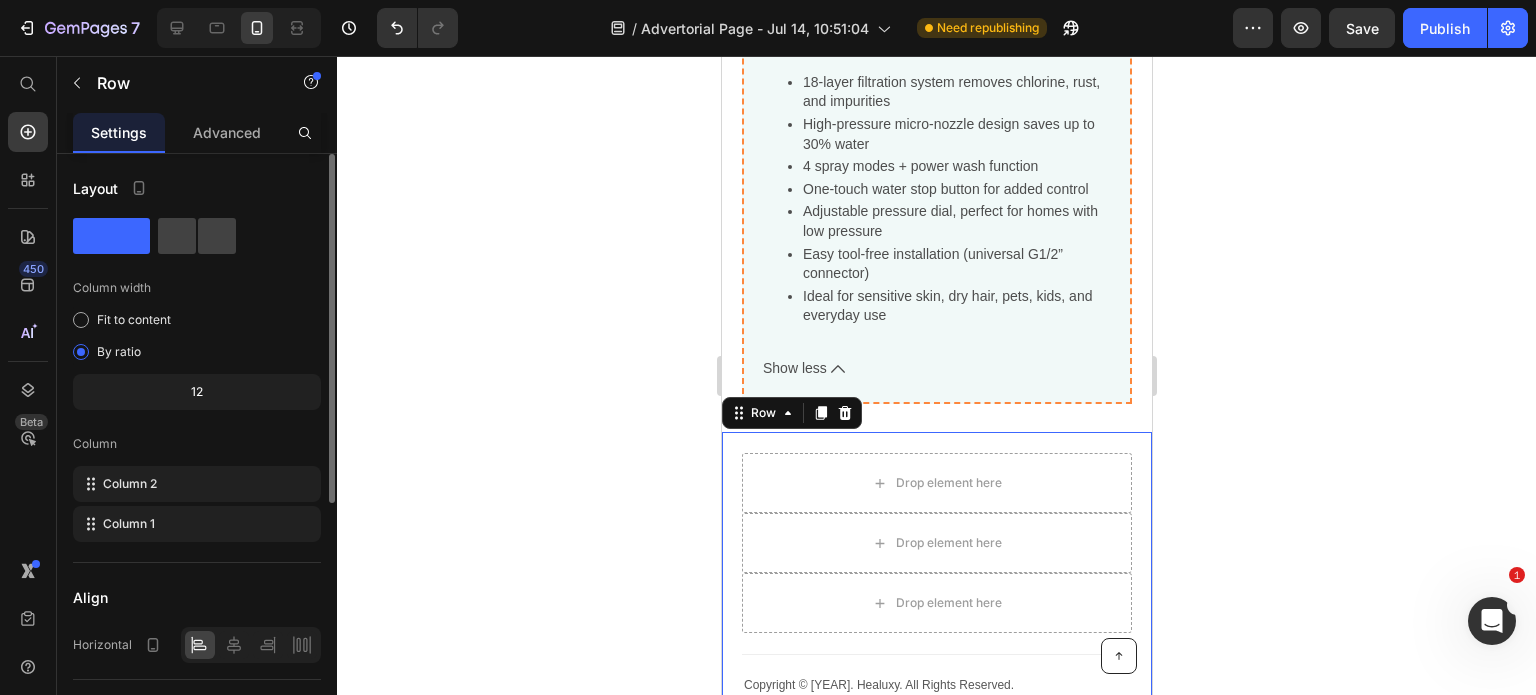 scroll, scrollTop: 8432, scrollLeft: 0, axis: vertical 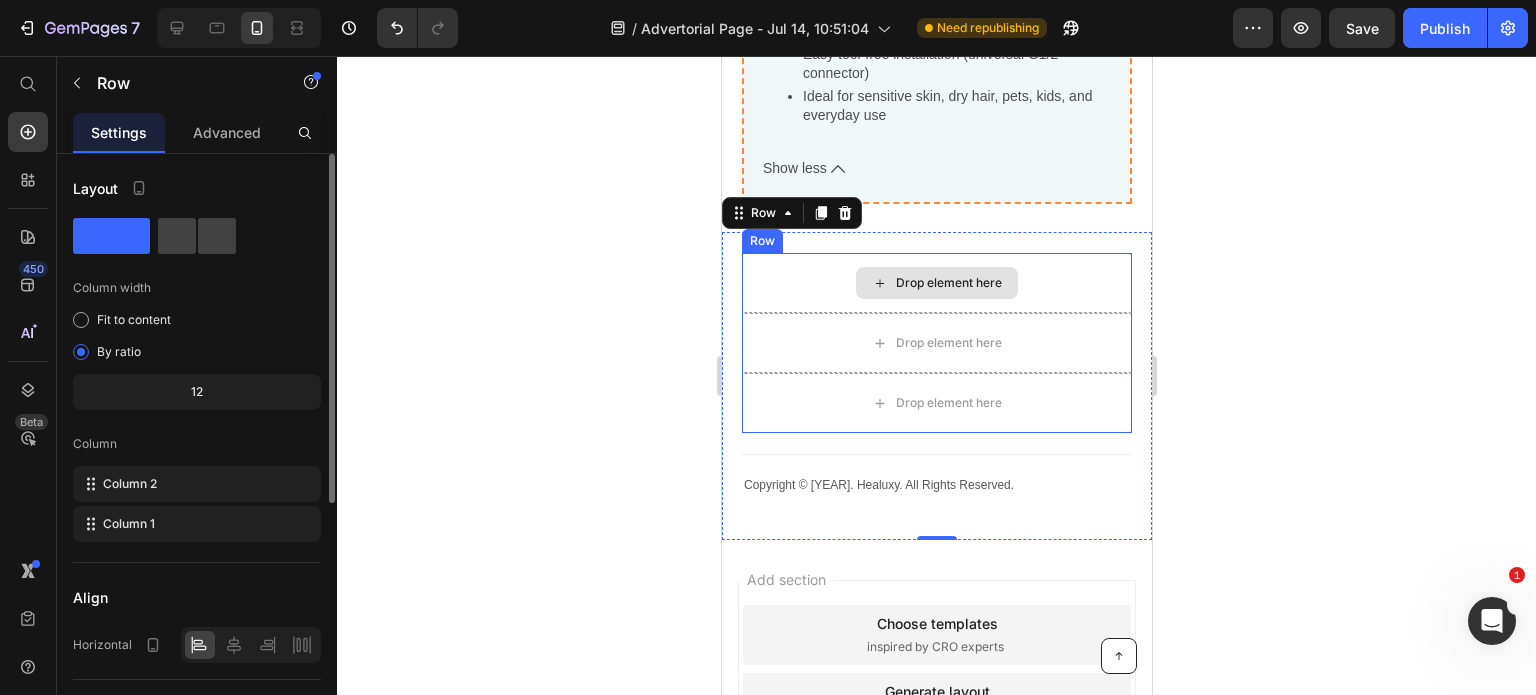 click on "Drop element here" at bounding box center [936, 283] 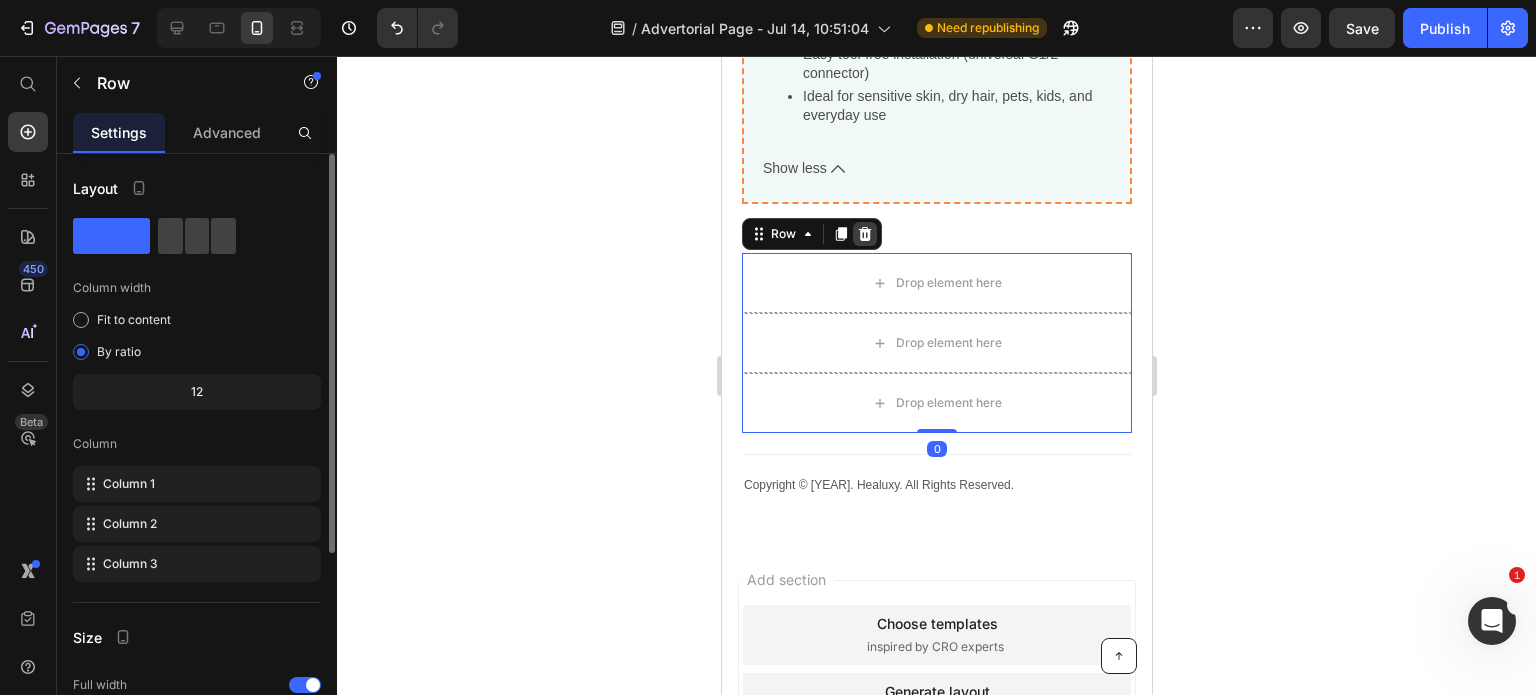 click 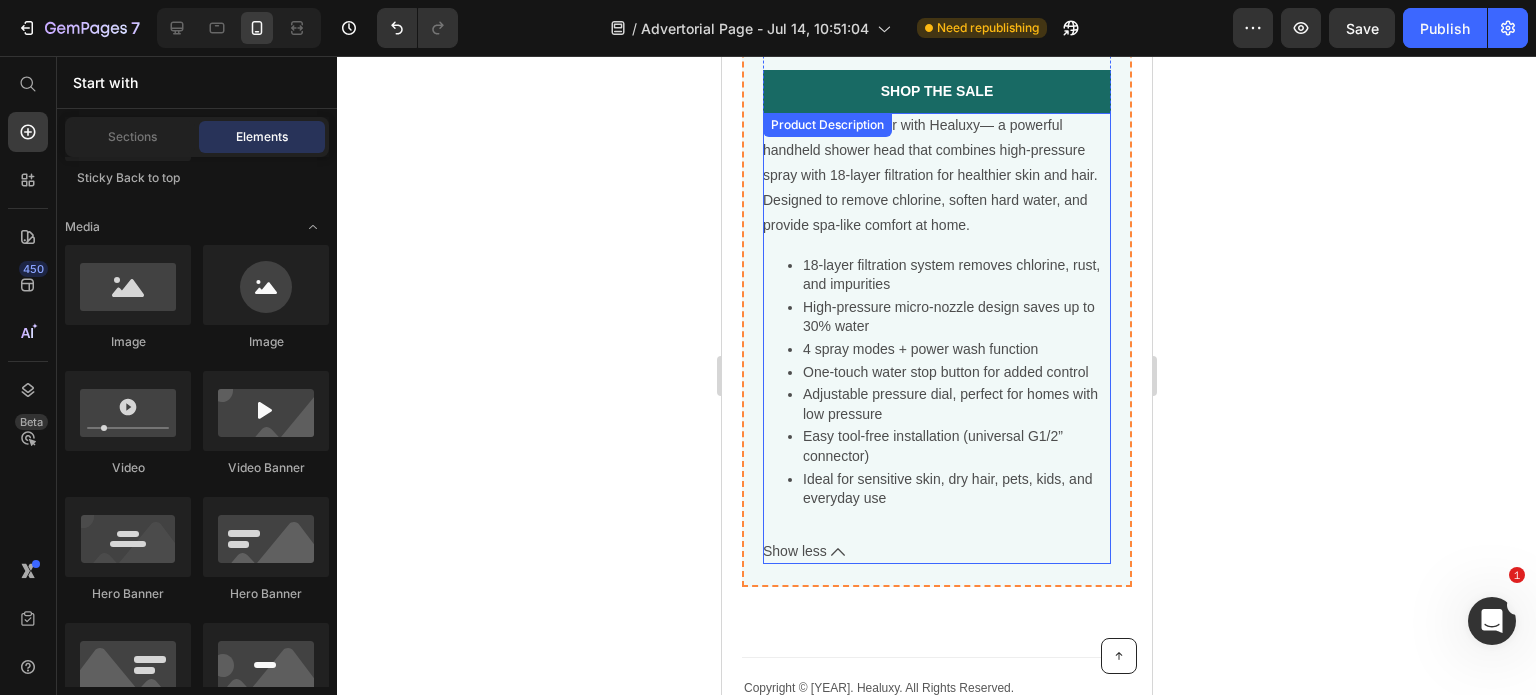 scroll, scrollTop: 7832, scrollLeft: 0, axis: vertical 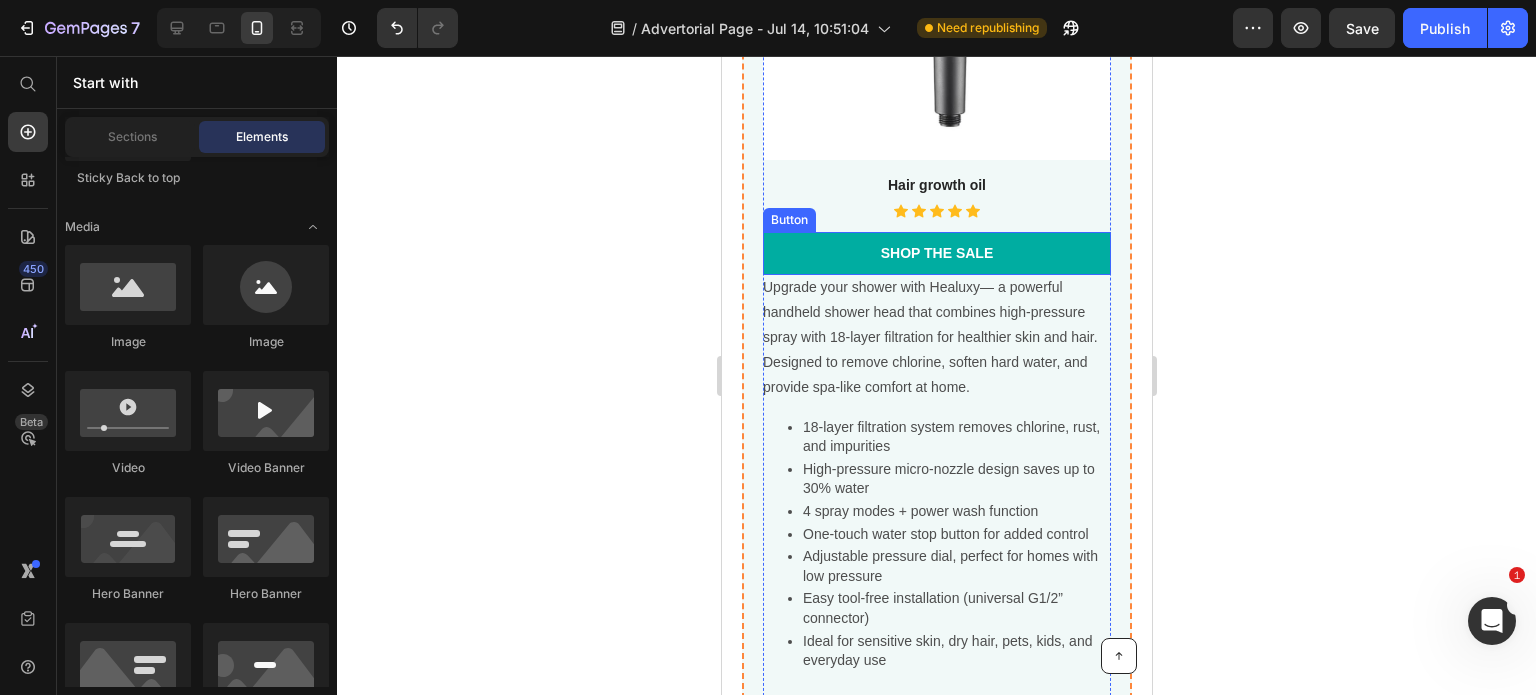 click on "Shop the Sale" at bounding box center [936, 253] 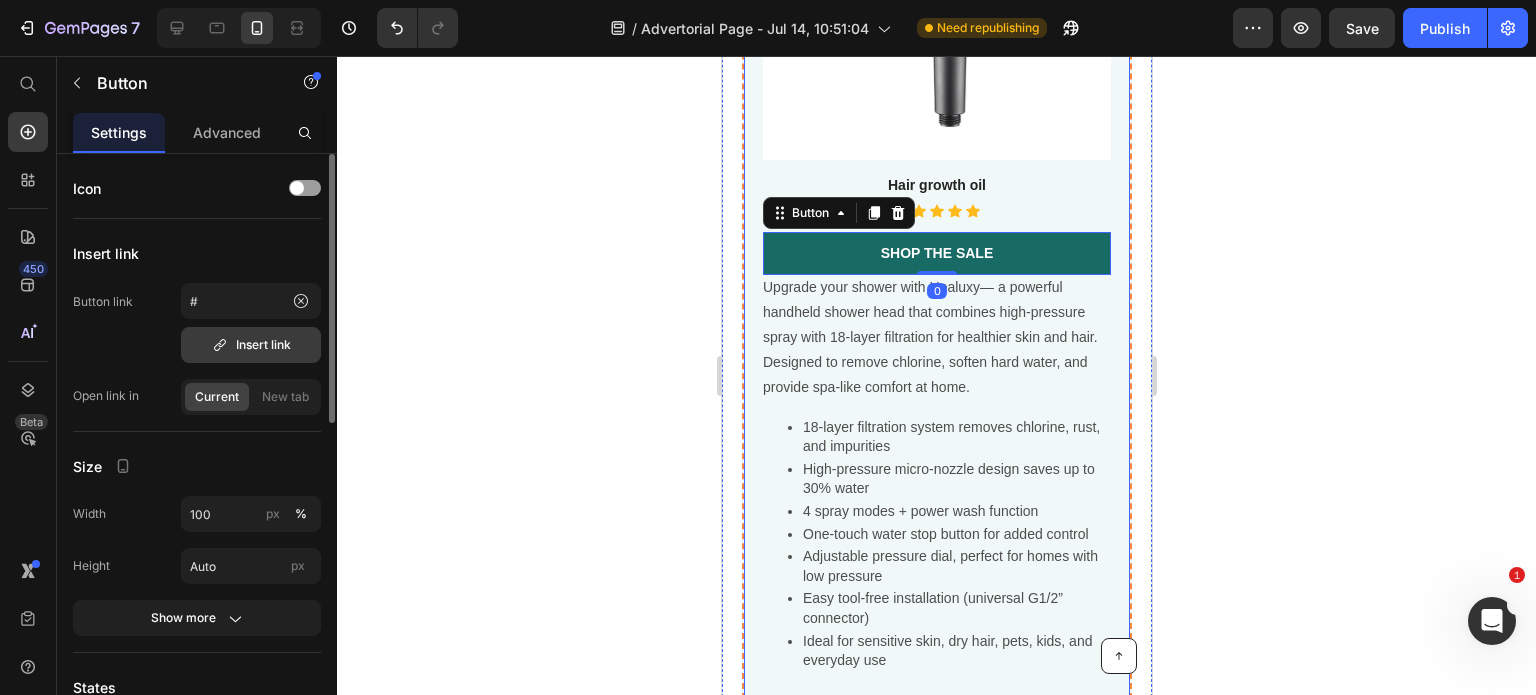click on "Insert link" at bounding box center [251, 345] 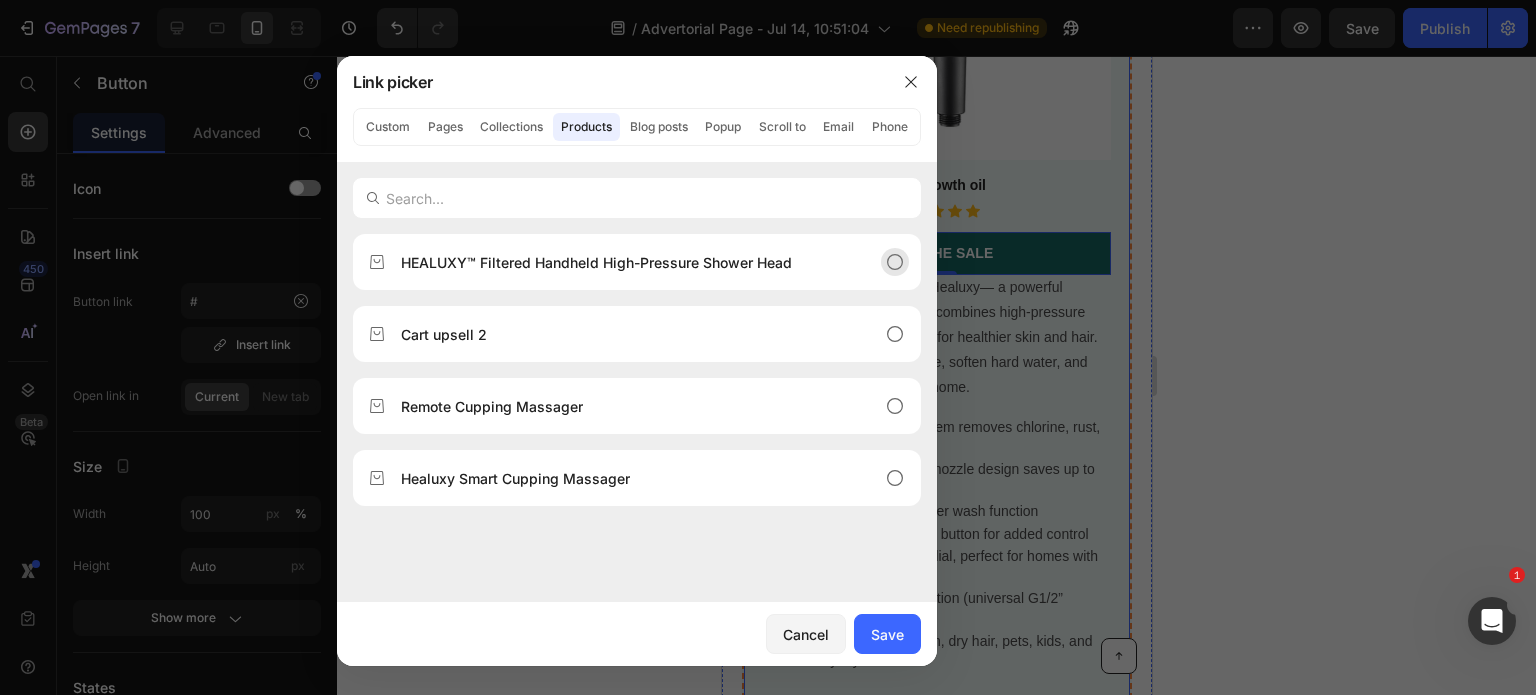 click 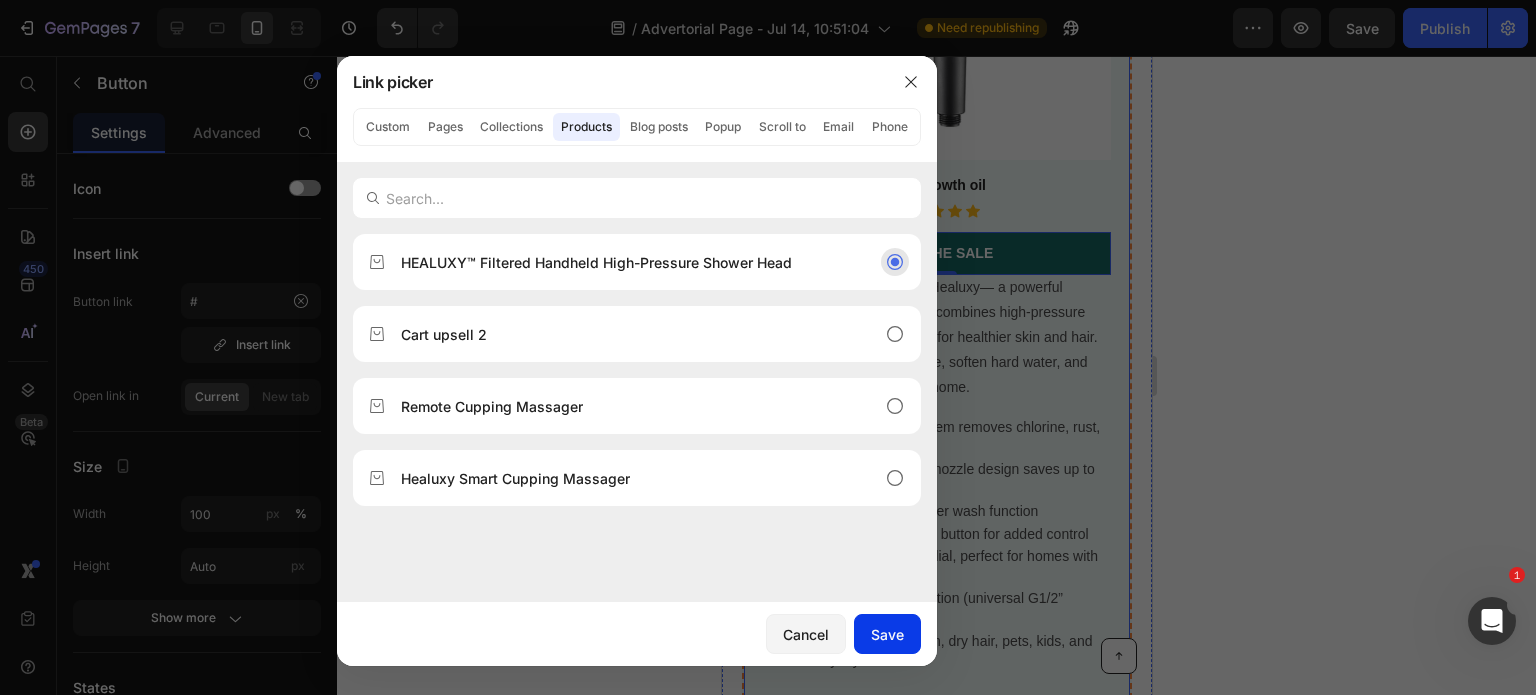 click on "Save" at bounding box center [887, 634] 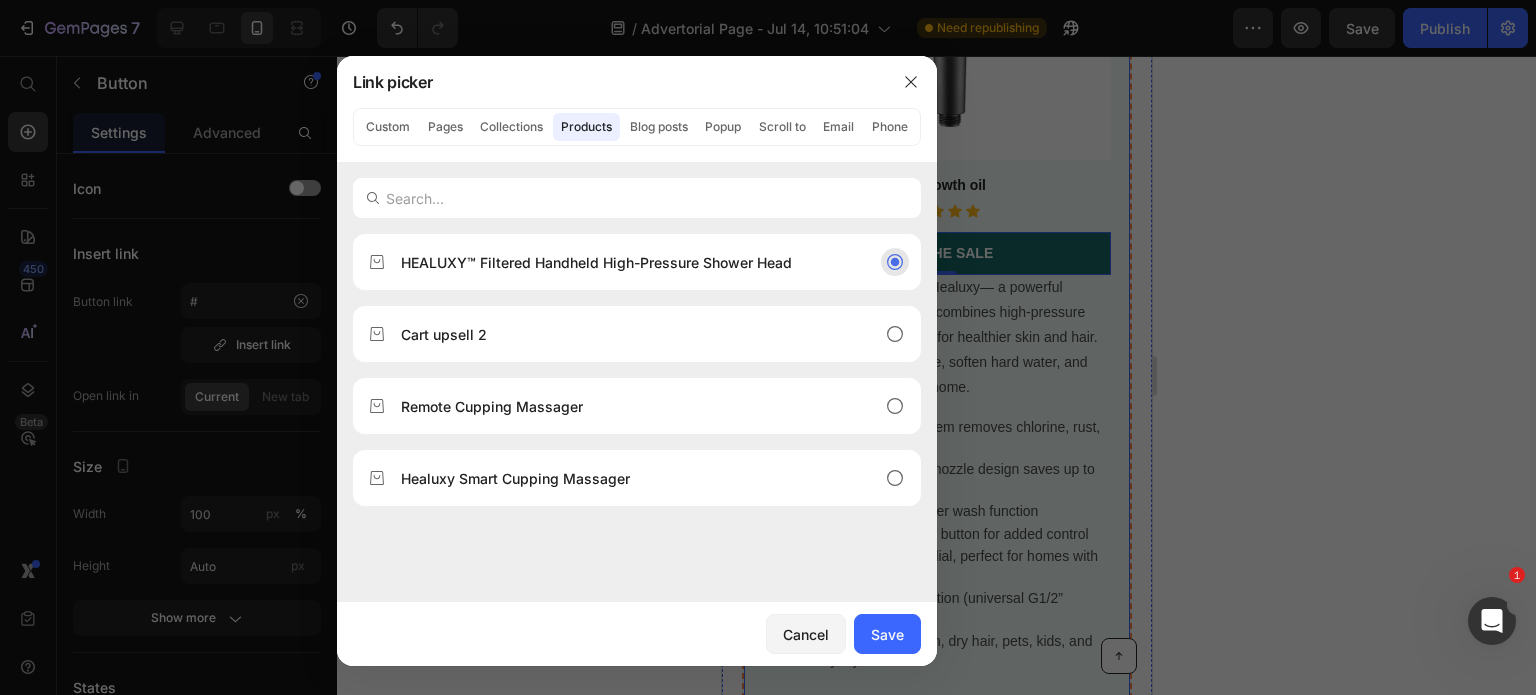 type on "/products/healuxy%E2%84%A2-filtered-handheld-high-pressure-shower-head" 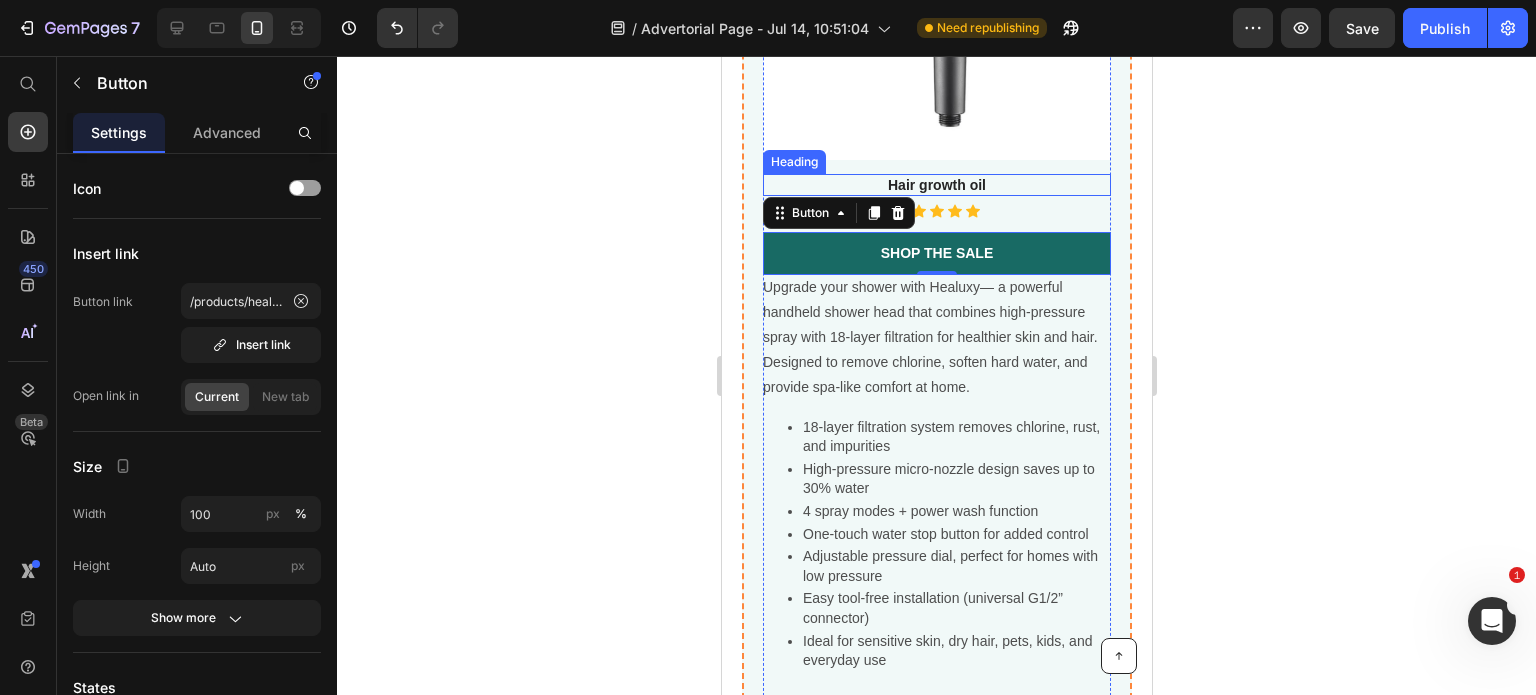click on "Hair growth oil" at bounding box center [936, 185] 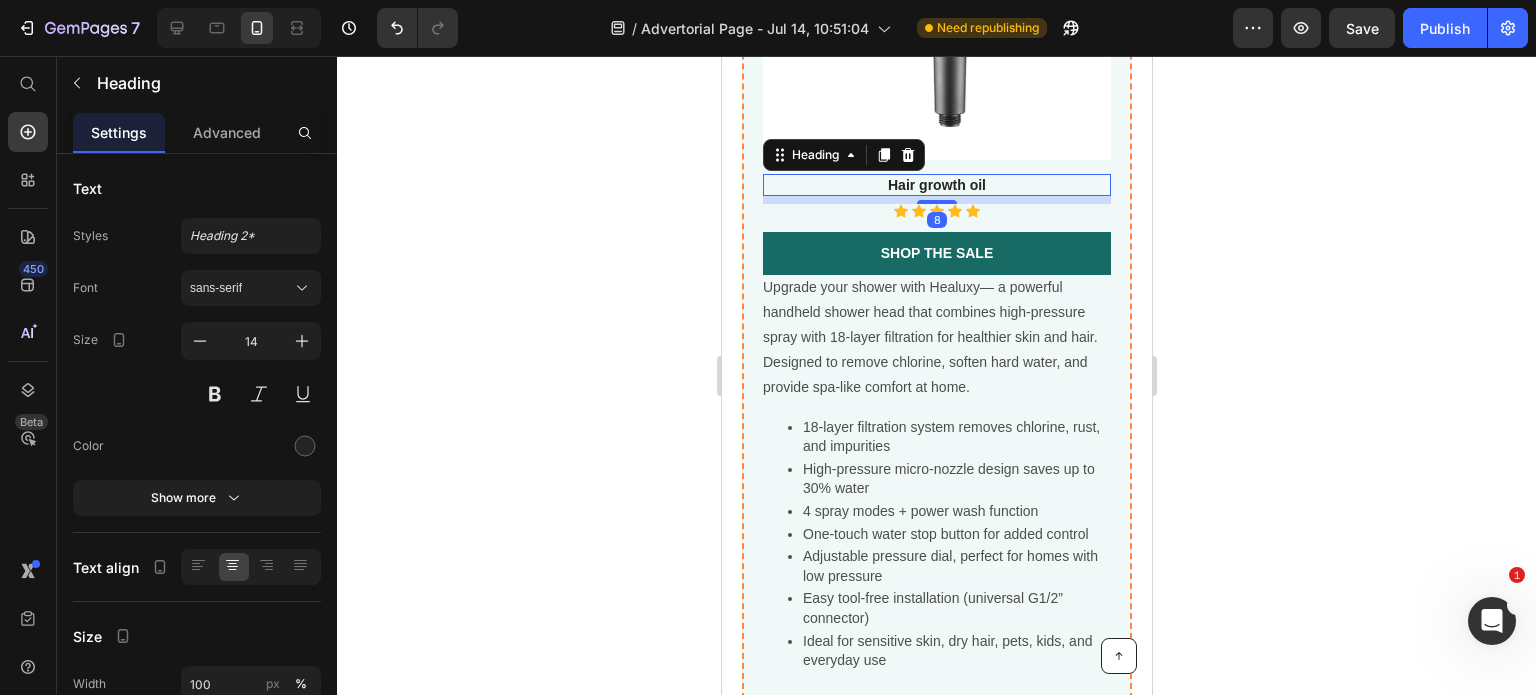 click on "Hair growth oil" at bounding box center [936, 185] 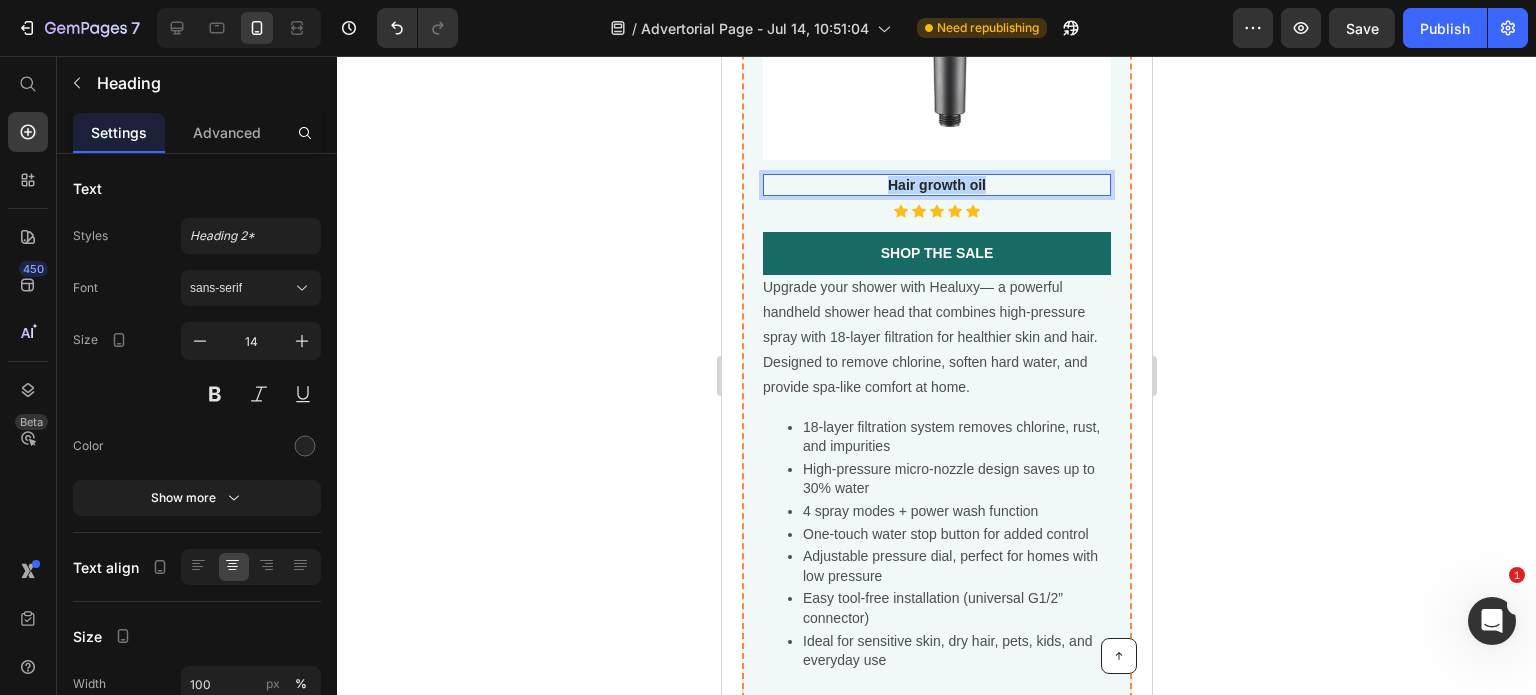 click on "Hair growth oil" at bounding box center [936, 185] 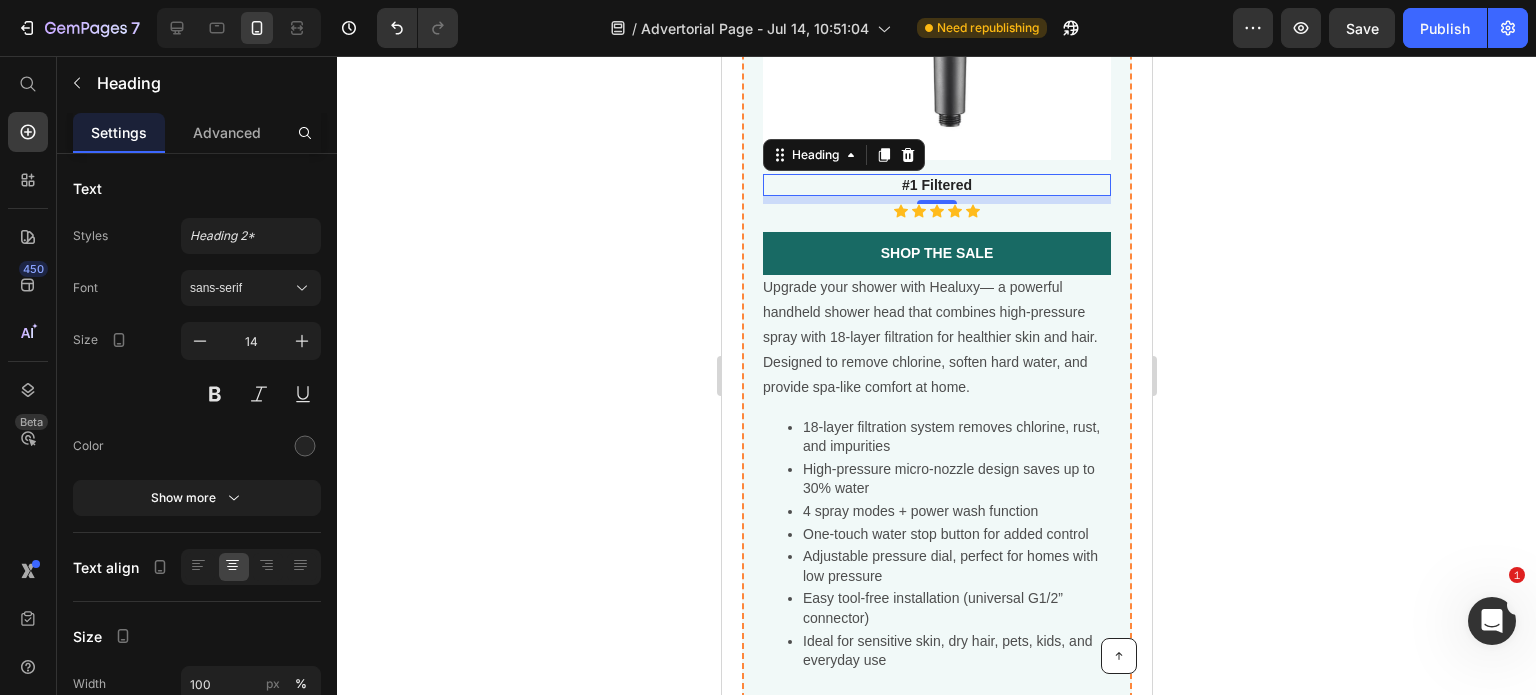 click on "#1 Filtered" at bounding box center [936, 185] 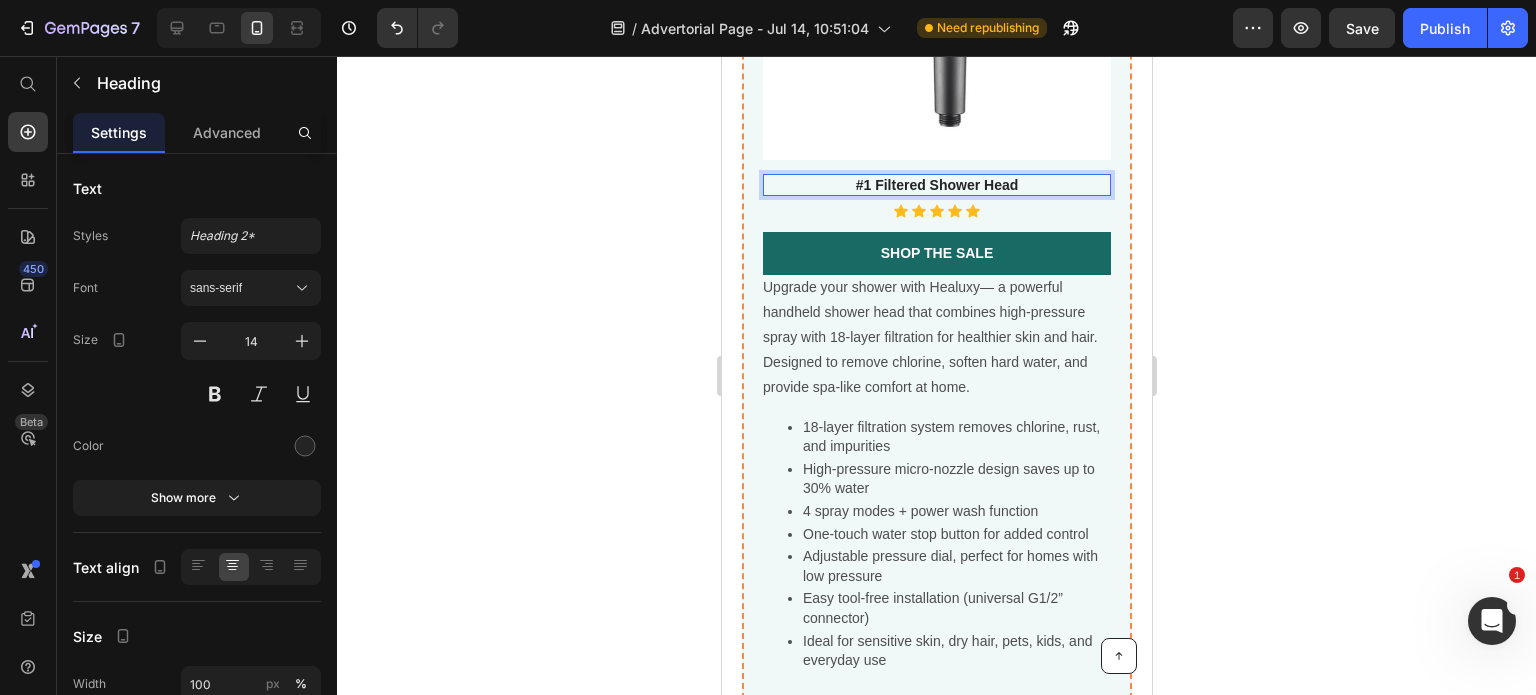 click 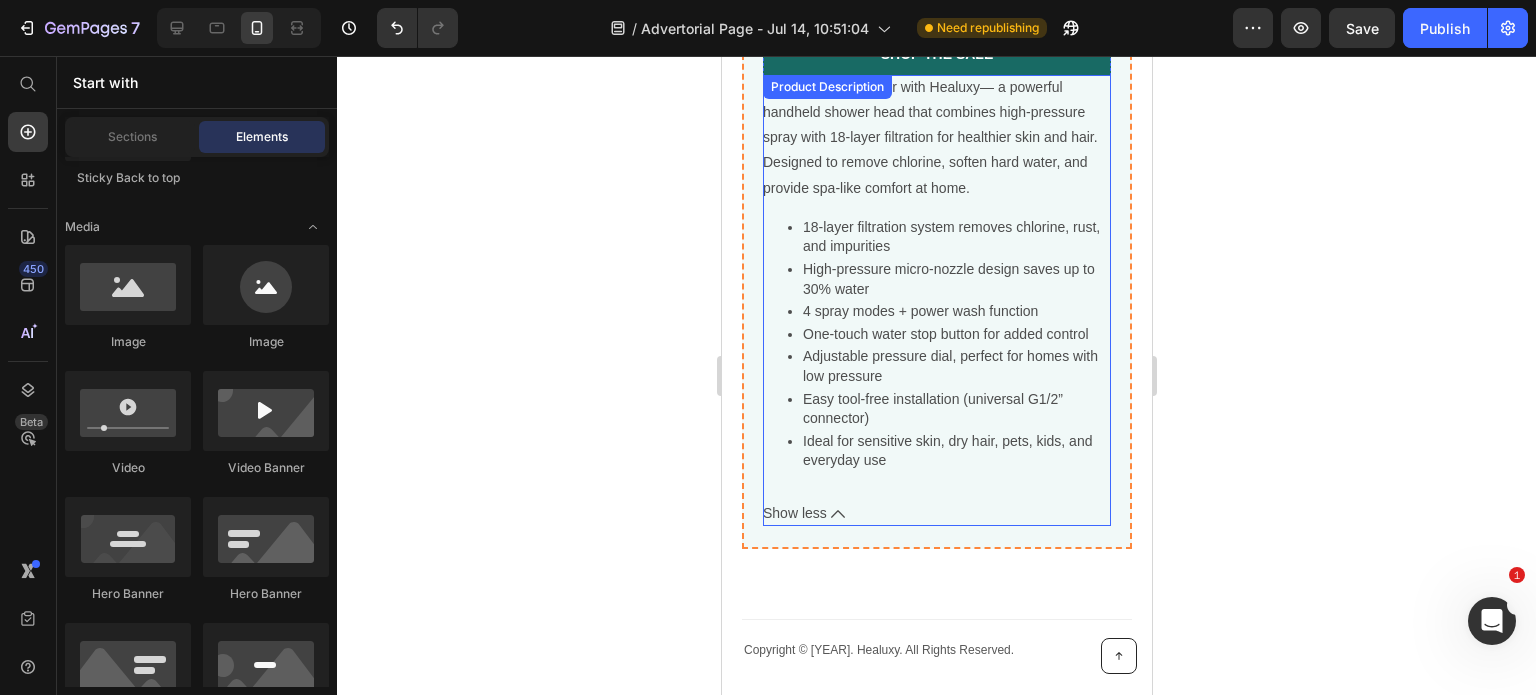 scroll, scrollTop: 8052, scrollLeft: 0, axis: vertical 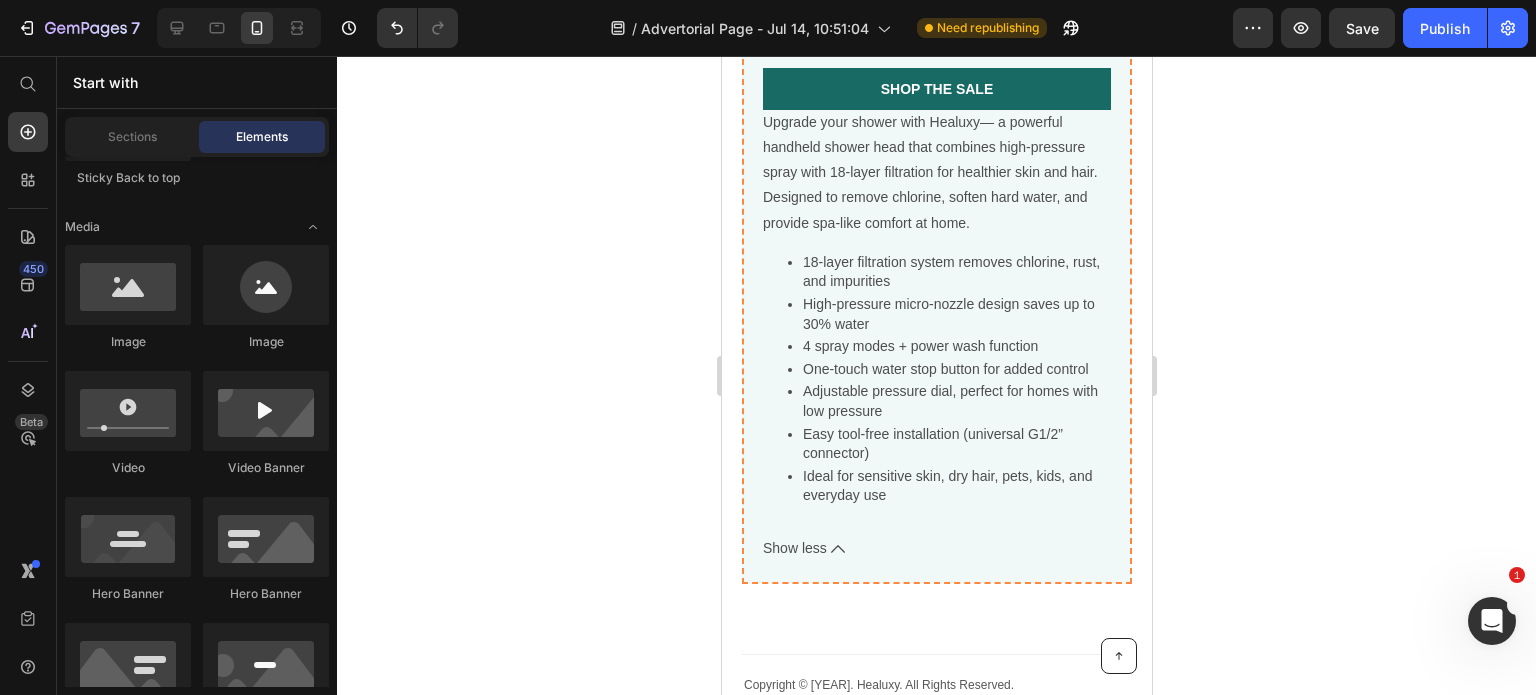 click 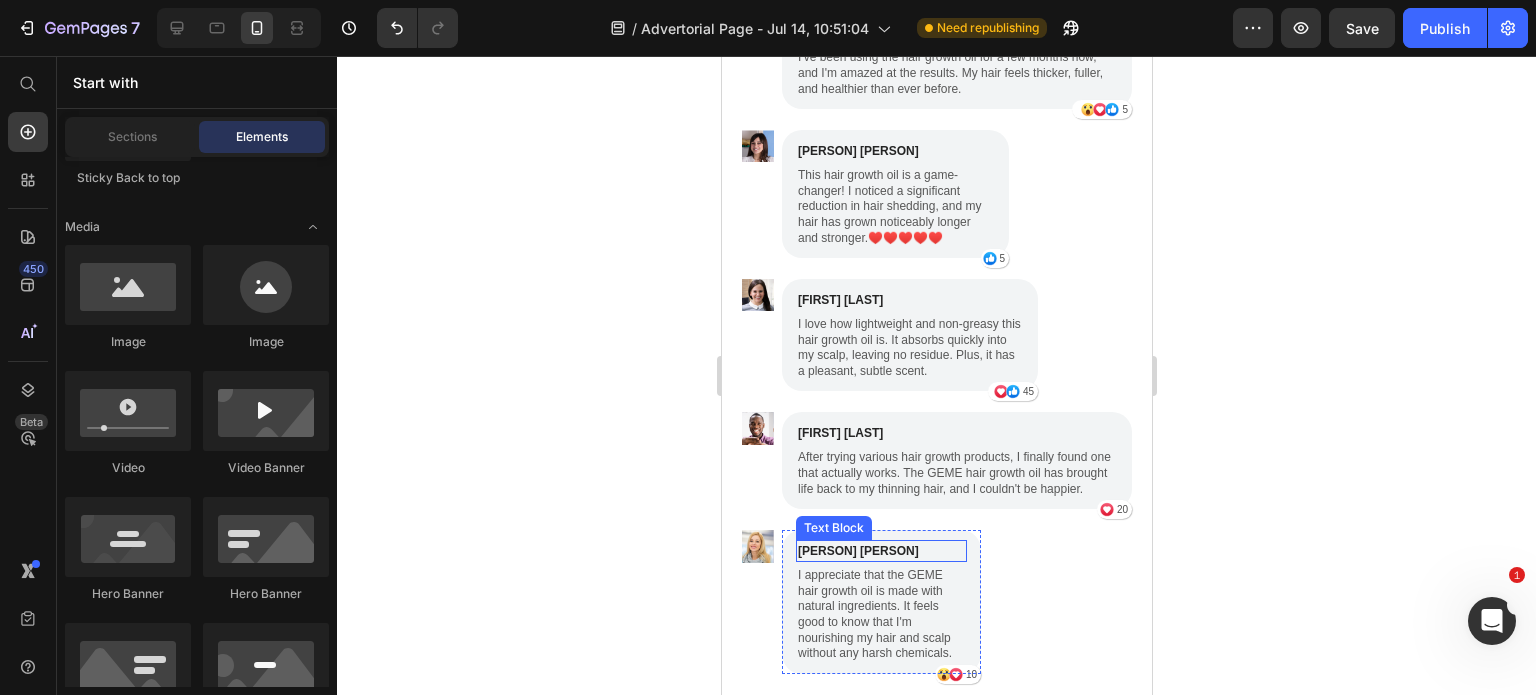 scroll, scrollTop: 6352, scrollLeft: 0, axis: vertical 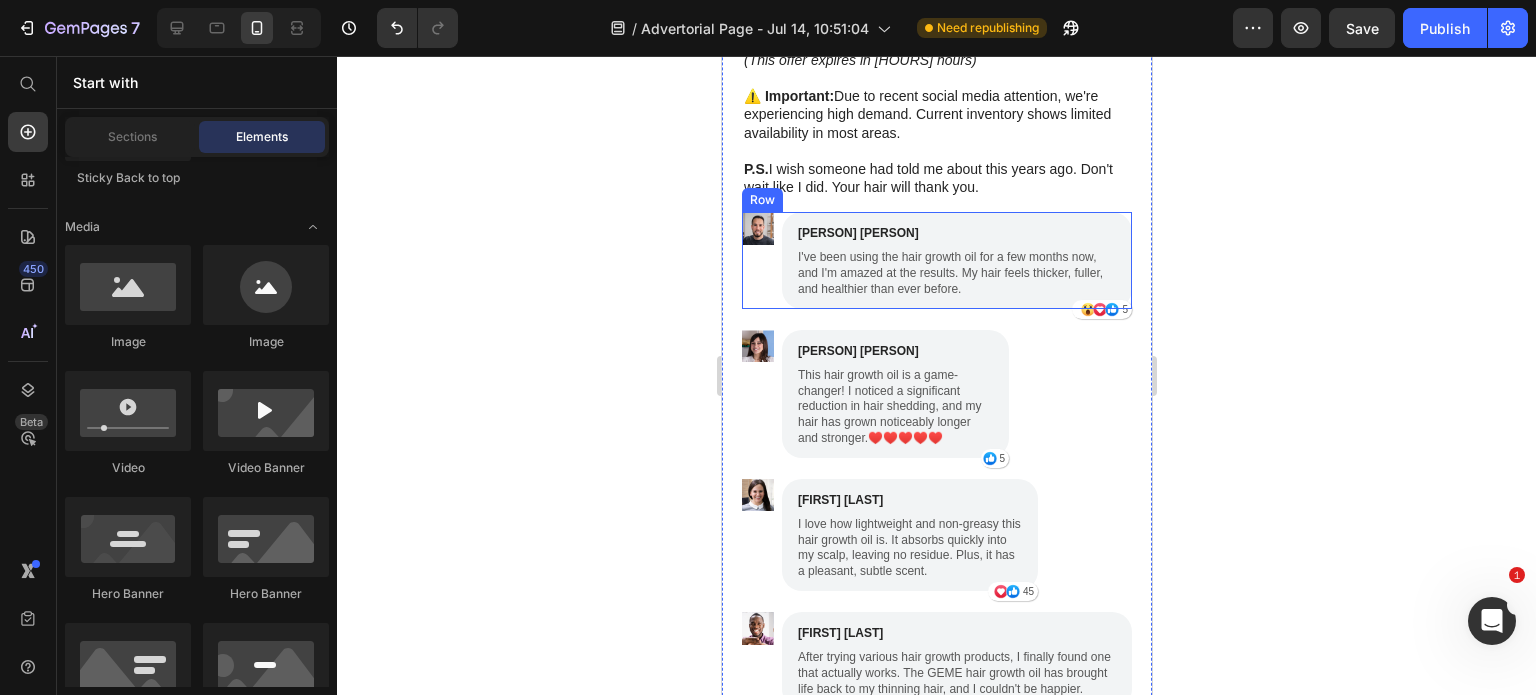 click on "Image" at bounding box center [757, 260] 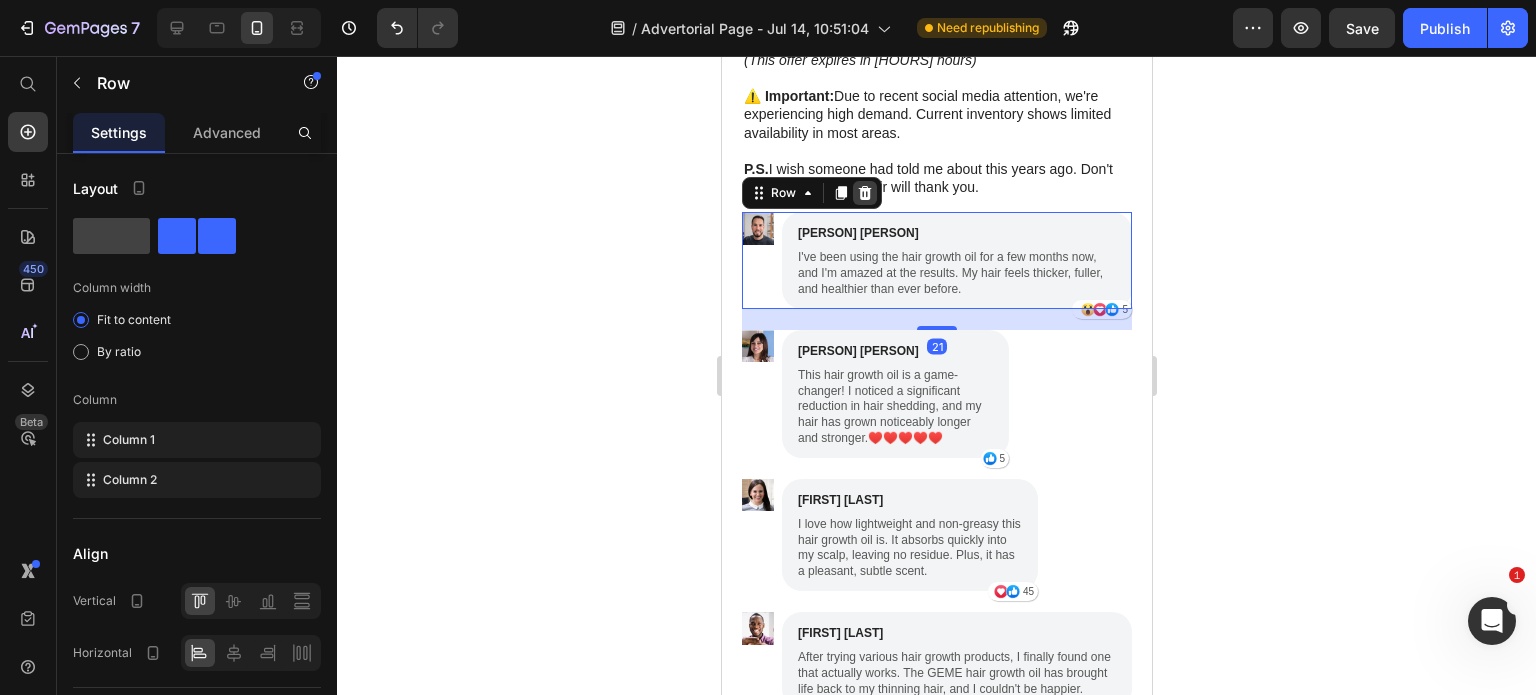 click 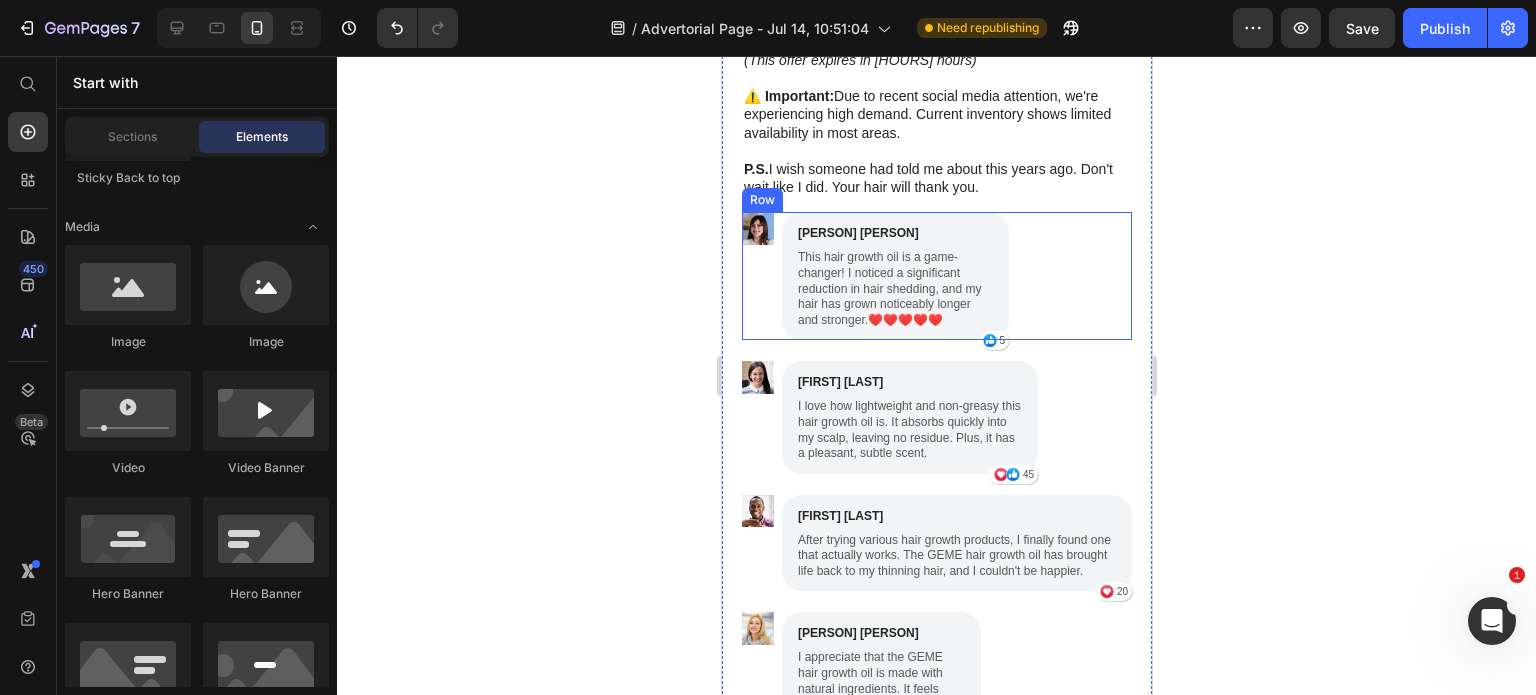 click on "Image" at bounding box center [757, 276] 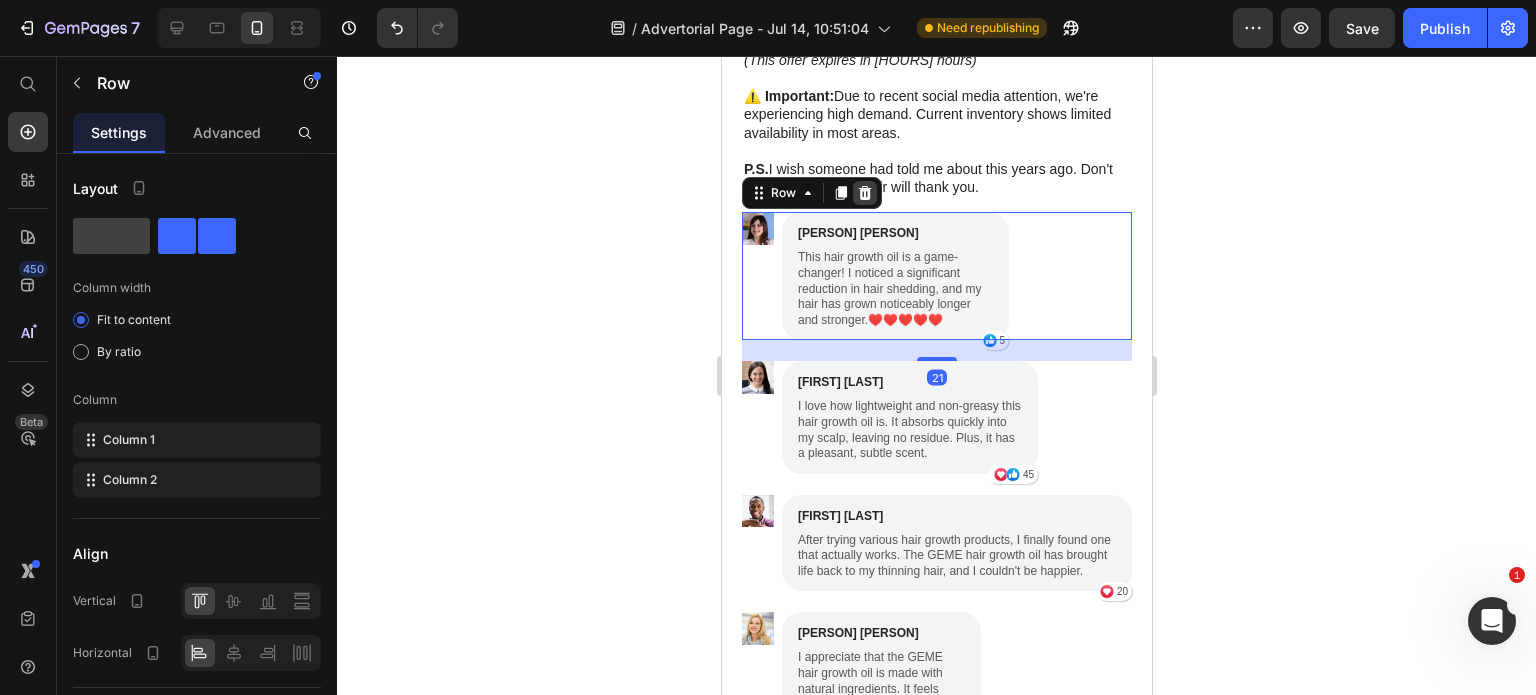 click at bounding box center (864, 193) 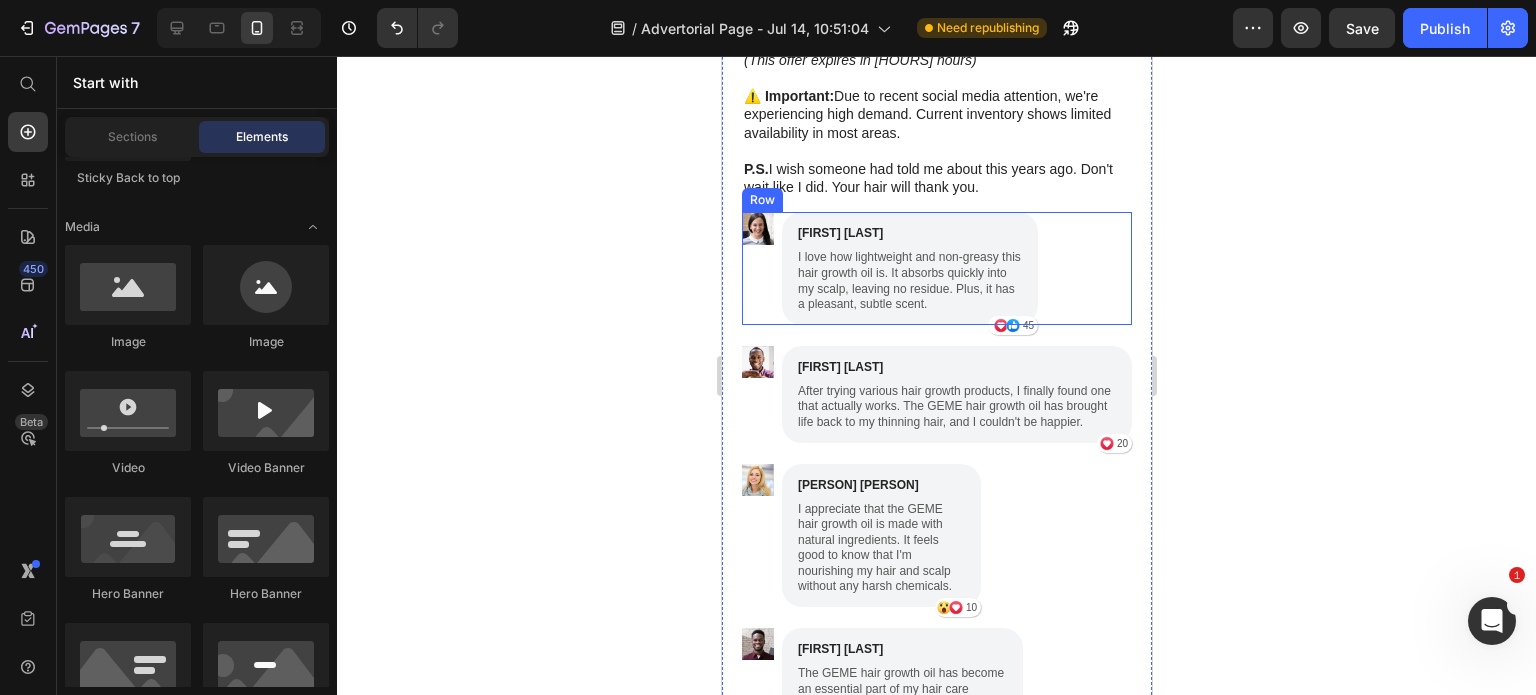 click on "Image" at bounding box center [757, 268] 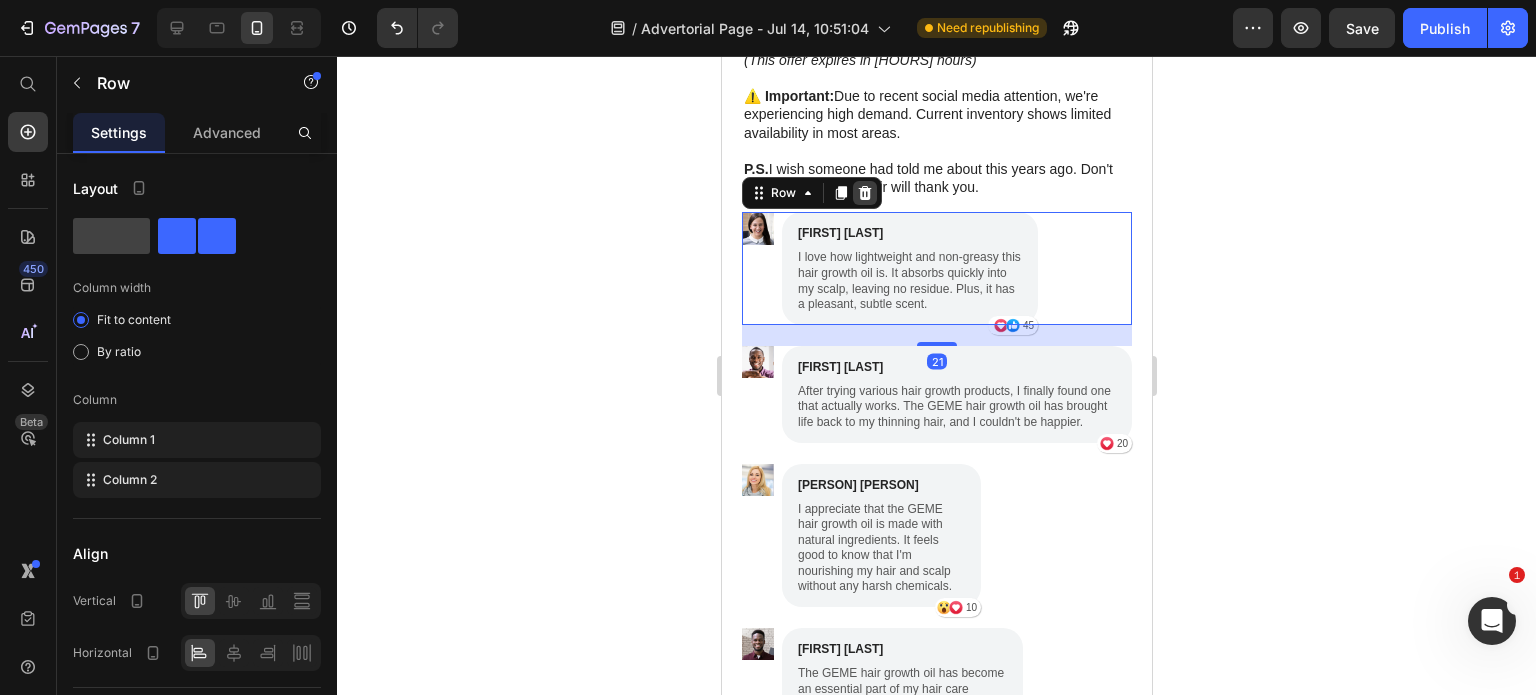click at bounding box center (864, 193) 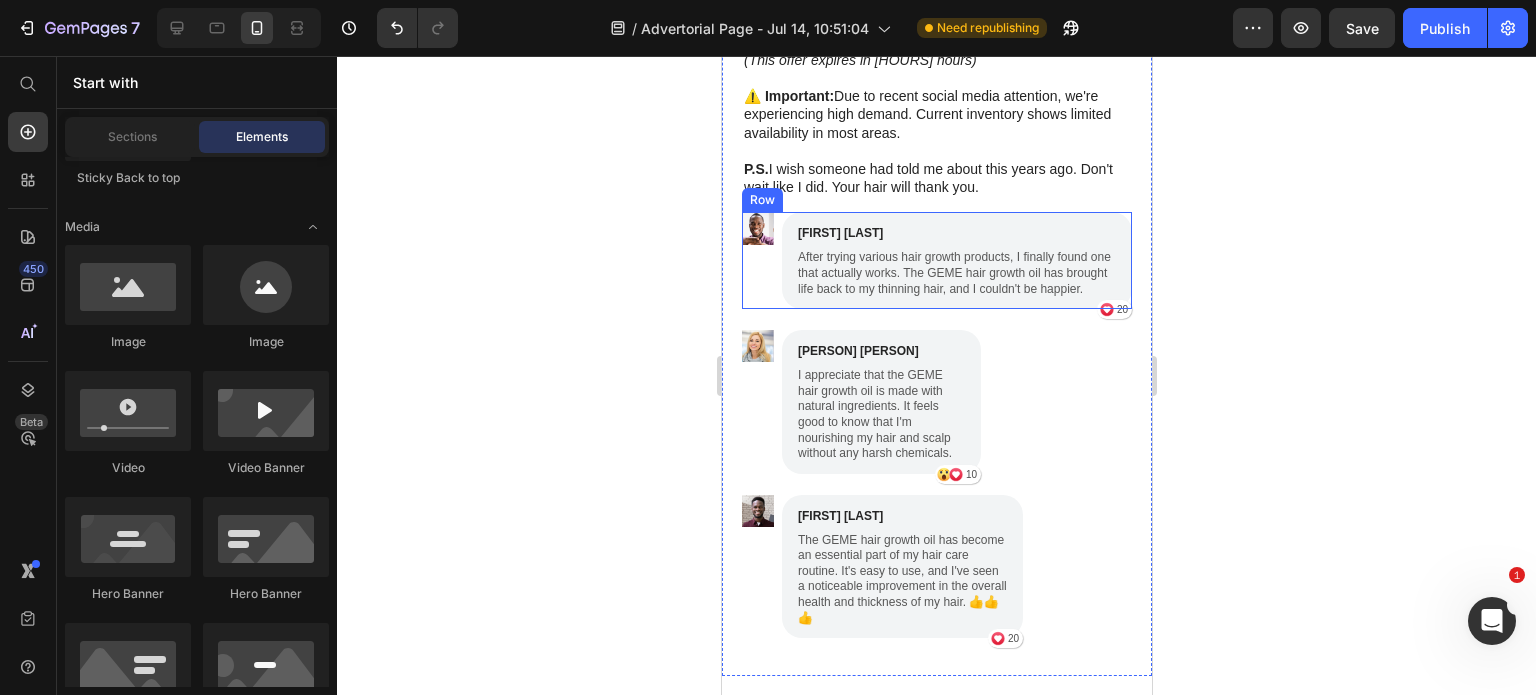 click on "Image" at bounding box center (757, 260) 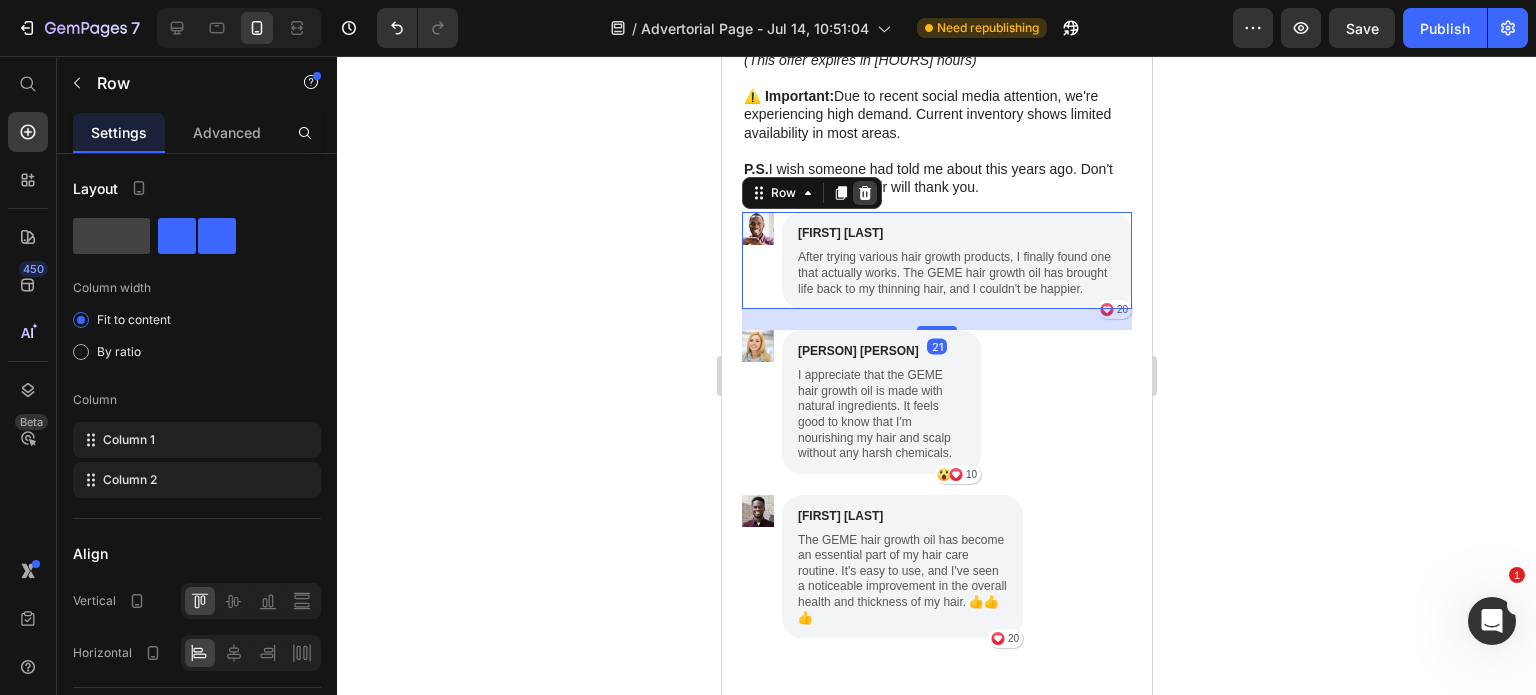 click 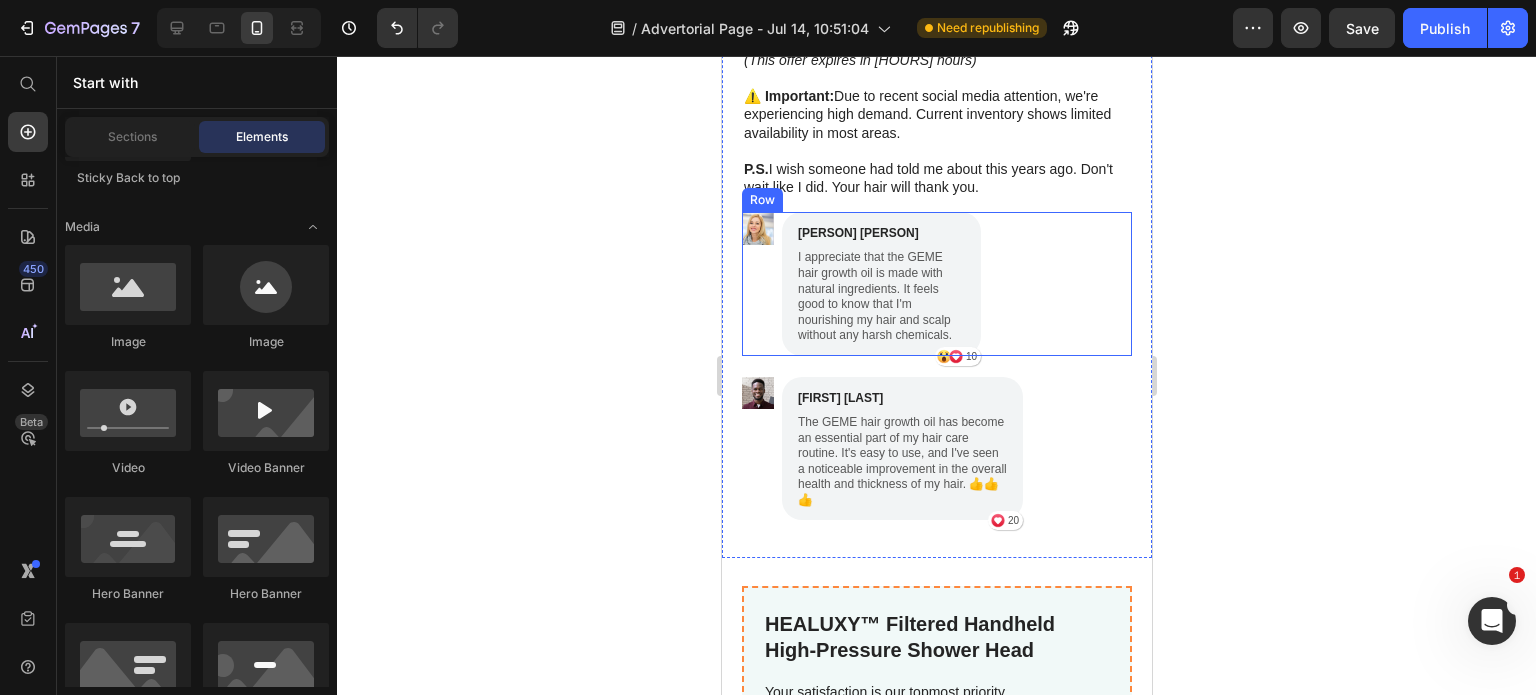 click on "Image" at bounding box center (757, 284) 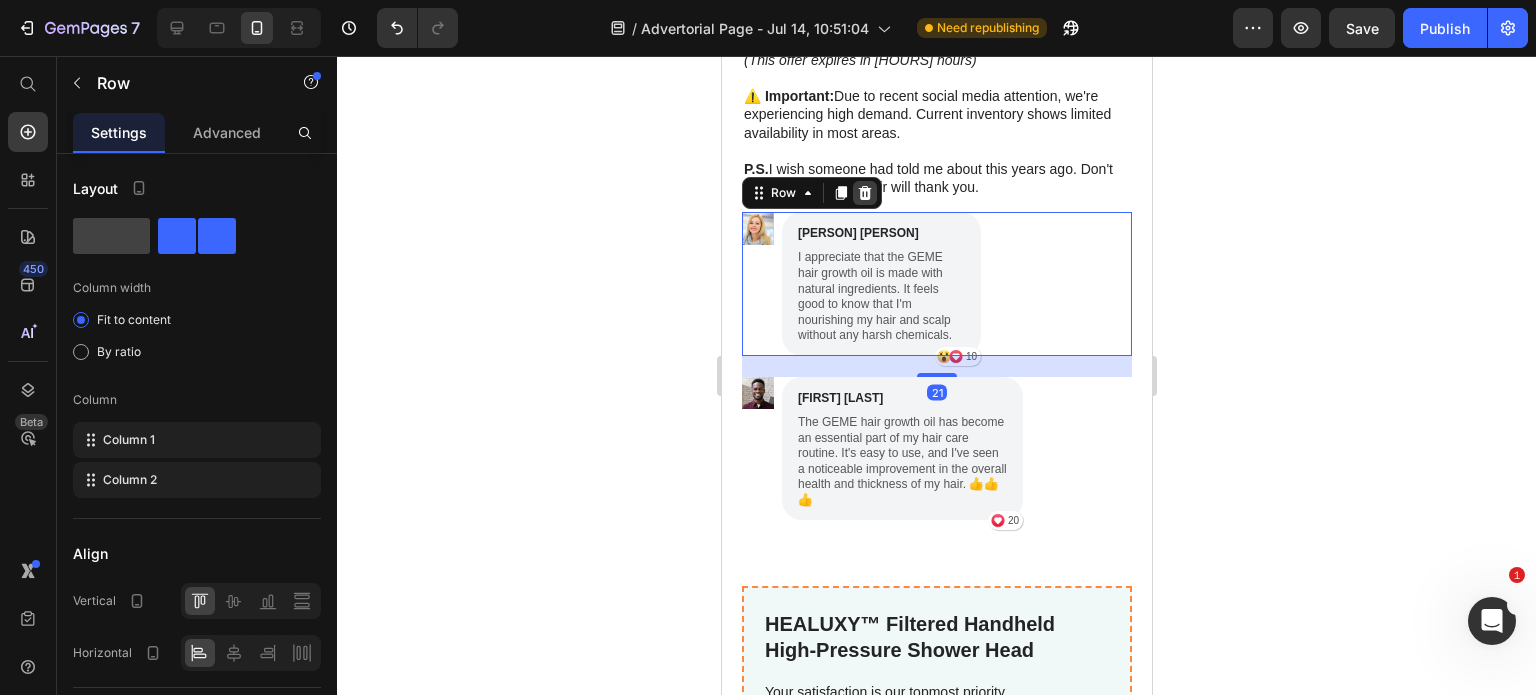 click at bounding box center (864, 193) 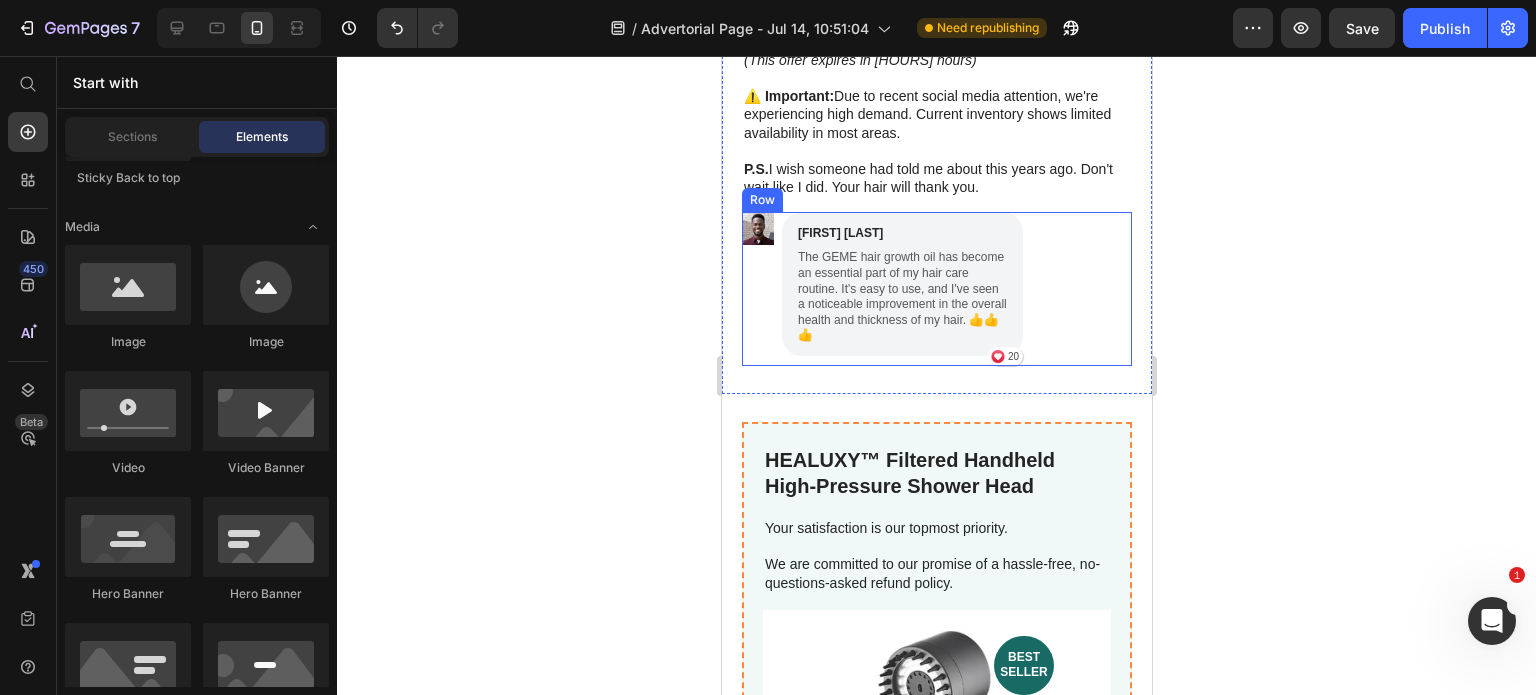 click on "Image" at bounding box center (757, 289) 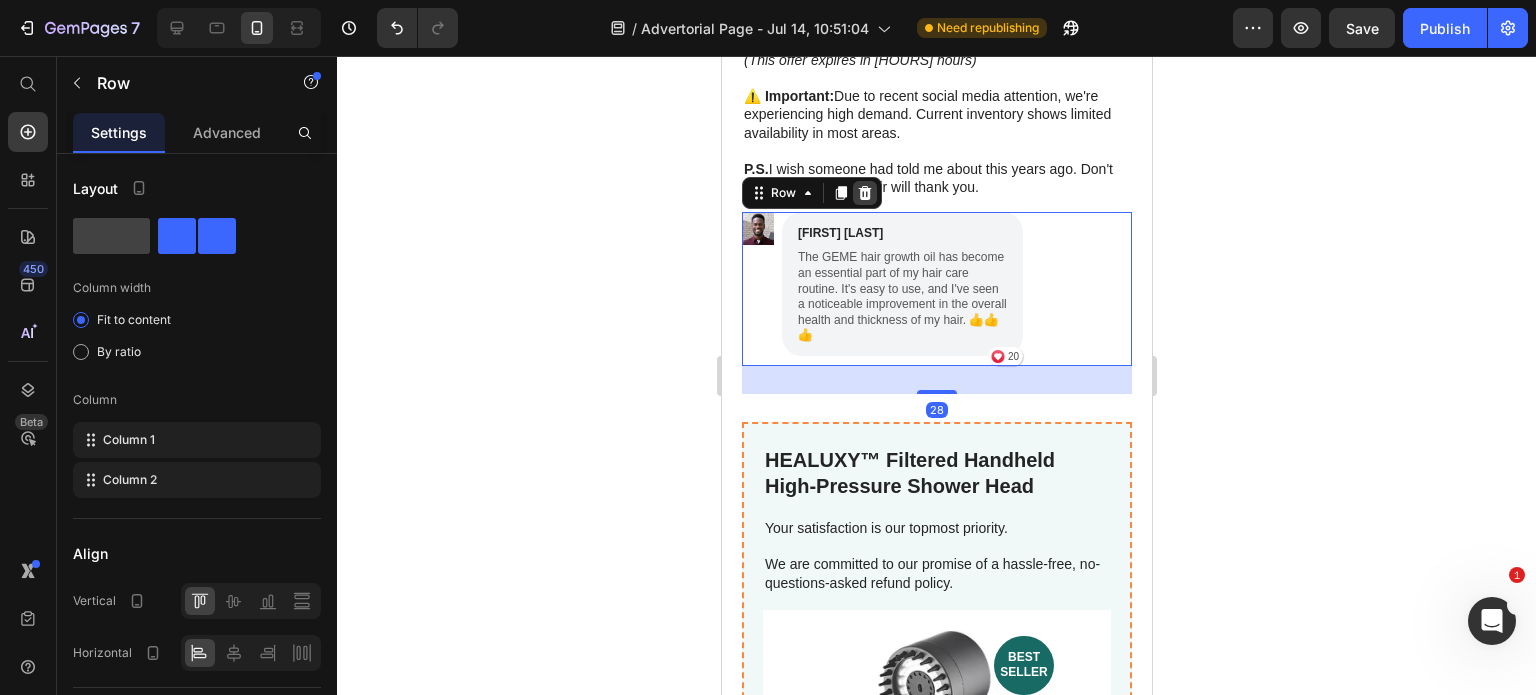 click at bounding box center (864, 193) 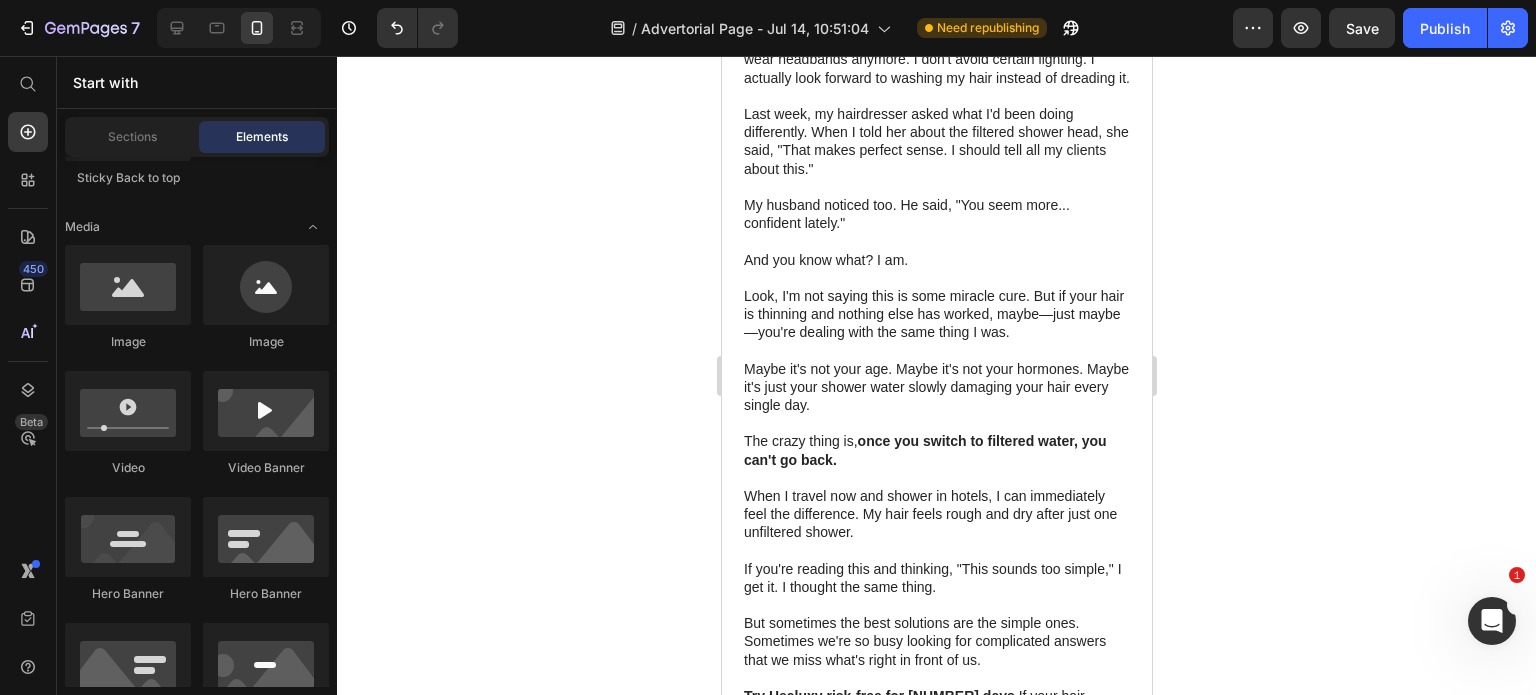 scroll, scrollTop: 5852, scrollLeft: 0, axis: vertical 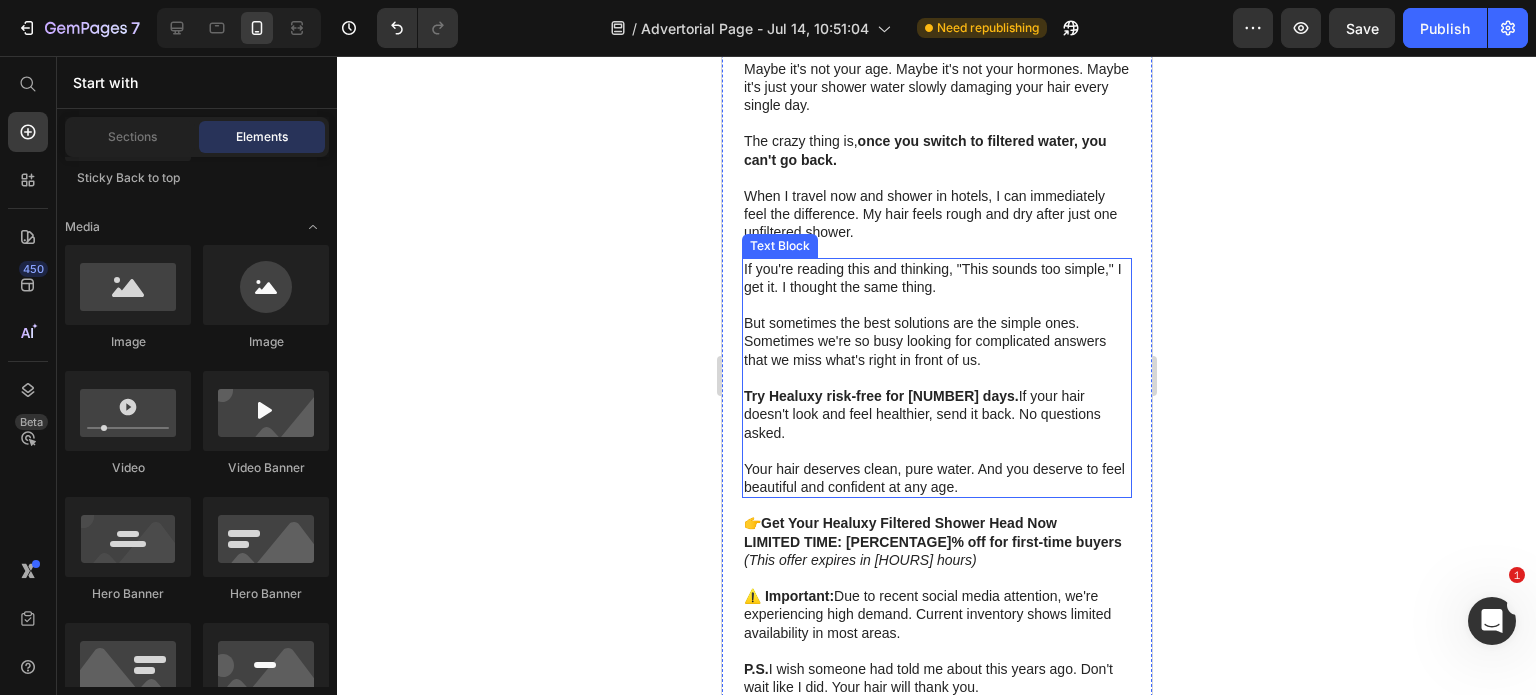 click on "Try Healuxy risk-free for [NUMBER] days." at bounding box center [880, 396] 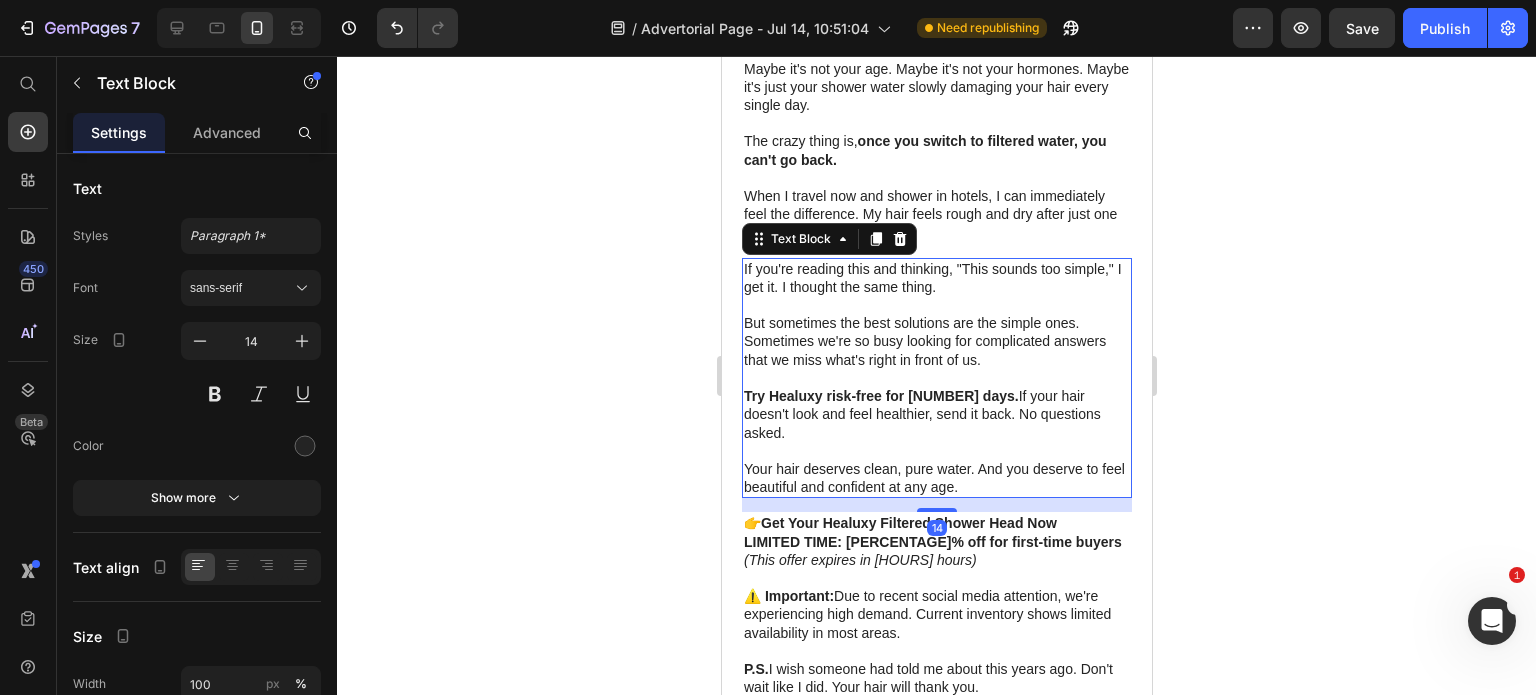 click on "Try Healuxy risk-free for [NUMBER] days." at bounding box center [880, 396] 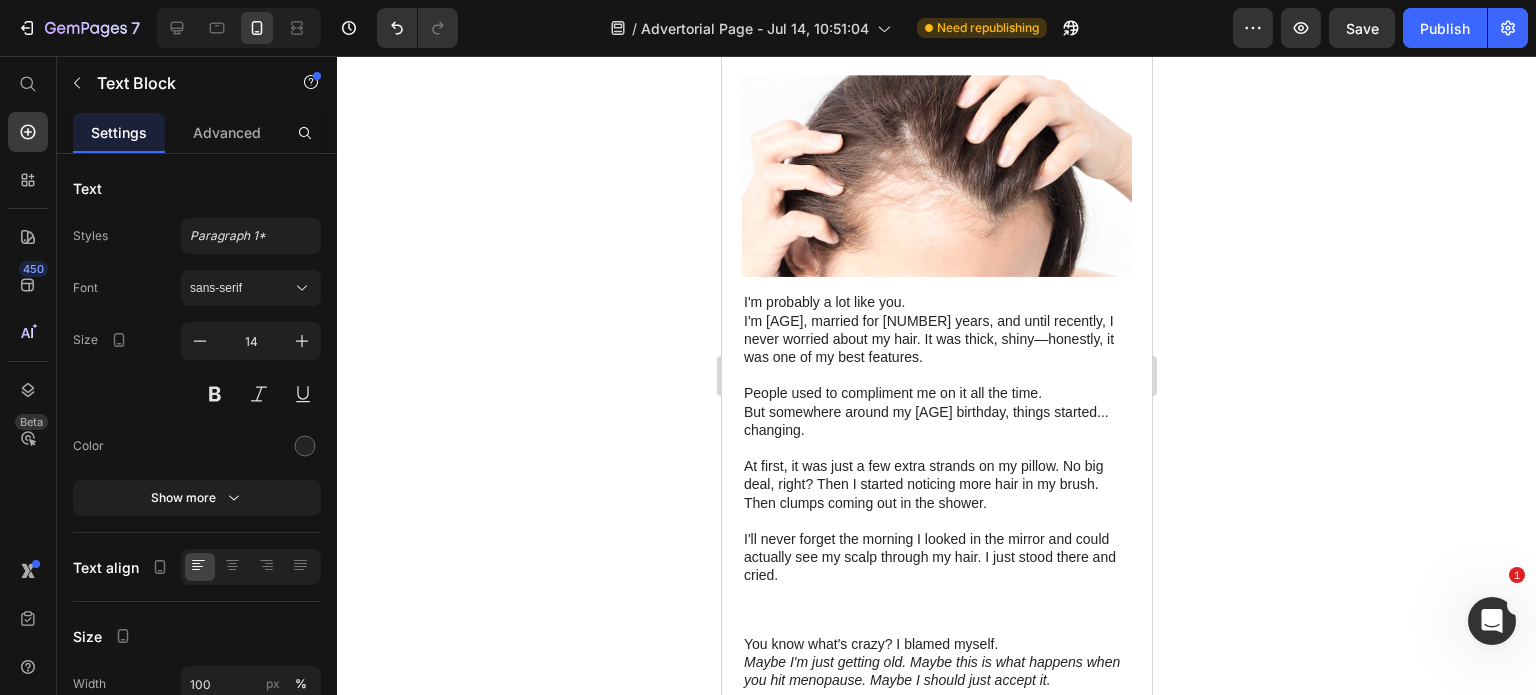 scroll, scrollTop: 752, scrollLeft: 0, axis: vertical 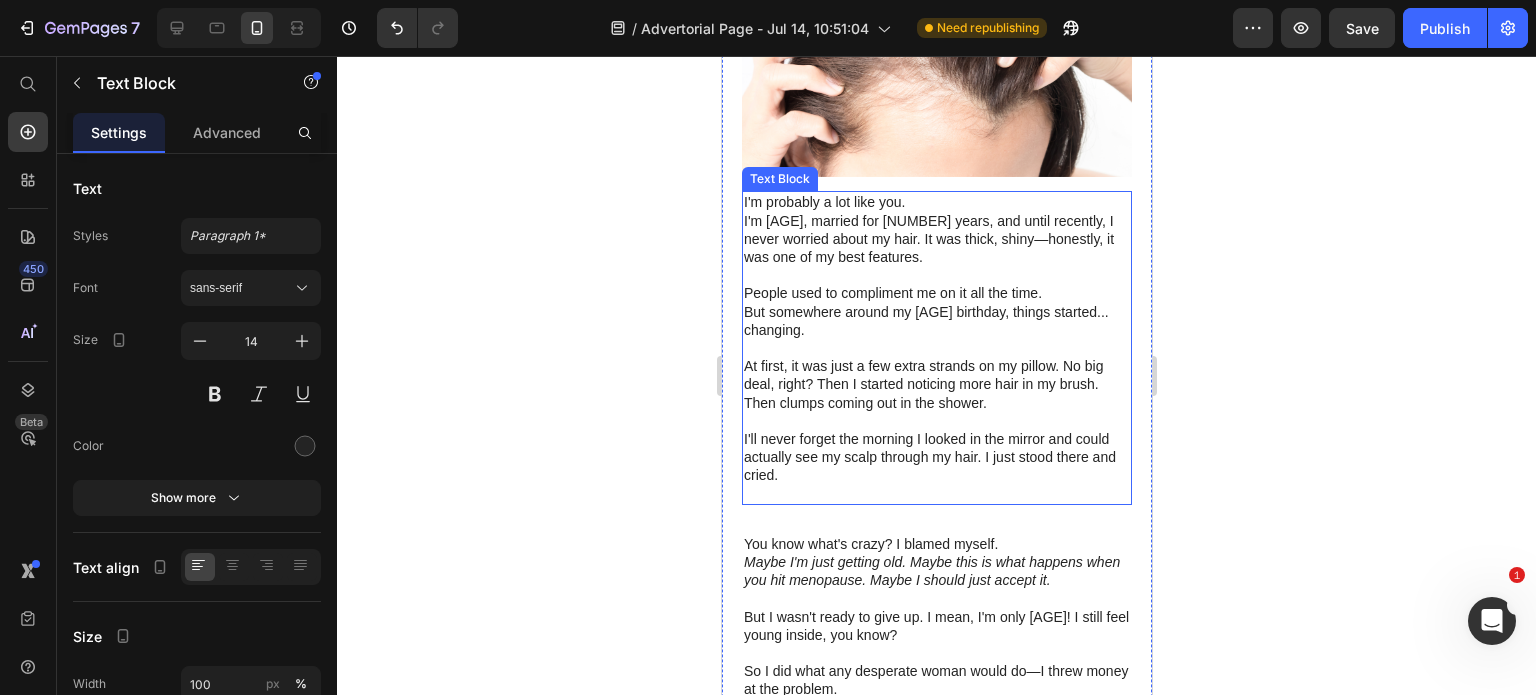 click at bounding box center [936, 494] 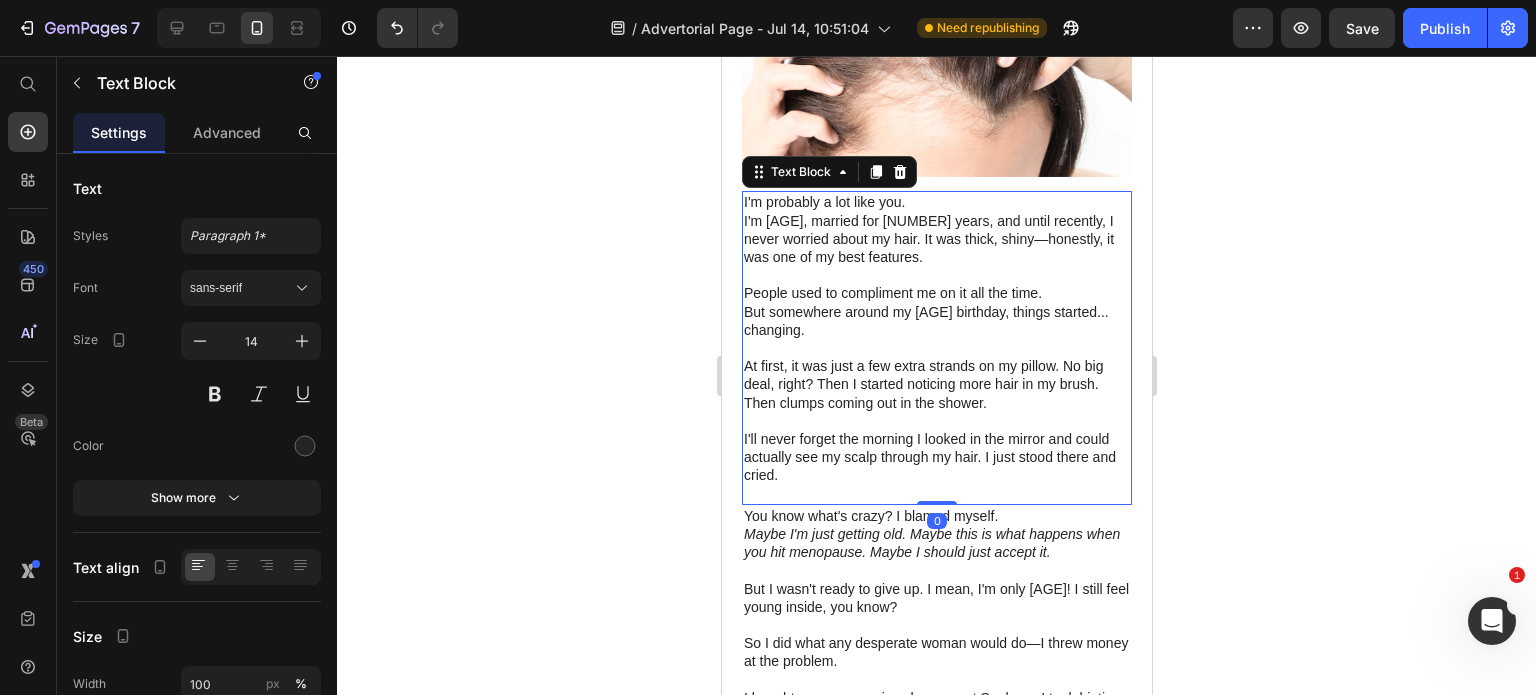 drag, startPoint x: 931, startPoint y: 534, endPoint x: 929, endPoint y: 501, distance: 33.06055 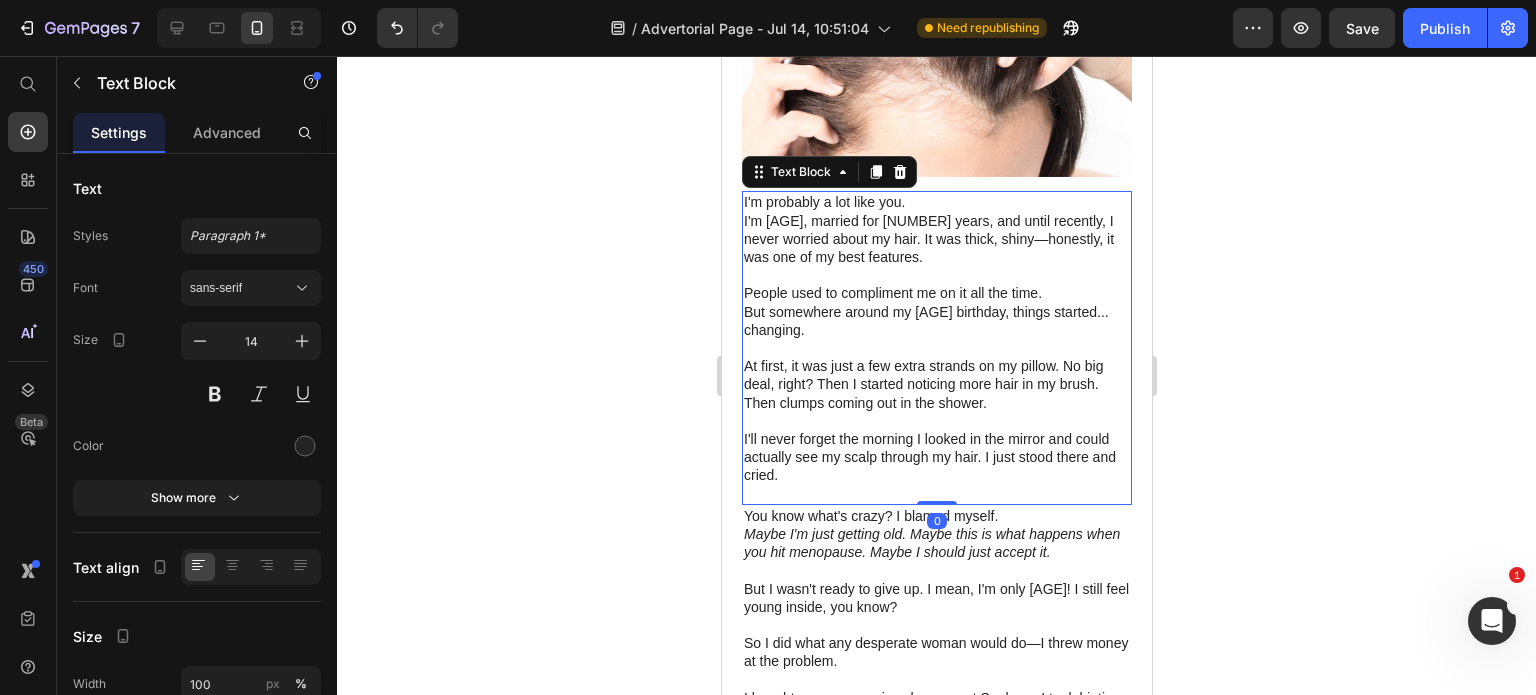 click 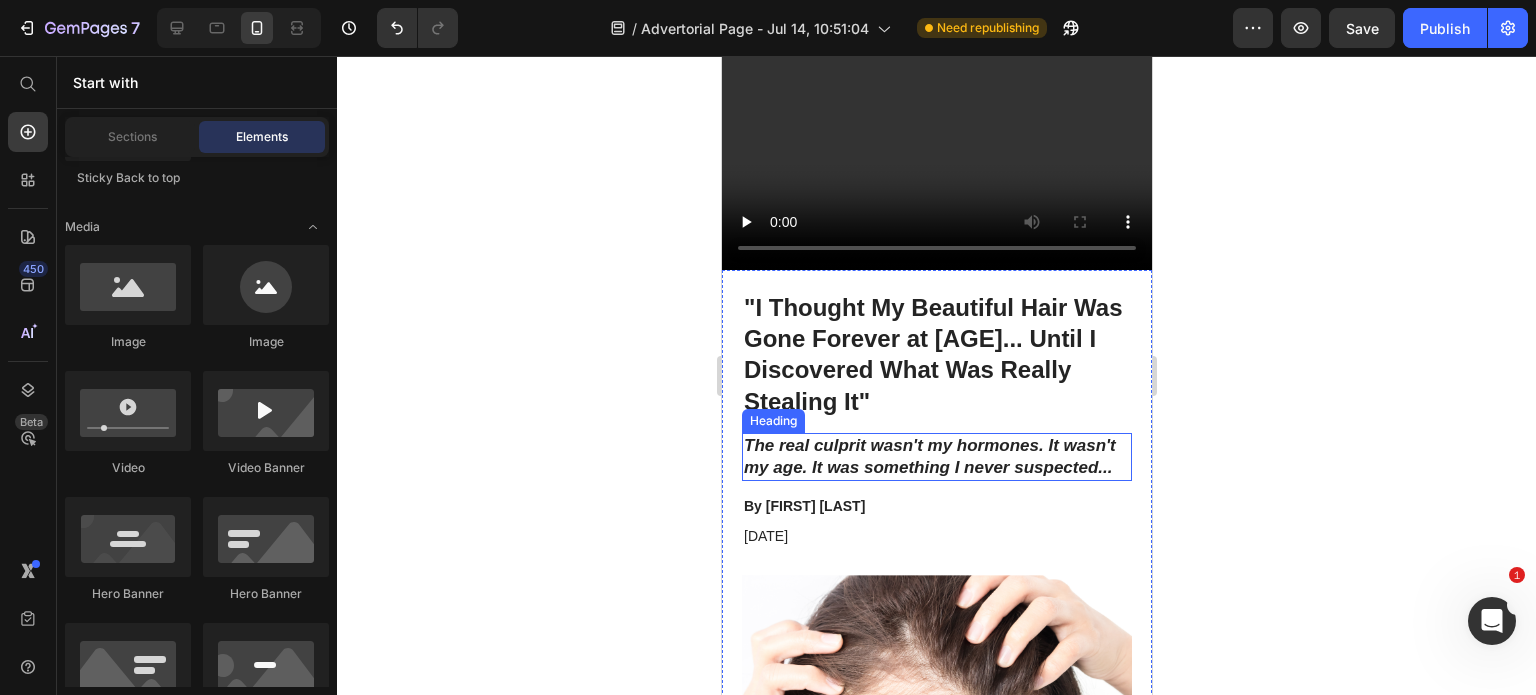 scroll, scrollTop: 0, scrollLeft: 0, axis: both 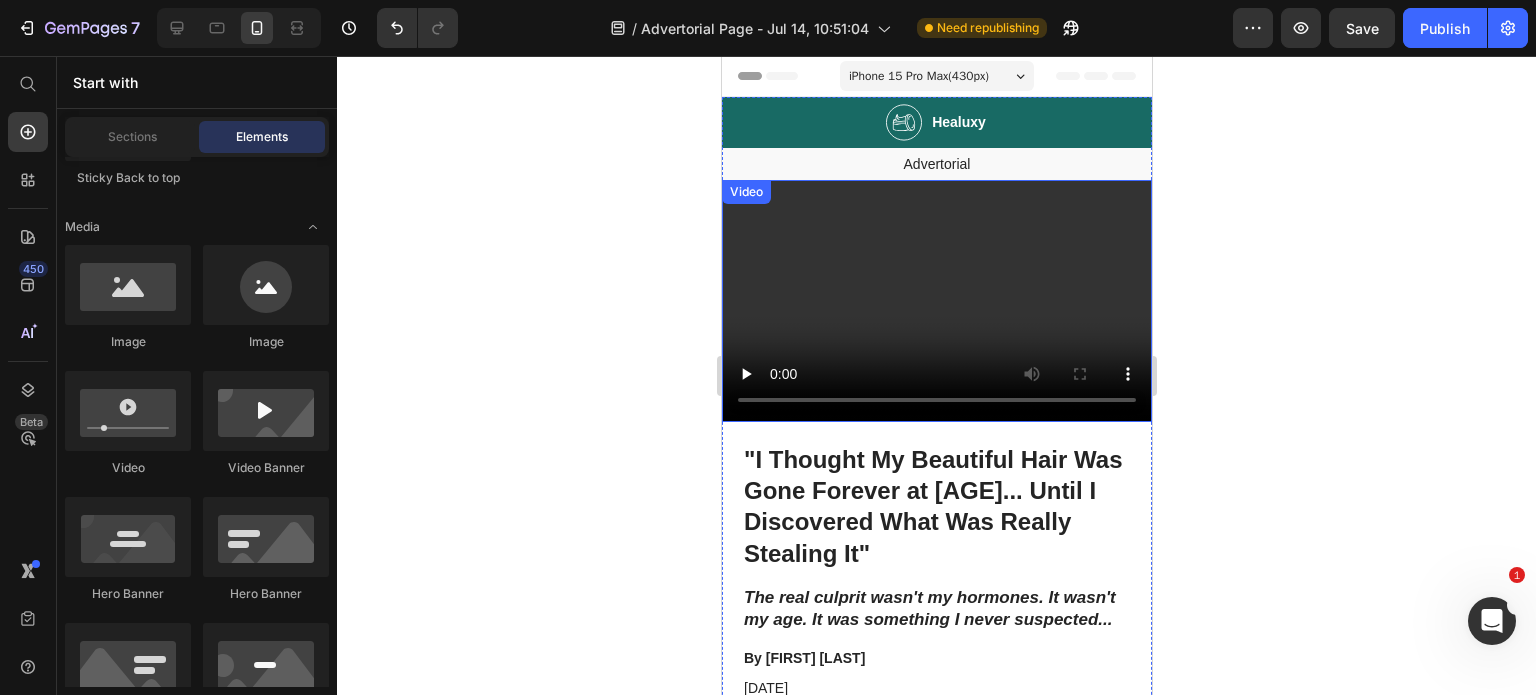 click at bounding box center [936, 301] 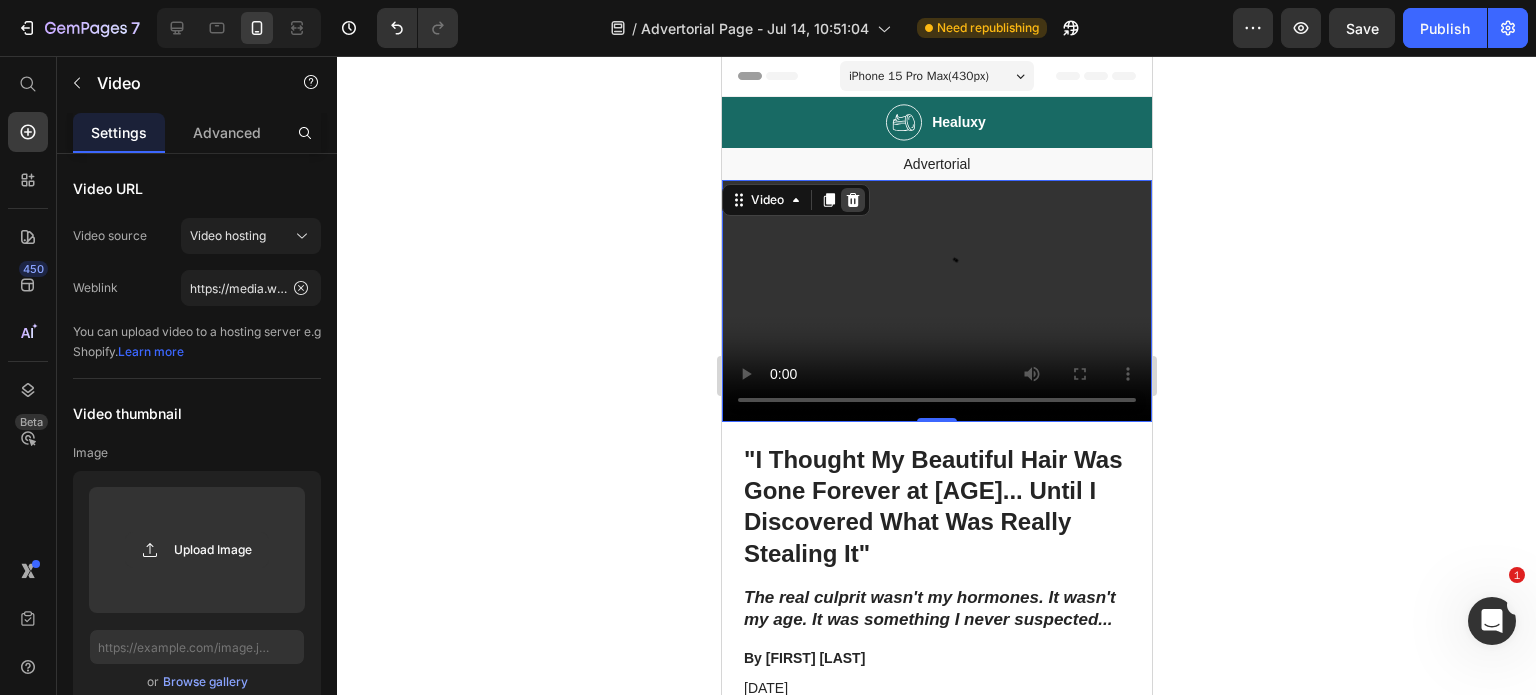 click 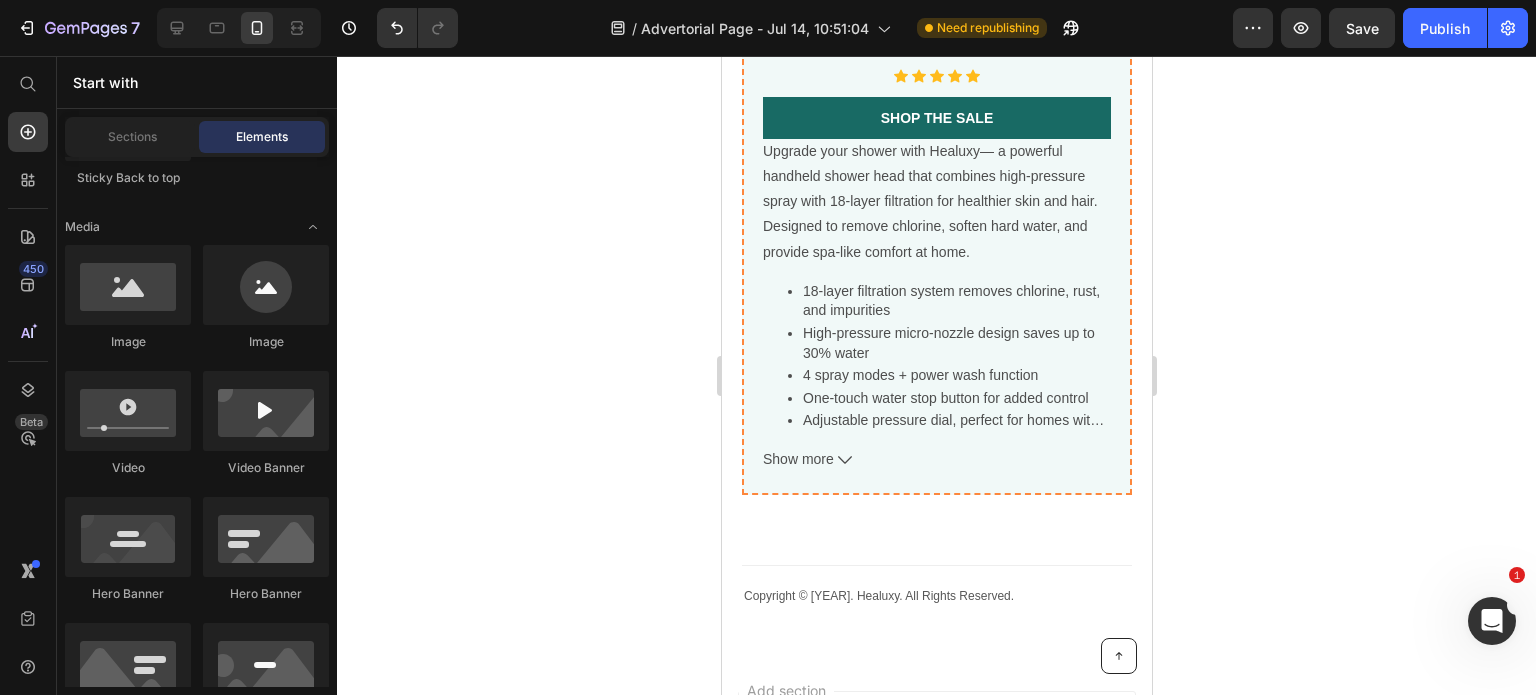 scroll, scrollTop: 6694, scrollLeft: 0, axis: vertical 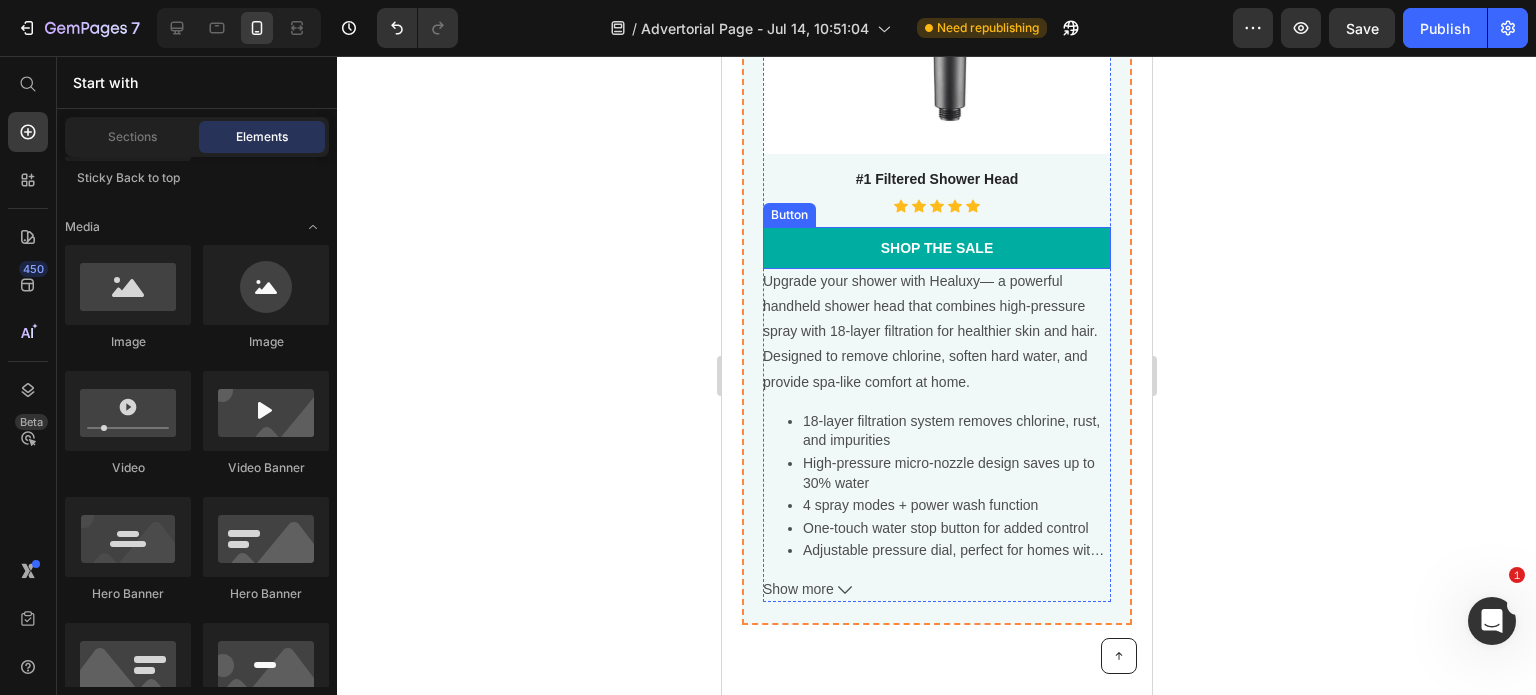 click on "Shop the Sale" at bounding box center (936, 248) 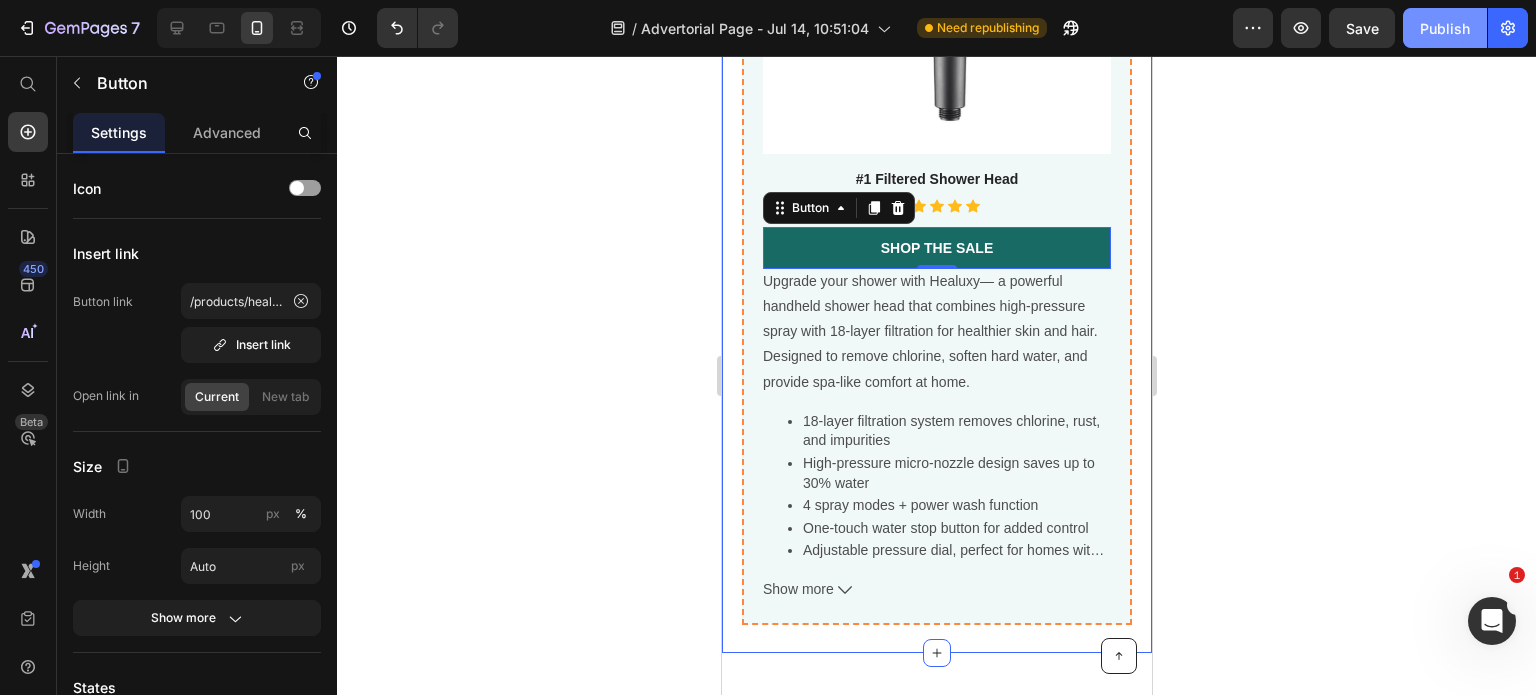click on "Publish" at bounding box center [1445, 28] 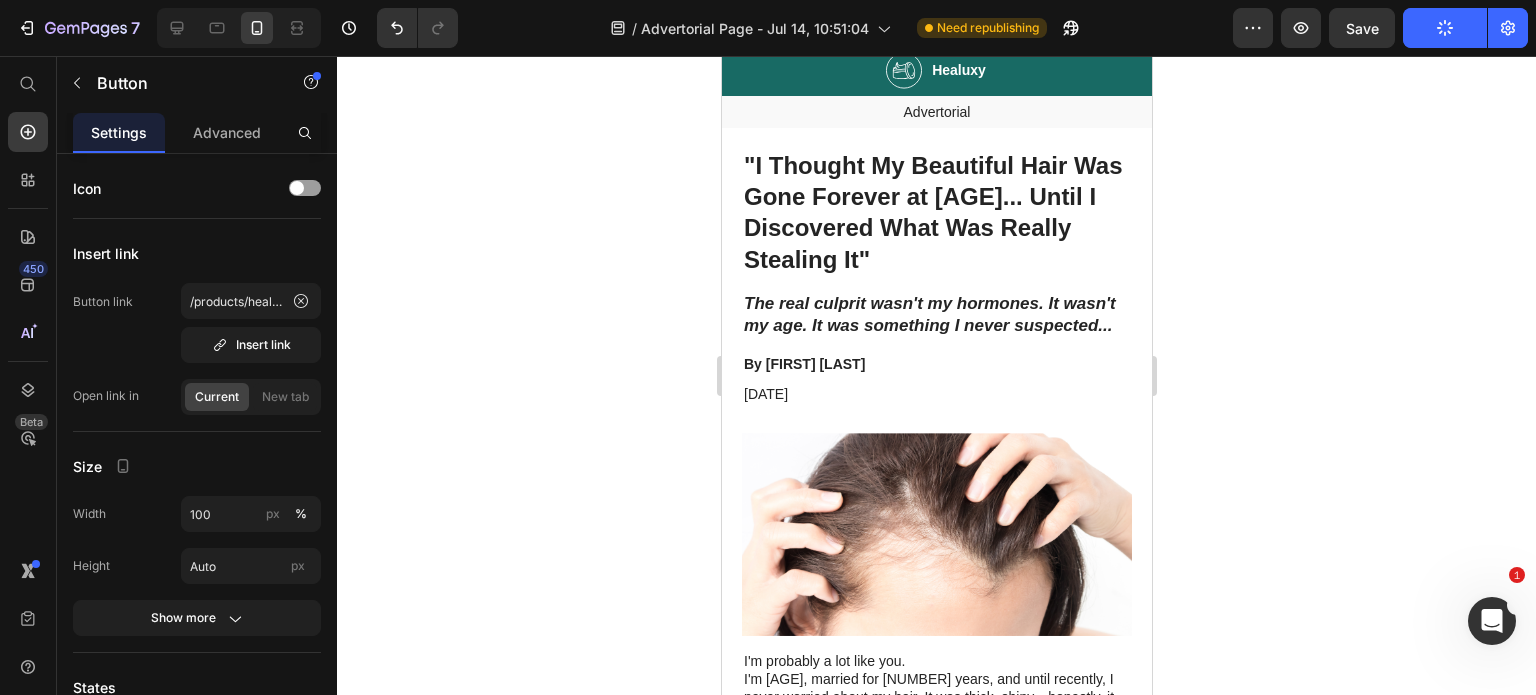 scroll, scrollTop: 0, scrollLeft: 0, axis: both 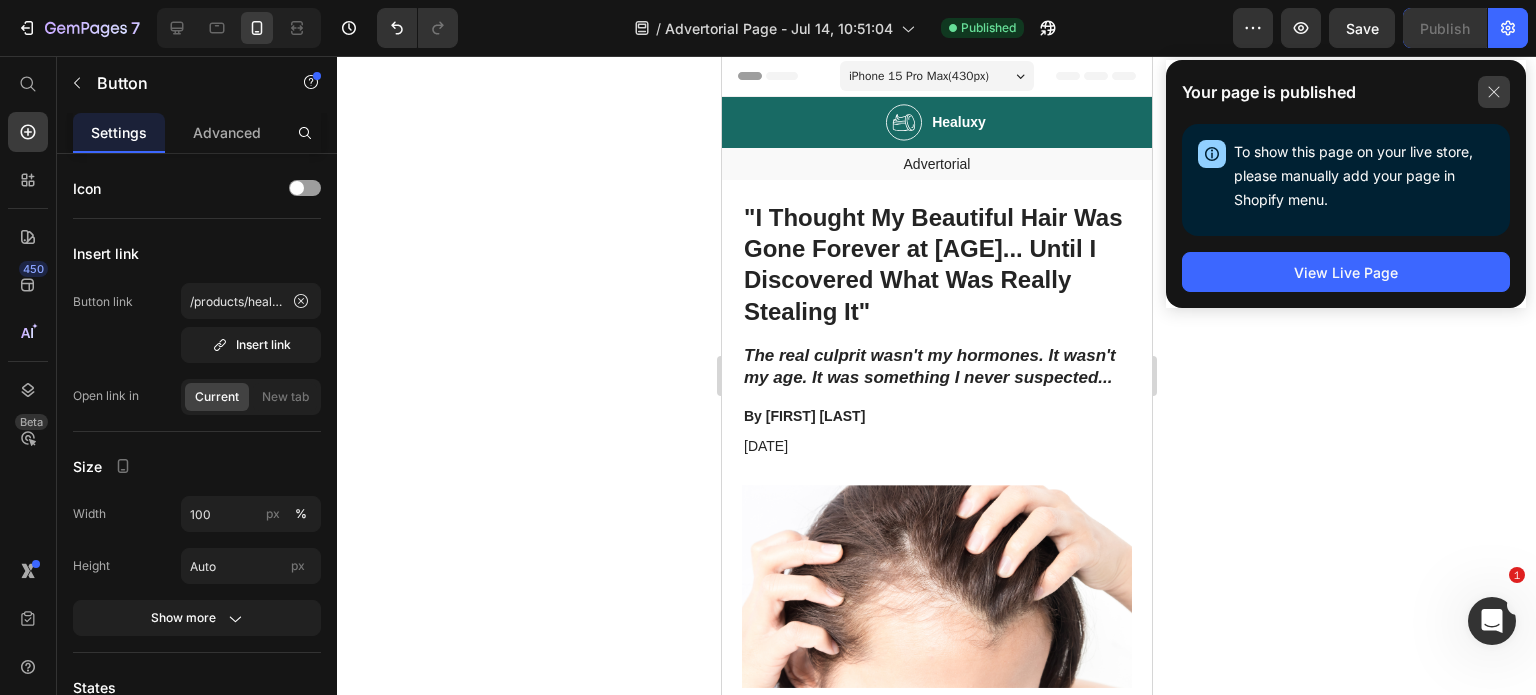 click 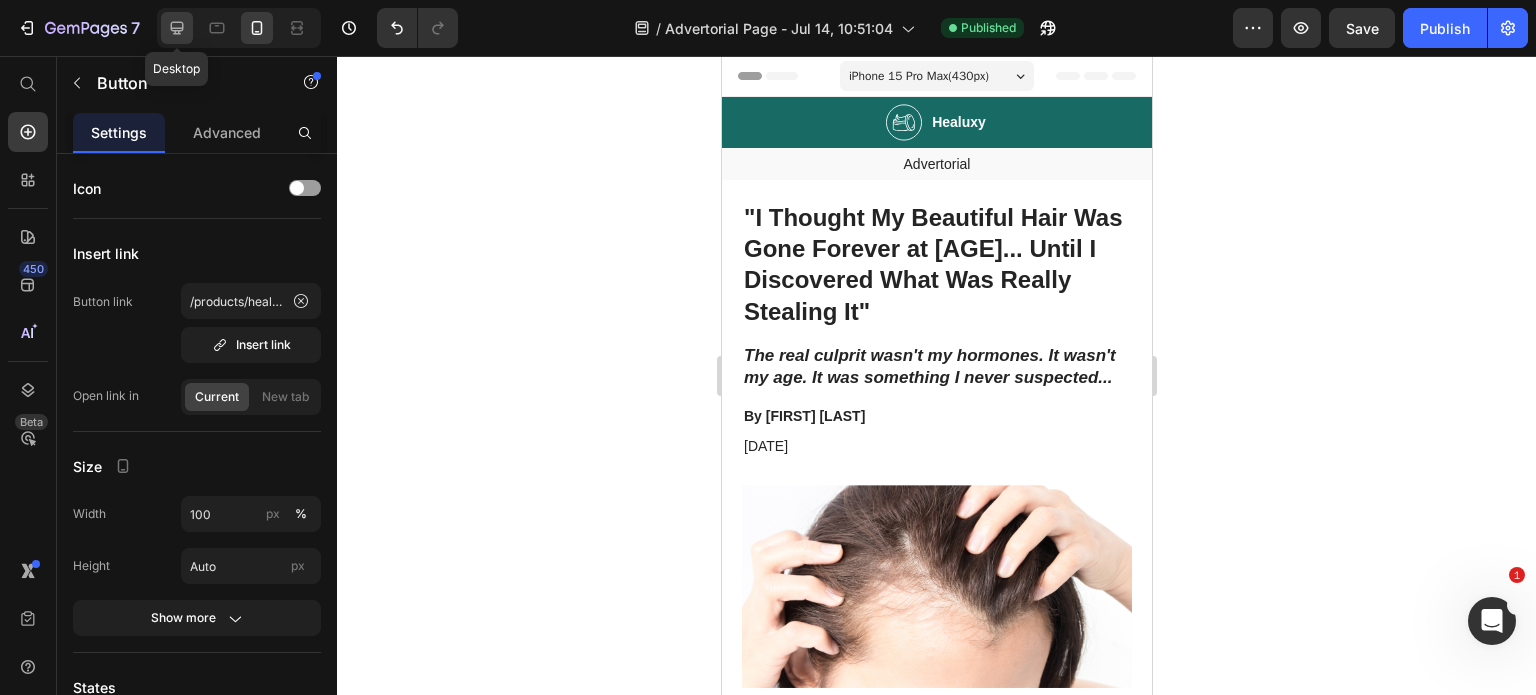 click 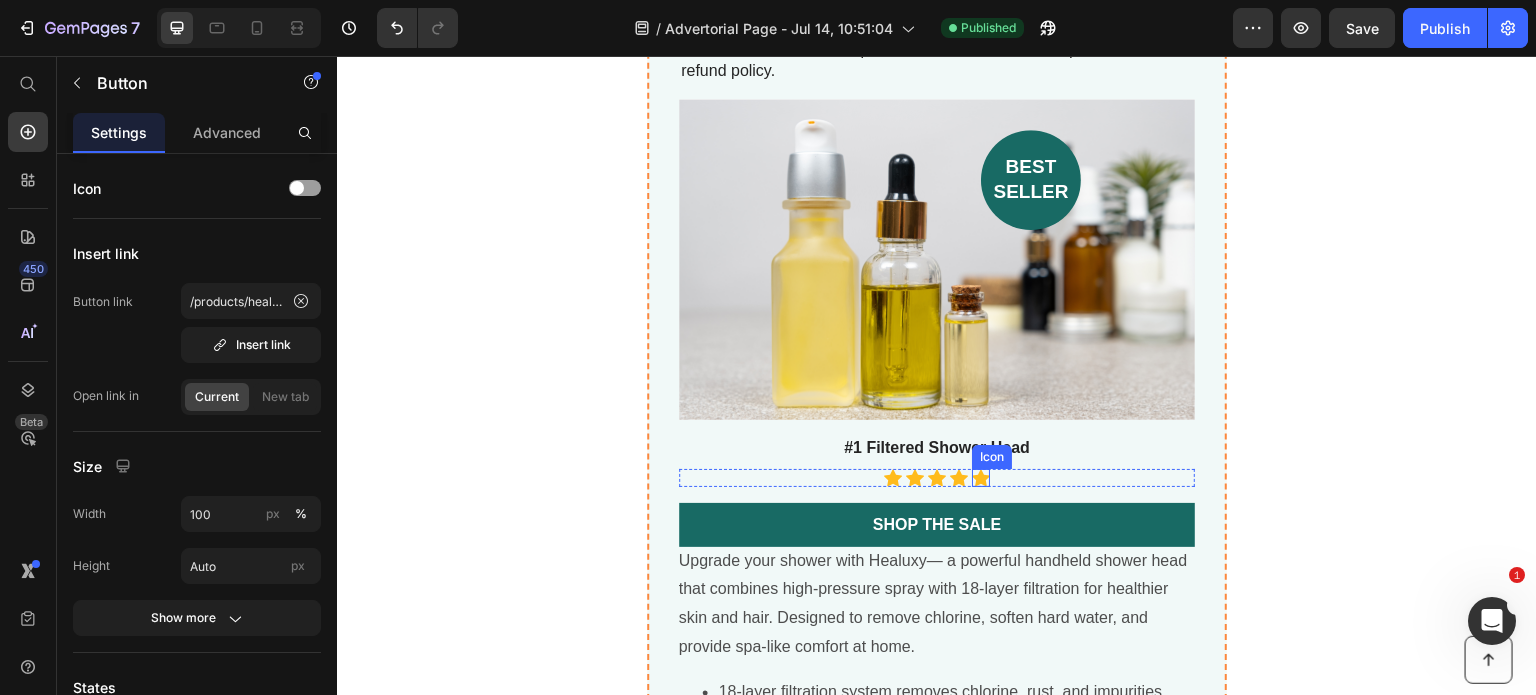 scroll, scrollTop: 7077, scrollLeft: 0, axis: vertical 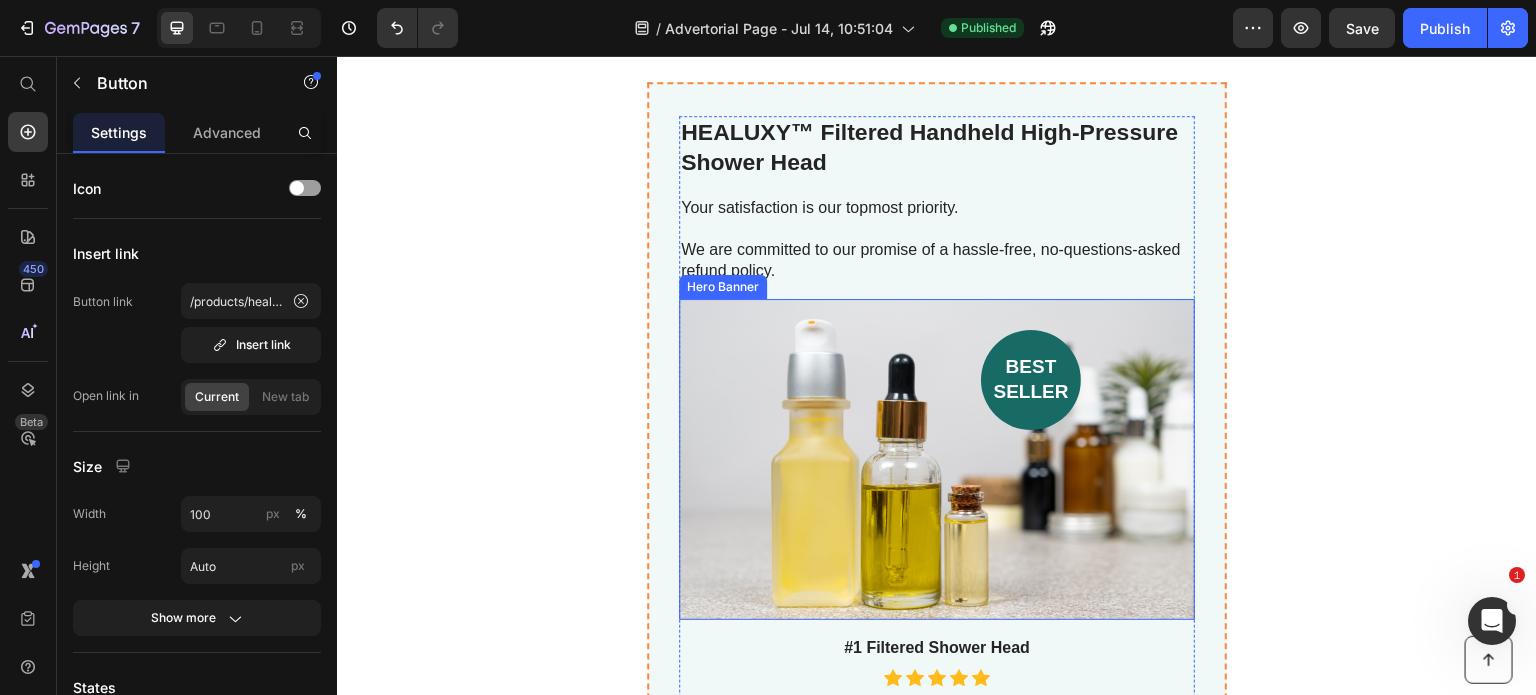 click at bounding box center [937, 459] 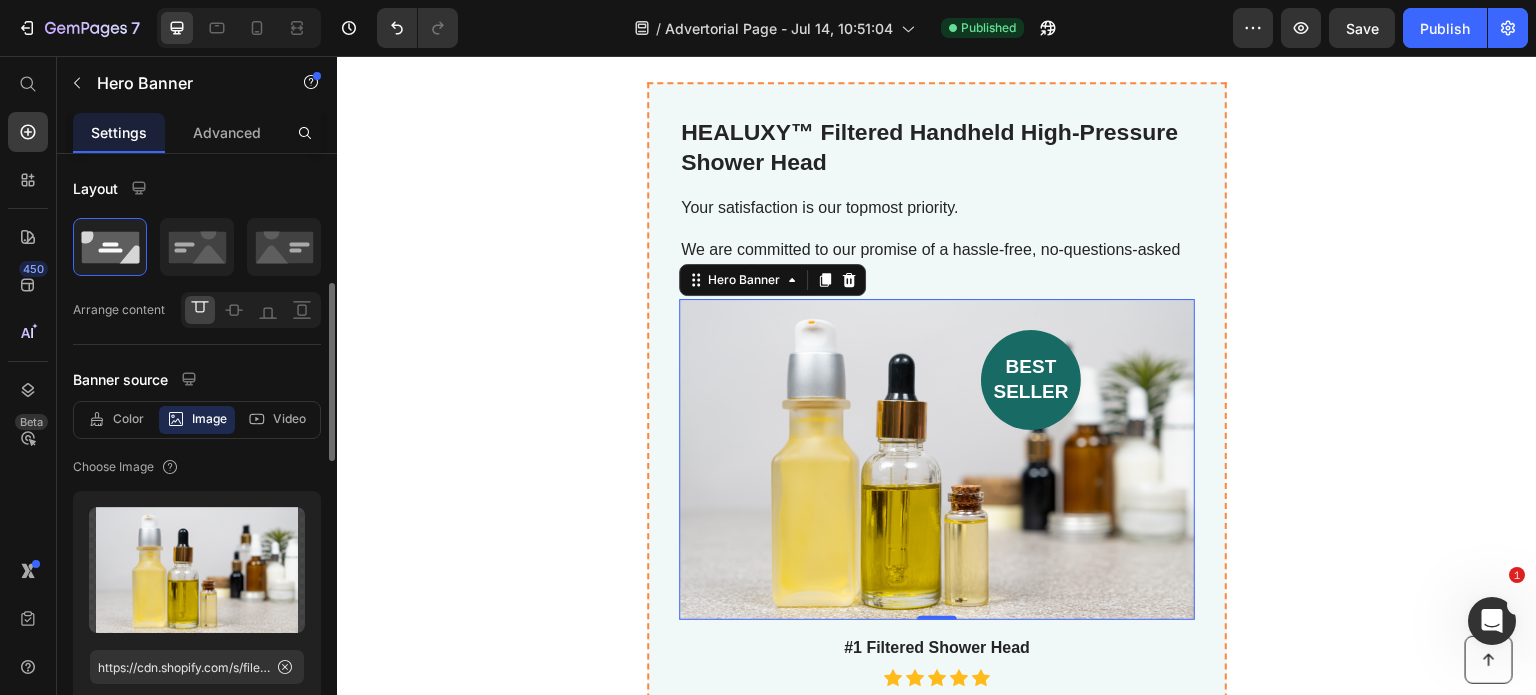 scroll, scrollTop: 200, scrollLeft: 0, axis: vertical 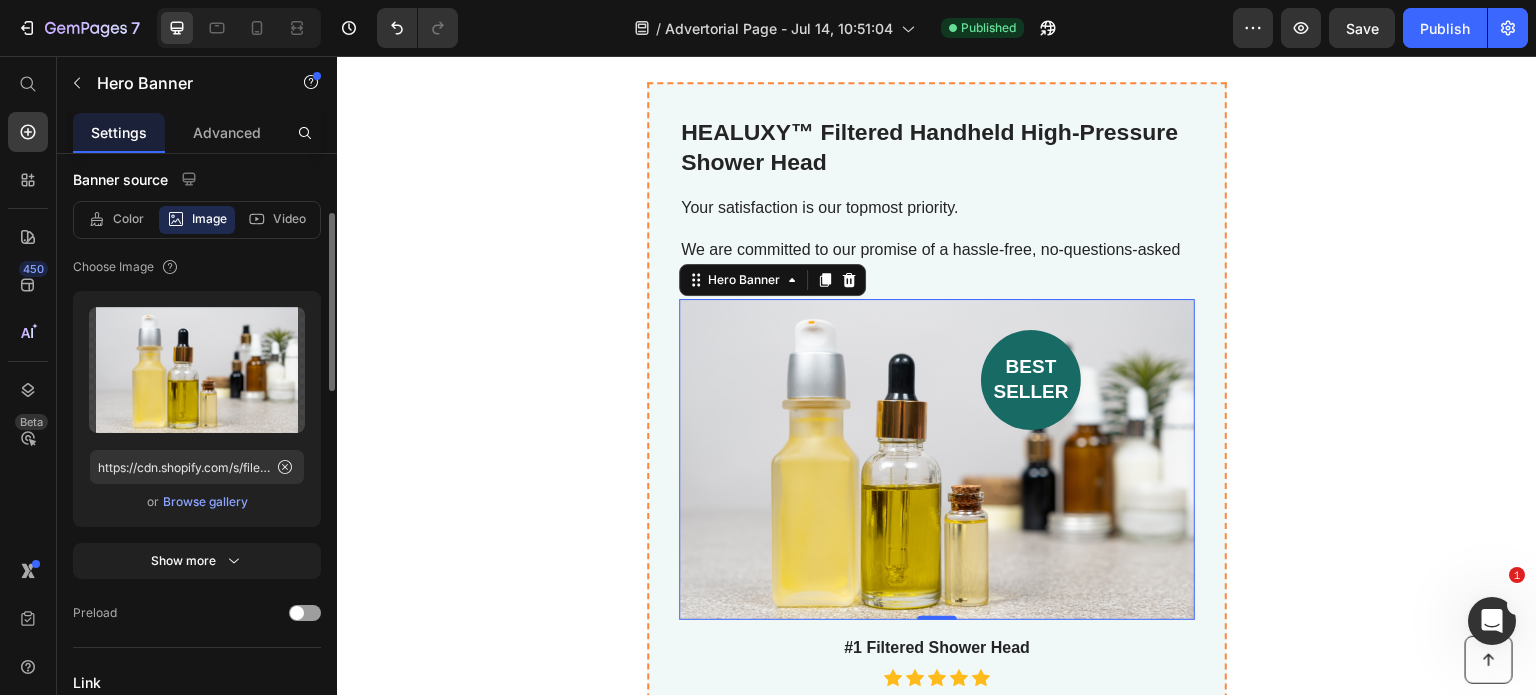 click on "Browse gallery" at bounding box center [205, 502] 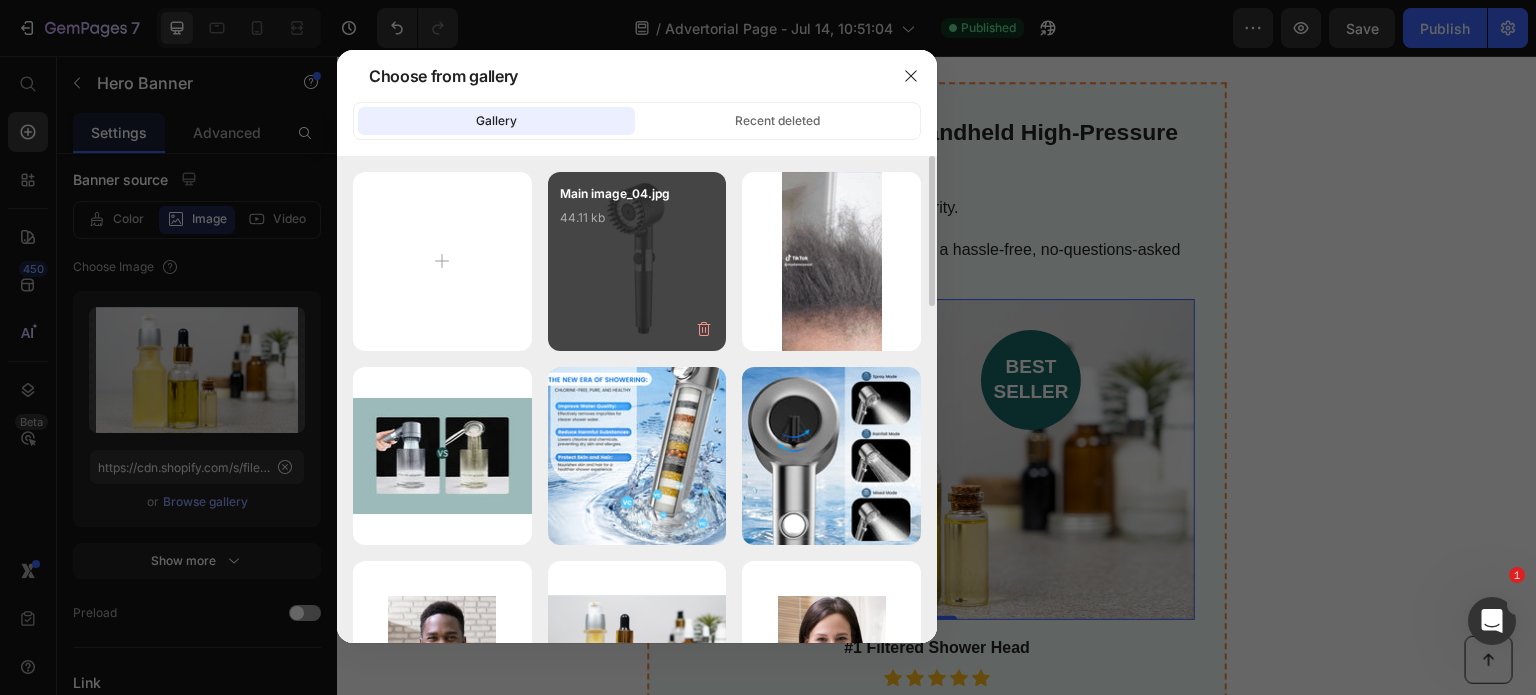 click on "Main image_04.jpg 44.11 kb" at bounding box center (637, 261) 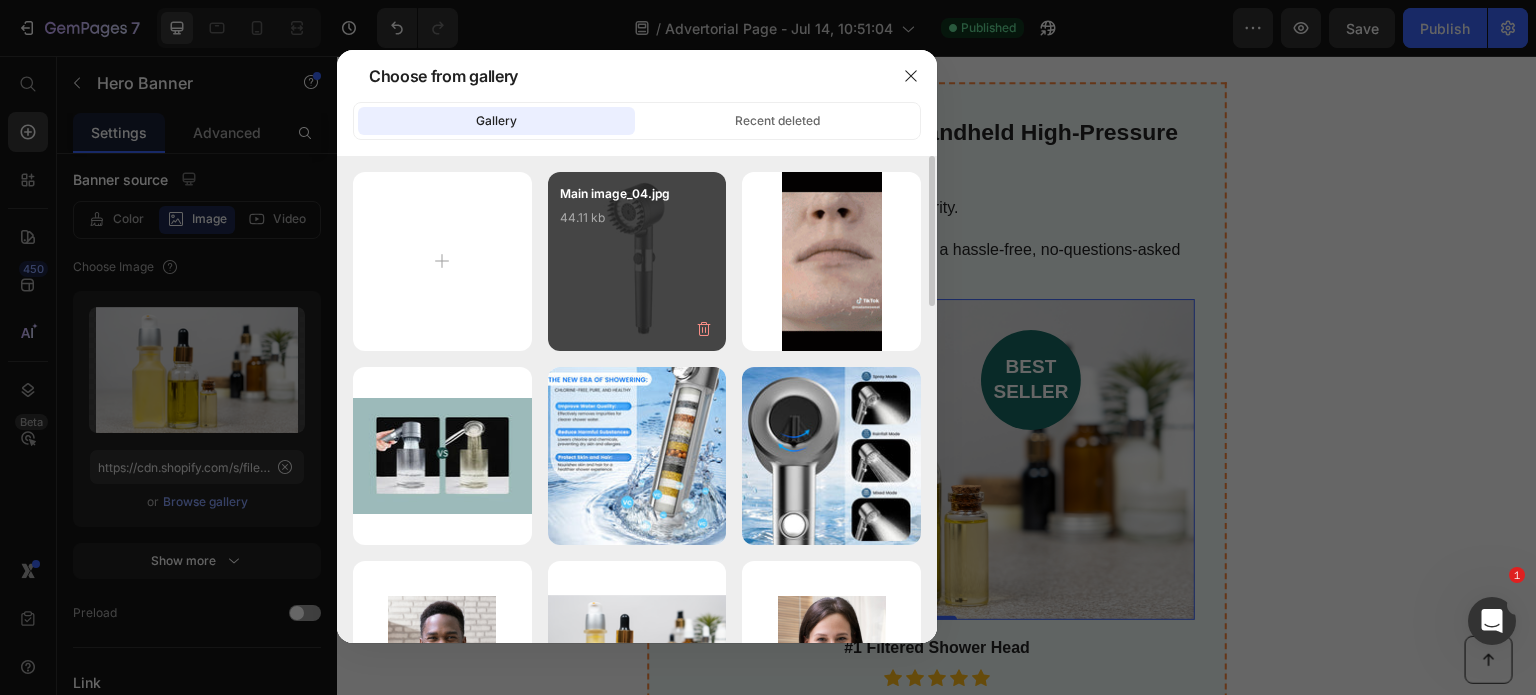 type on "https://cdn.shopify.com/s/files/1/0683/1085/9948/files/gempages_559150089486992365-a938d1ca-3636-40f7-88aa-abc25542c9c7.jpg" 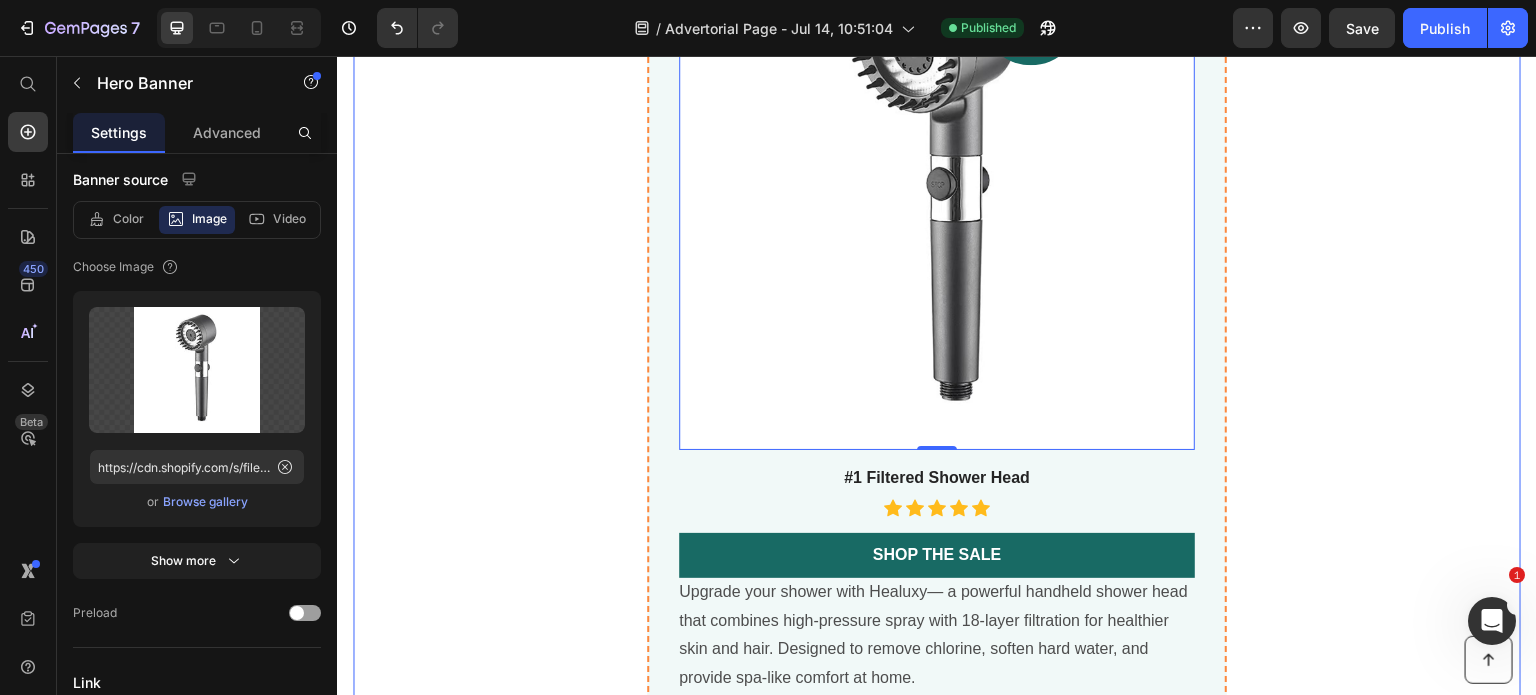 scroll, scrollTop: 7477, scrollLeft: 0, axis: vertical 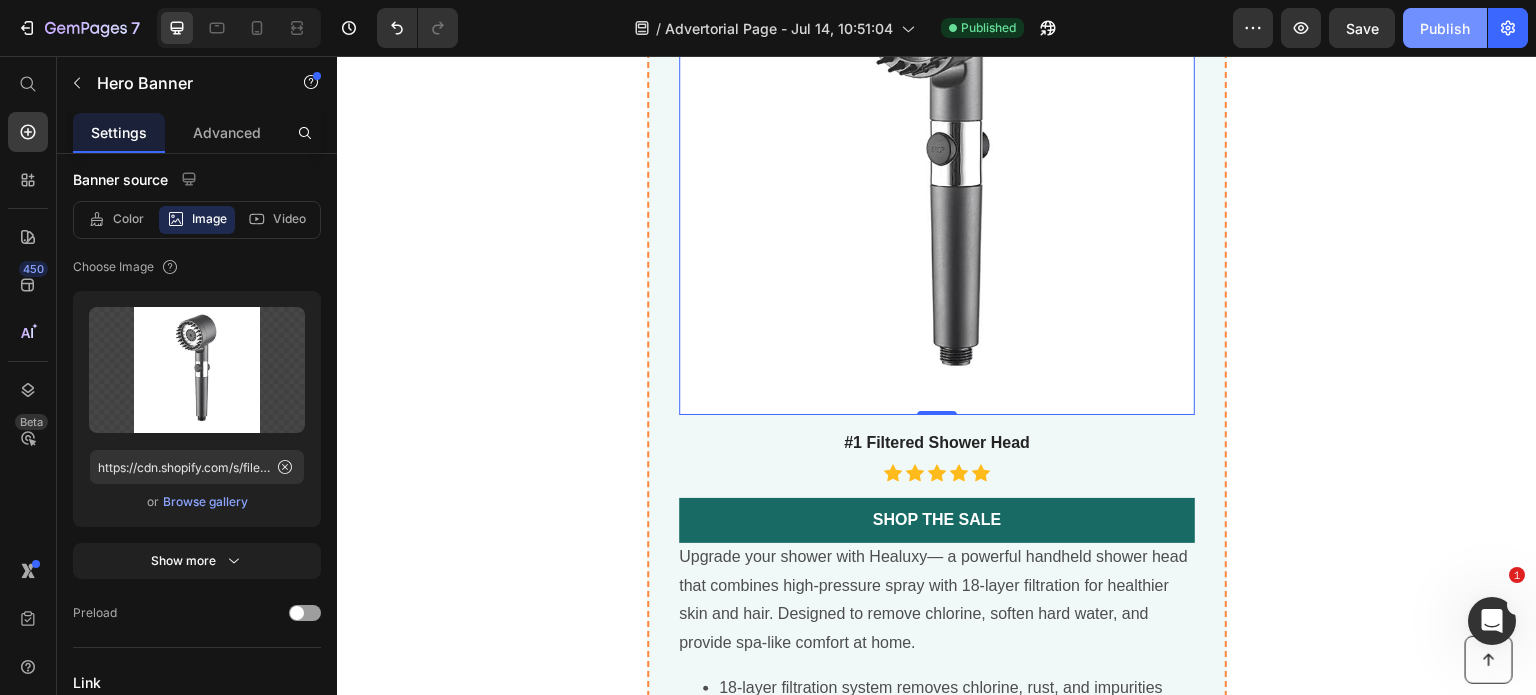 click on "Publish" at bounding box center [1445, 28] 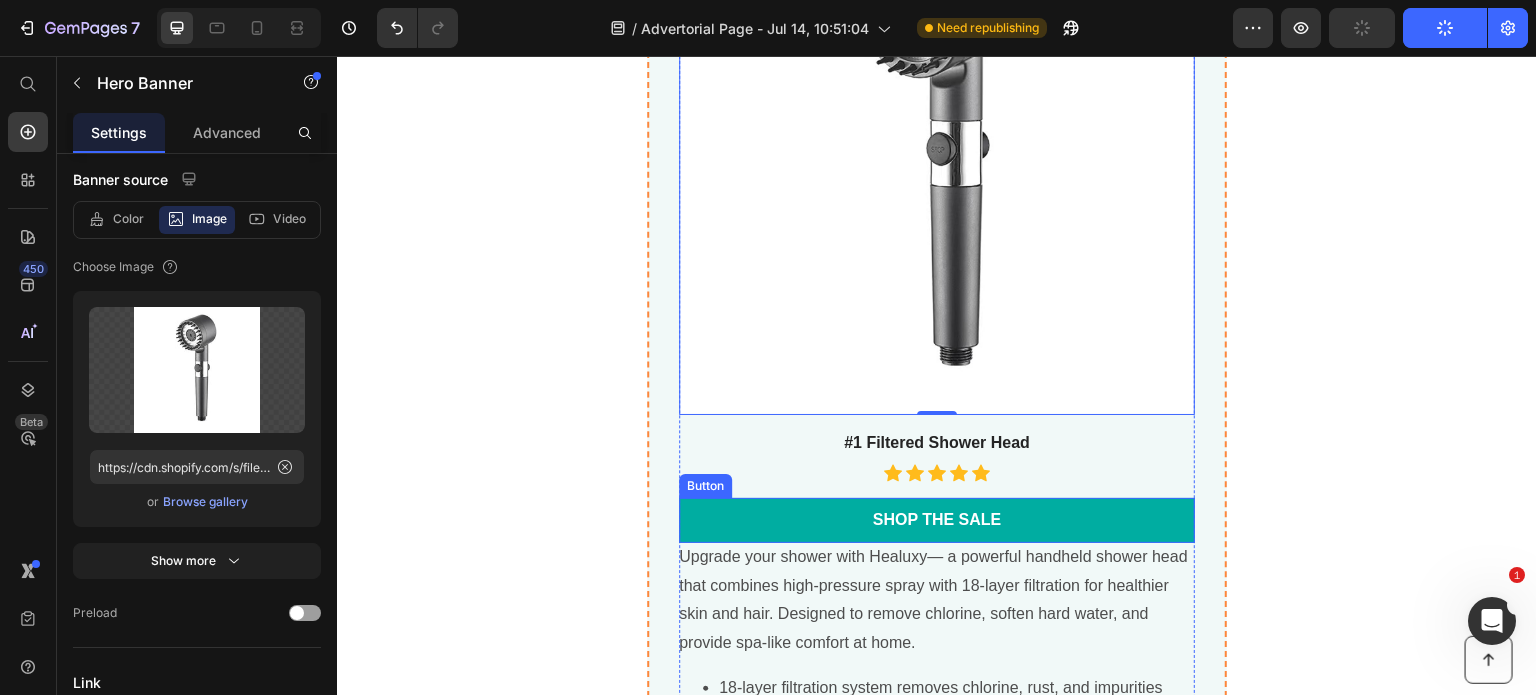 click on "Shop the Sale" at bounding box center (937, 520) 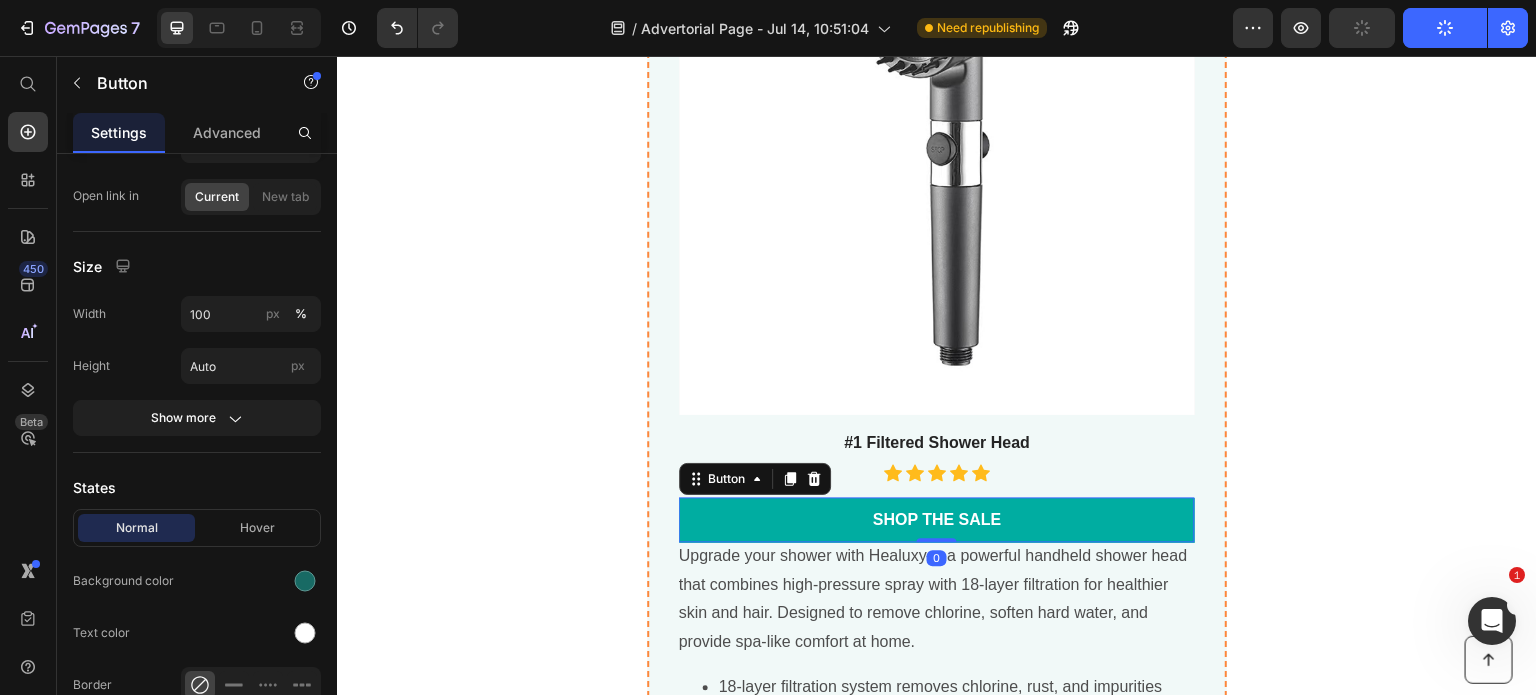 scroll, scrollTop: 0, scrollLeft: 0, axis: both 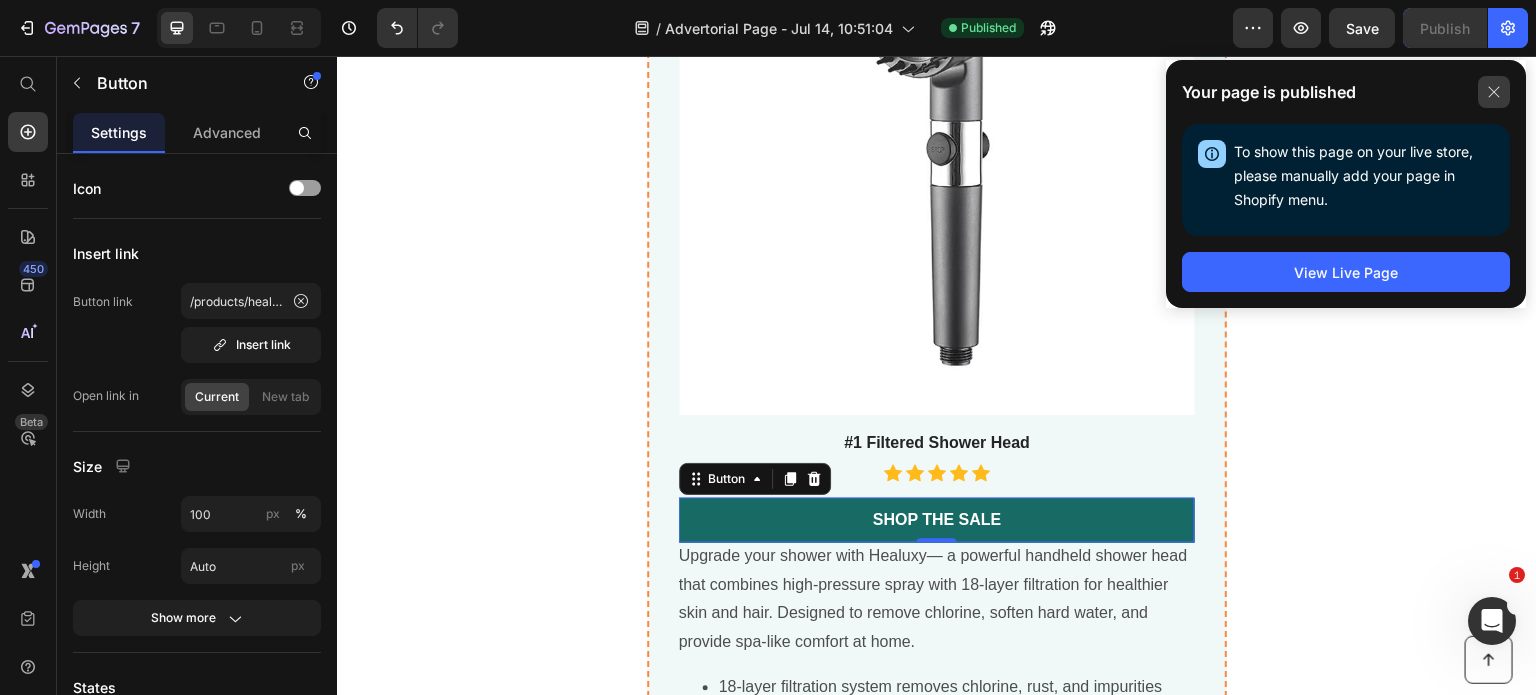 click 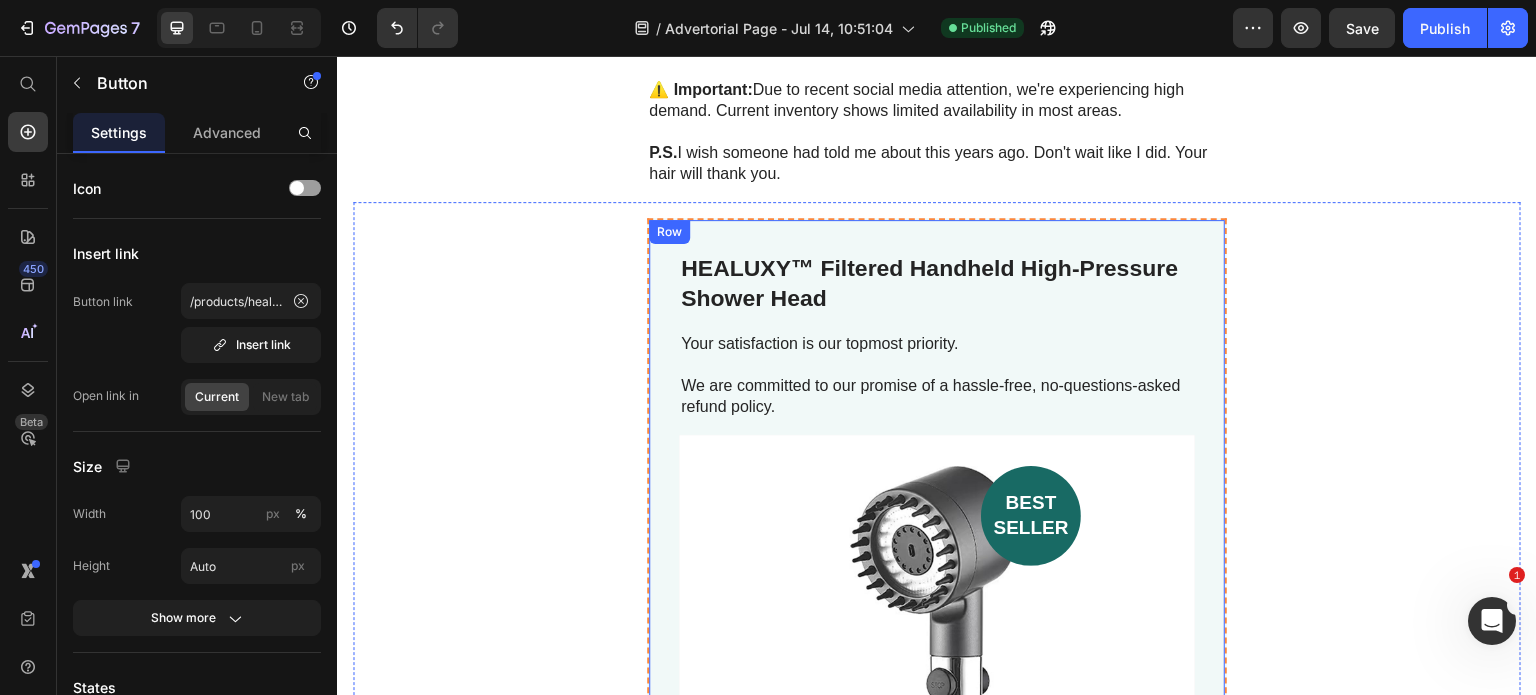 scroll, scrollTop: 6777, scrollLeft: 0, axis: vertical 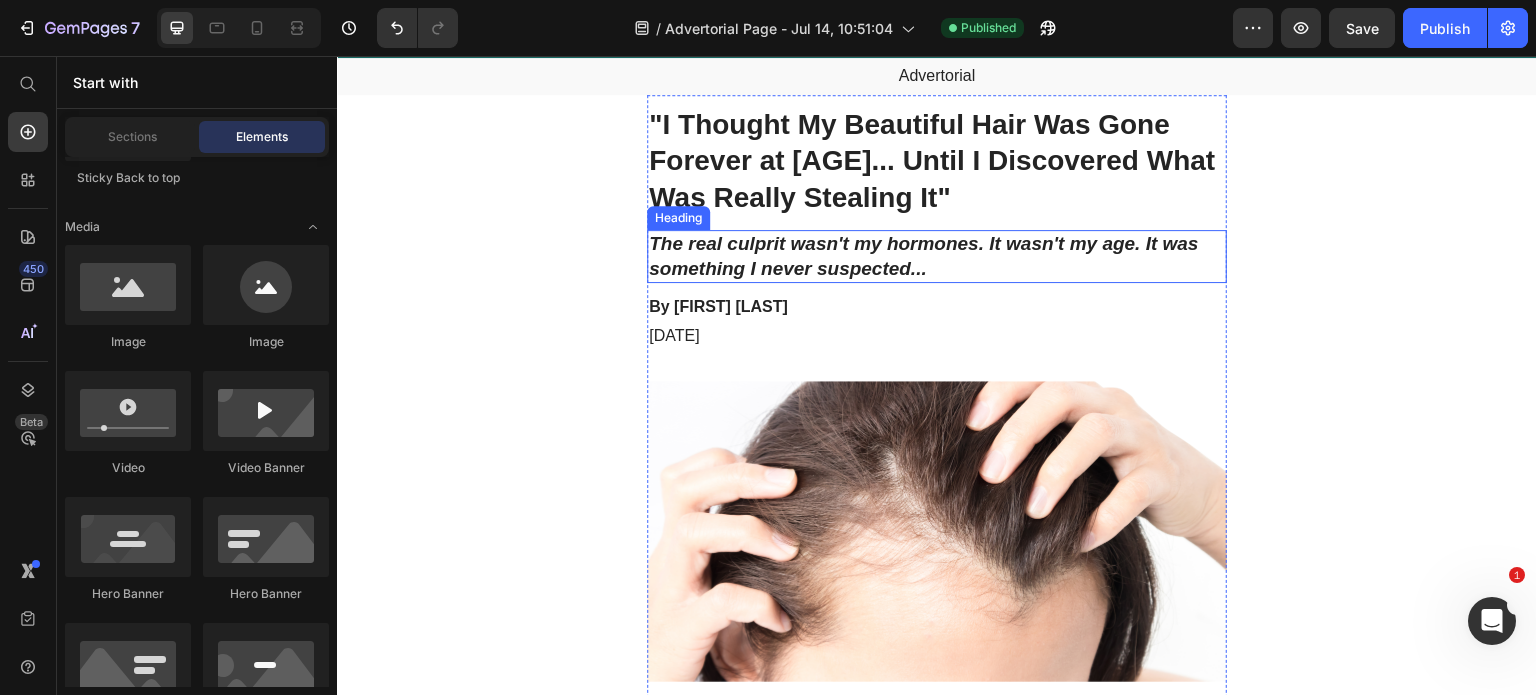 click on "The real culprit wasn't my hormones. It wasn't my age. It was something I never suspected..." at bounding box center (937, 256) 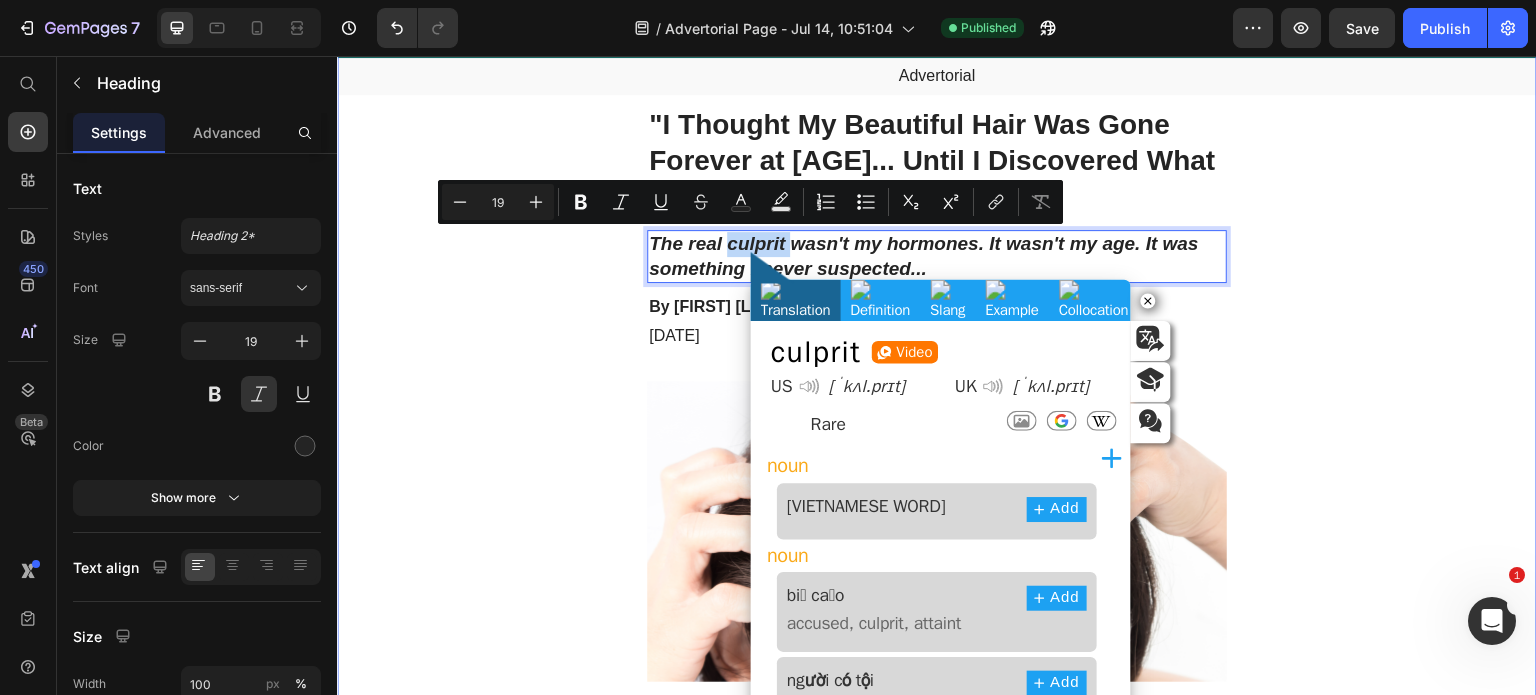click on "Image Healuxy Heading Row Advertorial Text Block "I Thought My Beautiful Hair Was Gone Forever at 48... Until I Discovered What Was Really Stealing It" Heading The real culprit wasn't my hormones. It wasn't my age. It was something I never suspected... Heading   12 By [NAME] Text Block November 6, 2023 Text Block Image I'm probably a lot like you. I'm 48, married for 20 years, and until recently, I never worried about my hair. It was thick, shiny—honestly, it was one of my best features.   People used to compliment me on it all the time. But somewhere around my 46th birthday, things started... changing.   At first, it was just a few extra strands on my pillow. No big deal, right? Then I started noticing more hair in my brush. Then clumps coming out in the shower.   I'll never forget the morning I looked in the mirror and could actually see my scalp through my hair. I just stood there and cried.   Text Block You know what's crazy? I blamed myself.           Nothing worked.     Text Block" at bounding box center [937, 2138] 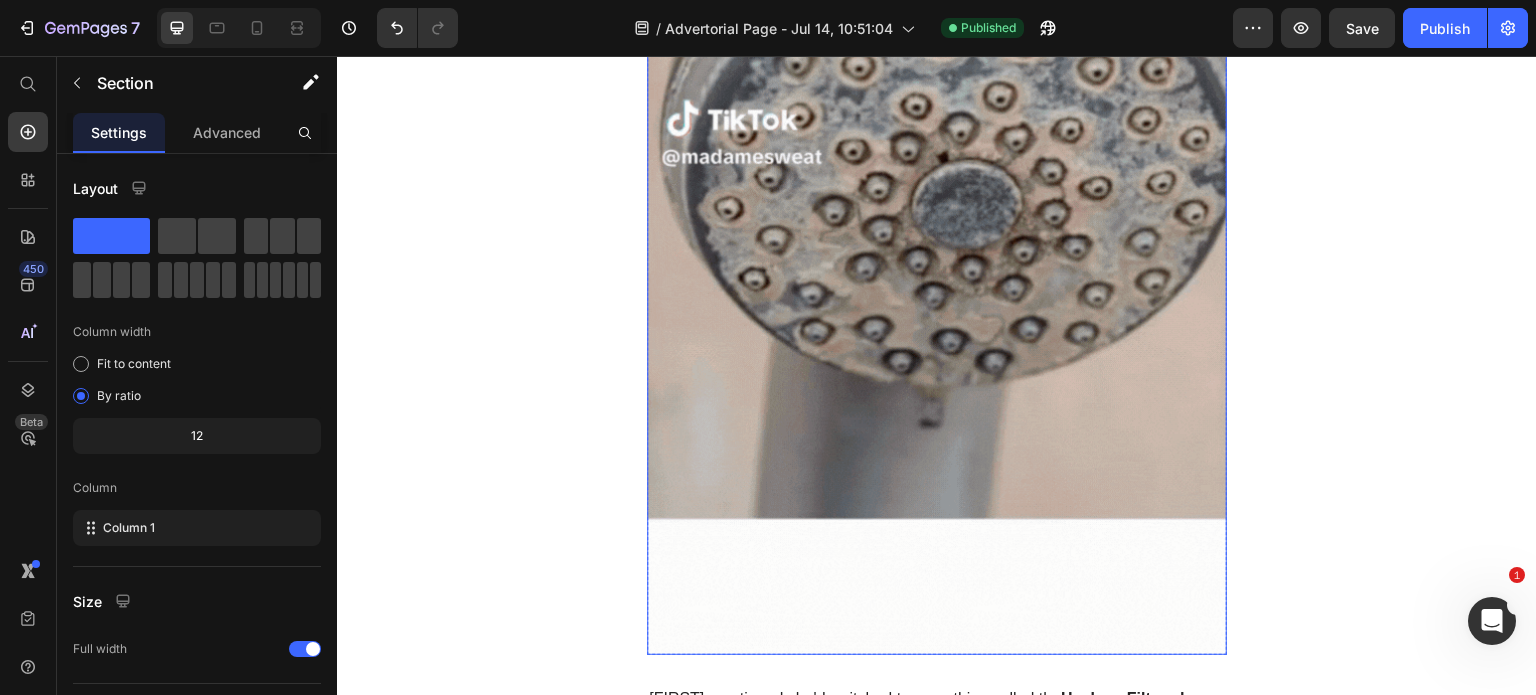 scroll, scrollTop: 3700, scrollLeft: 0, axis: vertical 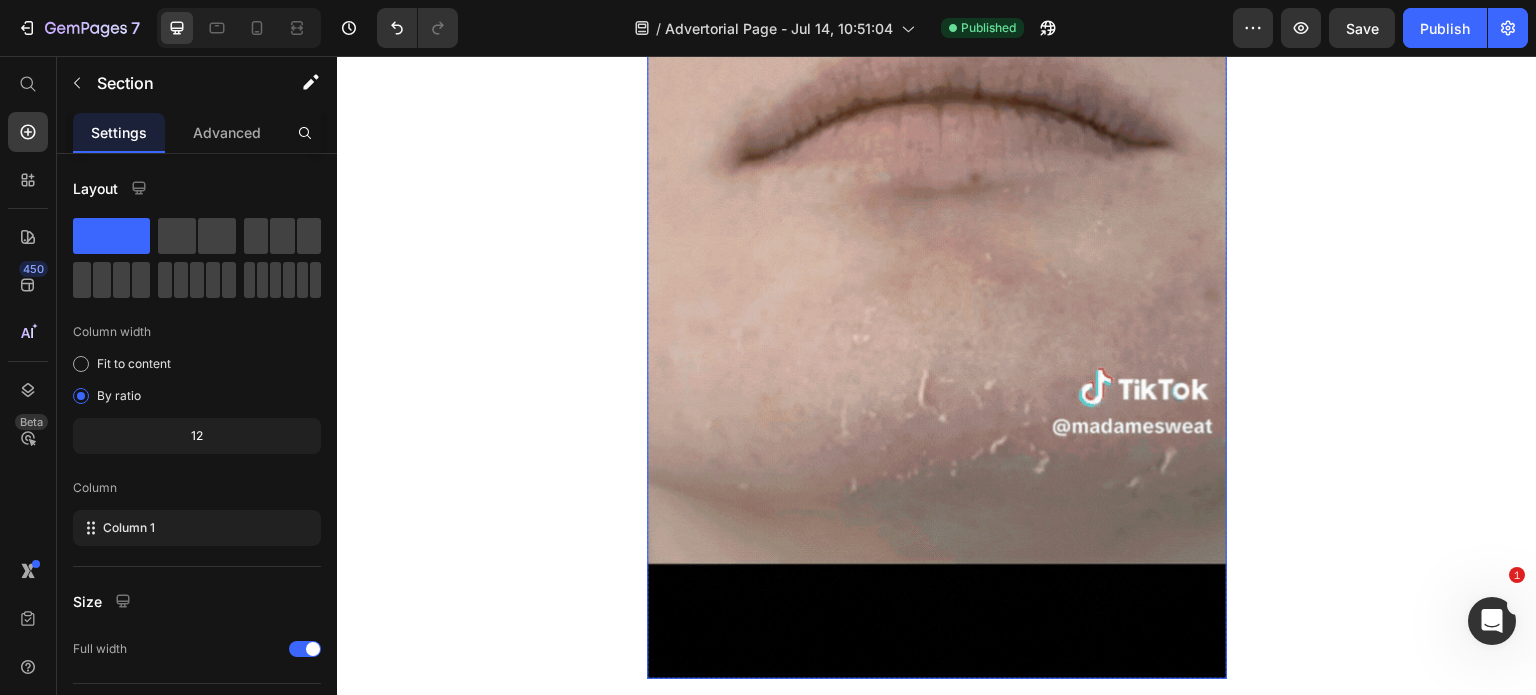 click at bounding box center (937, 163) 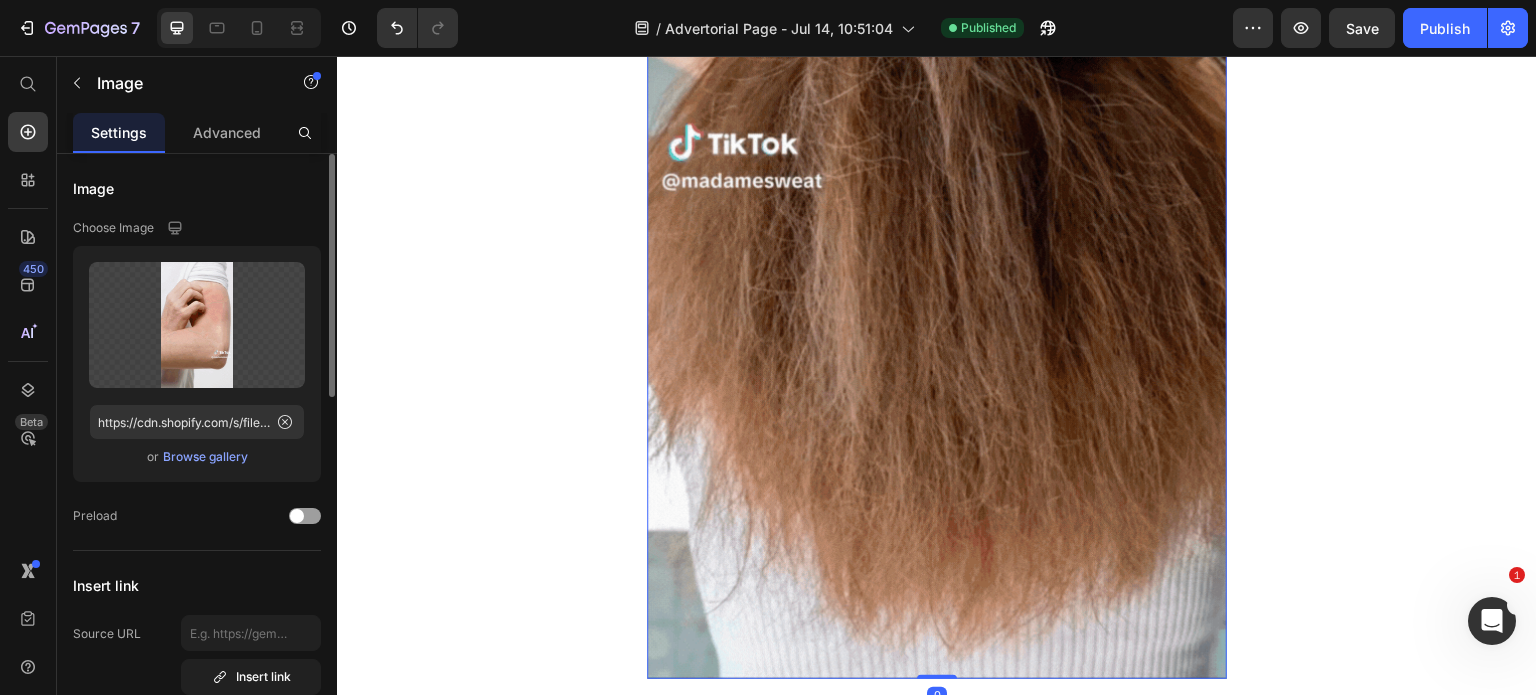 click on "Browse gallery" at bounding box center (205, 457) 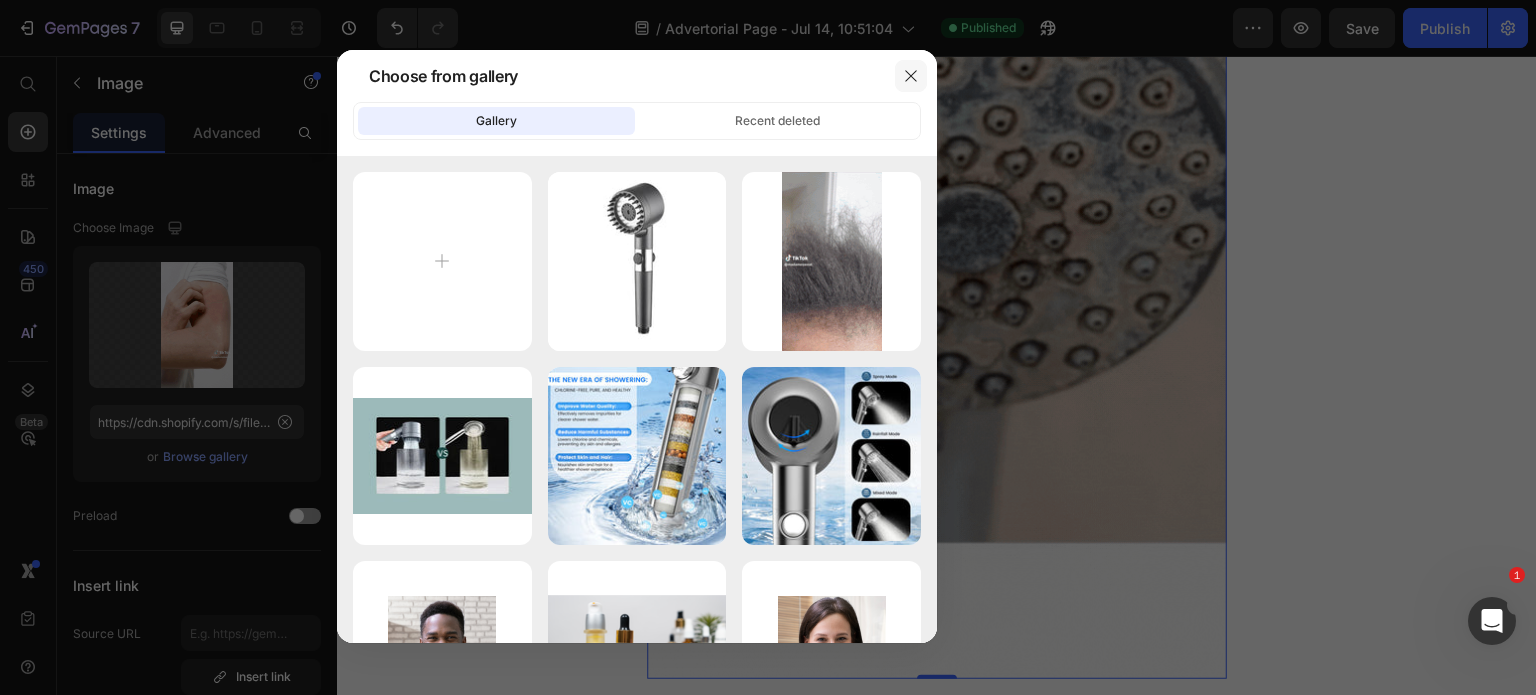 click 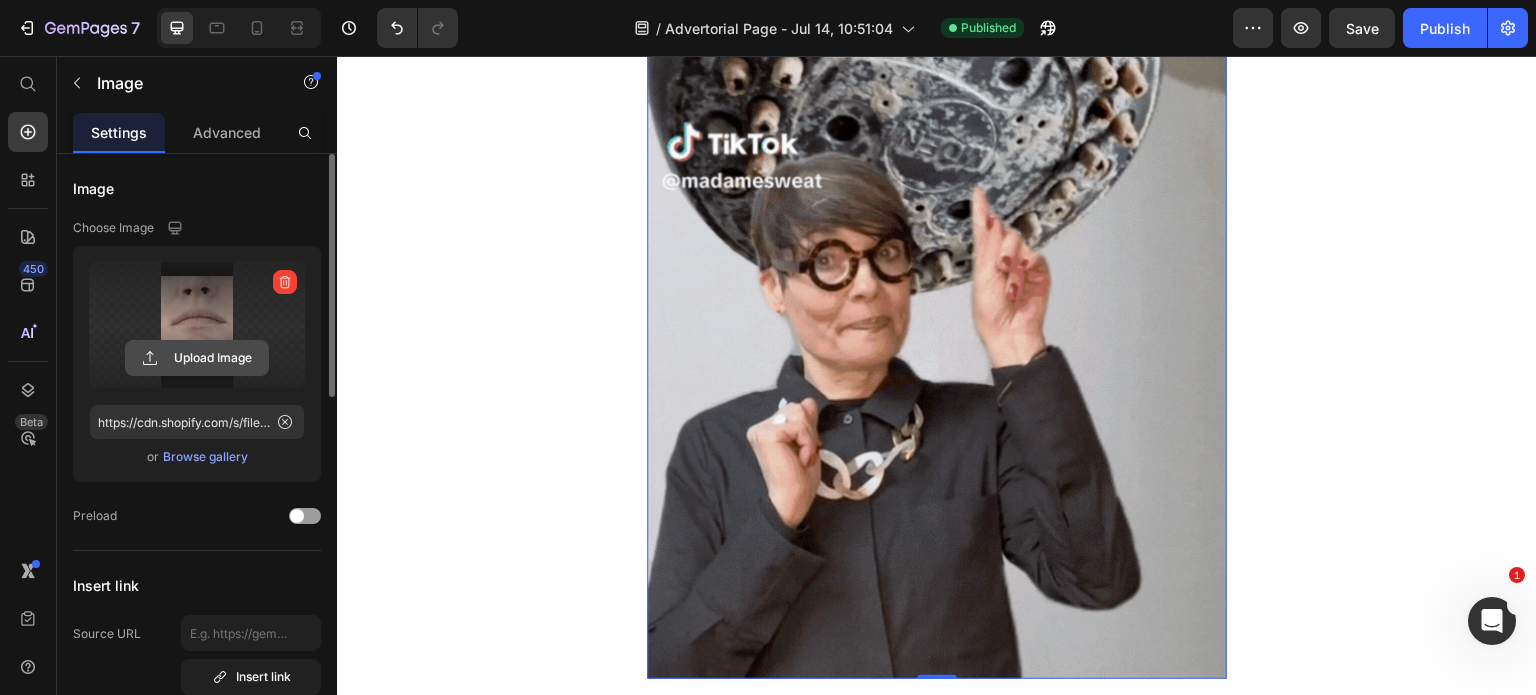 click 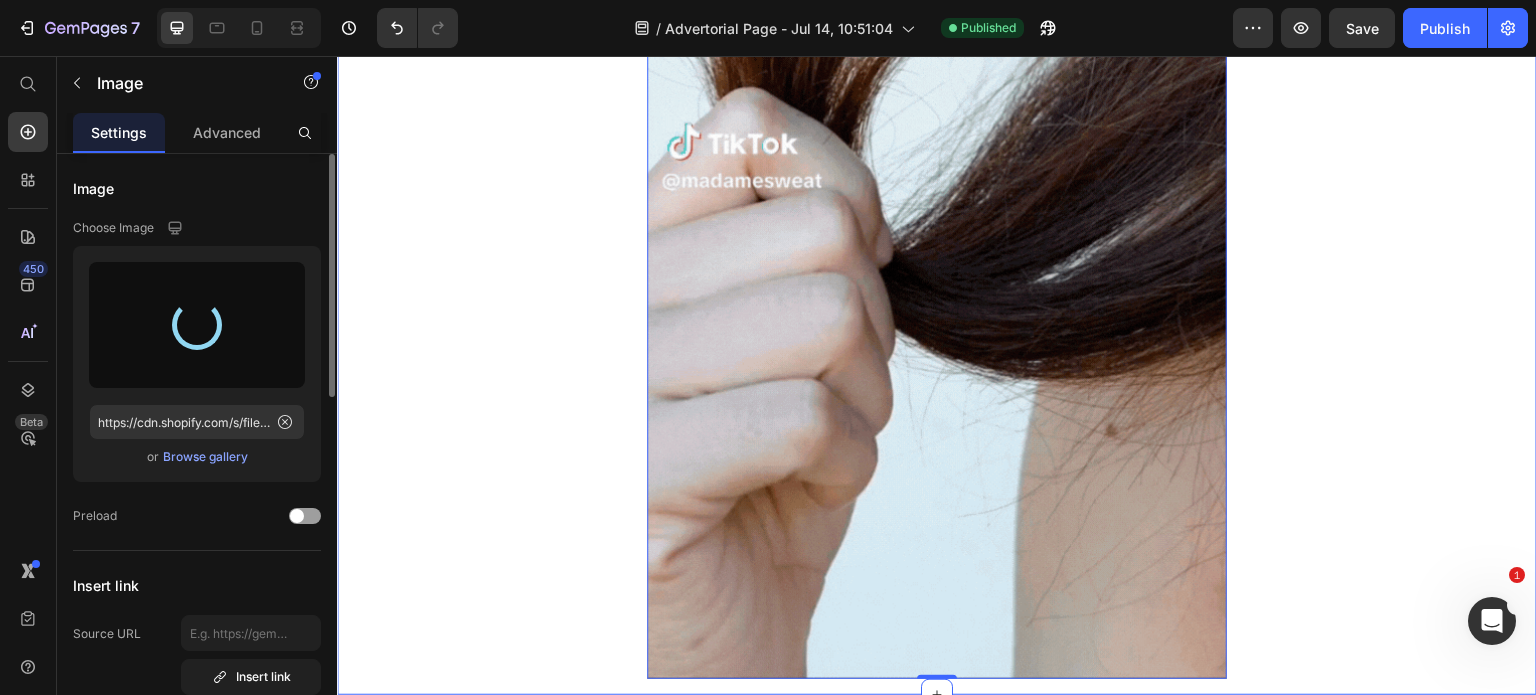 type on "https://cdn.shopify.com/s/files/1/0683/1085/9948/files/gempages_559150089486992365-254fd441-9cf3-4342-9e52-06f0afcc66b0.gif" 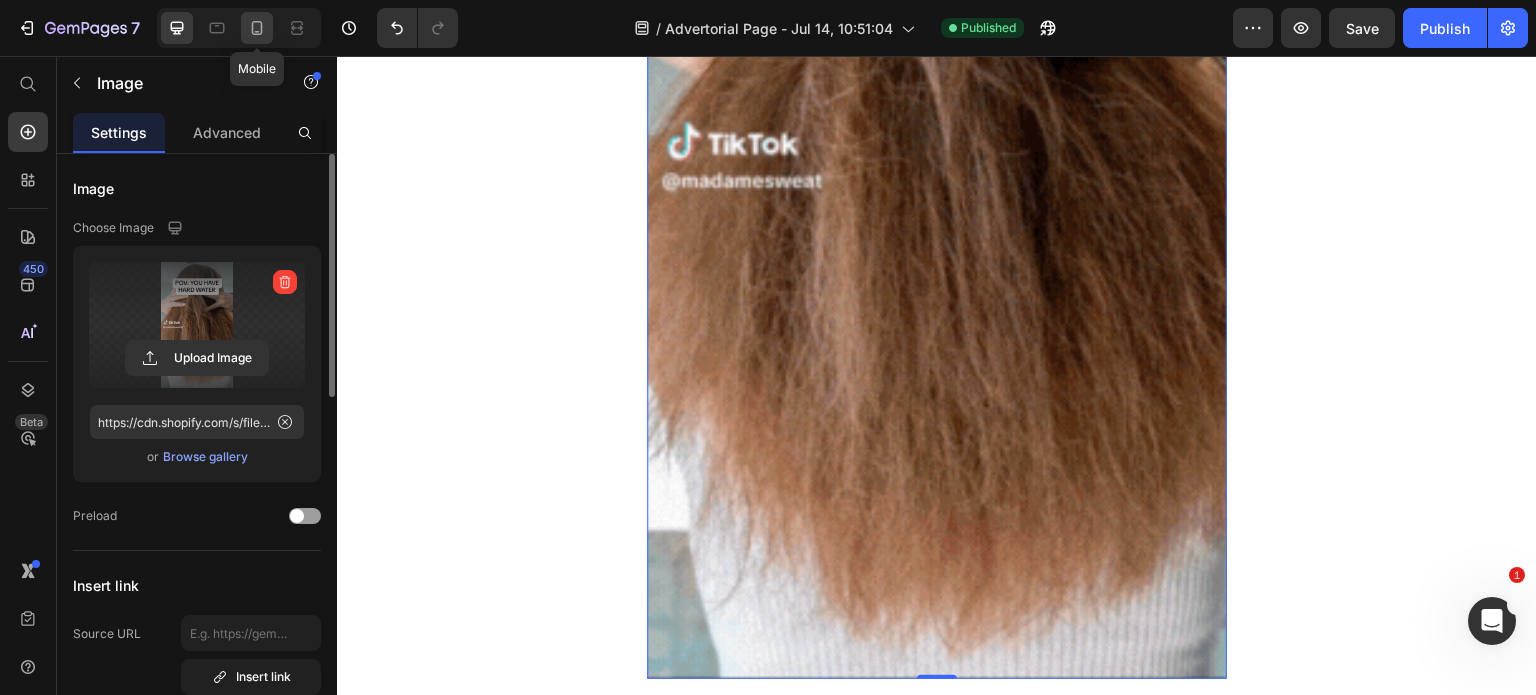 click 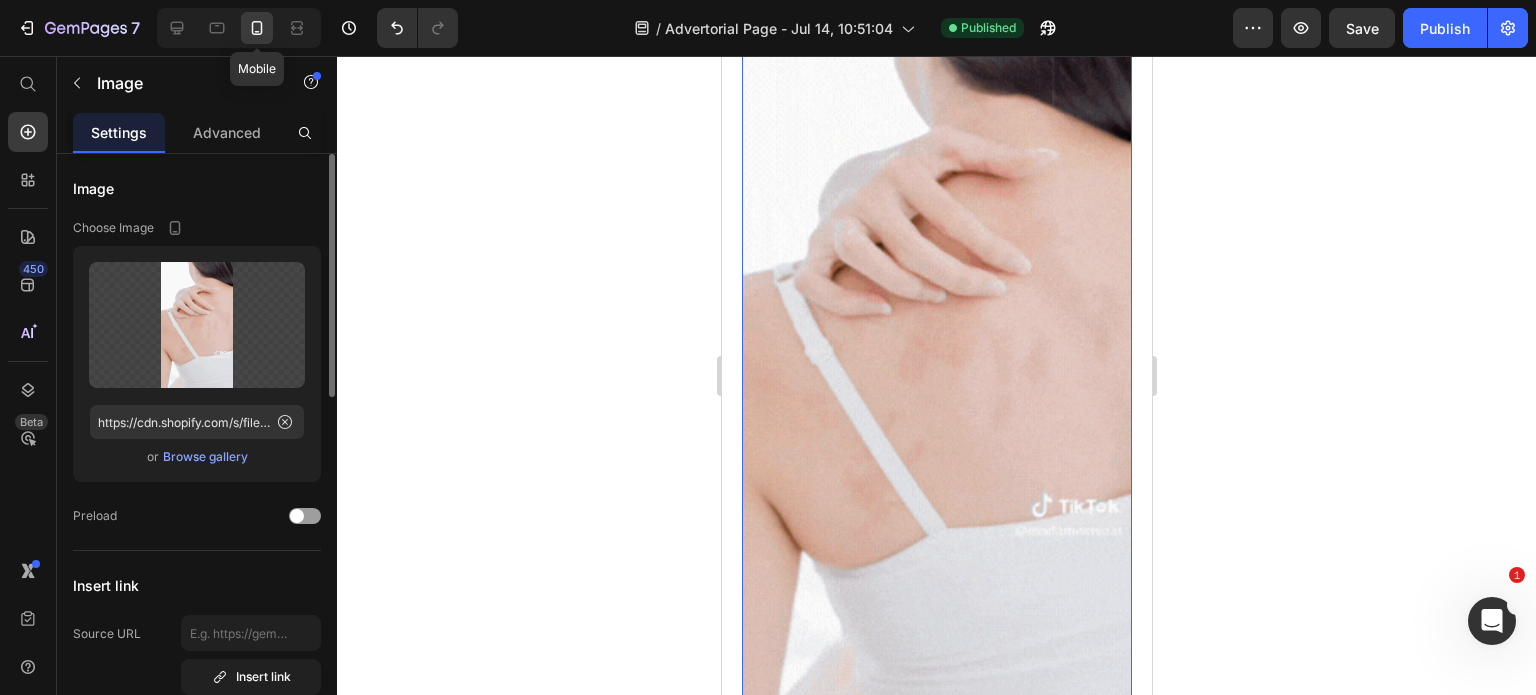 scroll, scrollTop: 2855, scrollLeft: 0, axis: vertical 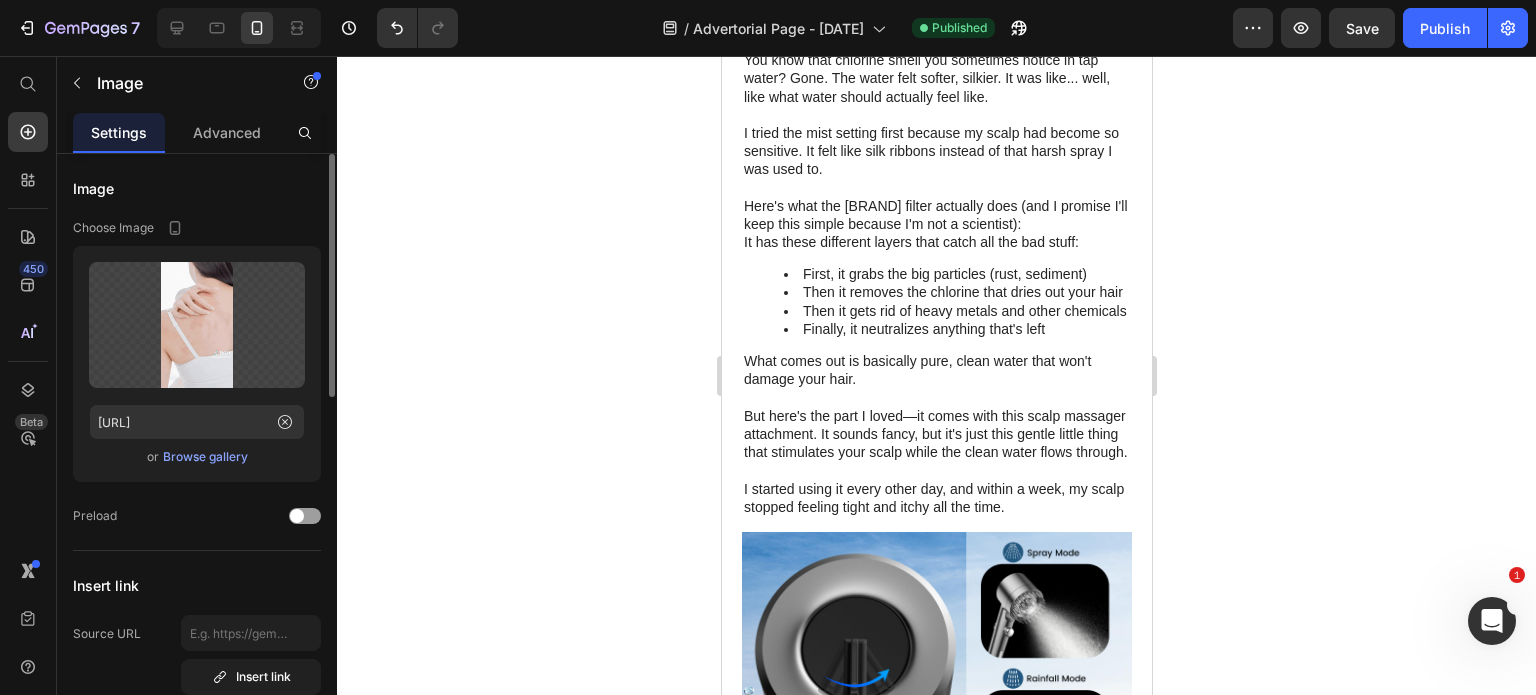 click on "Browse gallery" at bounding box center [205, 457] 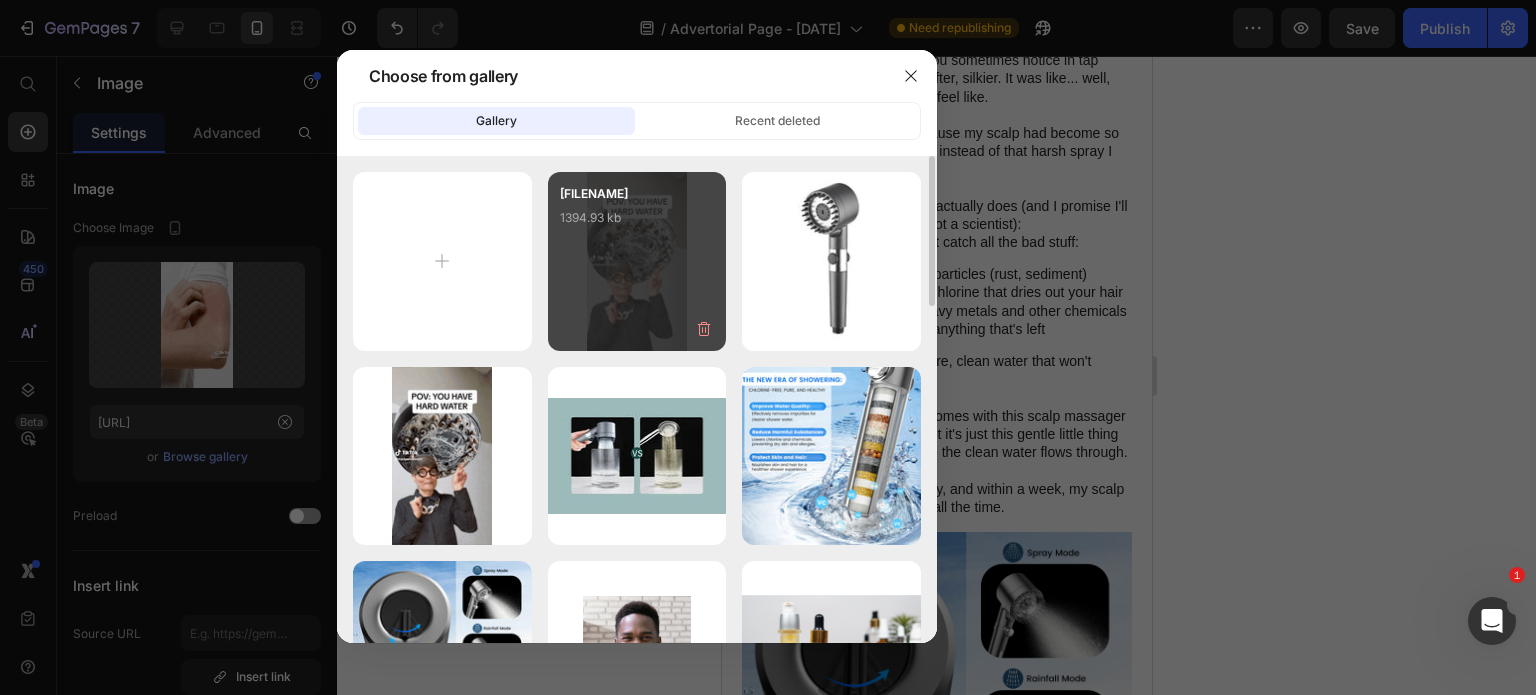click on "Download.mp4 (1).gif 1394.93 kb" at bounding box center (637, 224) 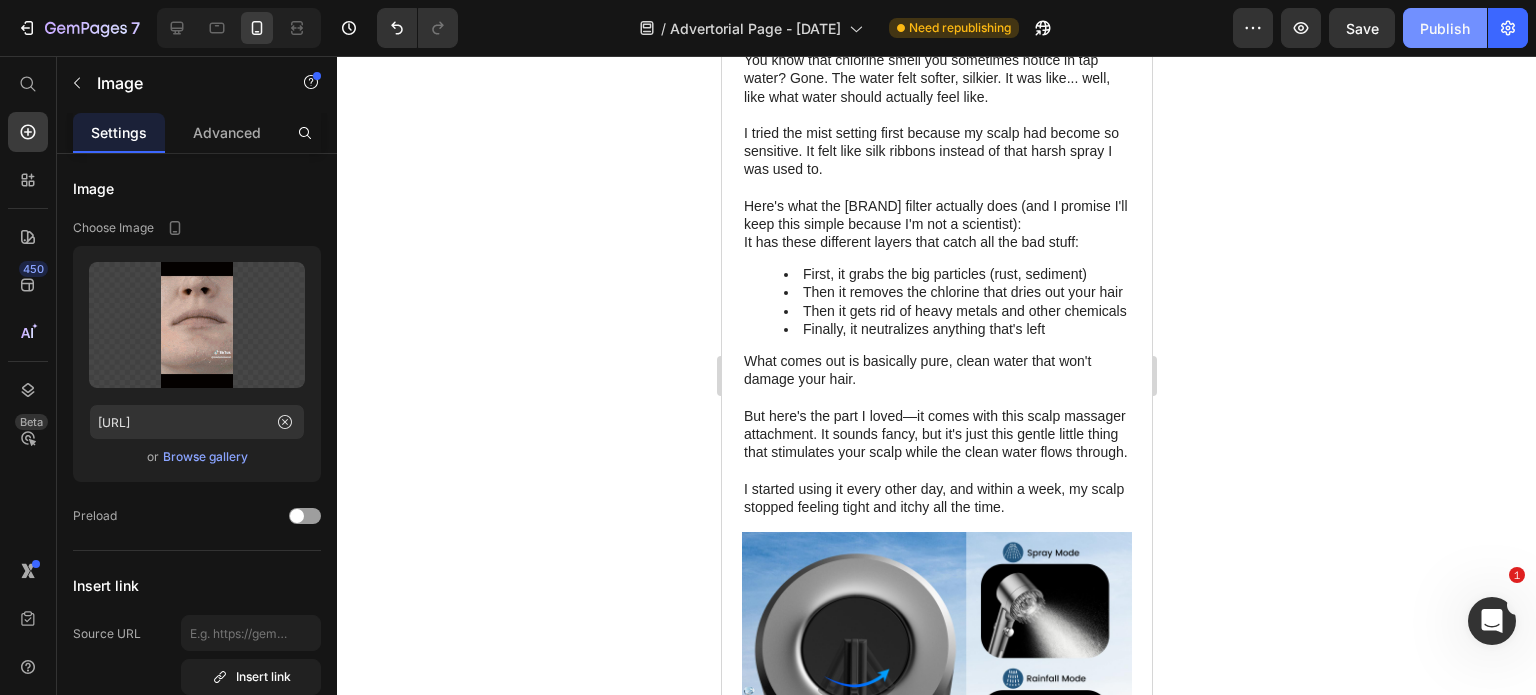 click on "Publish" at bounding box center (1445, 28) 